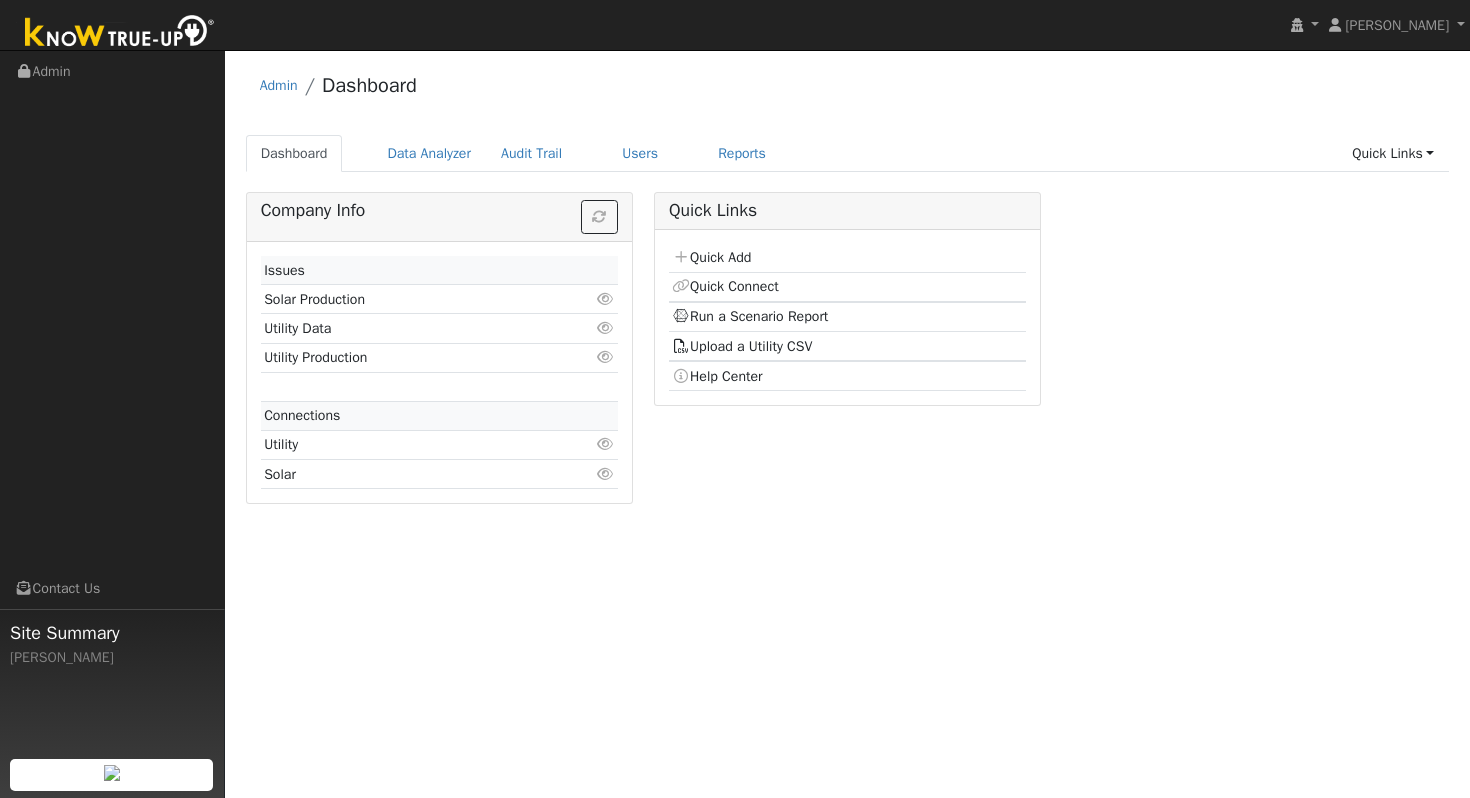 scroll, scrollTop: 0, scrollLeft: 0, axis: both 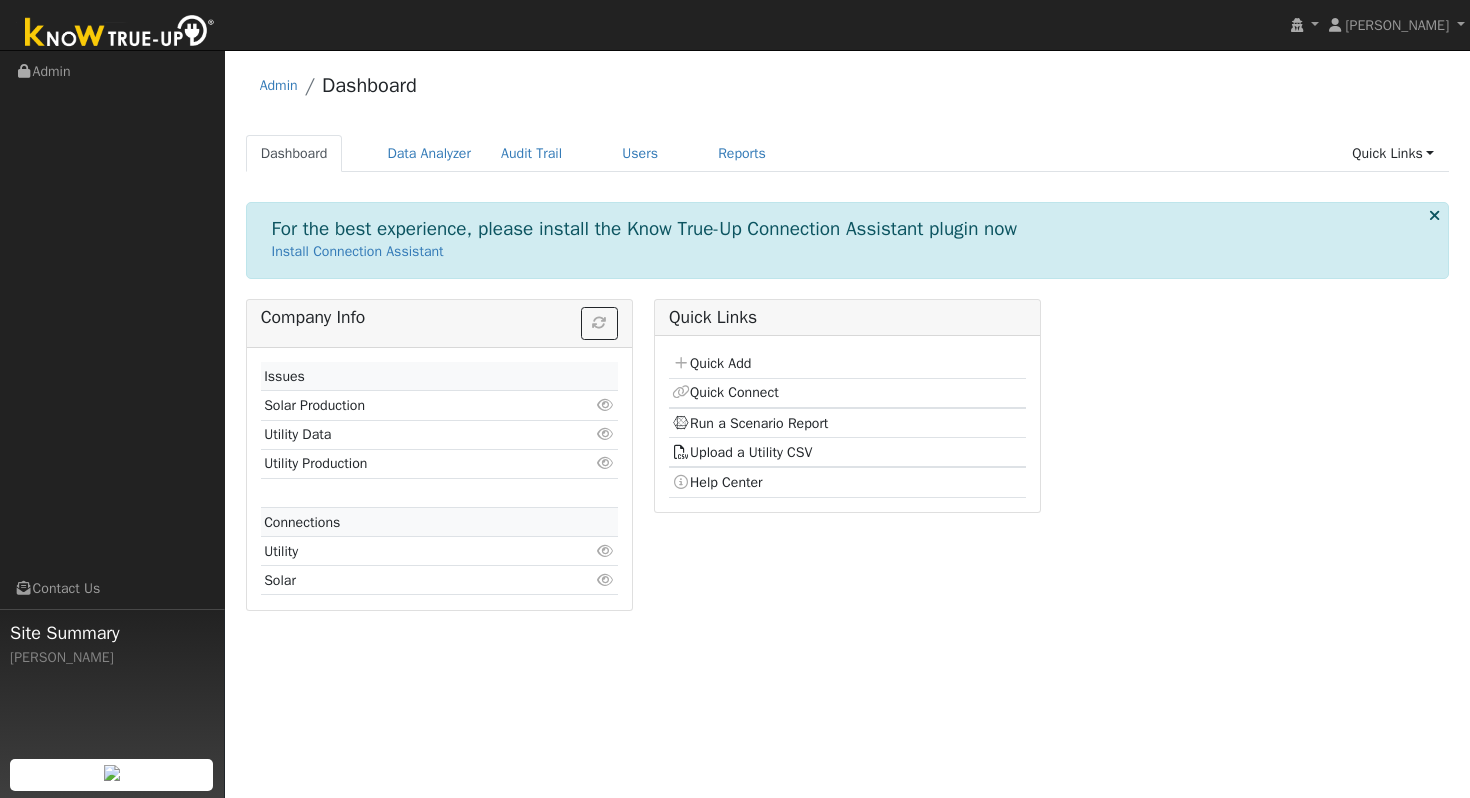 click on "Admin
Dashboard" at bounding box center [848, 90] 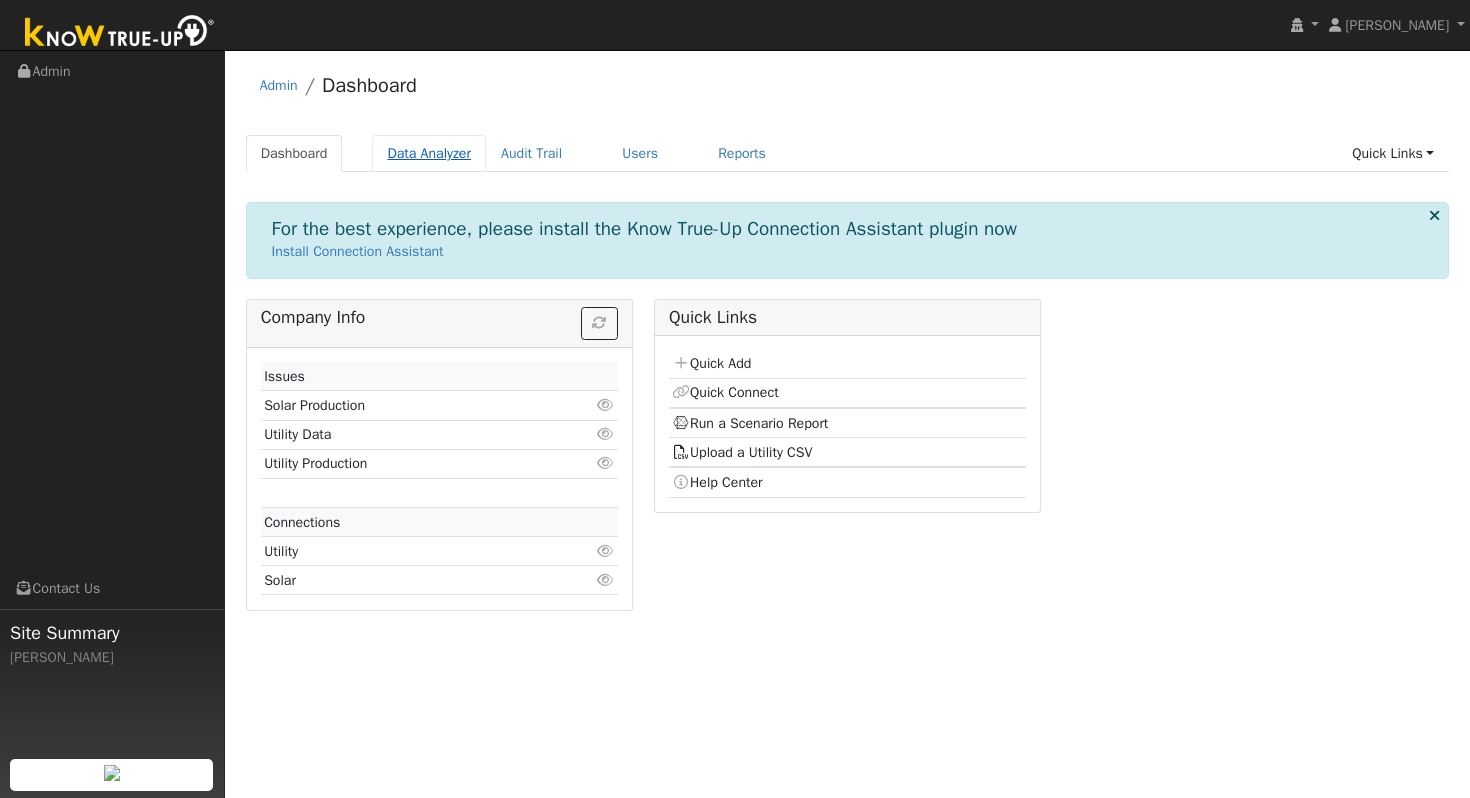 click on "Data Analyzer" at bounding box center [429, 153] 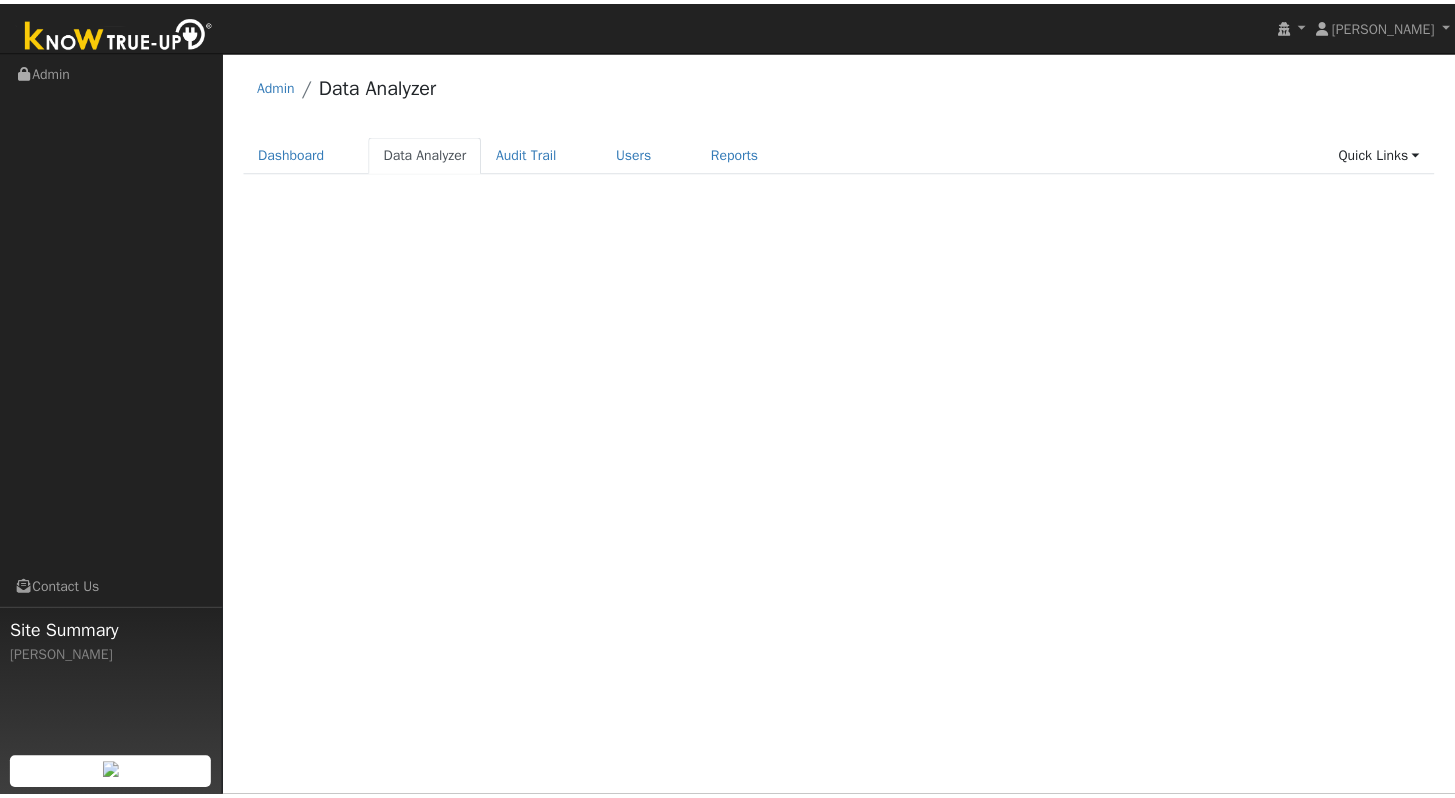 scroll, scrollTop: 0, scrollLeft: 0, axis: both 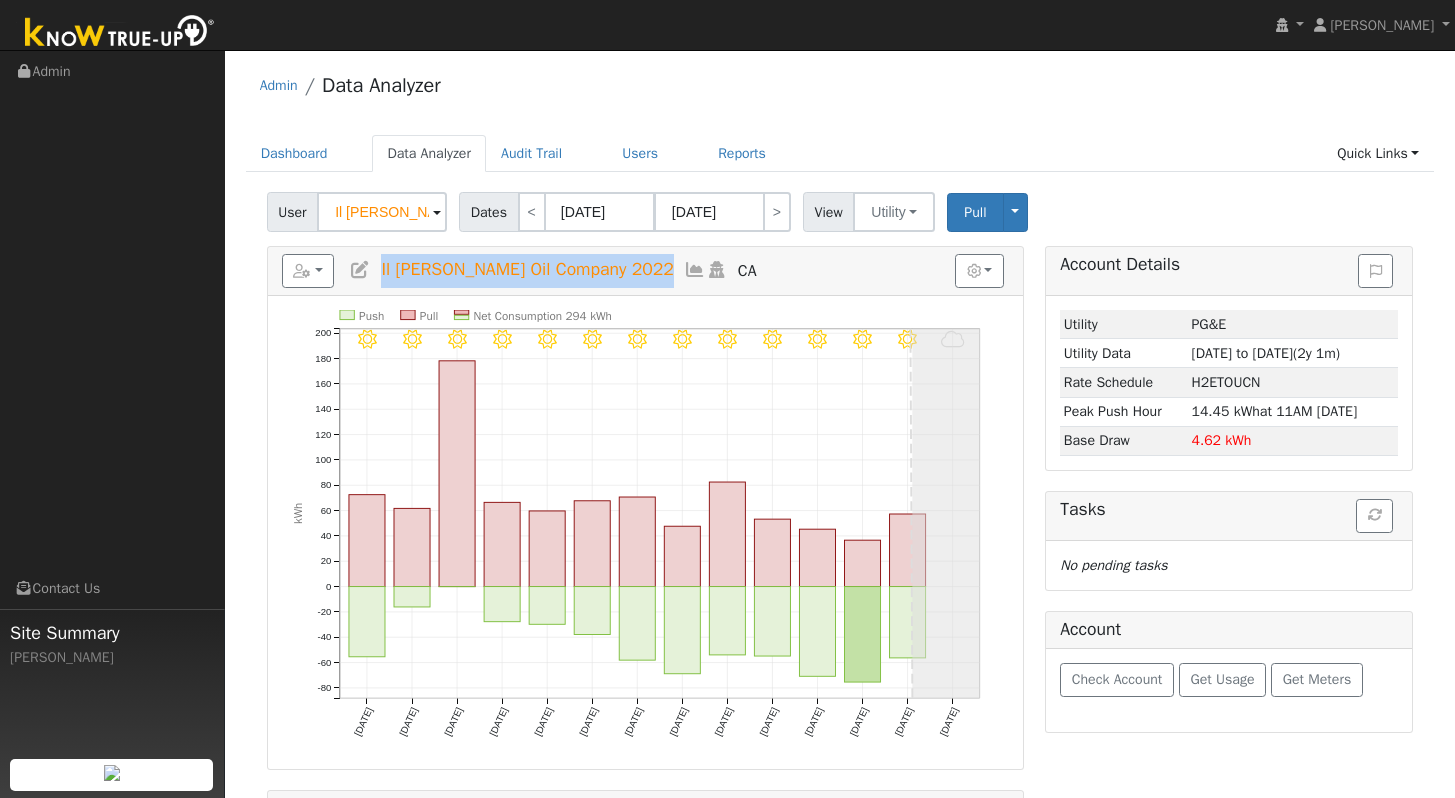 drag, startPoint x: 652, startPoint y: 269, endPoint x: 379, endPoint y: 268, distance: 273.00183 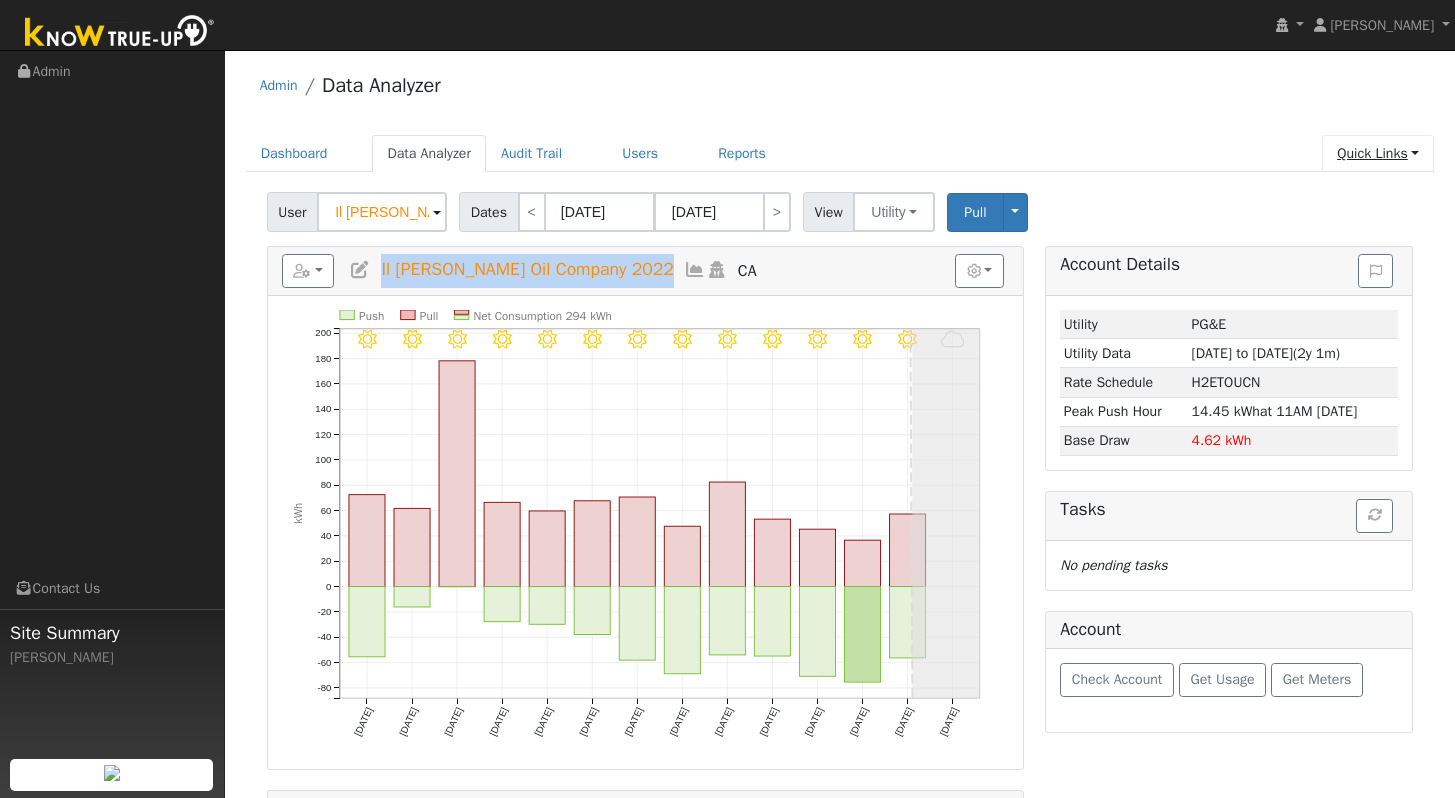 click on "Quick Links" at bounding box center (1378, 153) 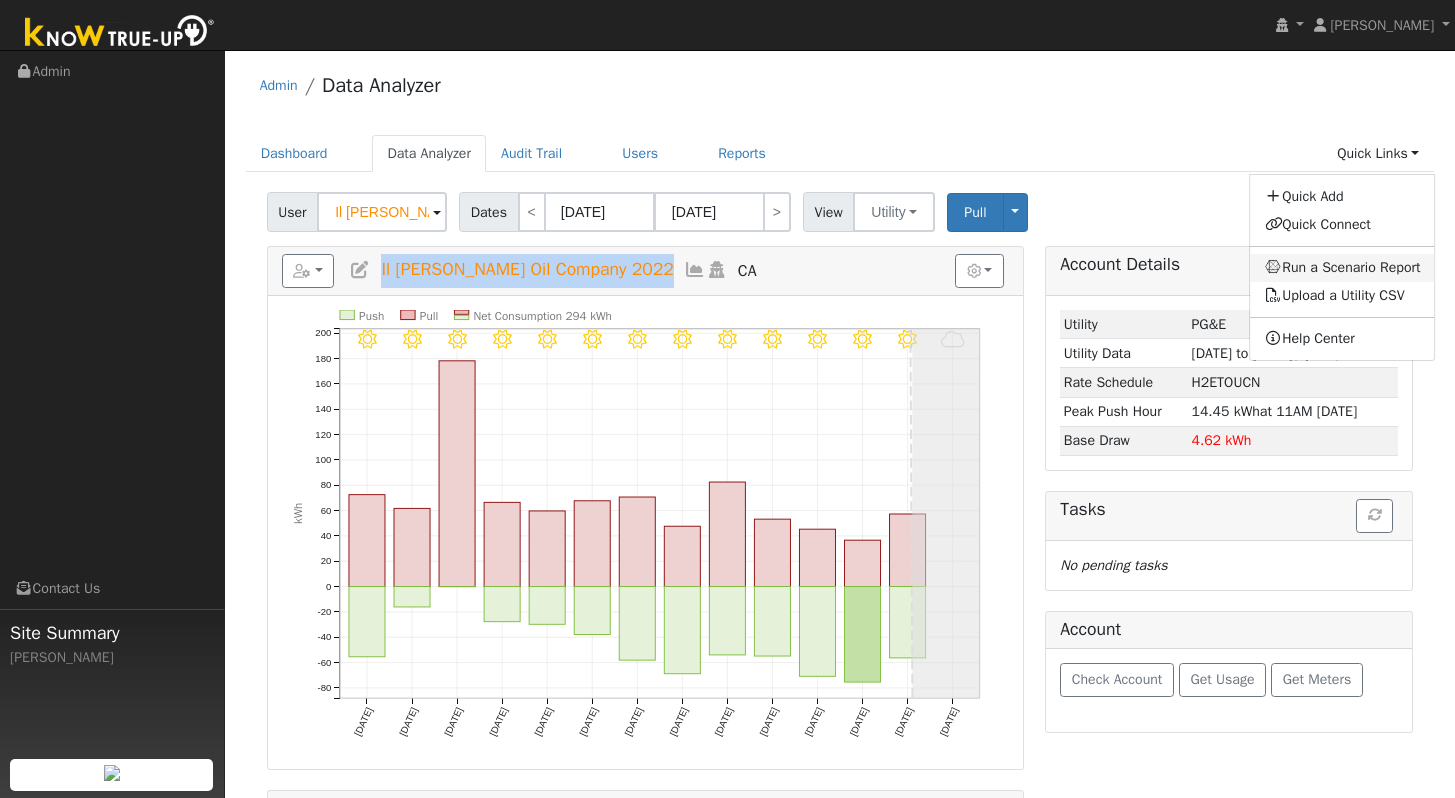 click on "Run a Scenario Report" at bounding box center [1343, 268] 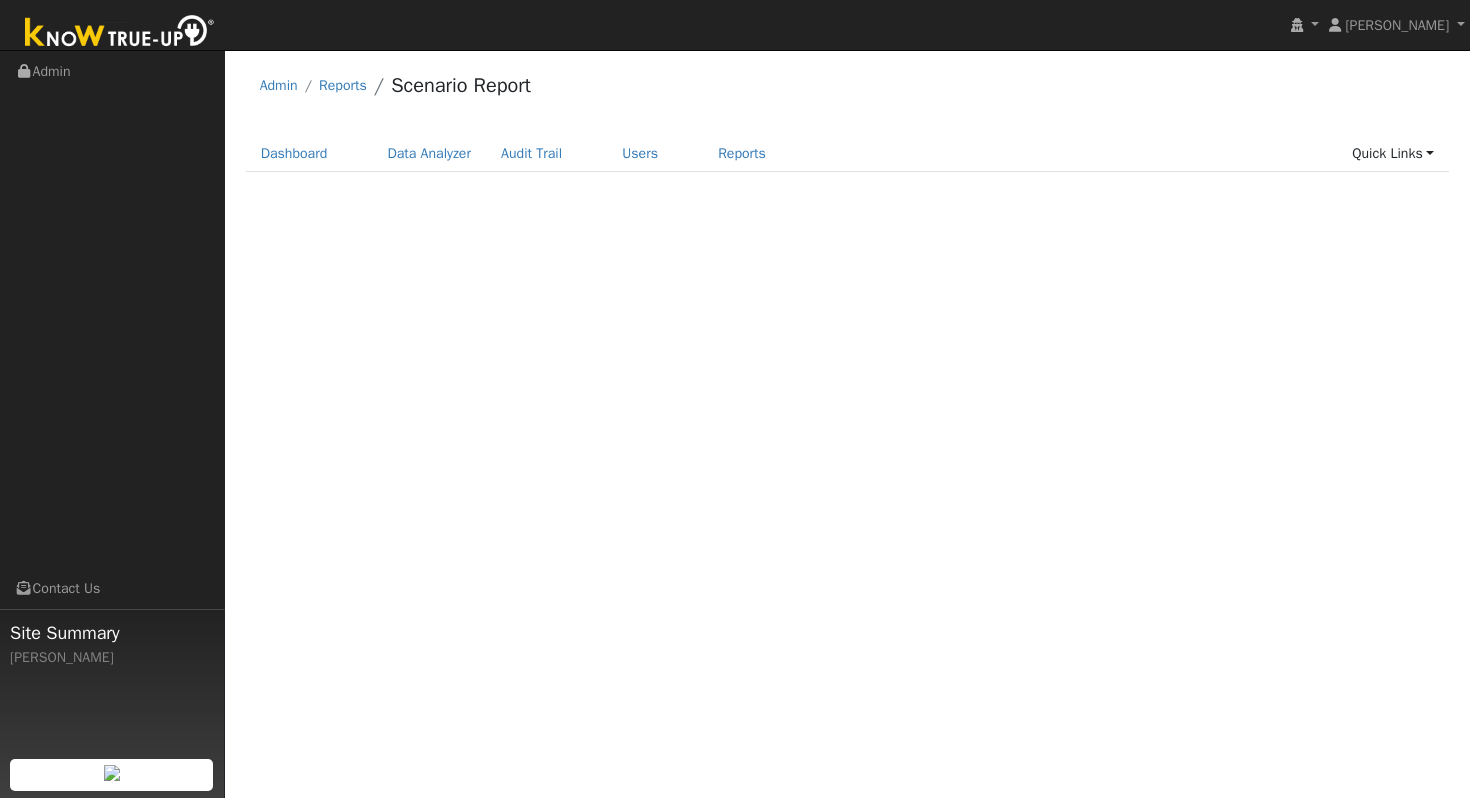 scroll, scrollTop: 0, scrollLeft: 0, axis: both 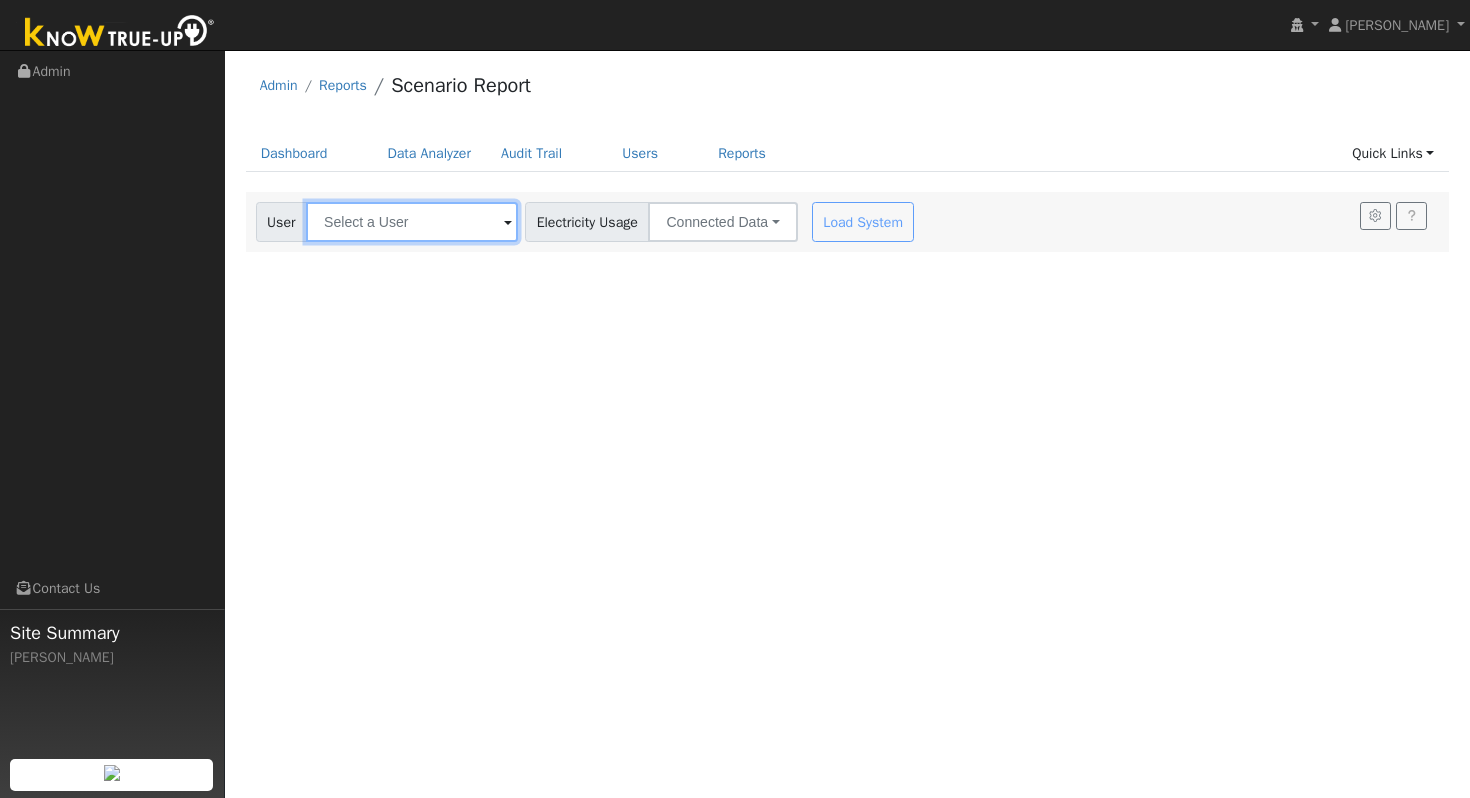 click at bounding box center (412, 222) 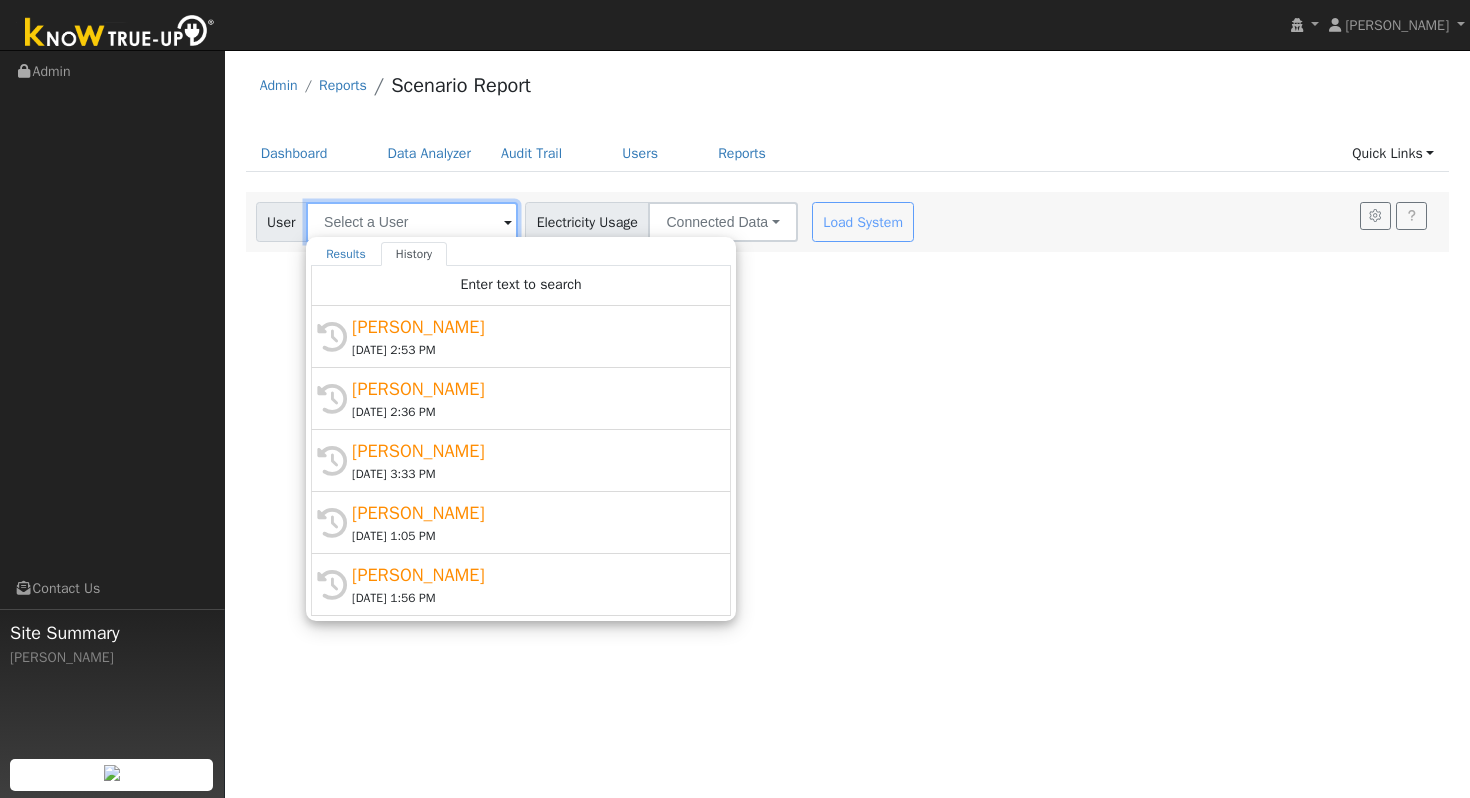 paste on "Il [PERSON_NAME] Oil Company 2022" 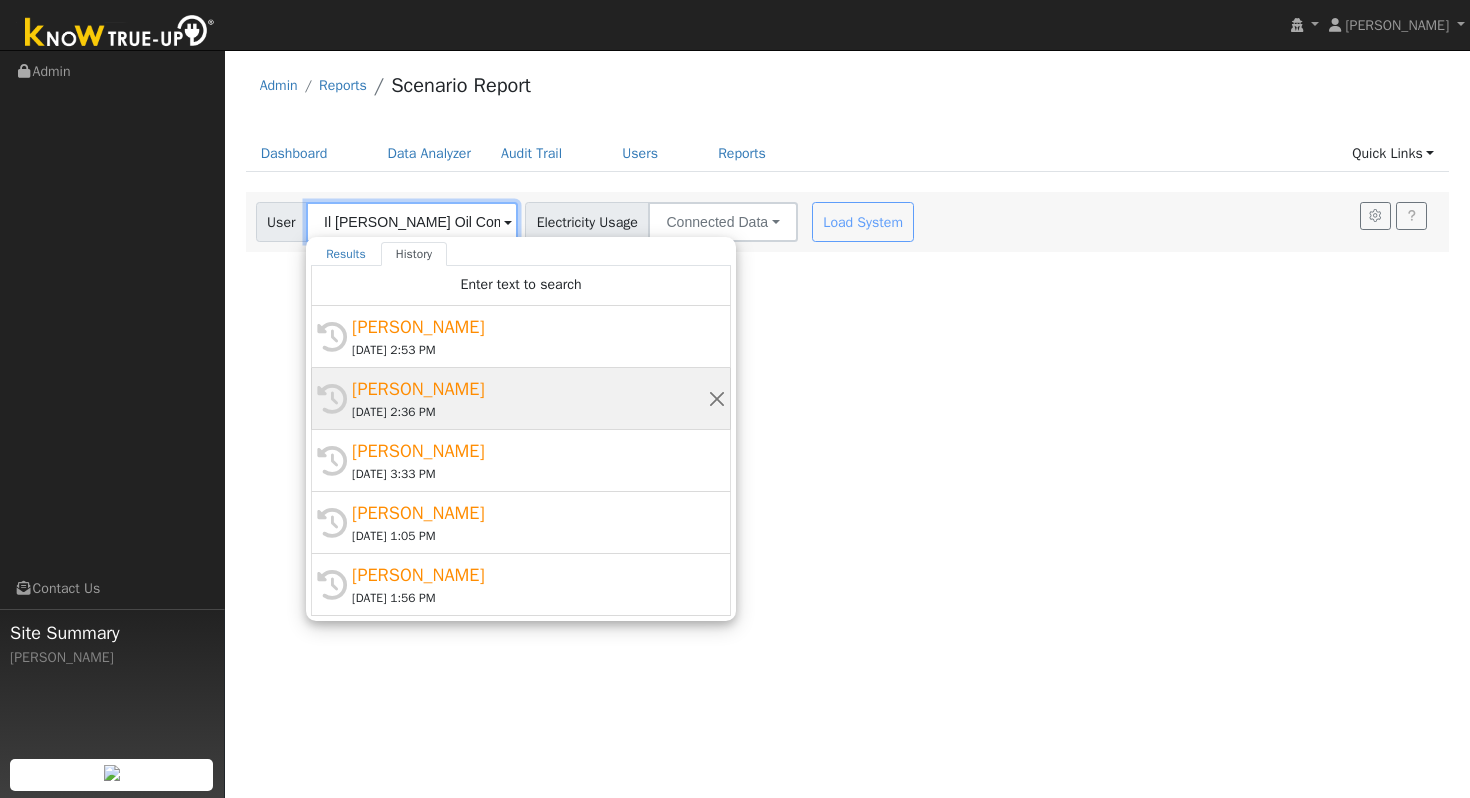scroll, scrollTop: 0, scrollLeft: 57, axis: horizontal 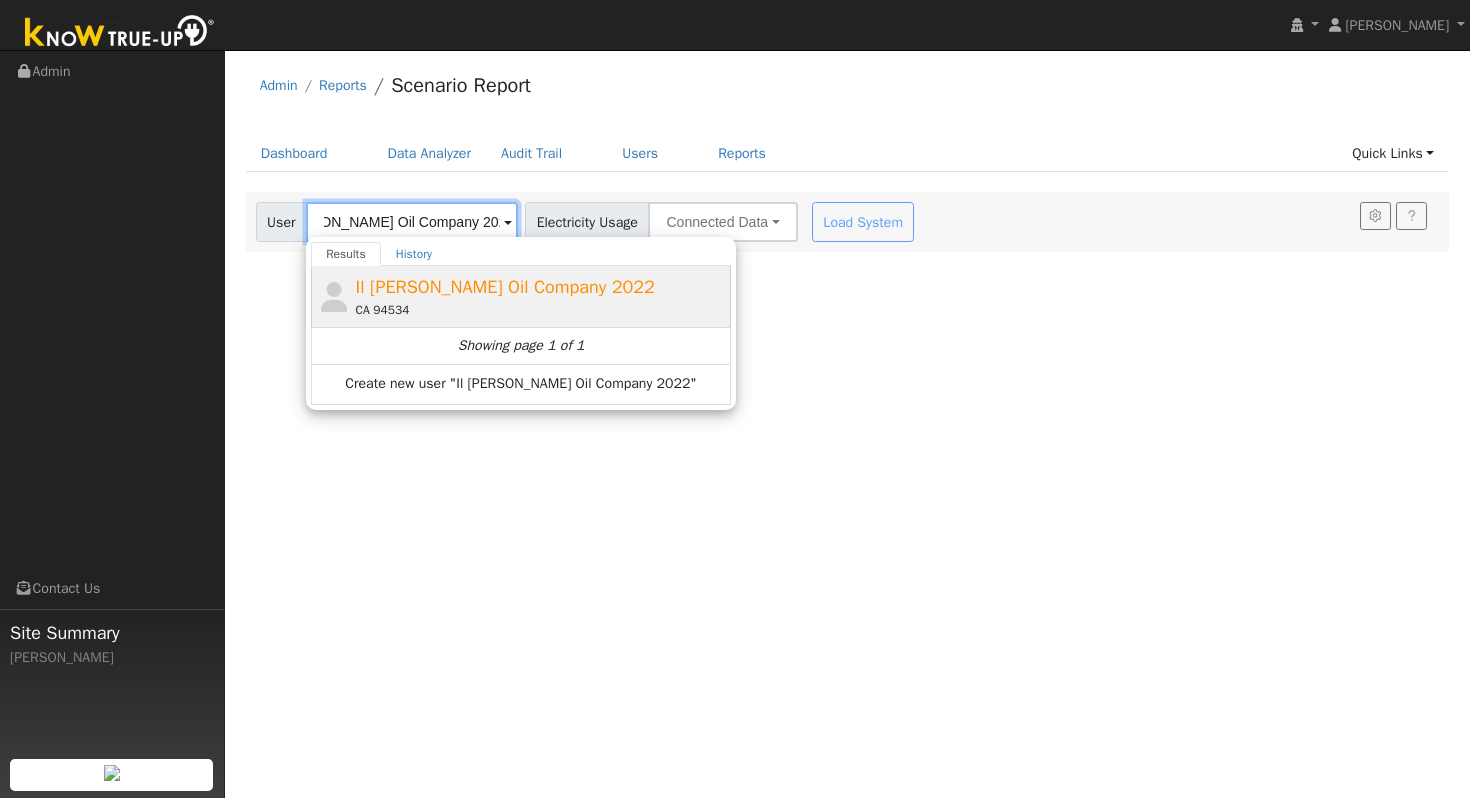 type on "Il [PERSON_NAME] Oil Company 2022" 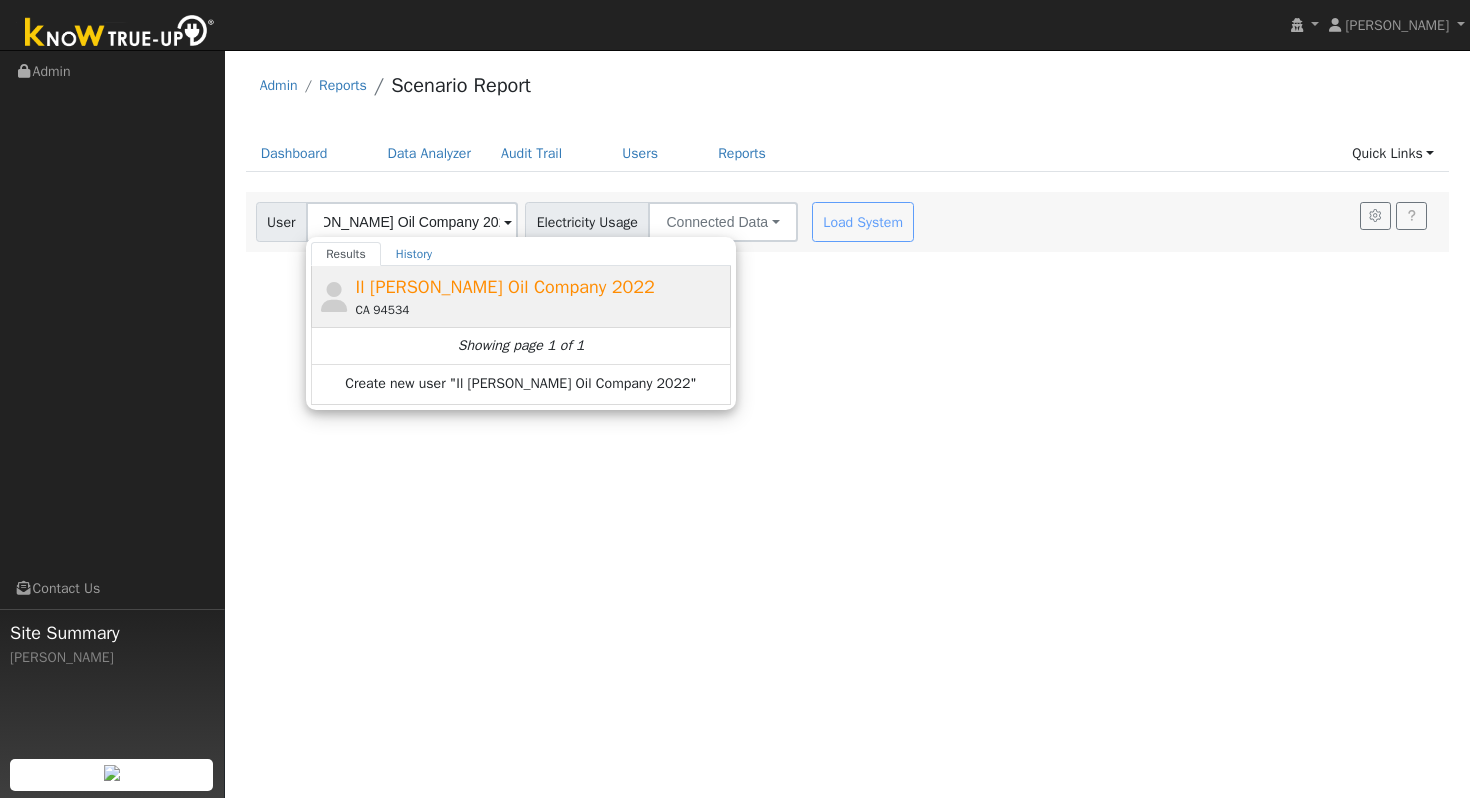 click on "Il [PERSON_NAME] Oil Company 2022" at bounding box center [505, 287] 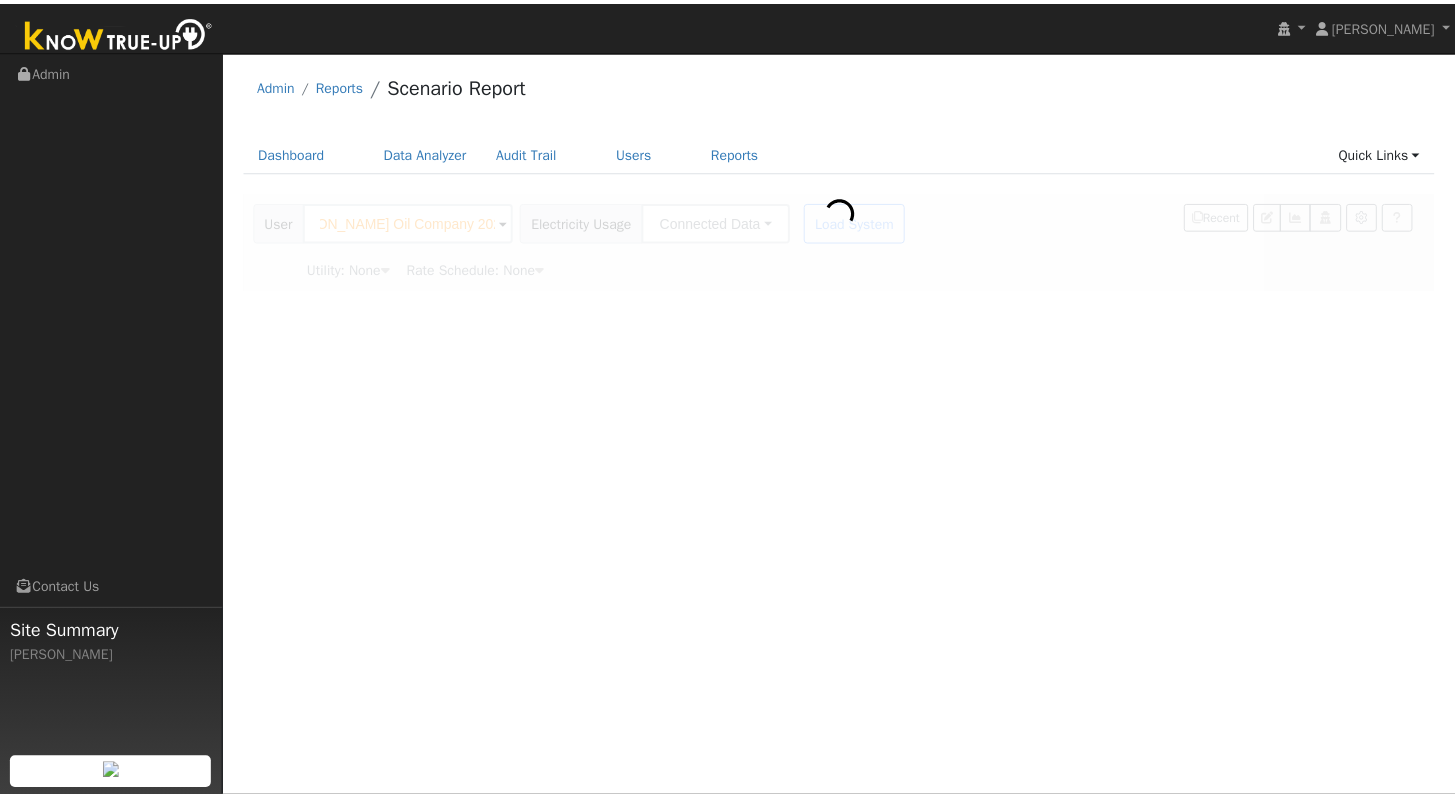 scroll, scrollTop: 0, scrollLeft: 0, axis: both 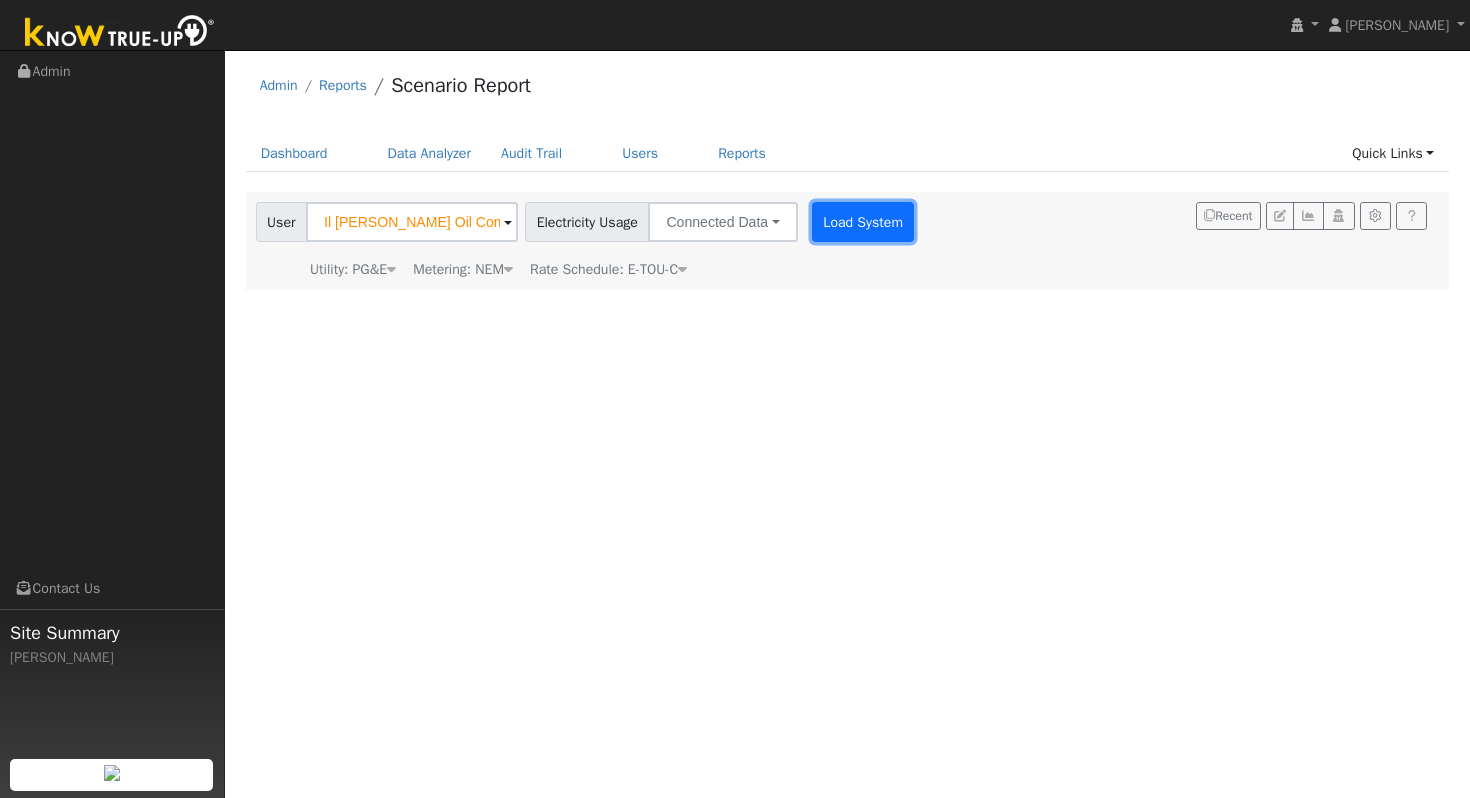 click on "Load System" at bounding box center [863, 222] 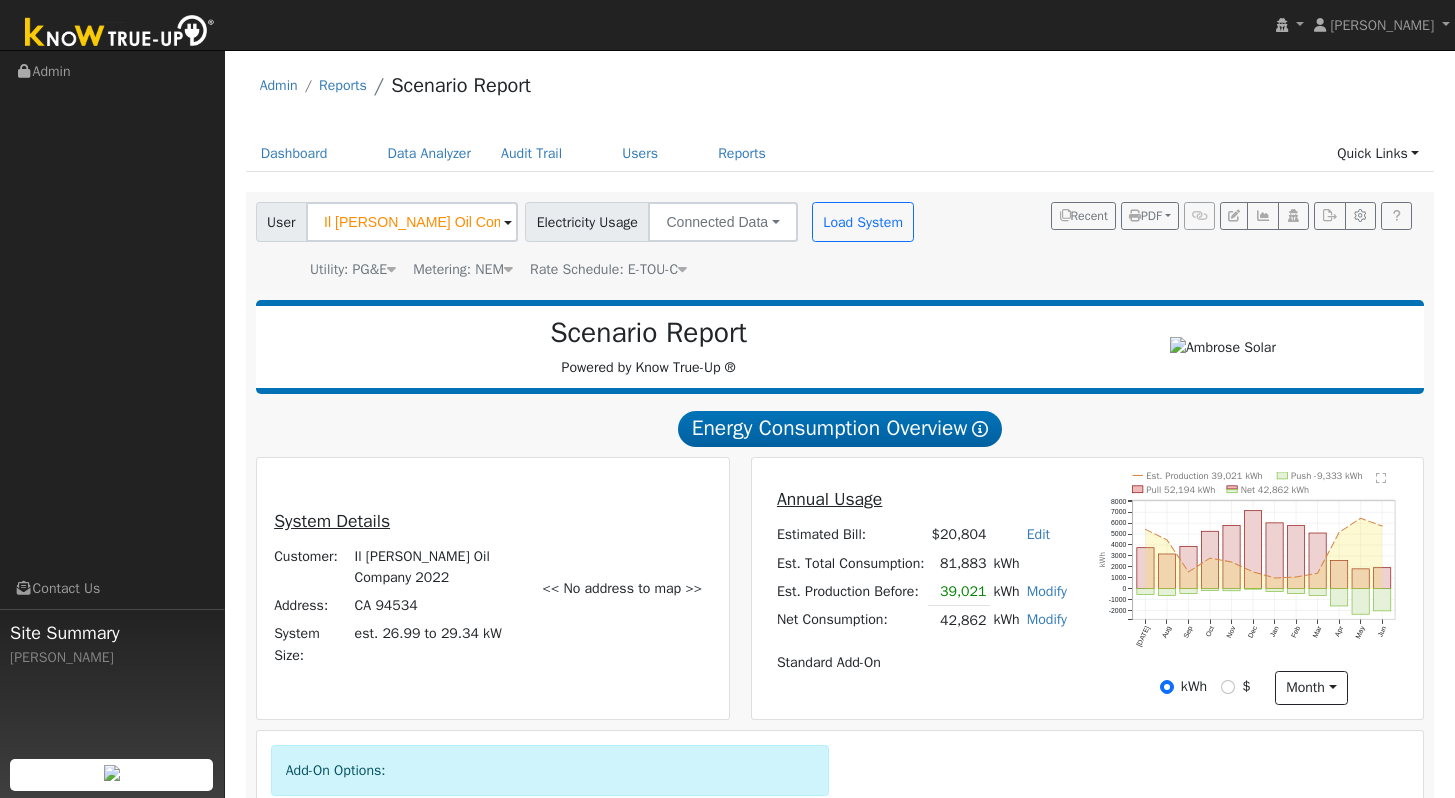 click on "Scenario Report  Powered by Know True-Up ®" at bounding box center [840, 347] 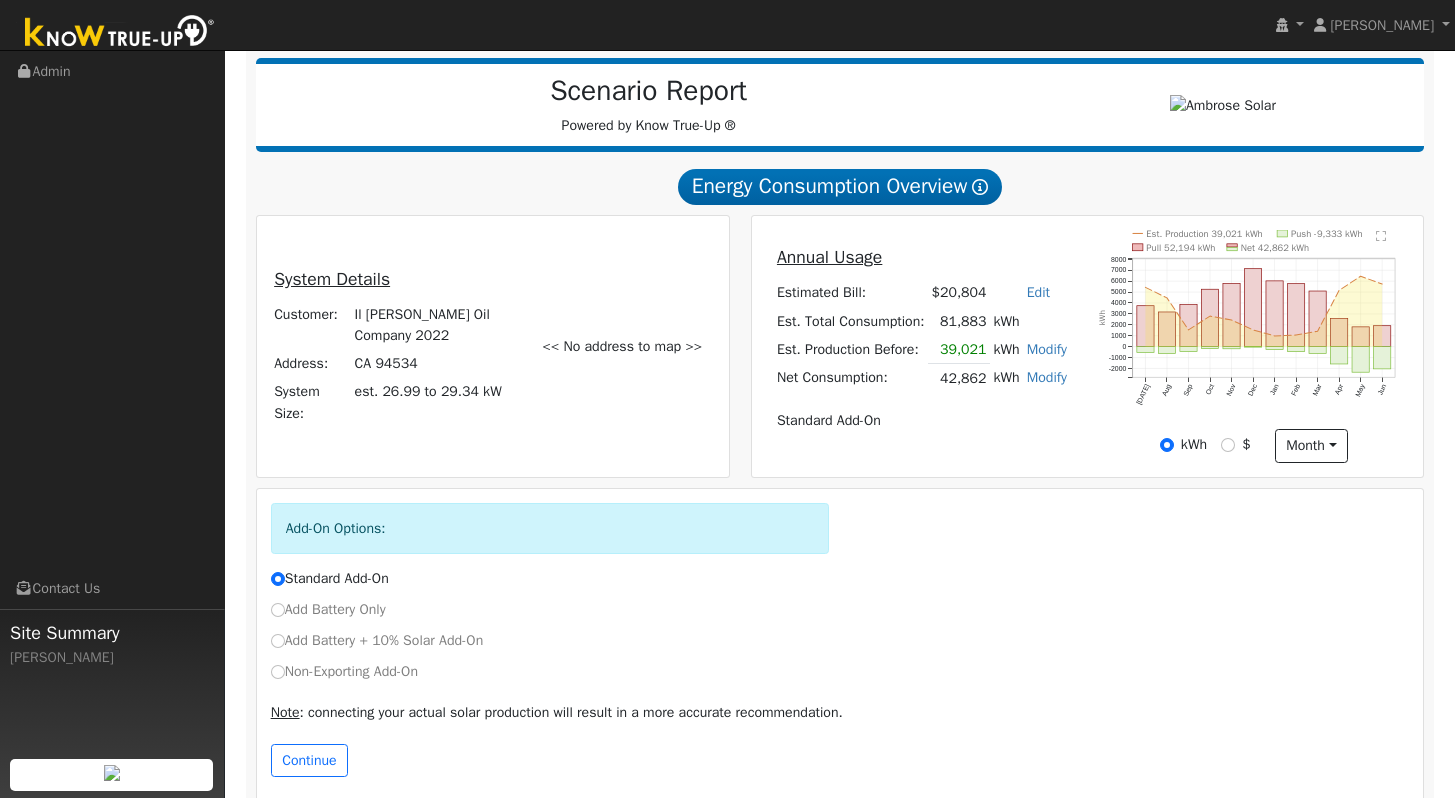 scroll, scrollTop: 265, scrollLeft: 0, axis: vertical 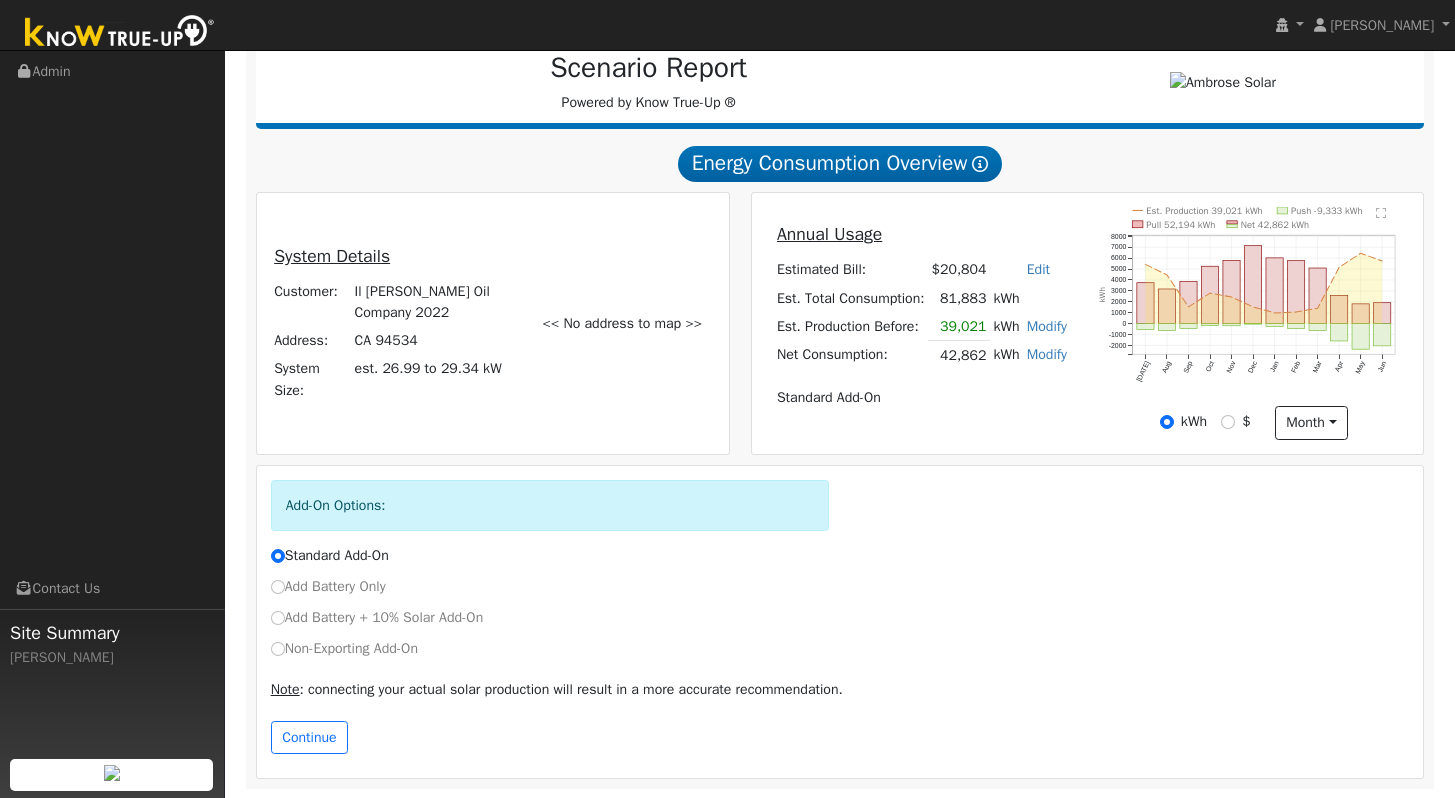 click on "Non-Exporting Add-On" at bounding box center (344, 648) 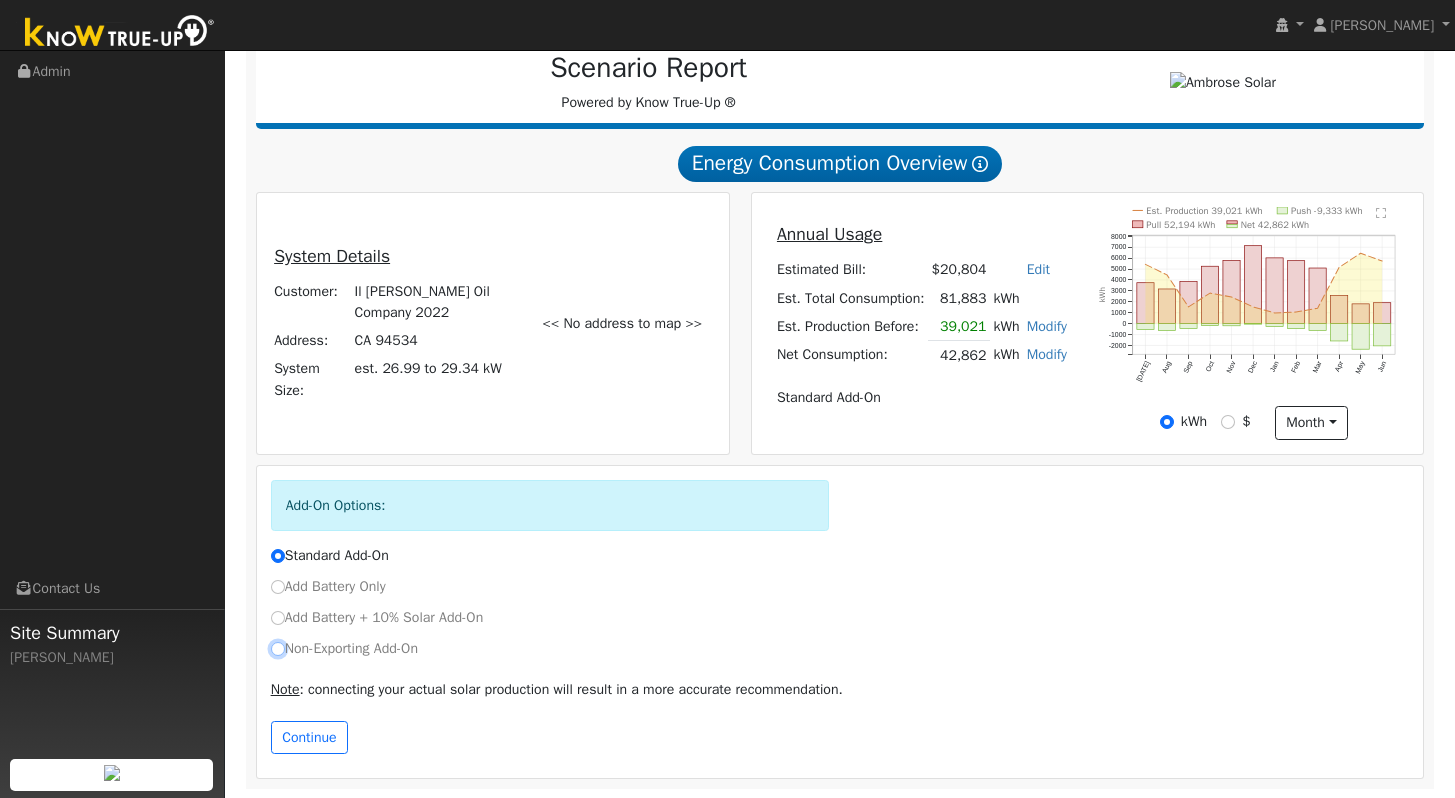 click on "Non-Exporting Add-On" at bounding box center [278, 649] 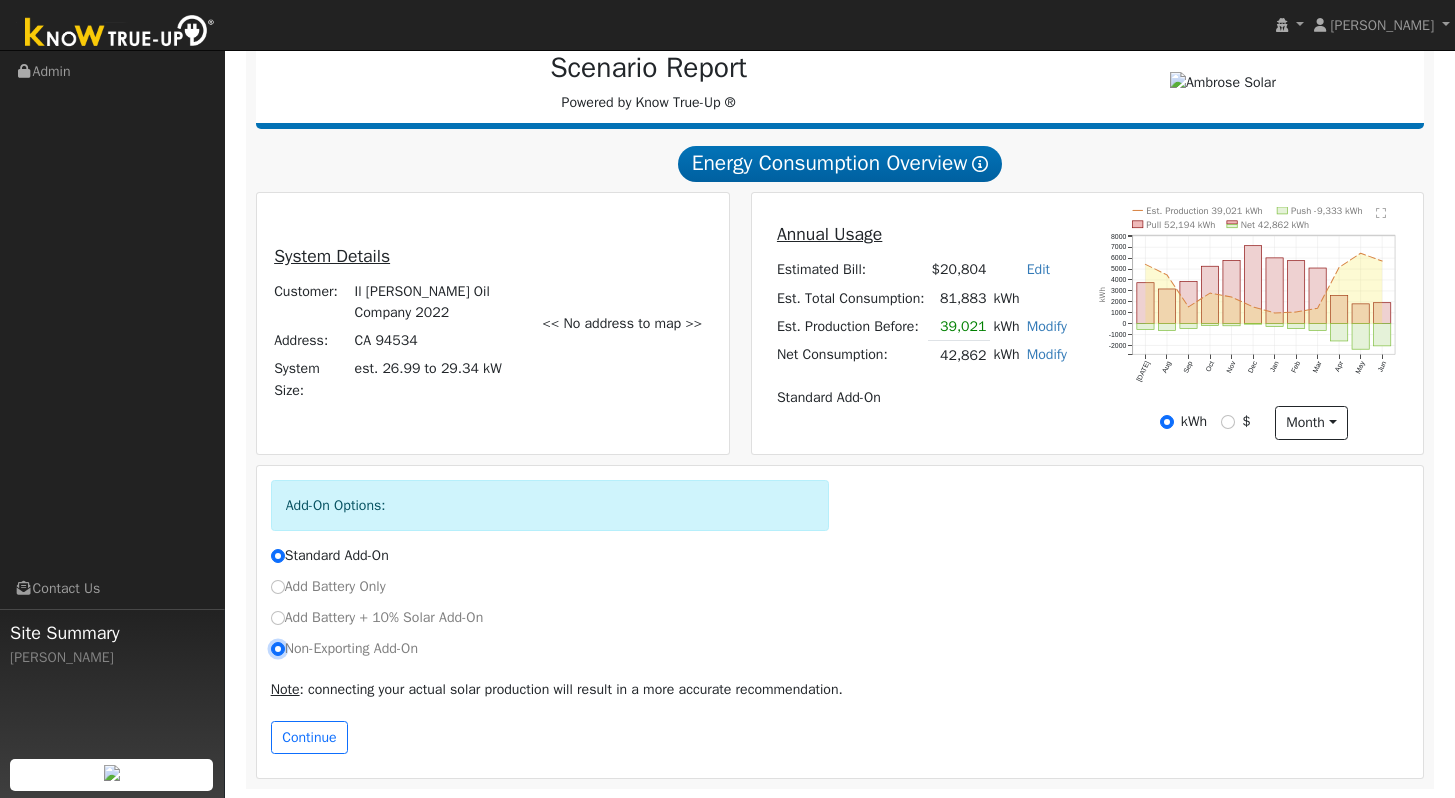 radio on "true" 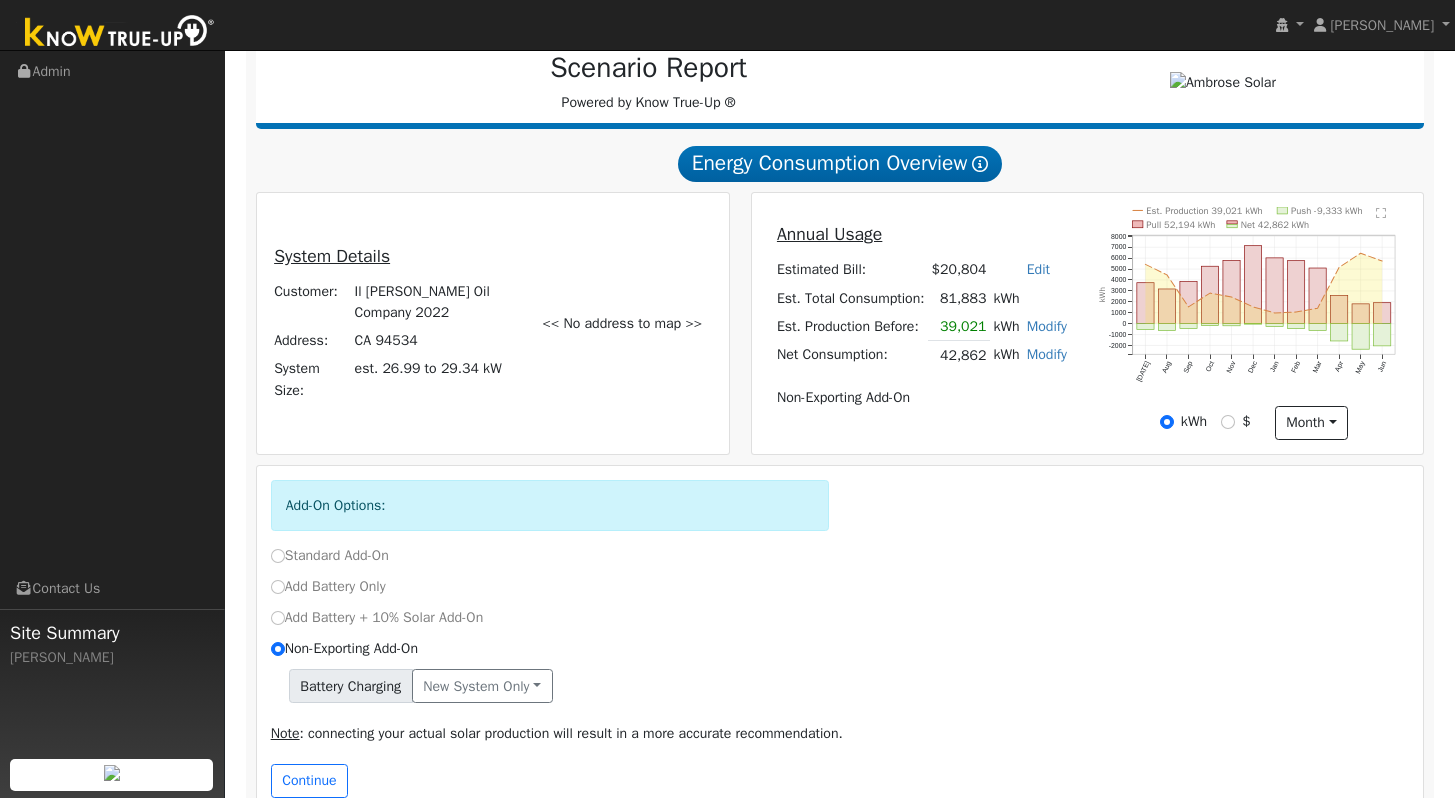 click on "Add Battery + 10% Solar Add-On" at bounding box center (840, 617) 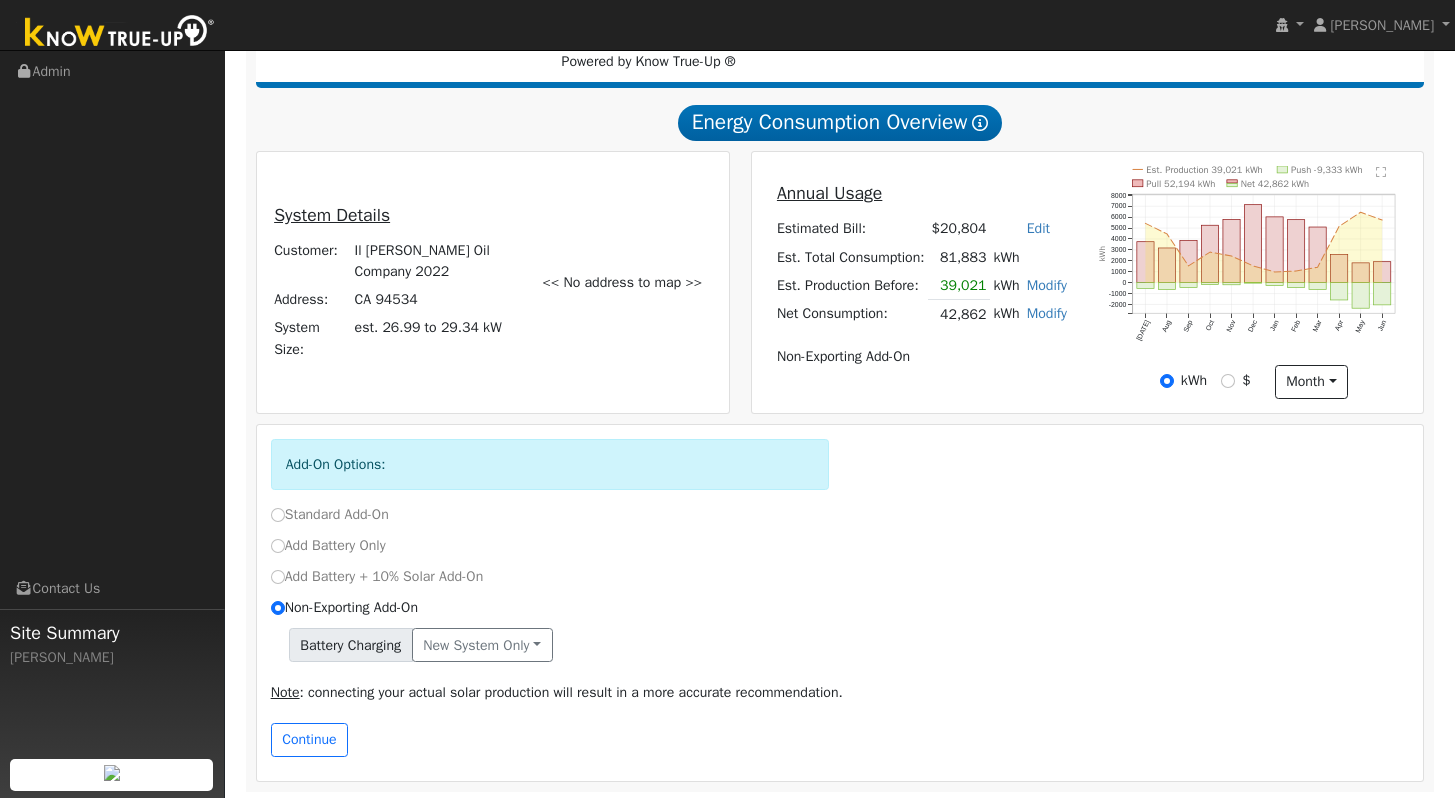 scroll, scrollTop: 309, scrollLeft: 0, axis: vertical 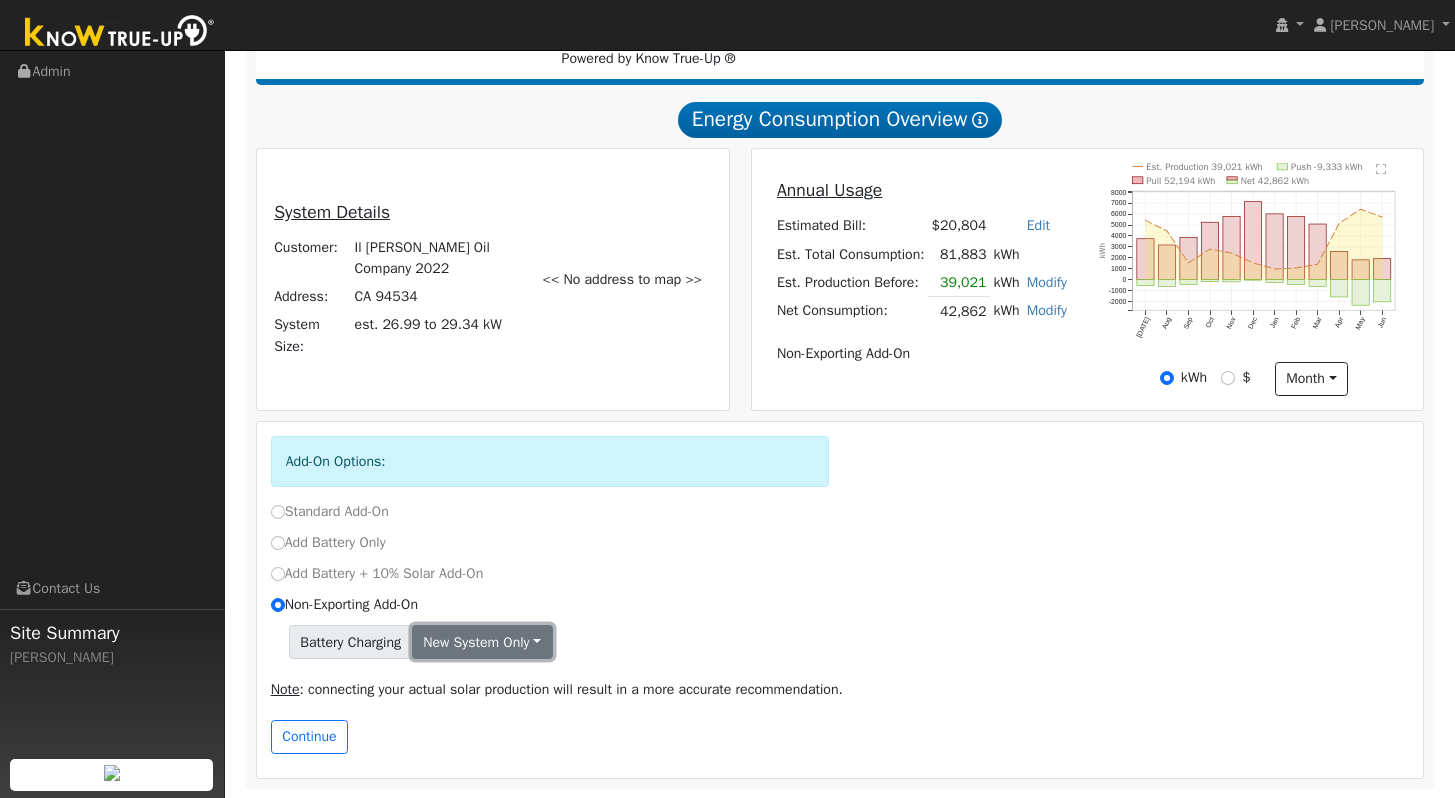 click on "New system only" at bounding box center (482, 642) 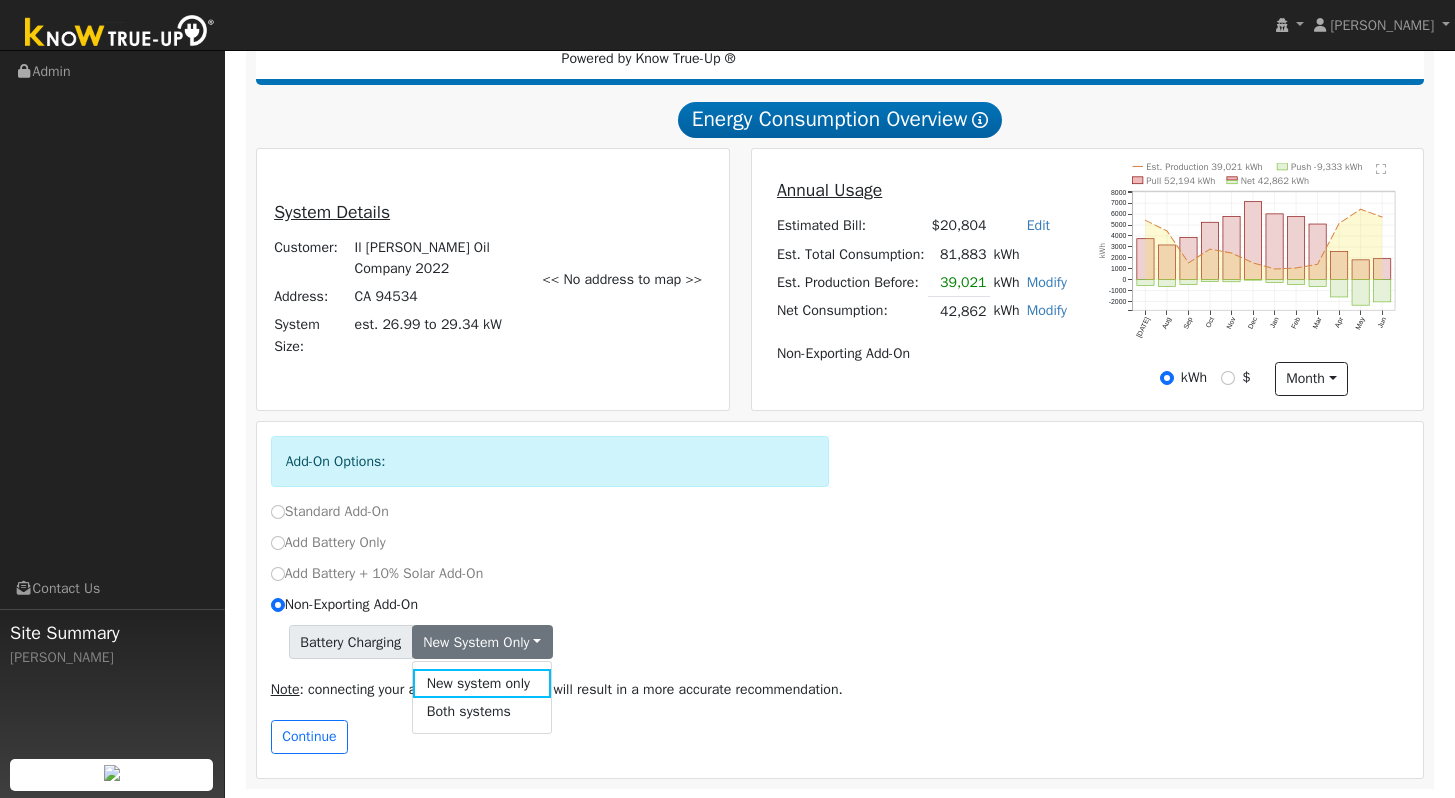 click on "Non-Exporting Add-On" at bounding box center [840, 604] 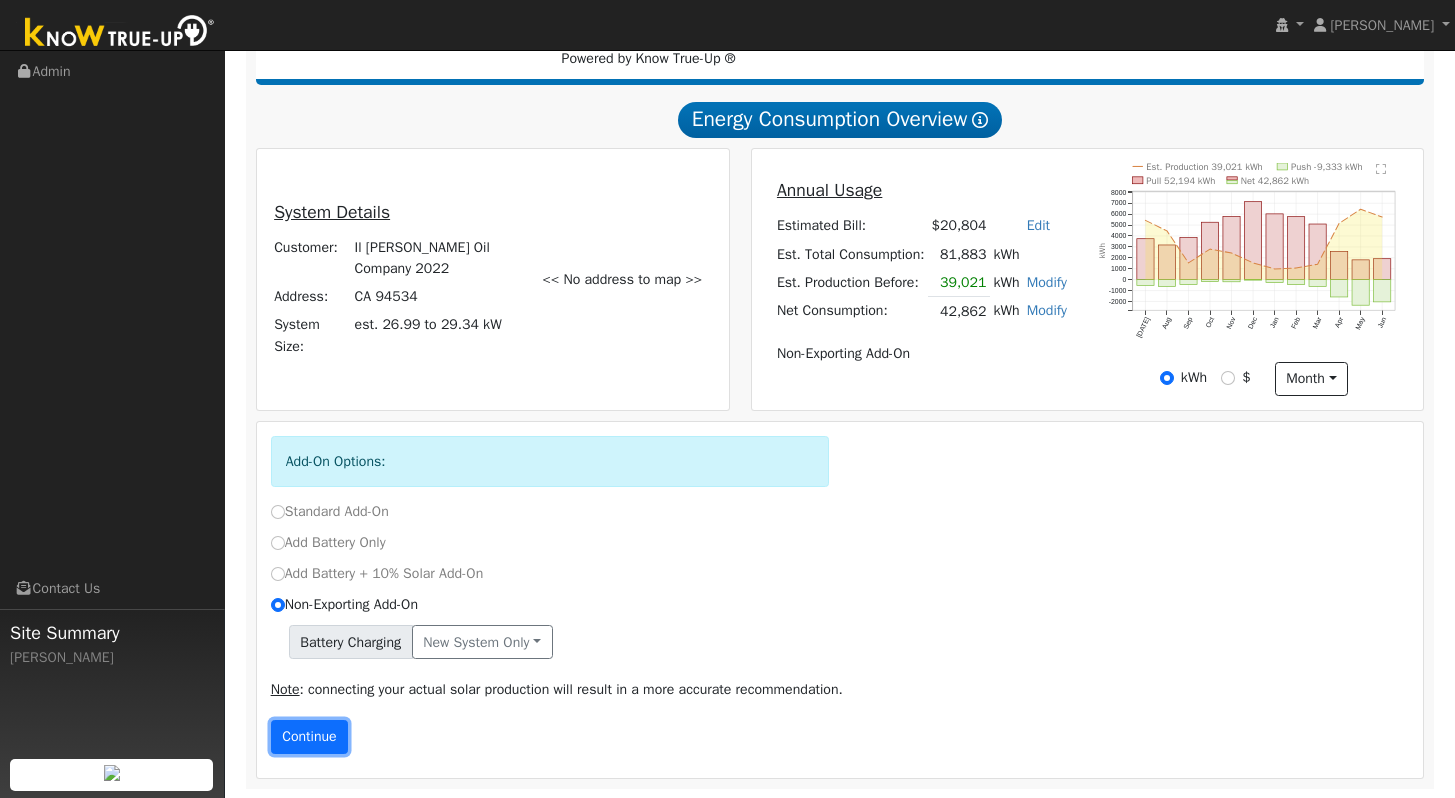 click on "Continue" at bounding box center [310, 737] 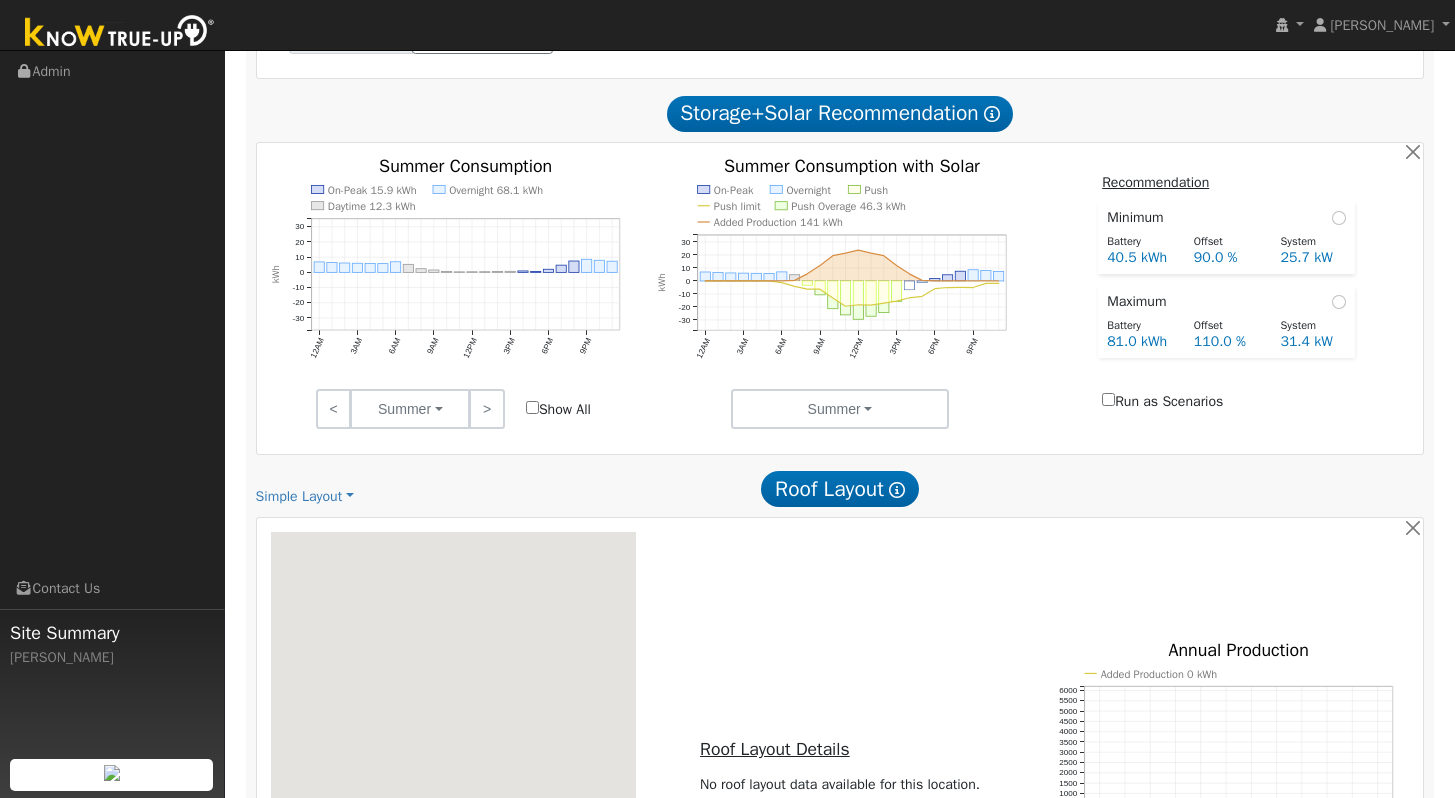 scroll, scrollTop: 947, scrollLeft: 0, axis: vertical 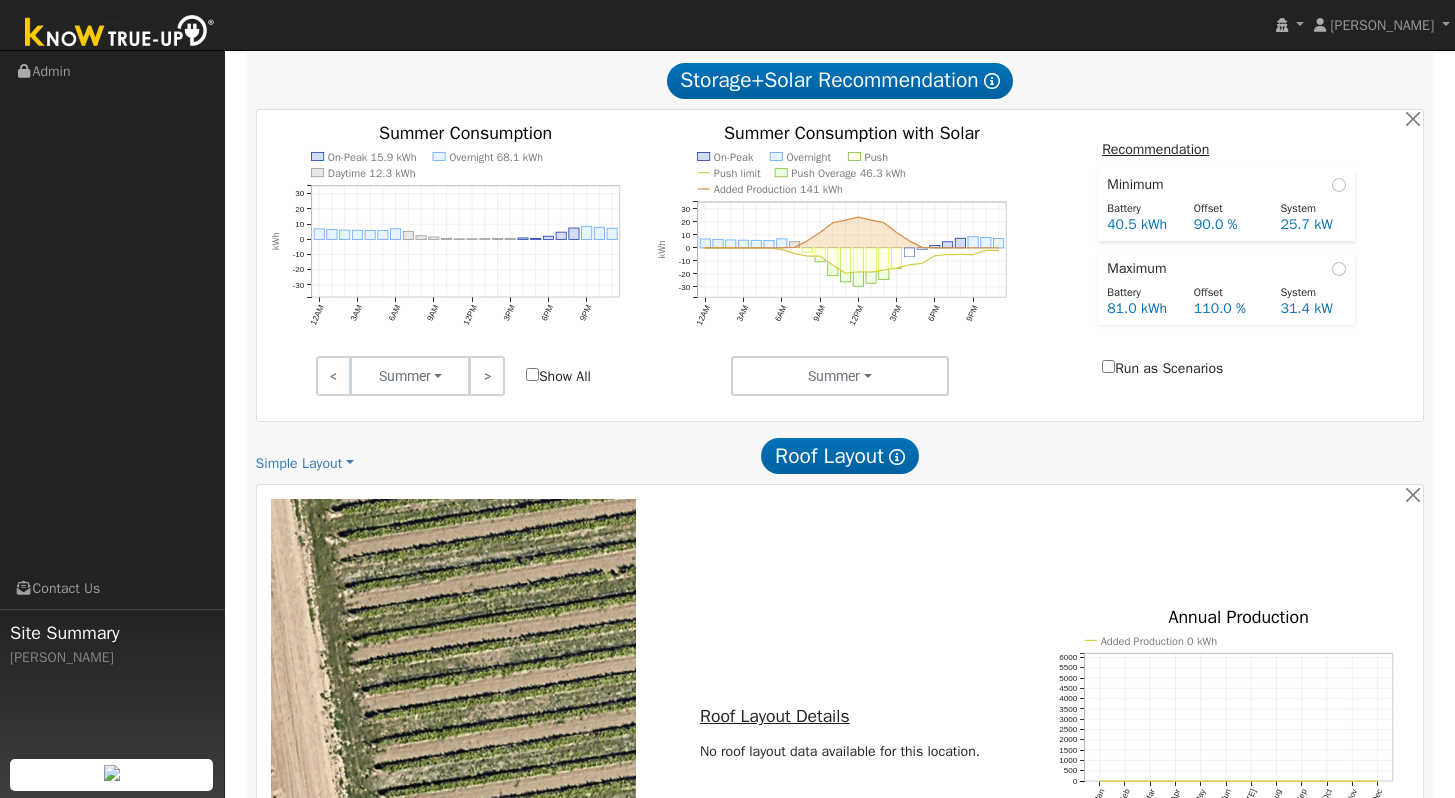 click at bounding box center (1236, 456) 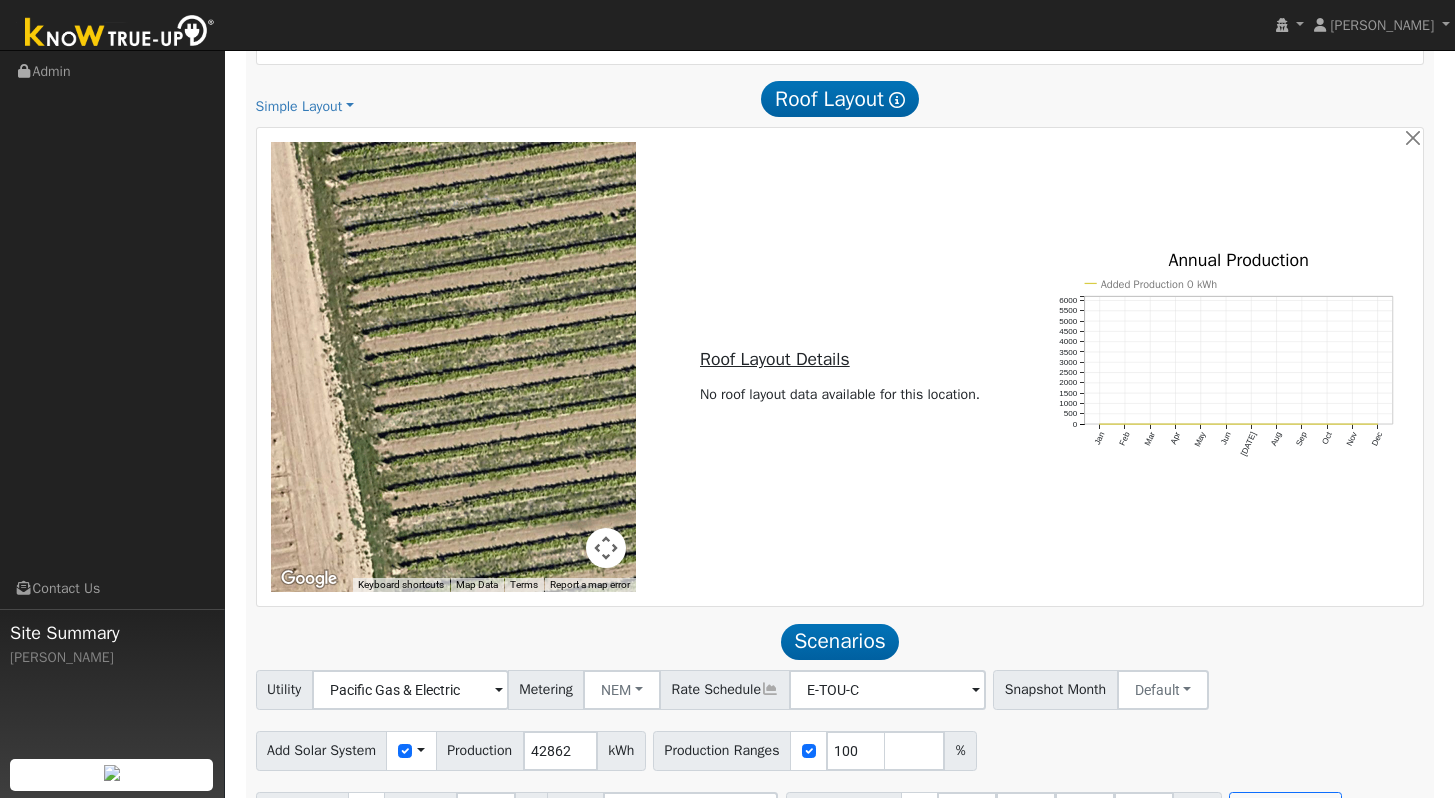 scroll, scrollTop: 1307, scrollLeft: 0, axis: vertical 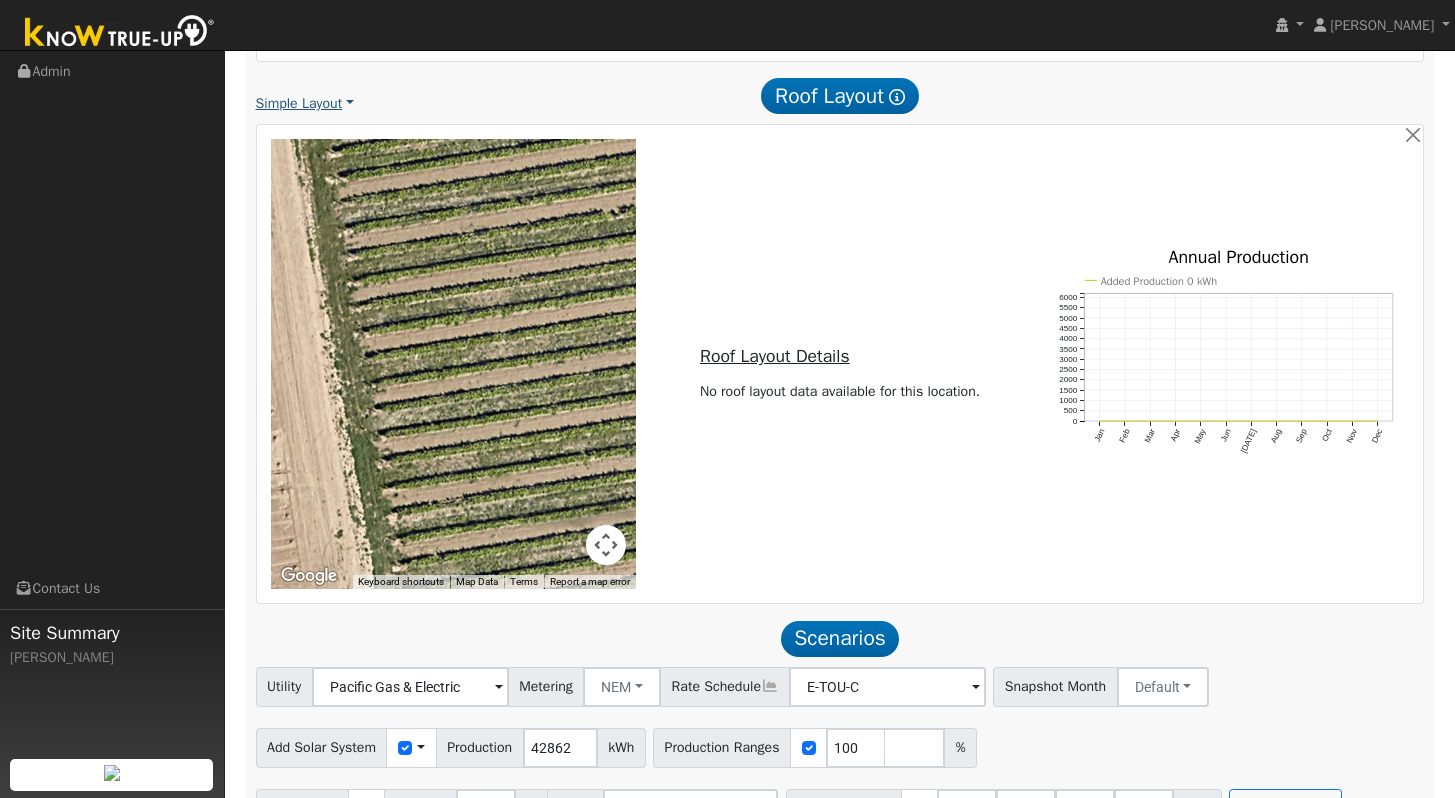 click on "Simple Layout" at bounding box center [305, 103] 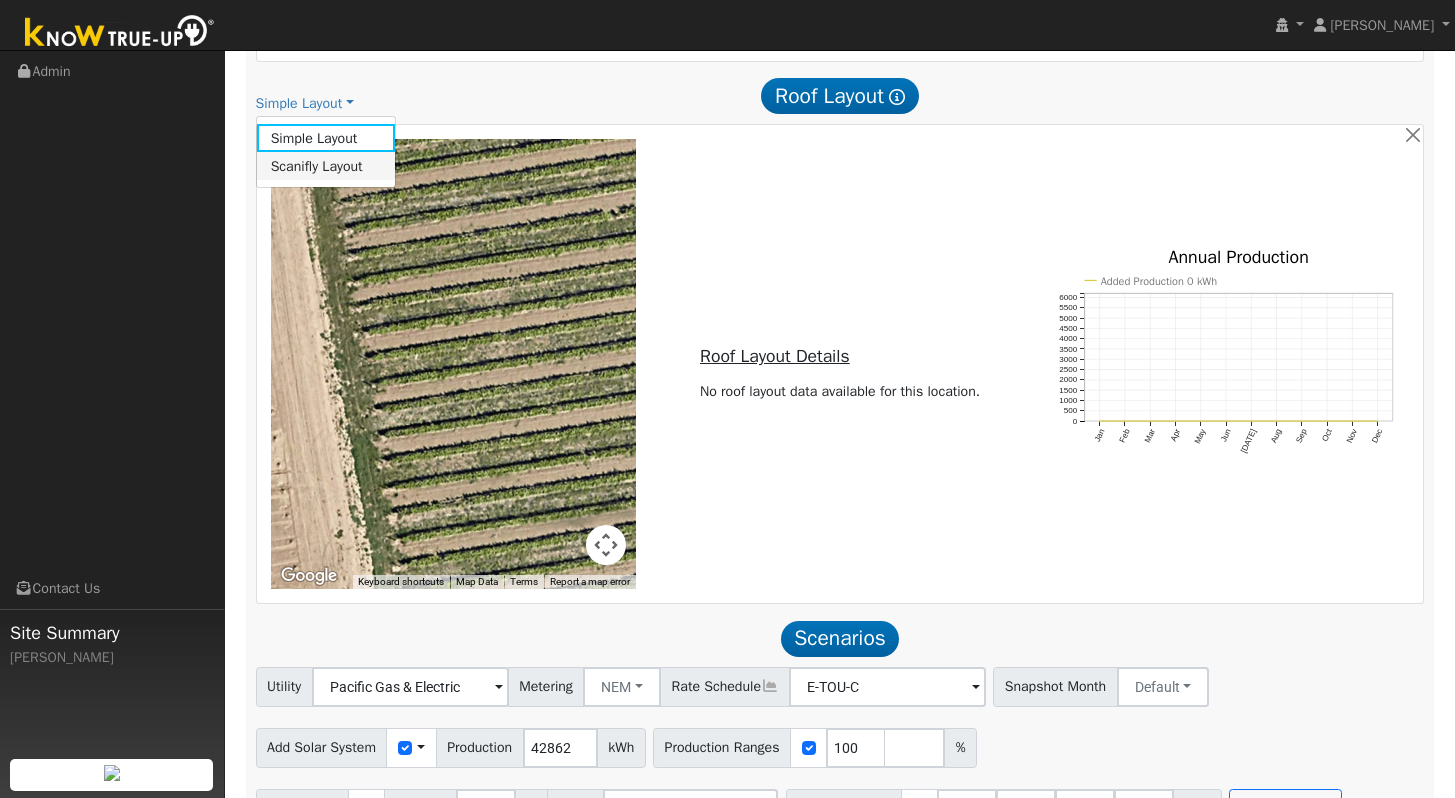 click on "Scanifly Layout" at bounding box center (326, 166) 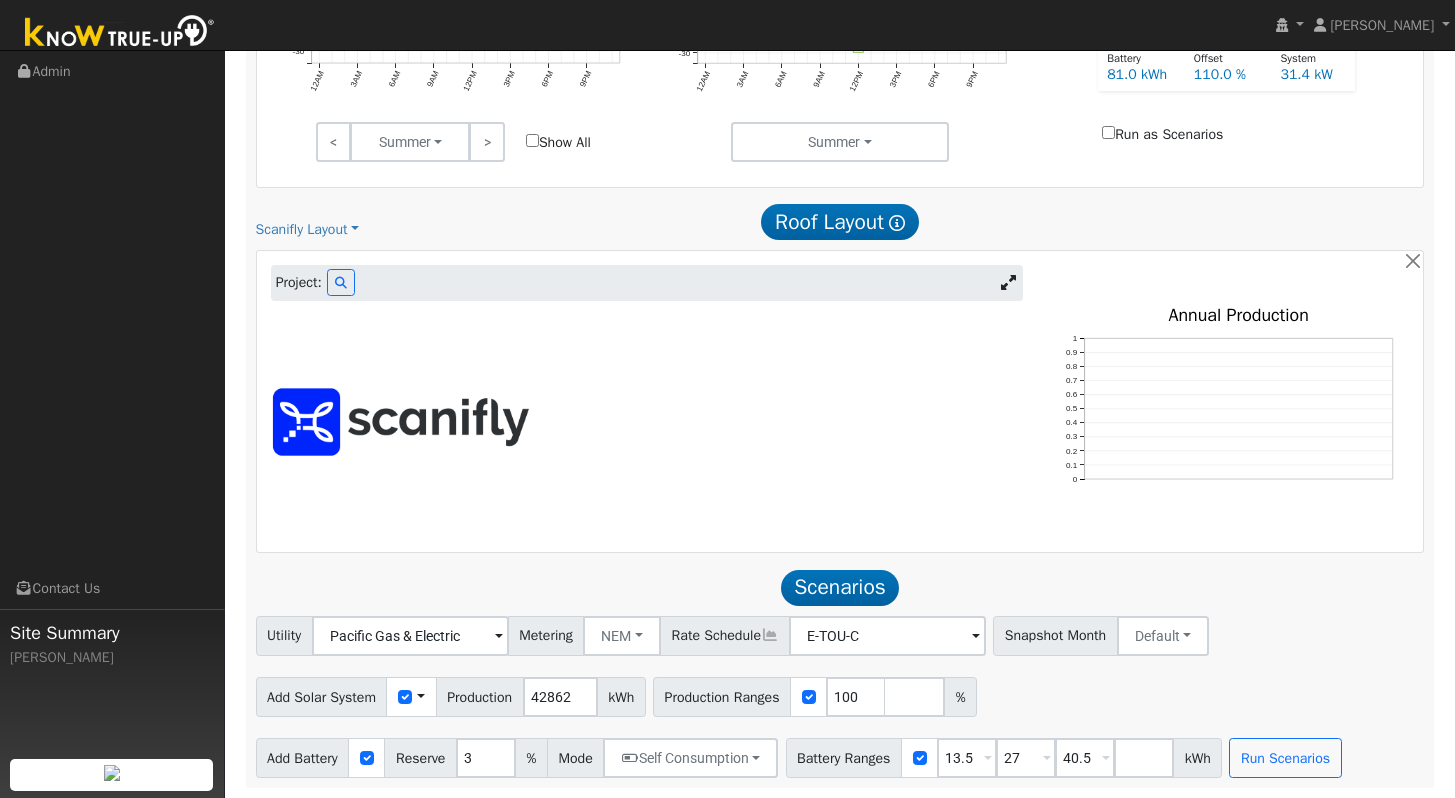 scroll, scrollTop: 1178, scrollLeft: 0, axis: vertical 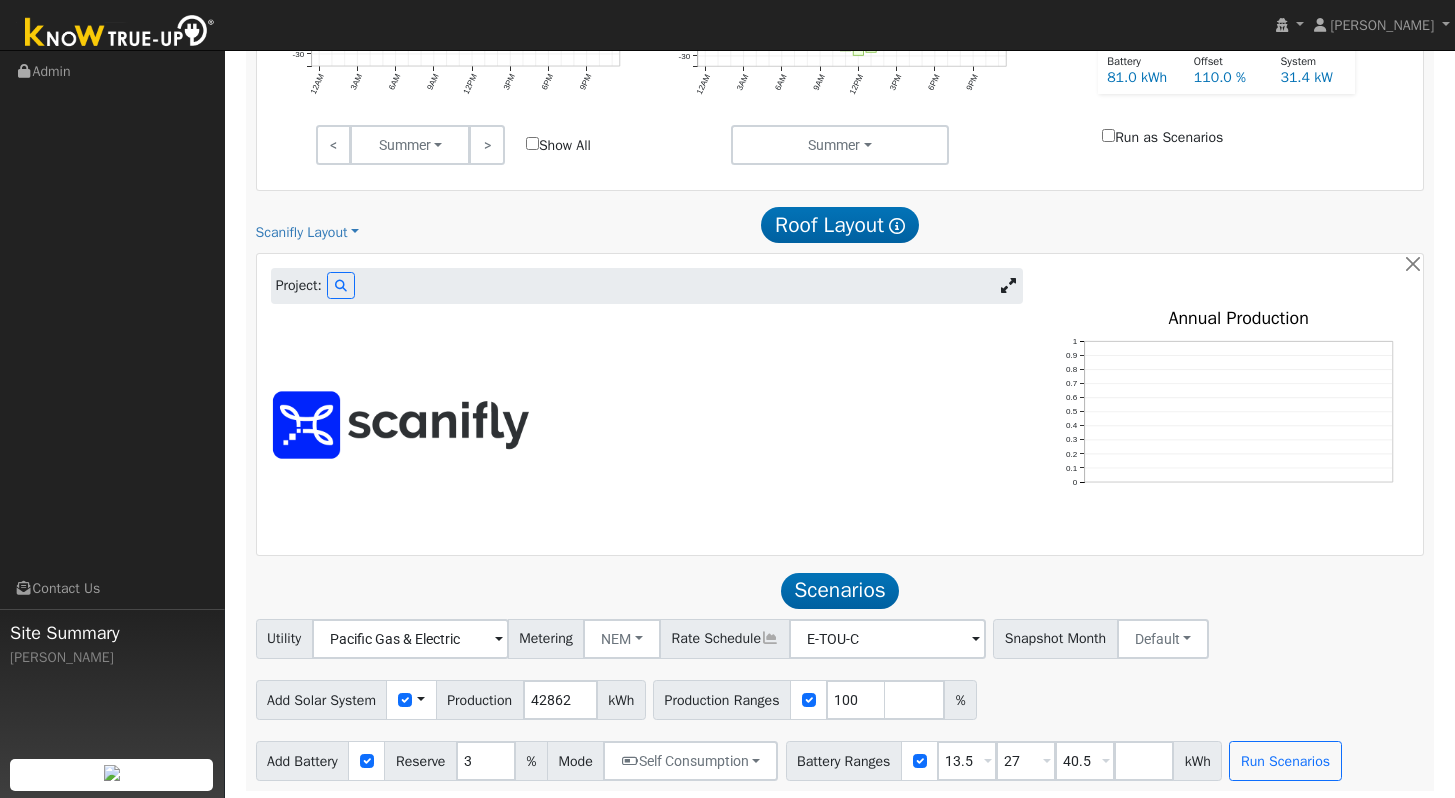click at bounding box center (404, 425) 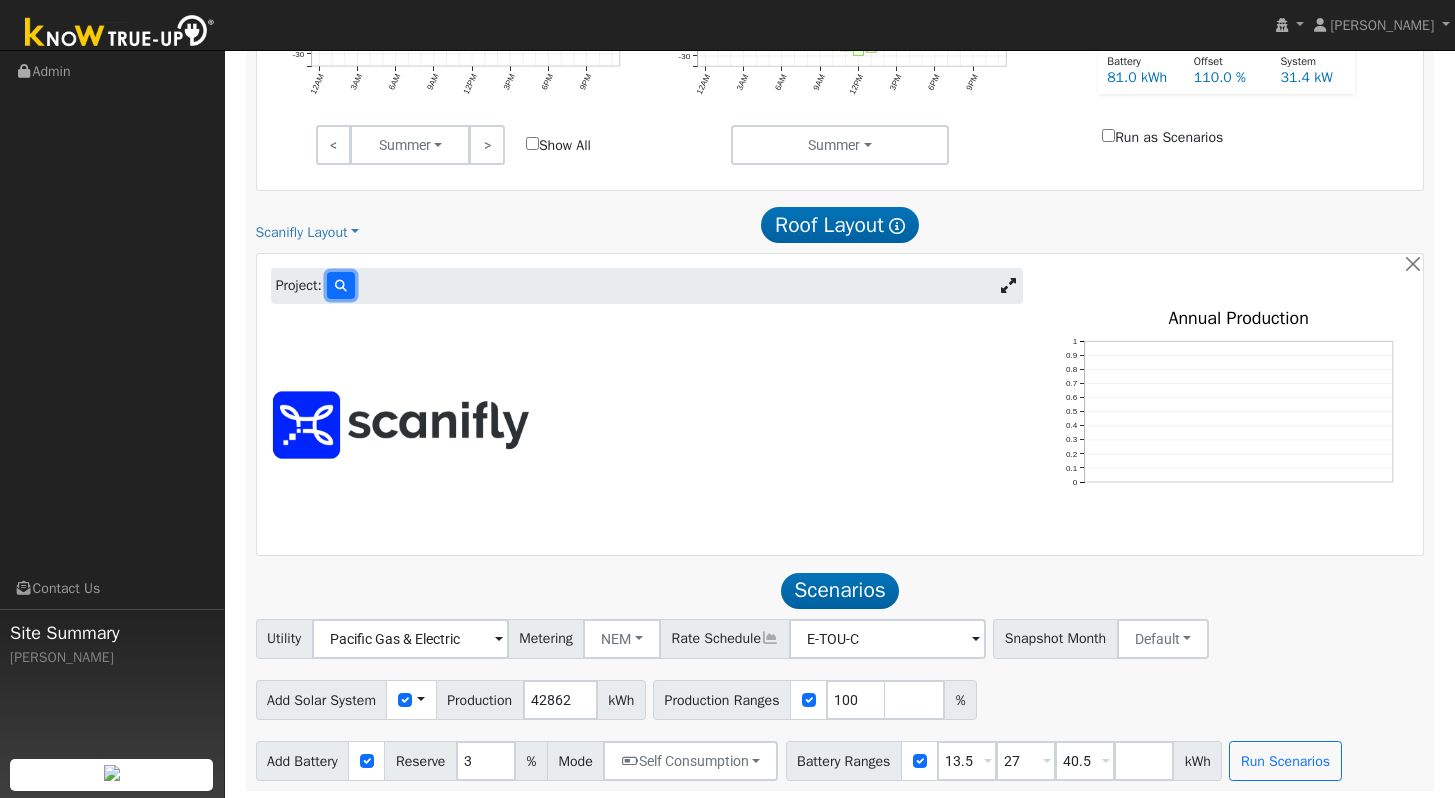 click at bounding box center (341, 286) 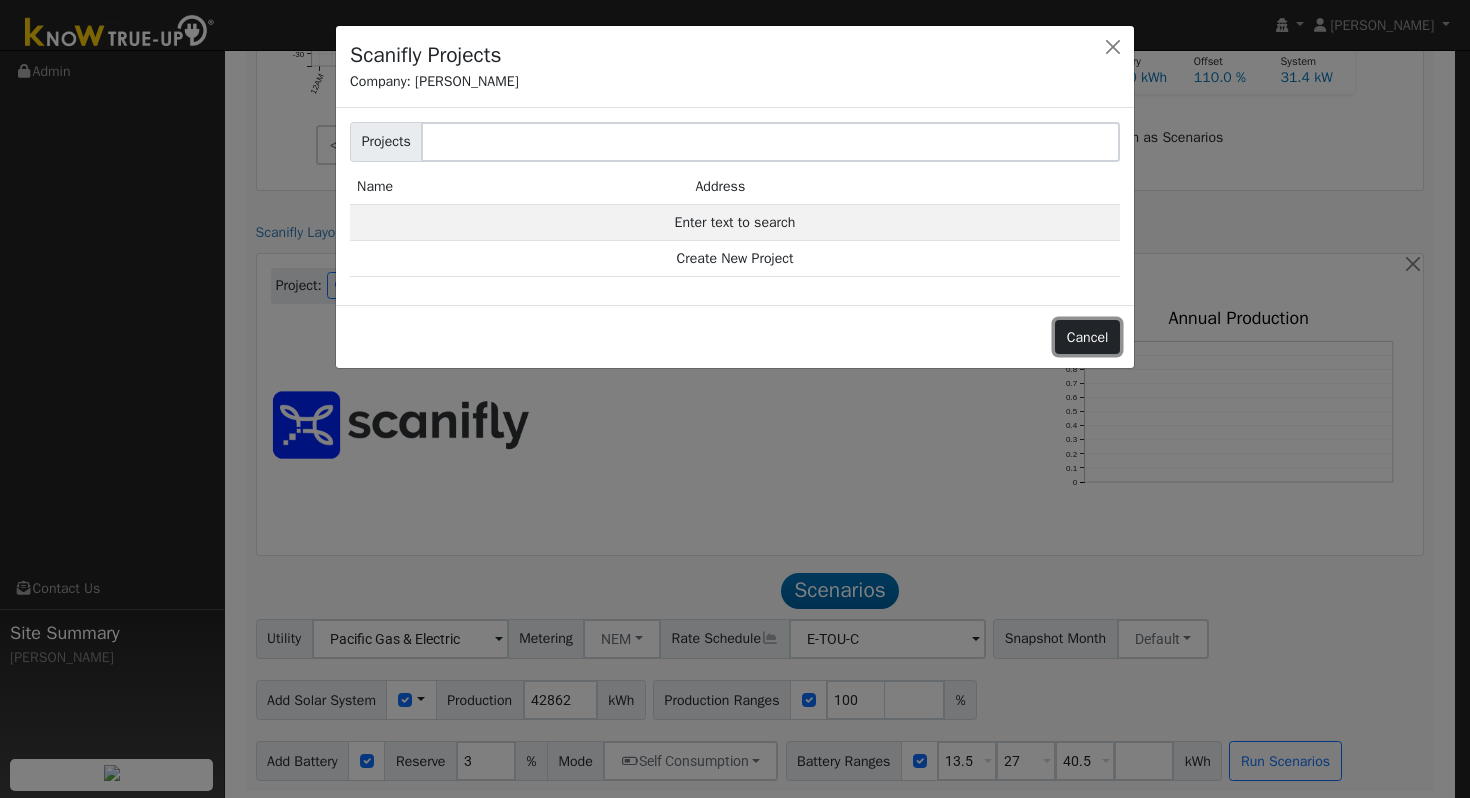 click on "Cancel" at bounding box center (1087, 337) 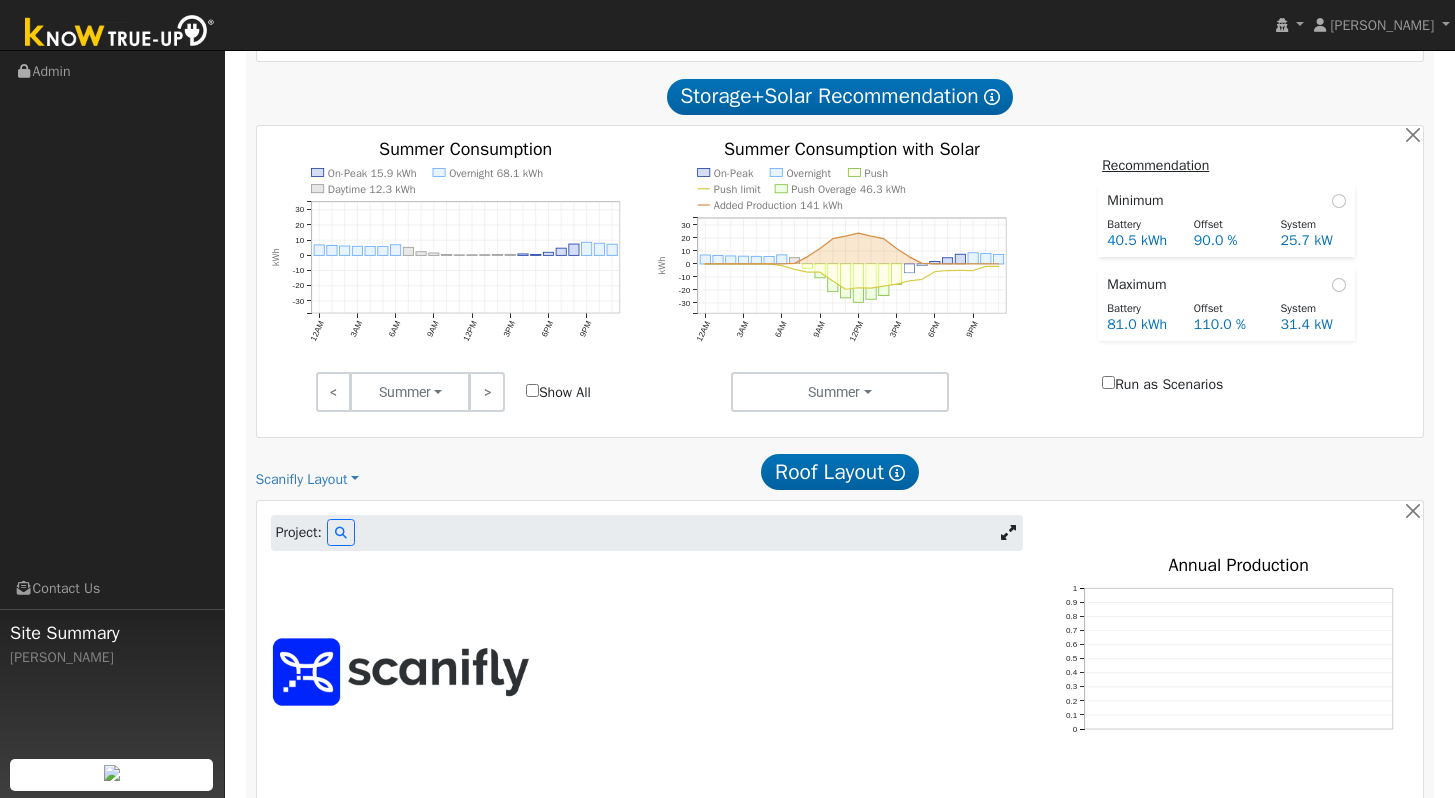 scroll, scrollTop: 835, scrollLeft: 0, axis: vertical 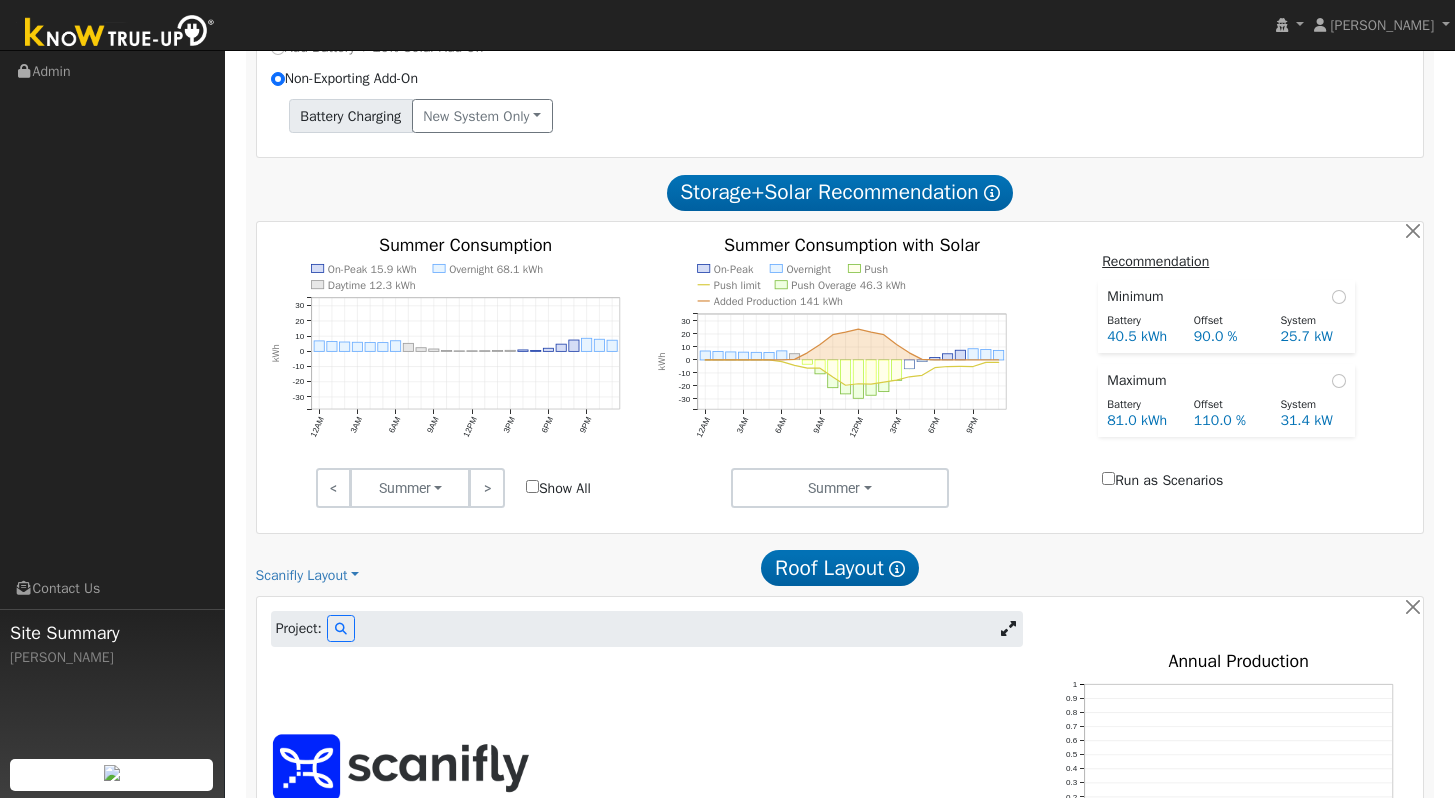 drag, startPoint x: 1469, startPoint y: 574, endPoint x: 1469, endPoint y: 435, distance: 139 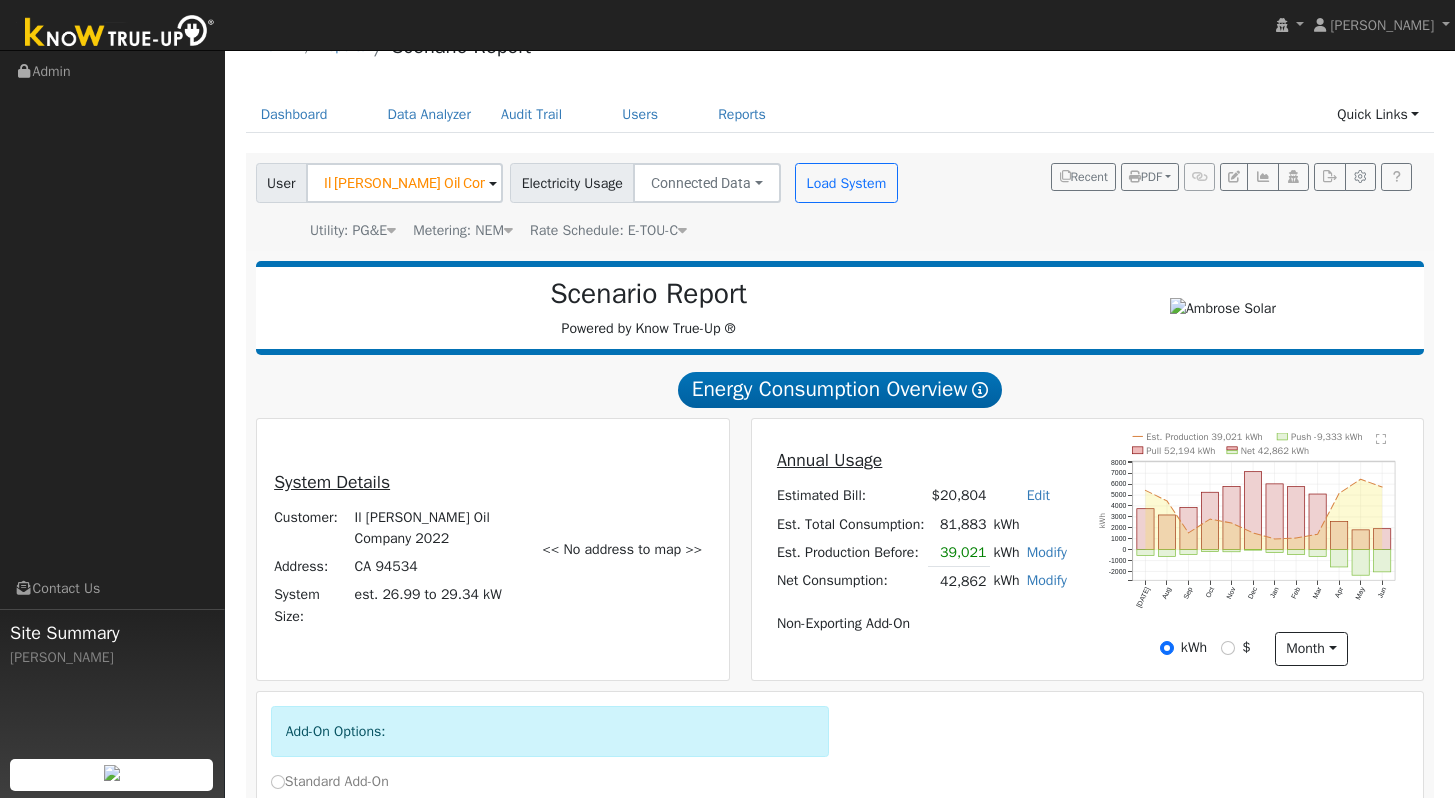 scroll, scrollTop: 0, scrollLeft: 0, axis: both 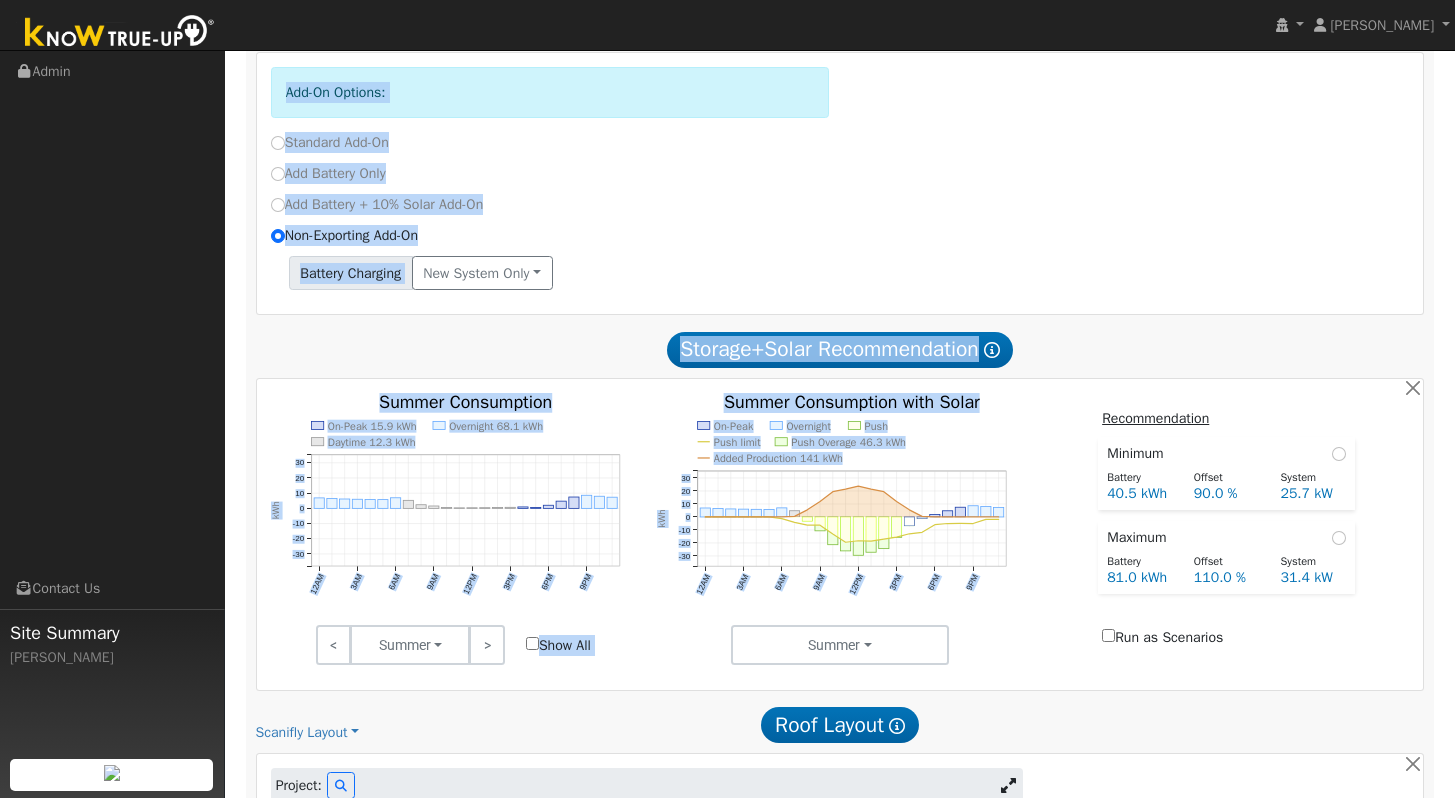 drag, startPoint x: 1463, startPoint y: 480, endPoint x: 1462, endPoint y: 417, distance: 63.007935 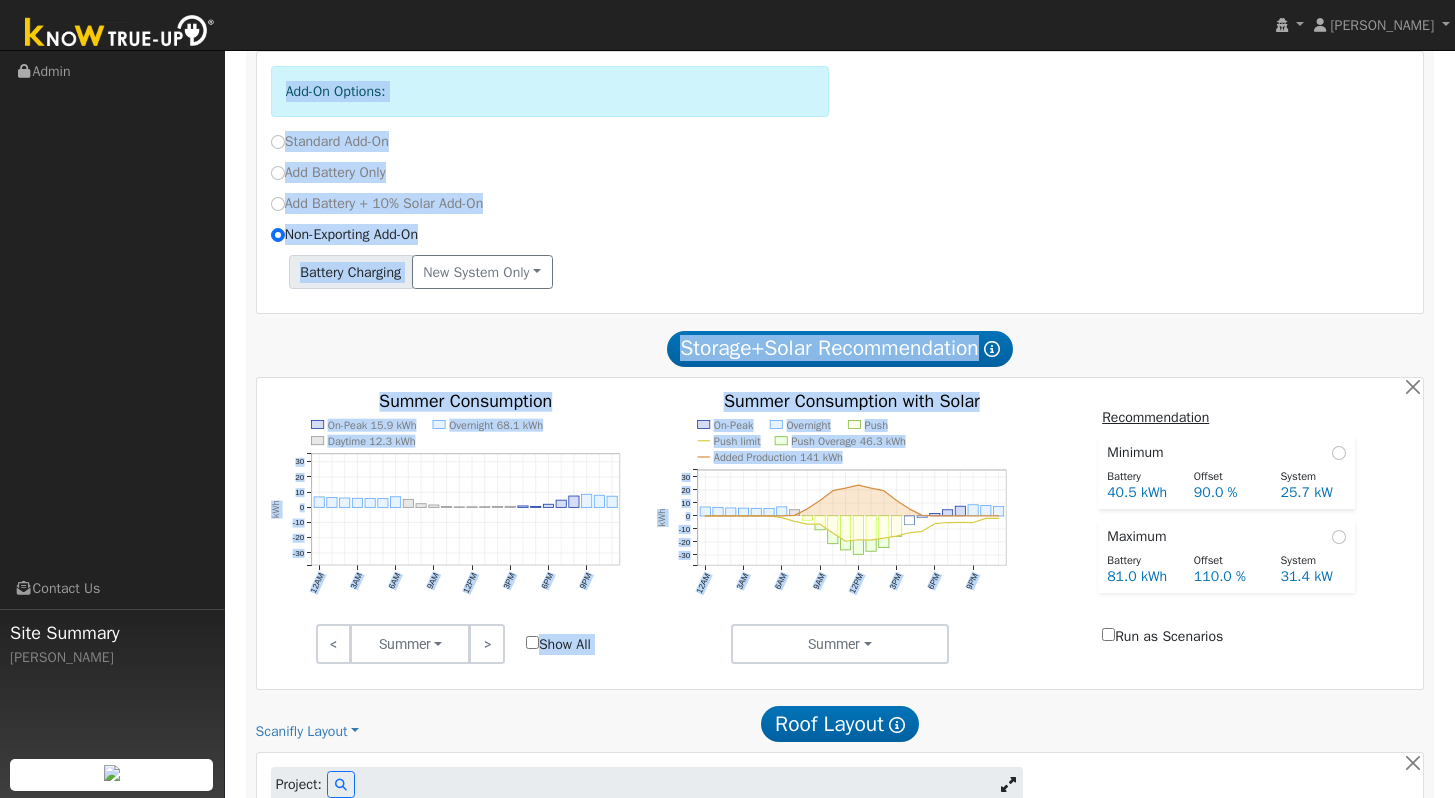 click on "Add Battery + 10% Solar Add-On" at bounding box center (840, 203) 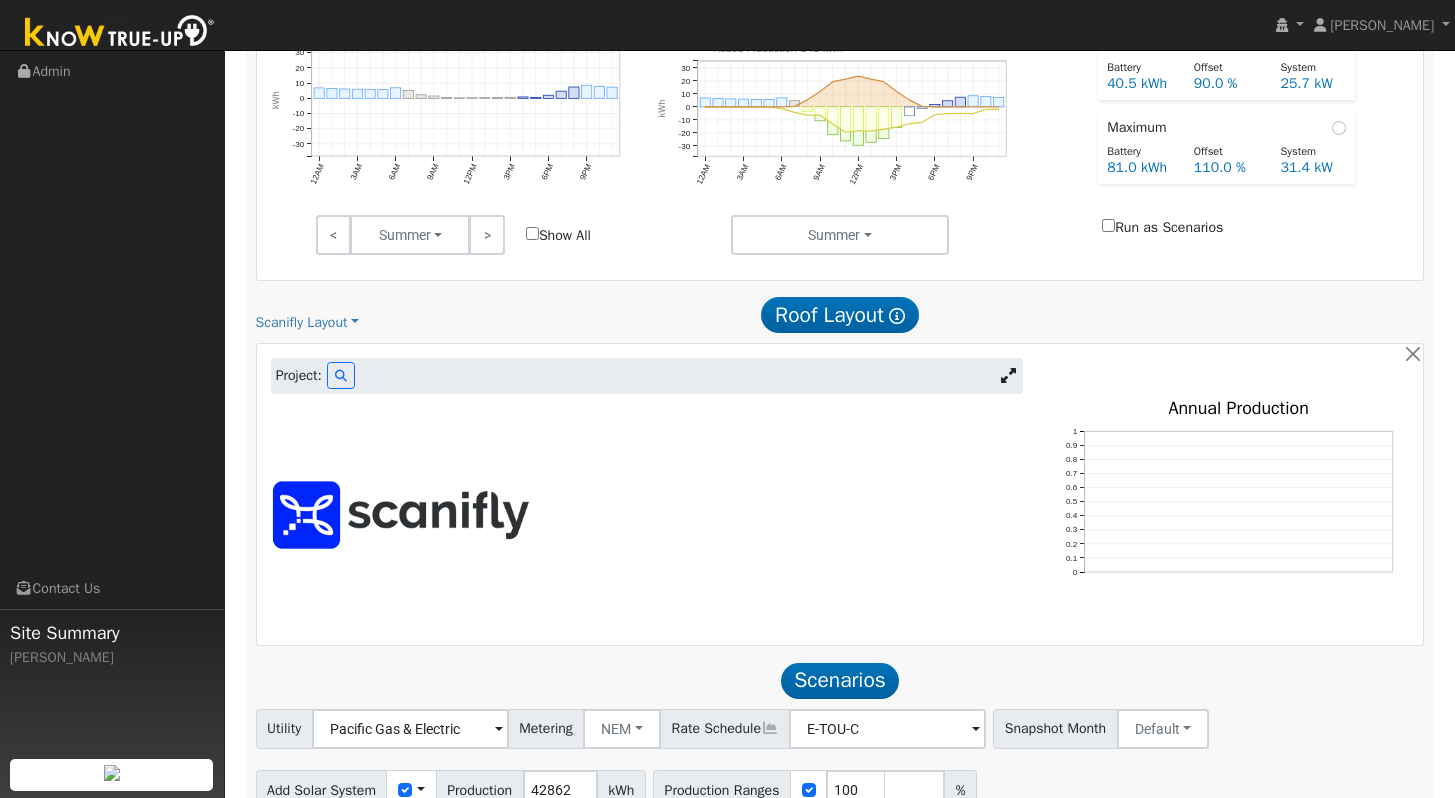 scroll, scrollTop: 1101, scrollLeft: 0, axis: vertical 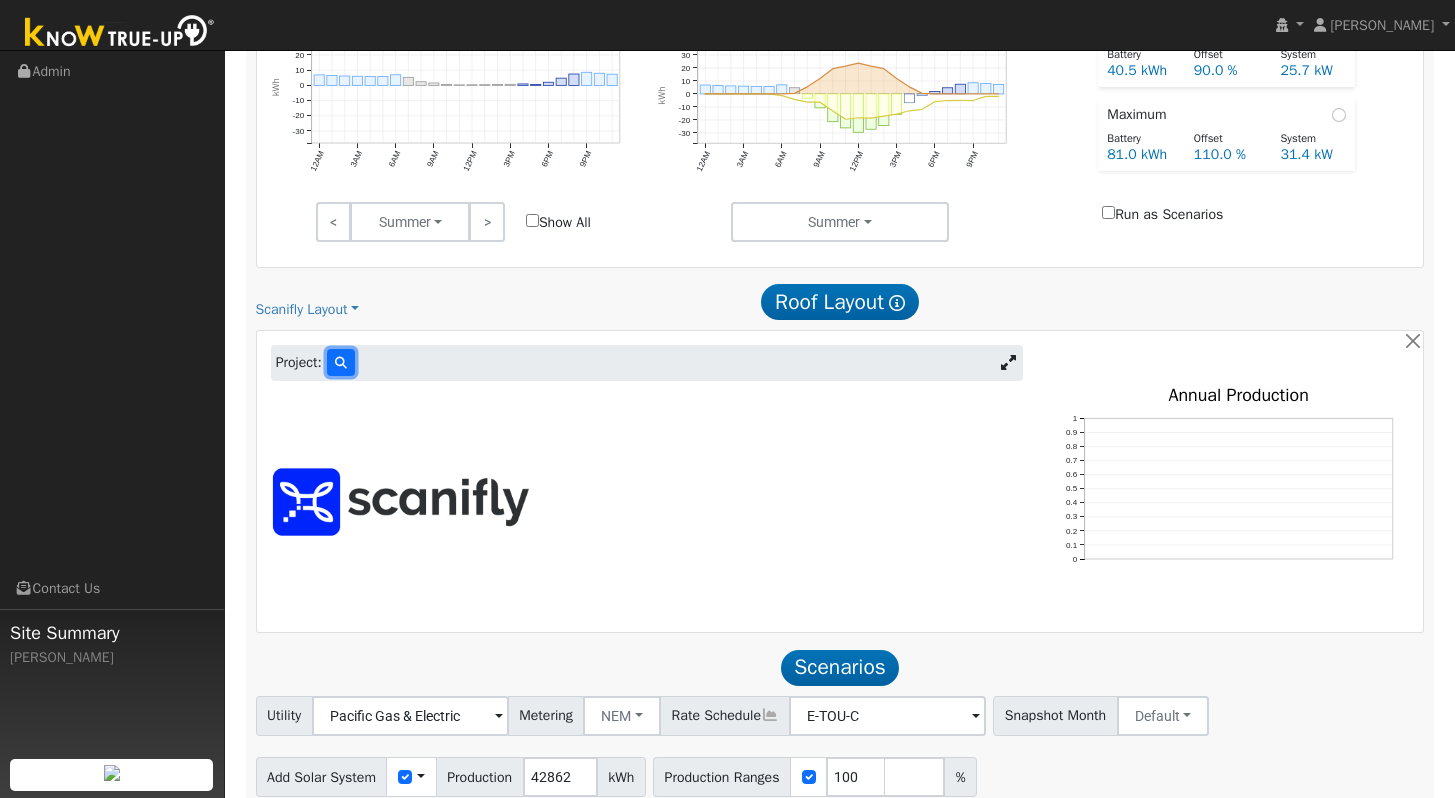 click at bounding box center [341, 362] 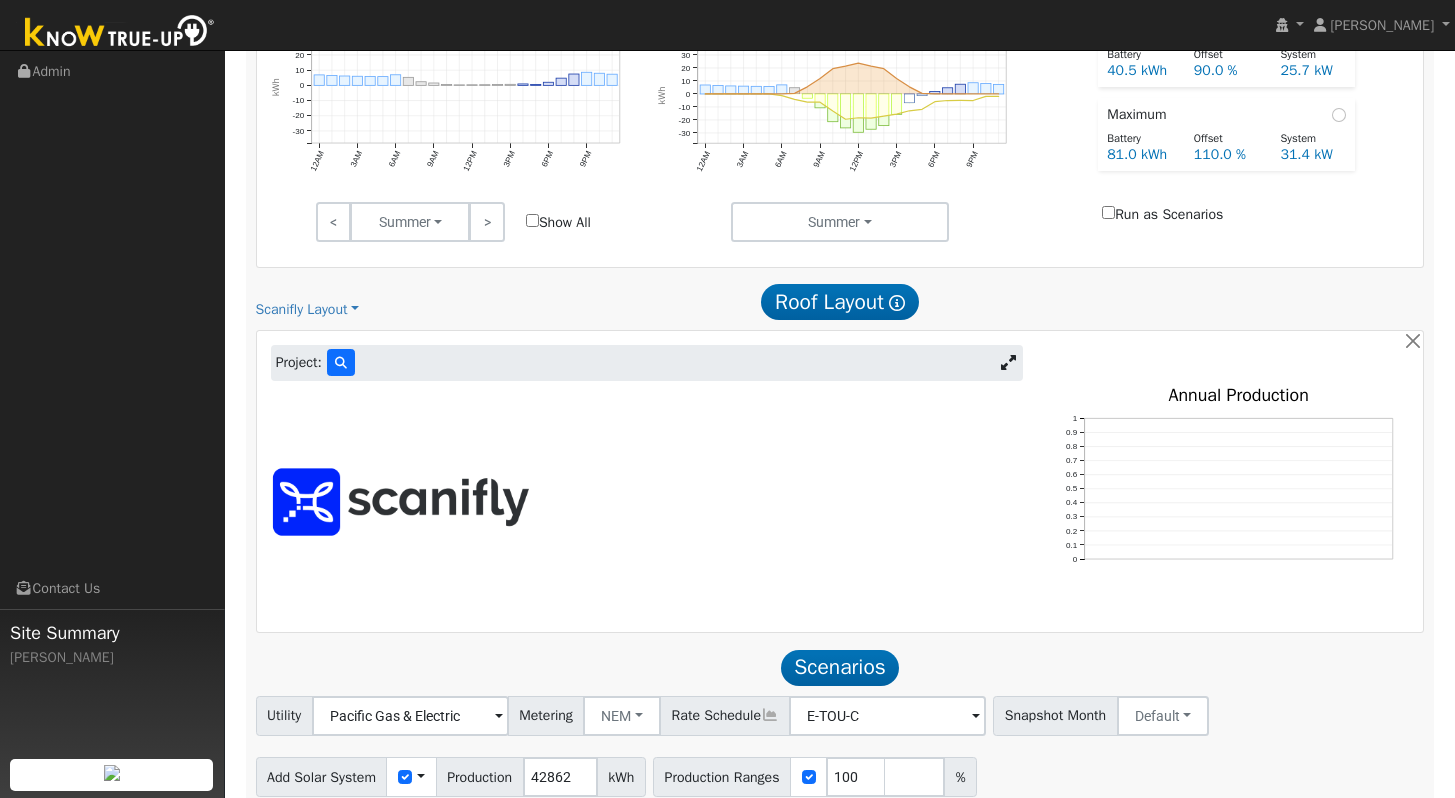 scroll, scrollTop: 1103, scrollLeft: 0, axis: vertical 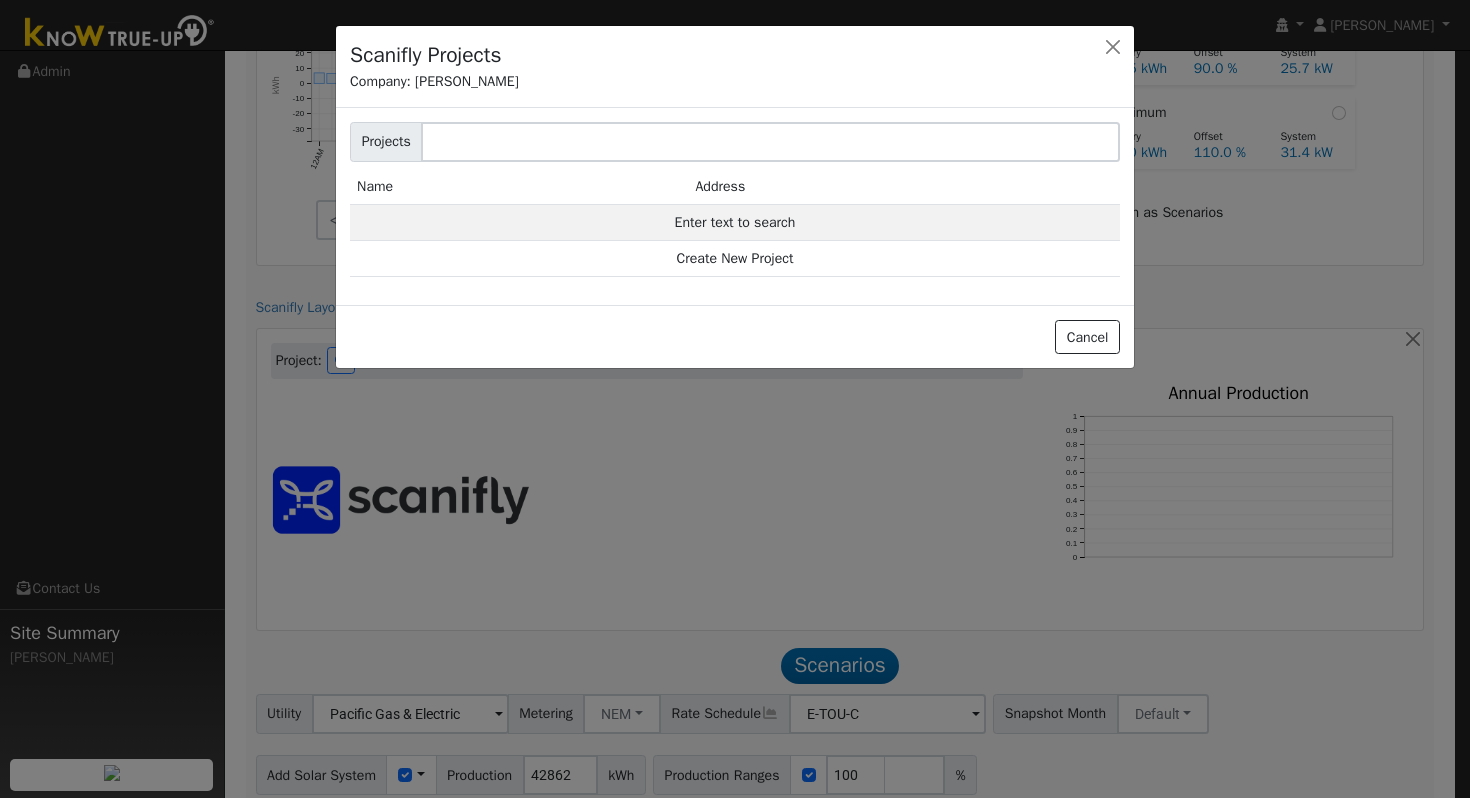 click on "Address" at bounding box center (904, 187) 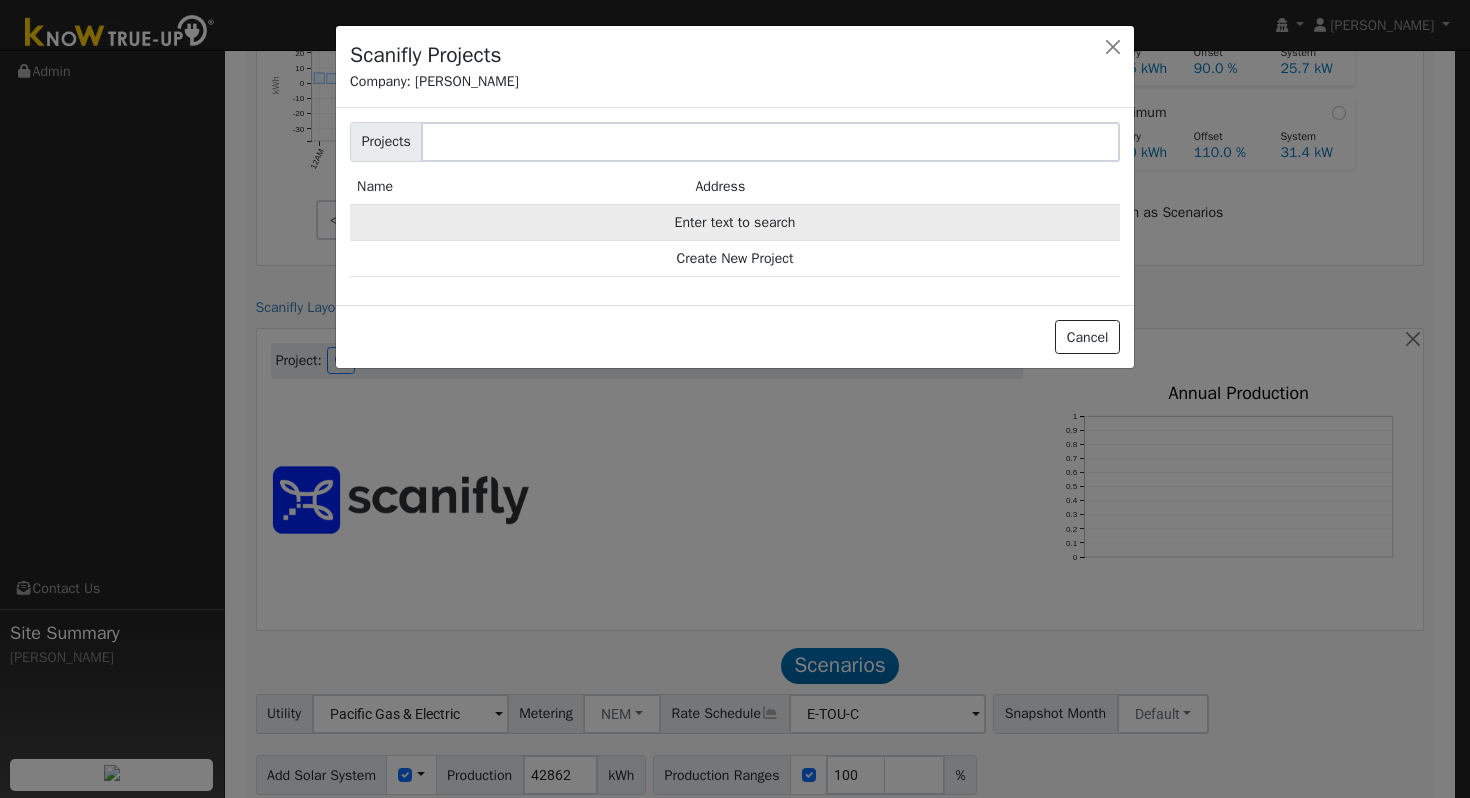 click on "Enter text to search" at bounding box center (735, 222) 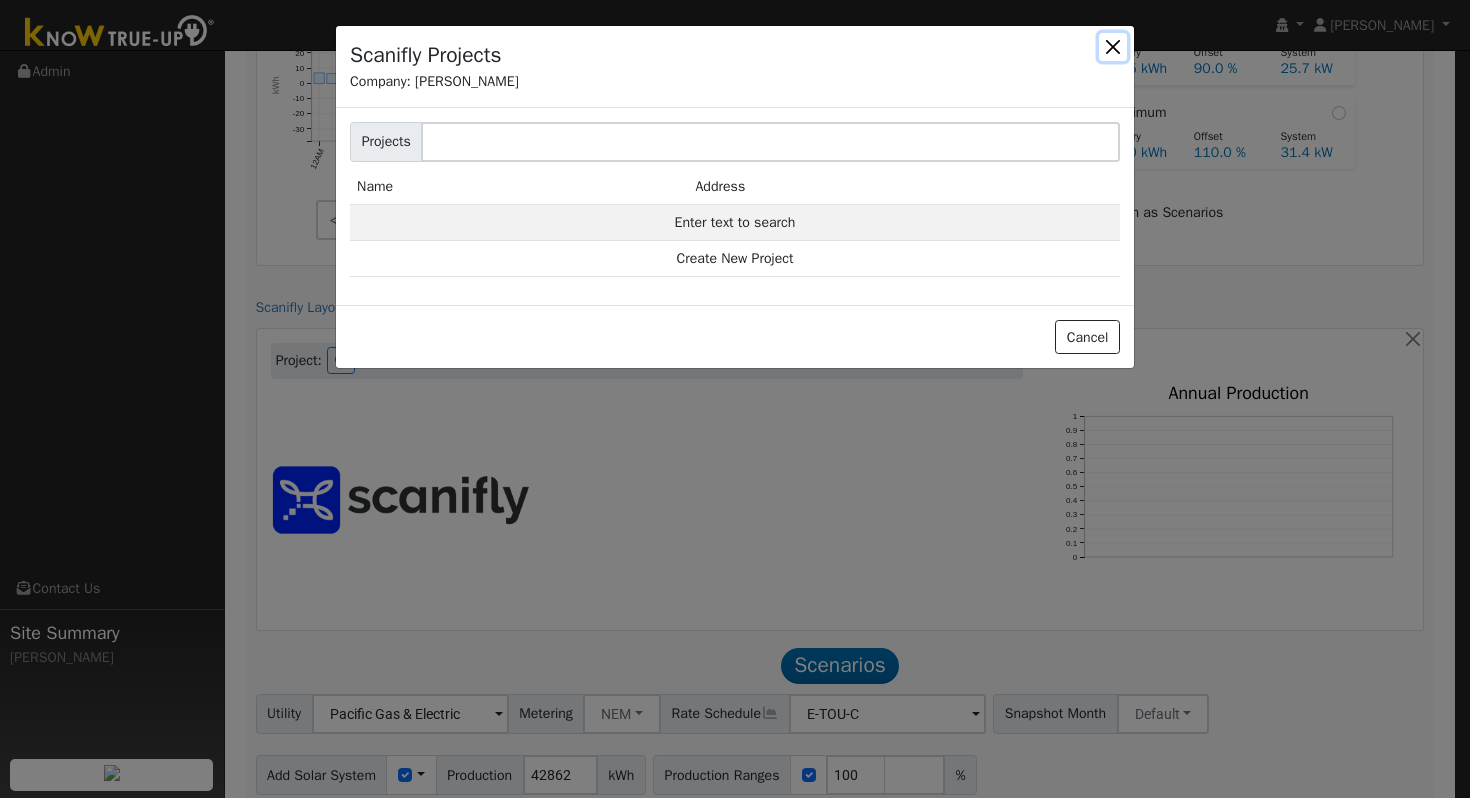 click at bounding box center (1113, 47) 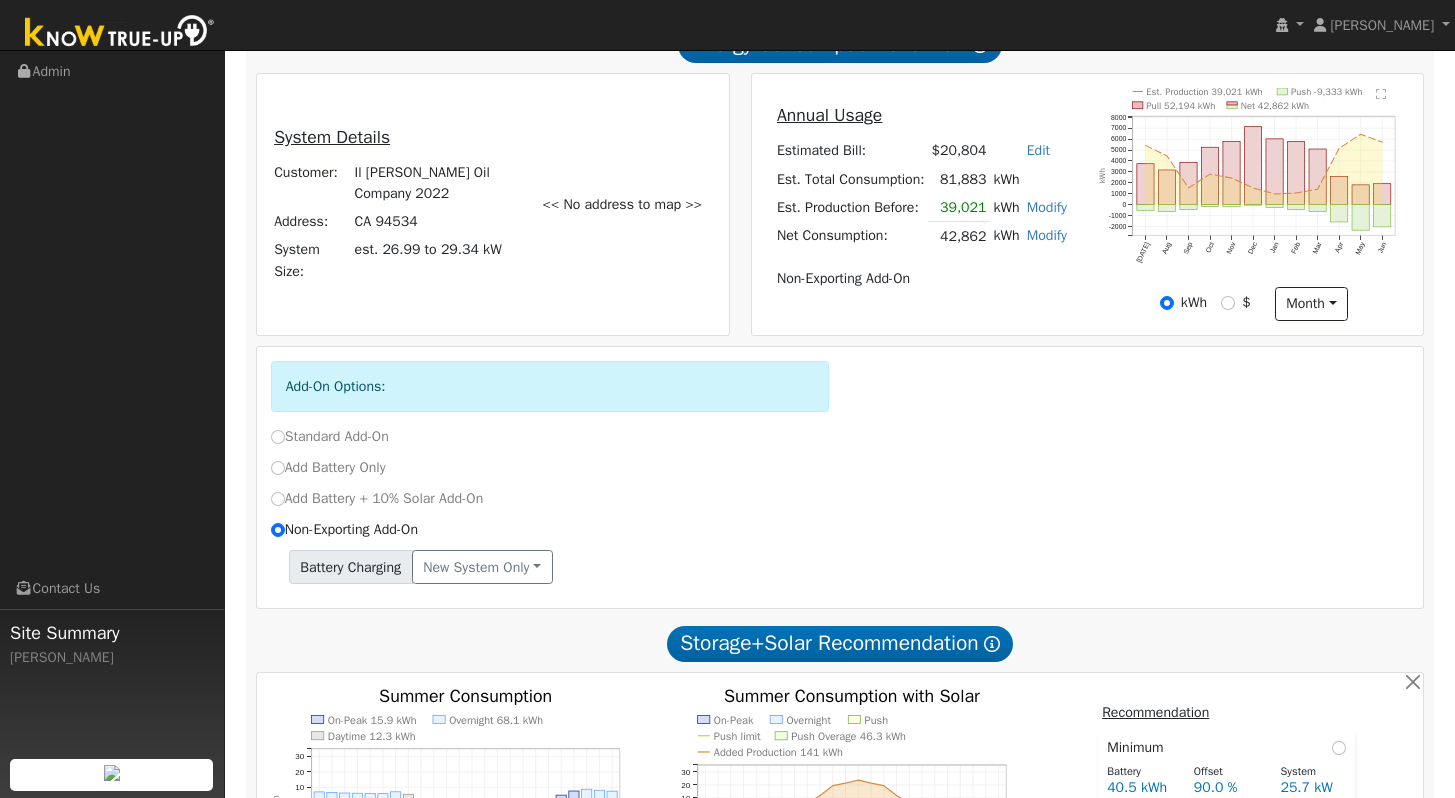 drag, startPoint x: 1469, startPoint y: 620, endPoint x: 1469, endPoint y: 328, distance: 292 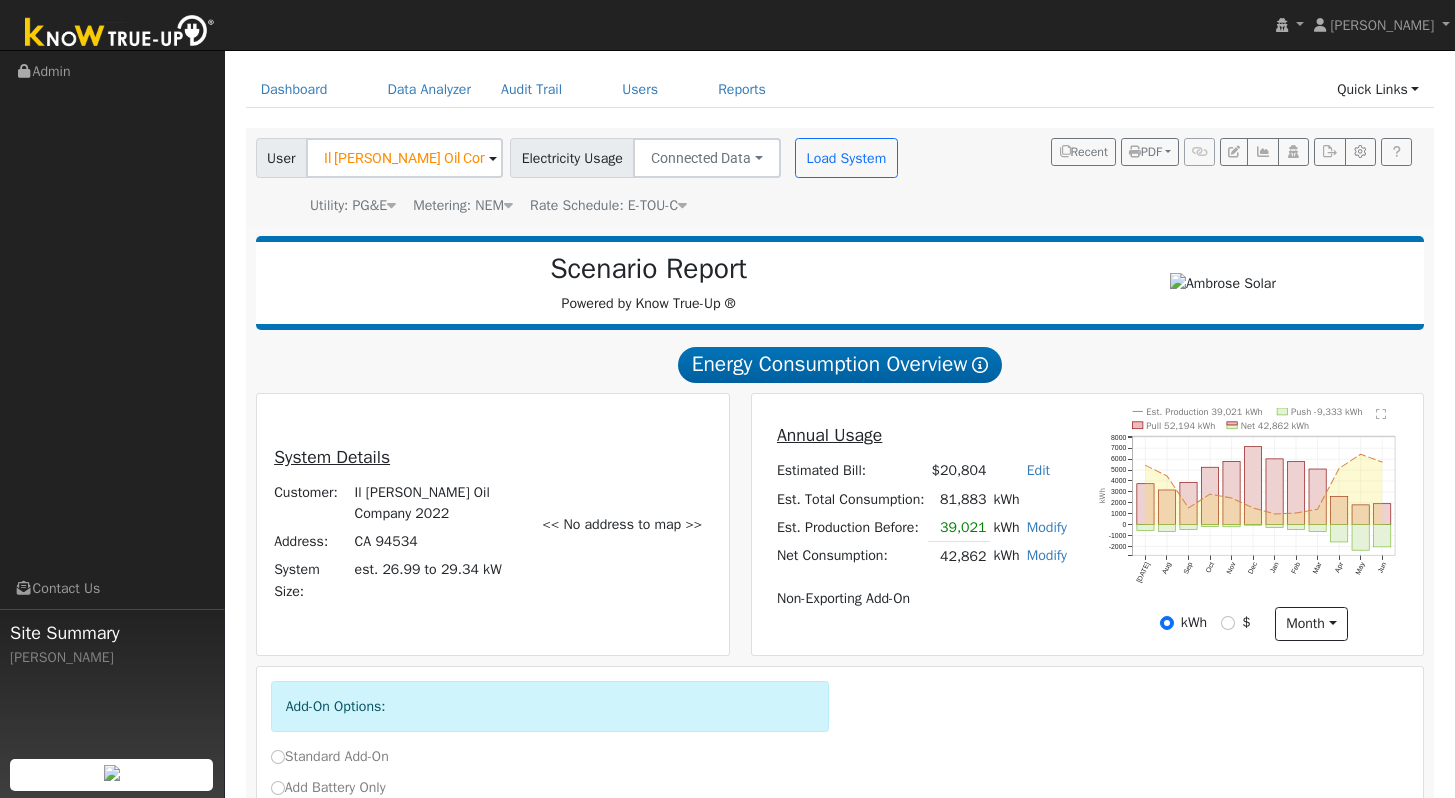 scroll, scrollTop: 0, scrollLeft: 0, axis: both 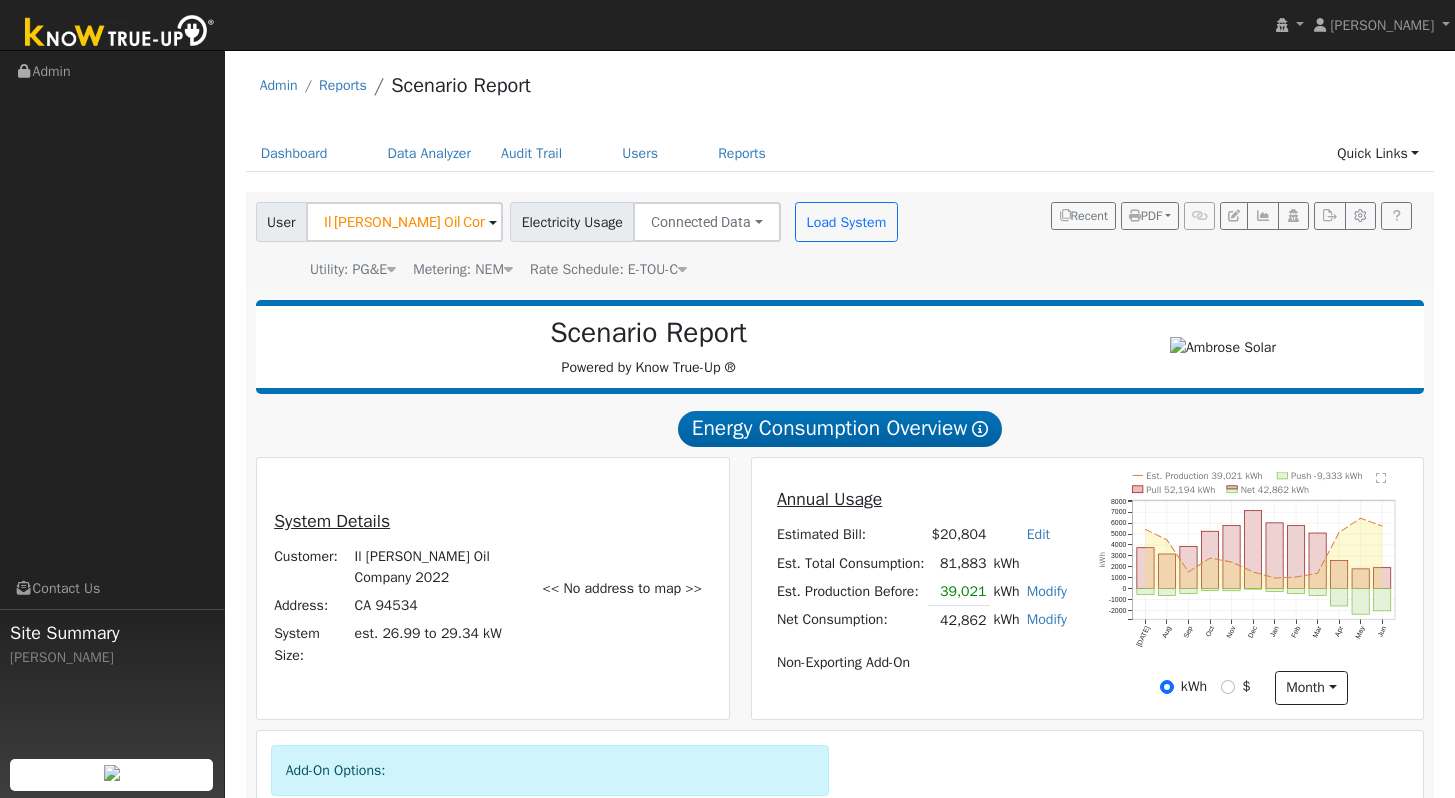drag, startPoint x: 1469, startPoint y: 328, endPoint x: 1469, endPoint y: 155, distance: 173 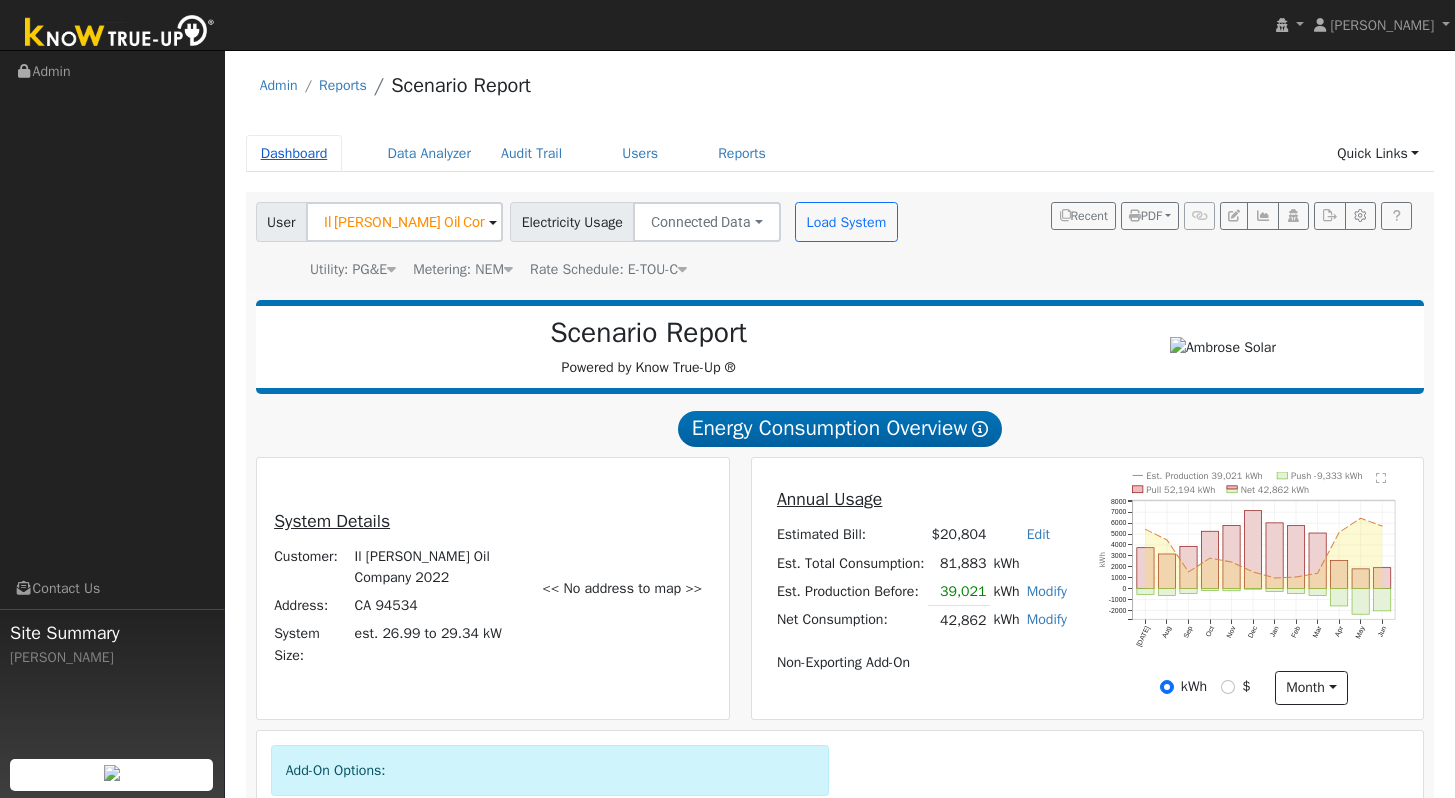click on "Dashboard" at bounding box center [294, 153] 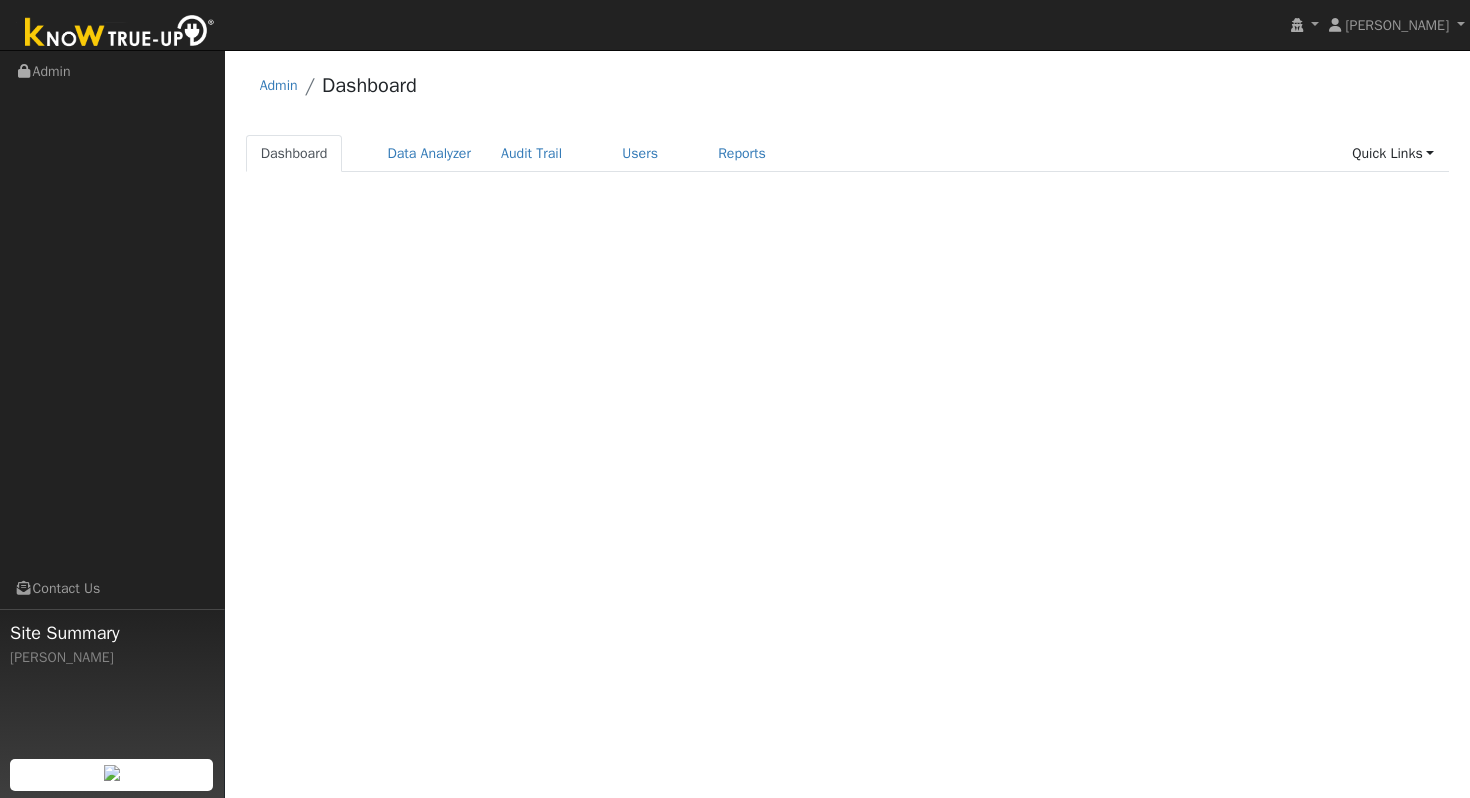 scroll, scrollTop: 0, scrollLeft: 0, axis: both 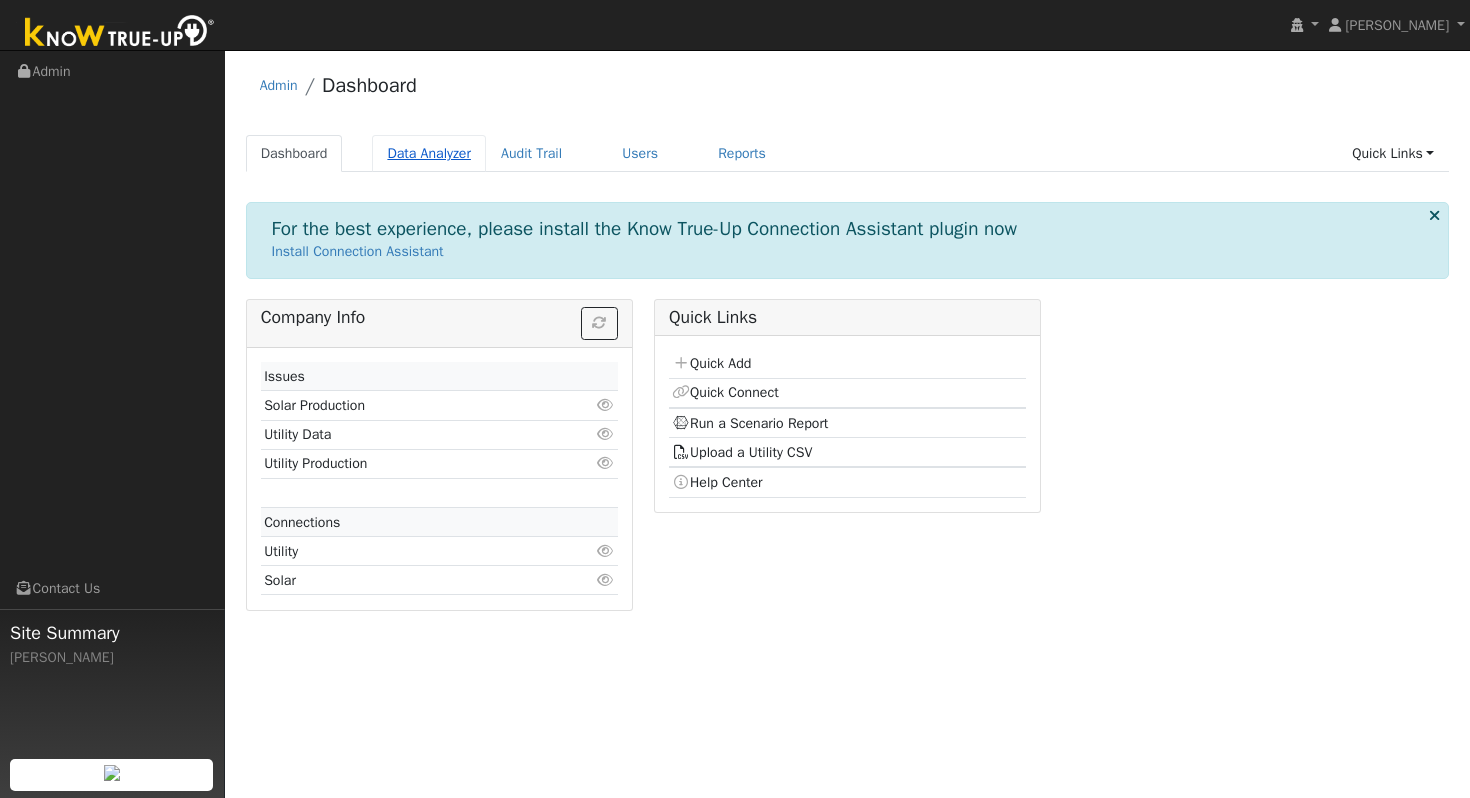 click on "Data Analyzer" at bounding box center (429, 153) 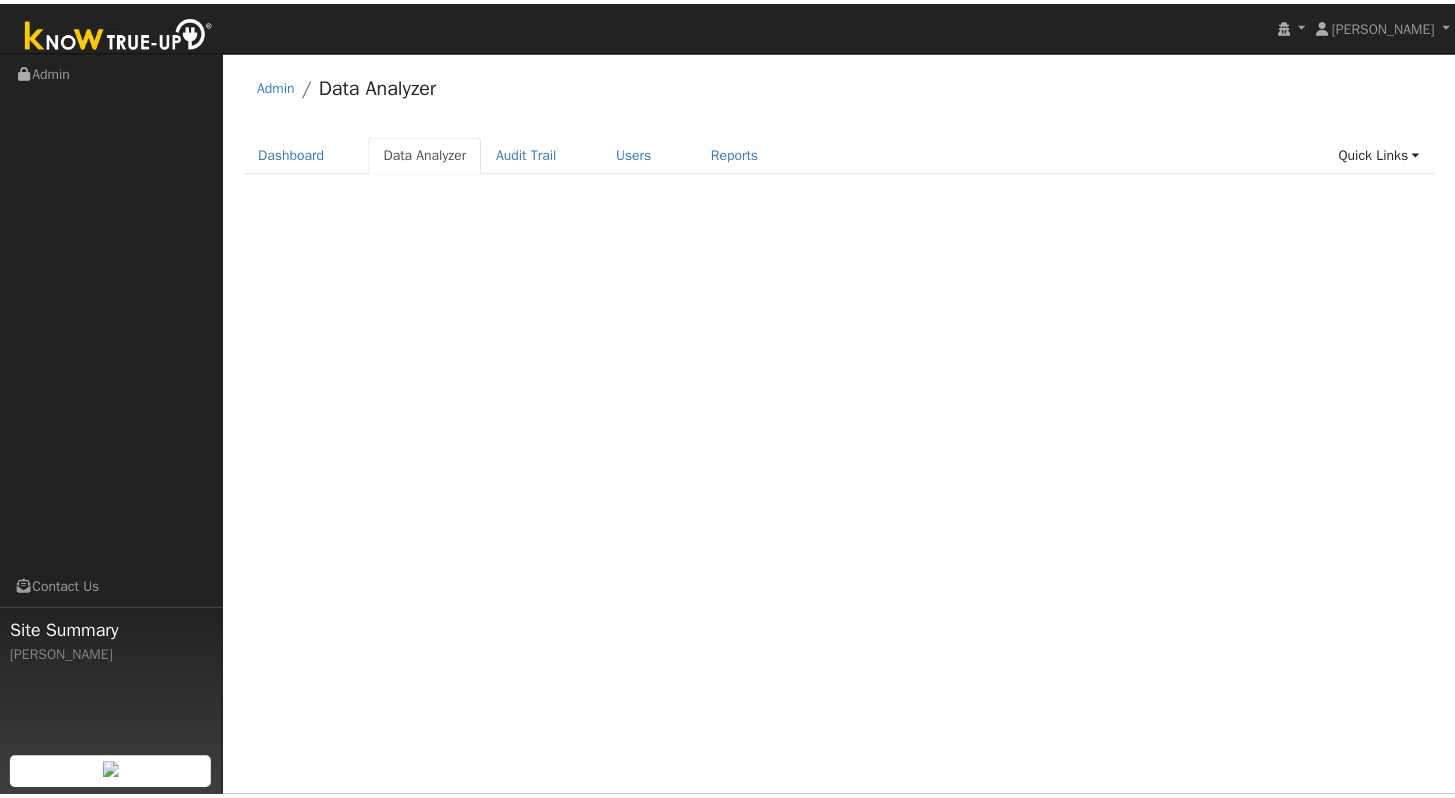 scroll, scrollTop: 0, scrollLeft: 0, axis: both 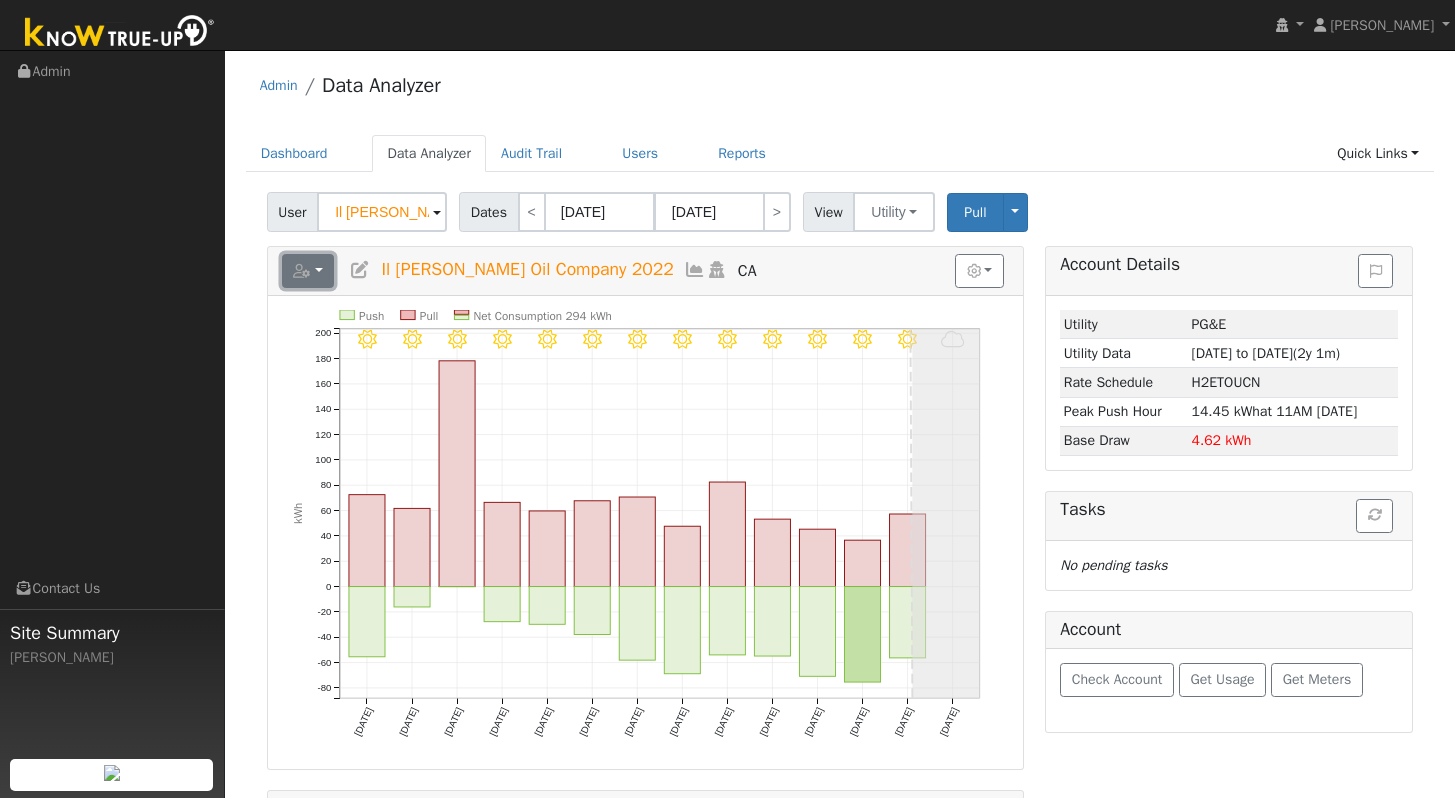 click at bounding box center [308, 271] 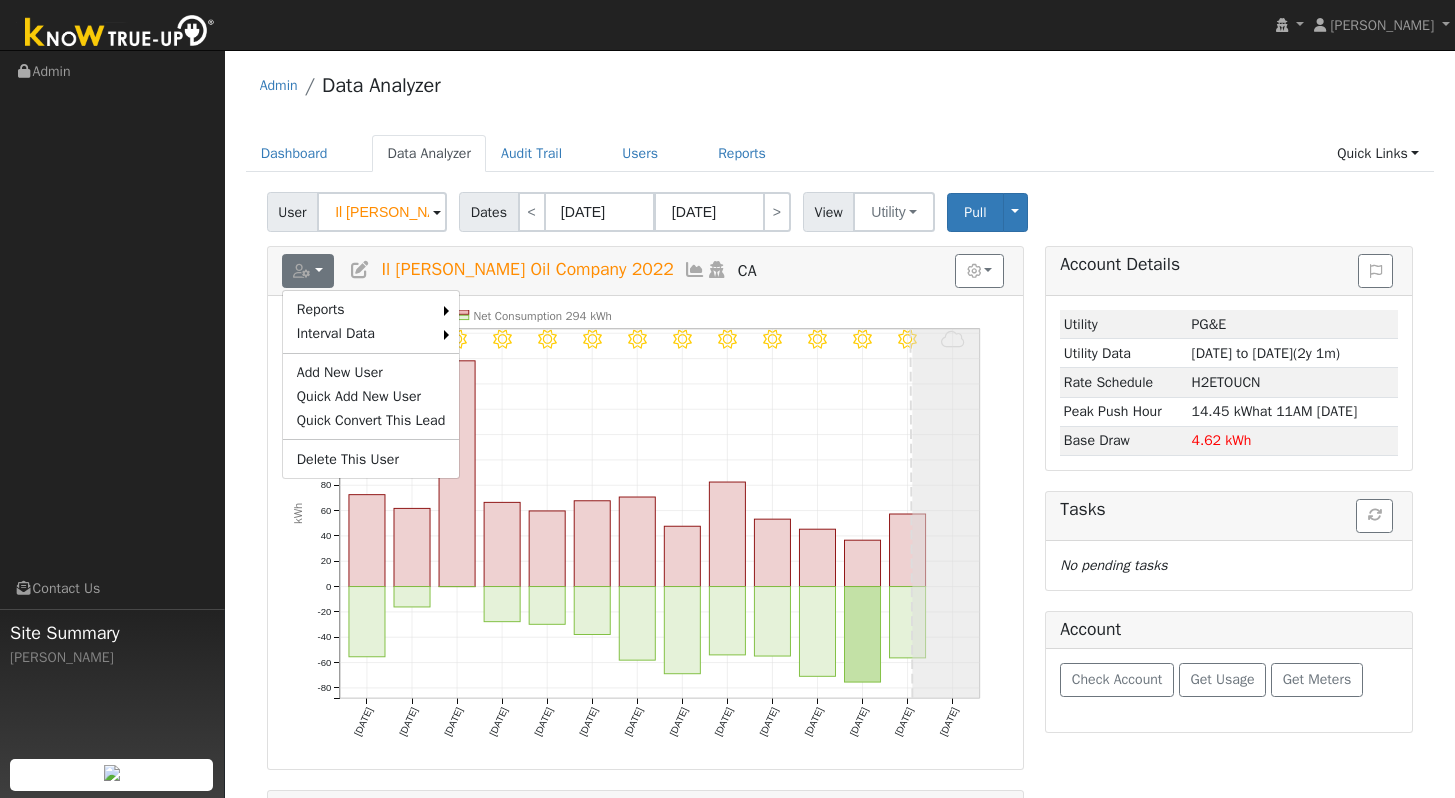click at bounding box center (360, 270) 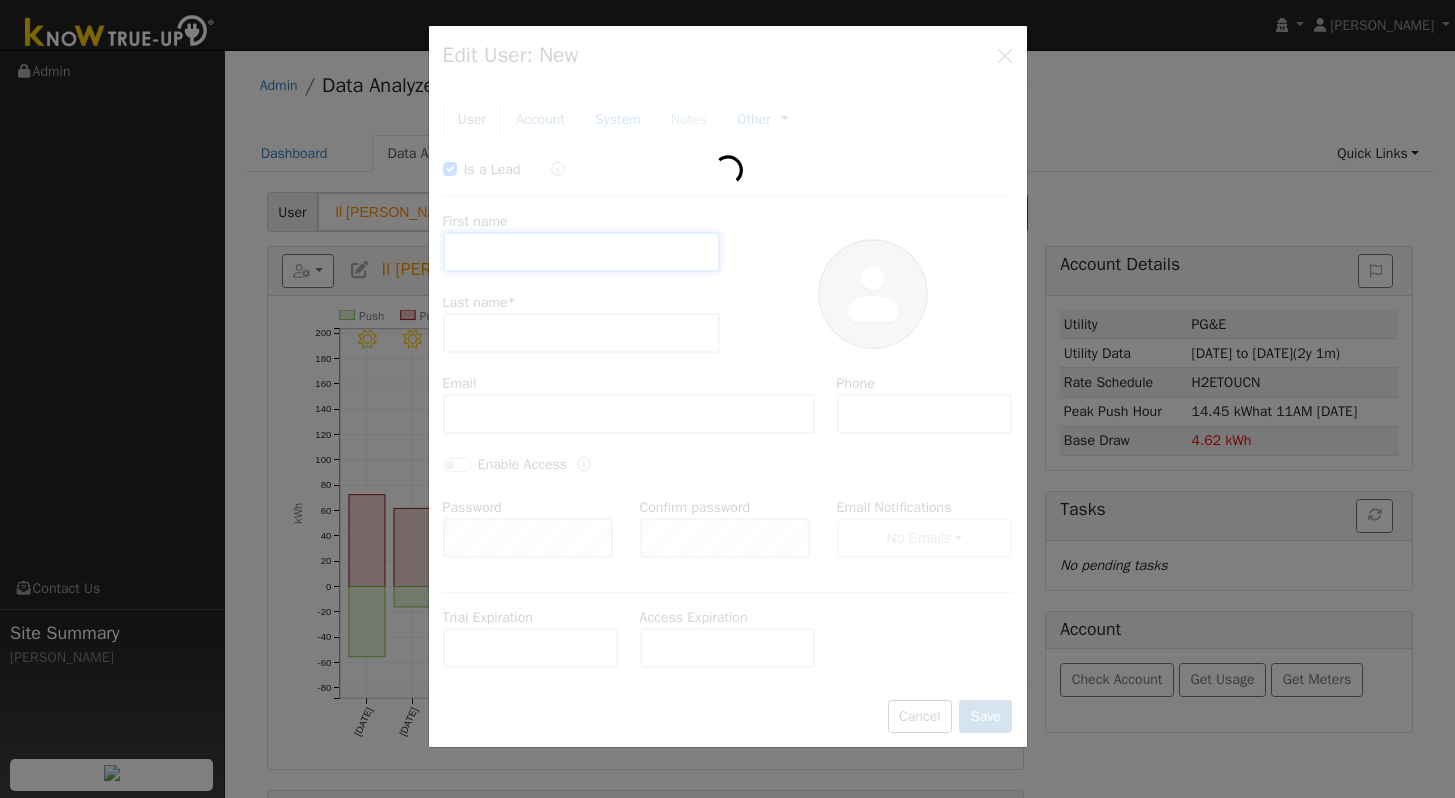 checkbox on "true" 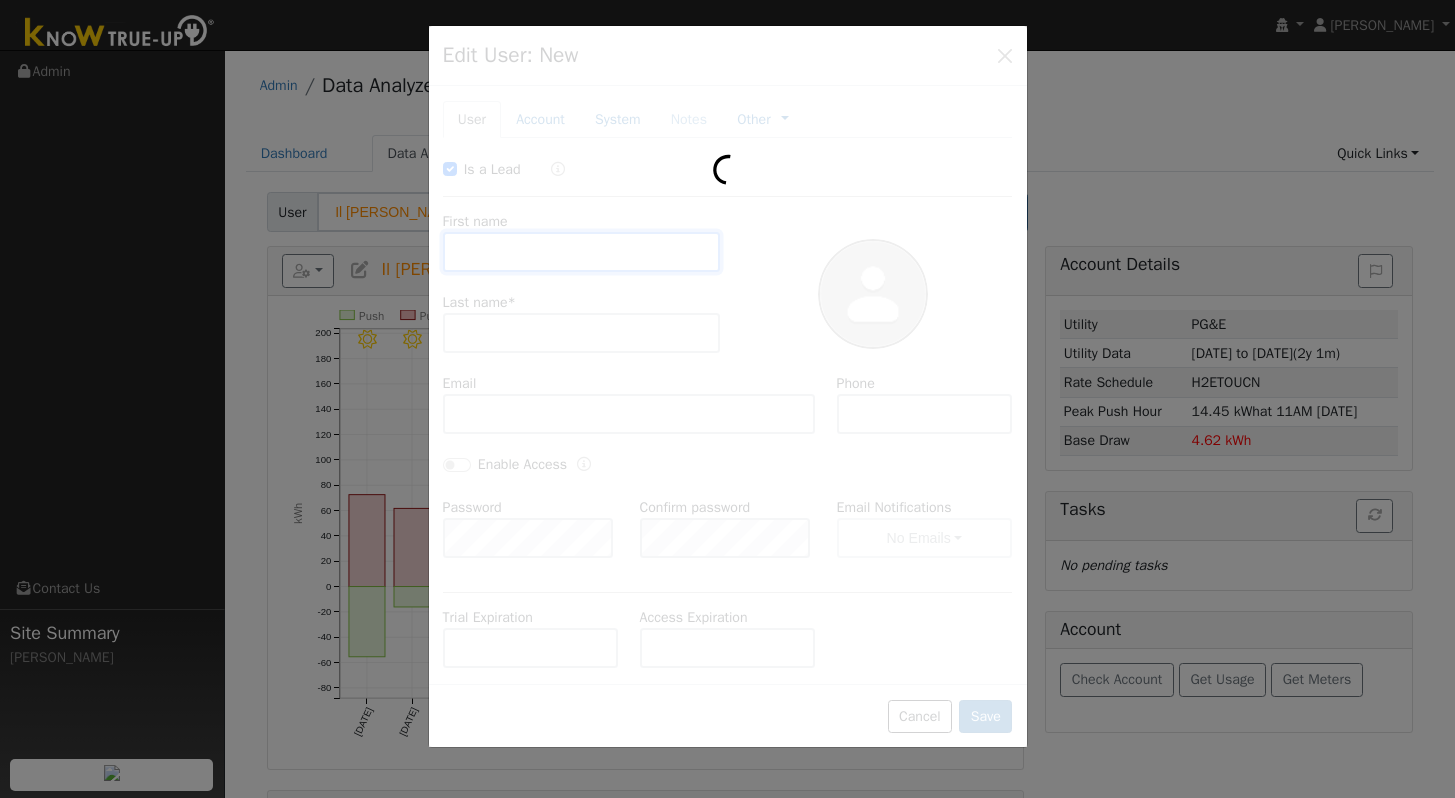 type on "Il Fiorello" 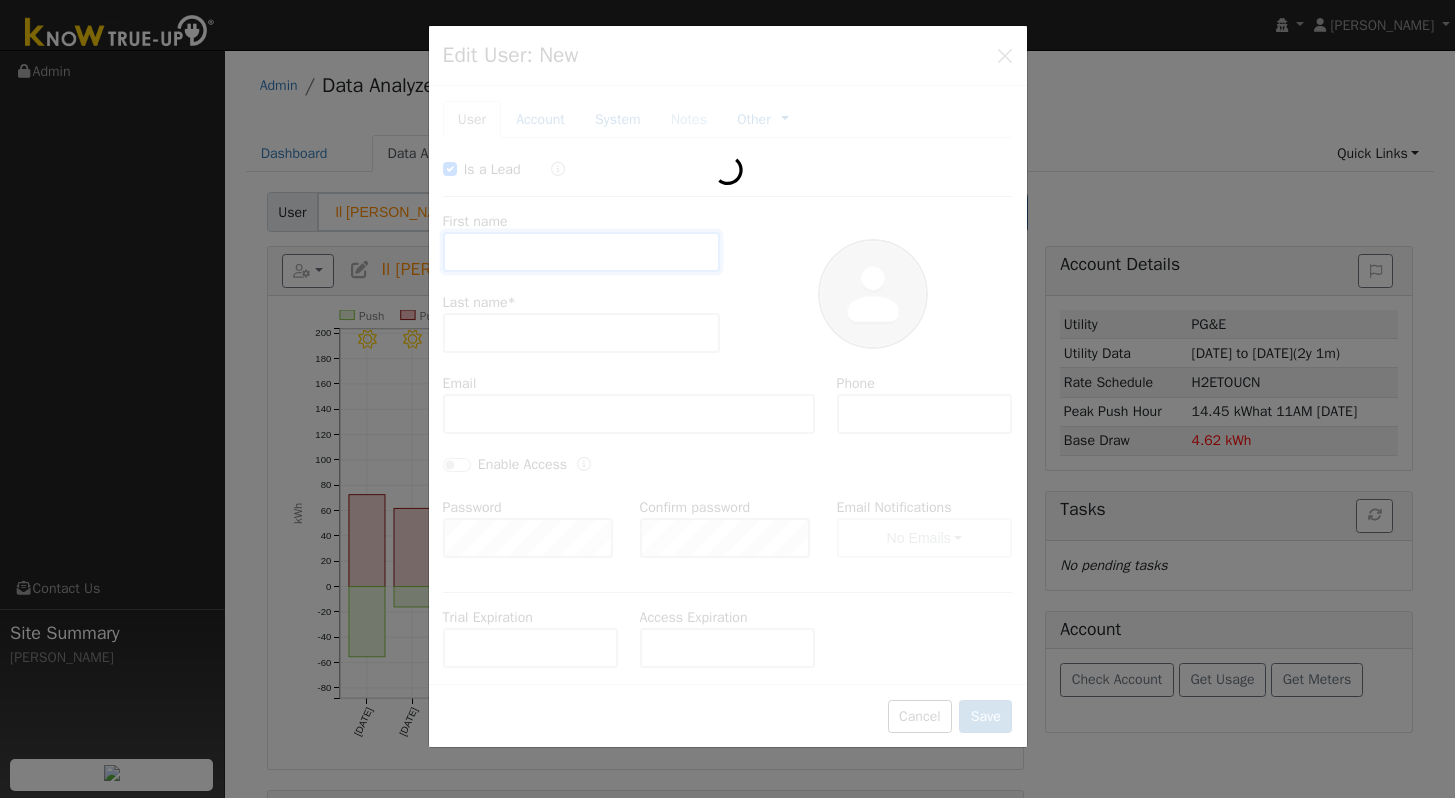 type on "Olive Oil Company 2022" 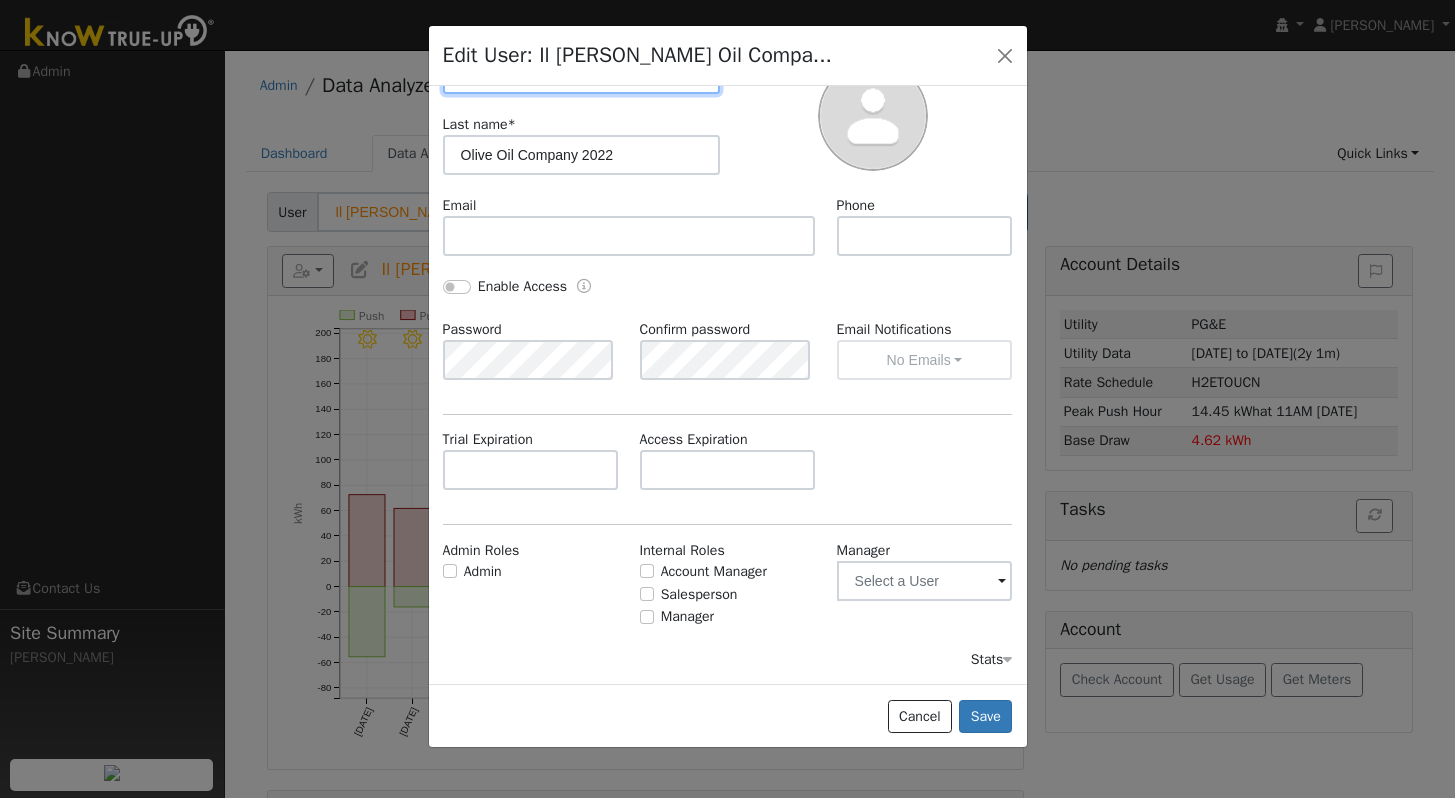 scroll, scrollTop: 0, scrollLeft: 0, axis: both 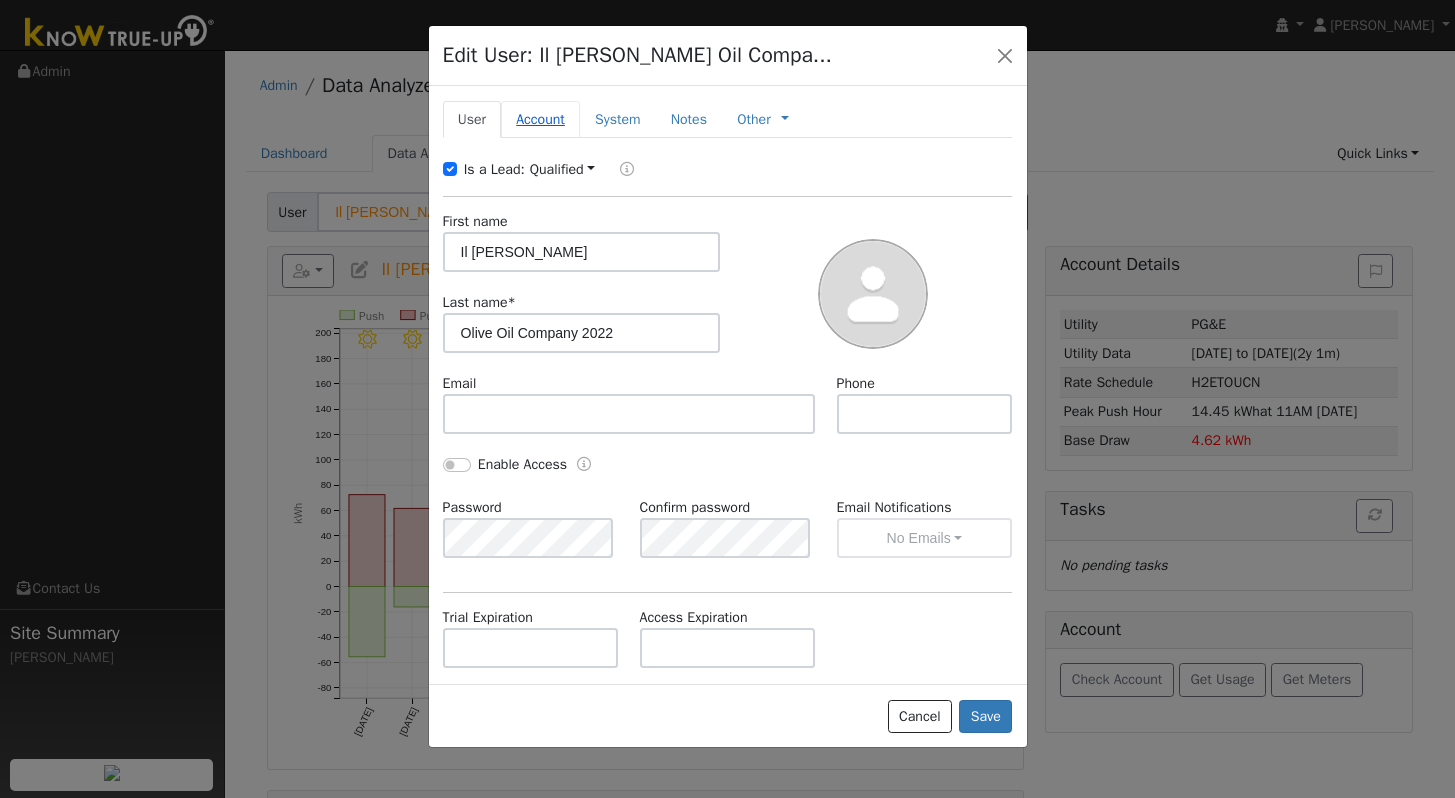 click on "Account" at bounding box center [540, 119] 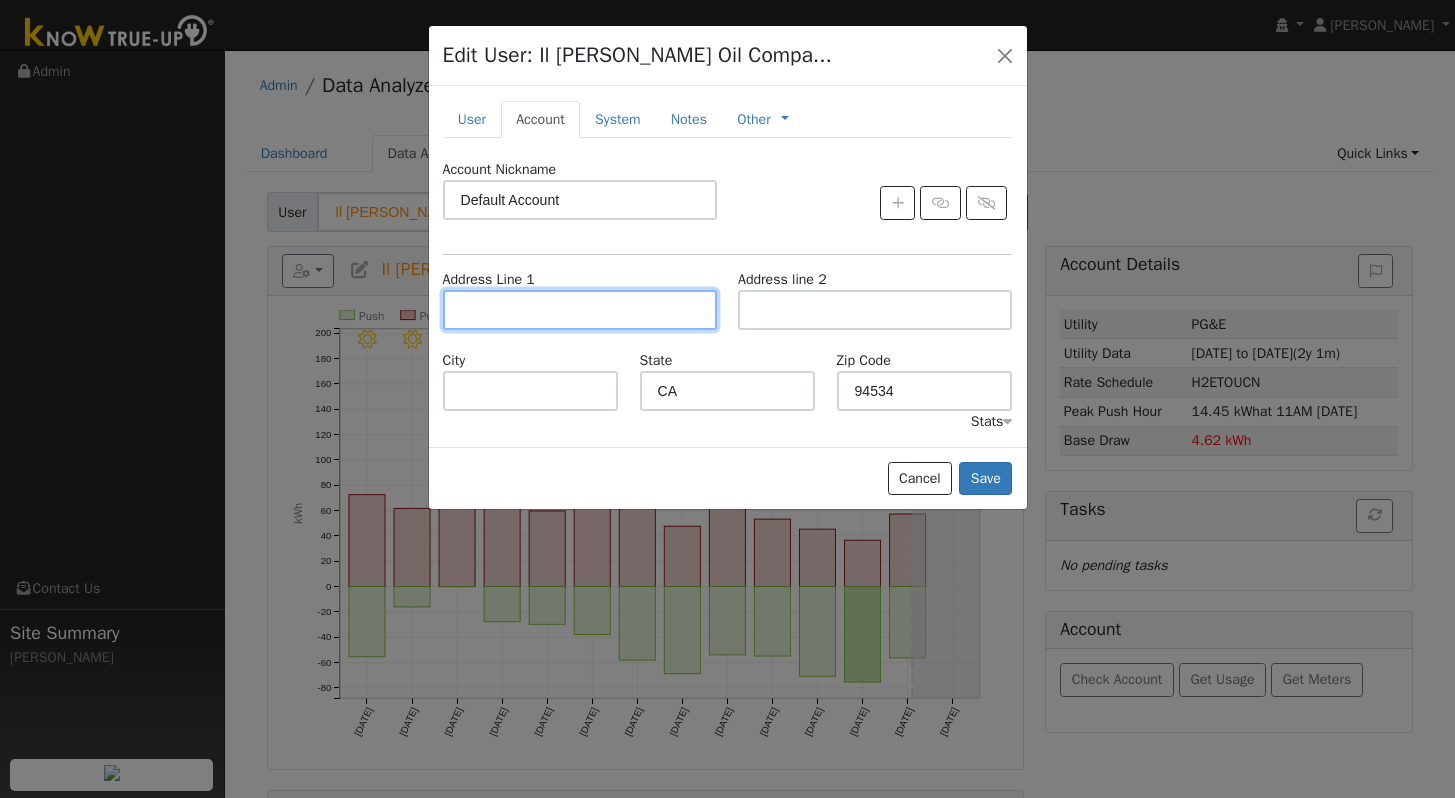 click at bounding box center [580, 310] 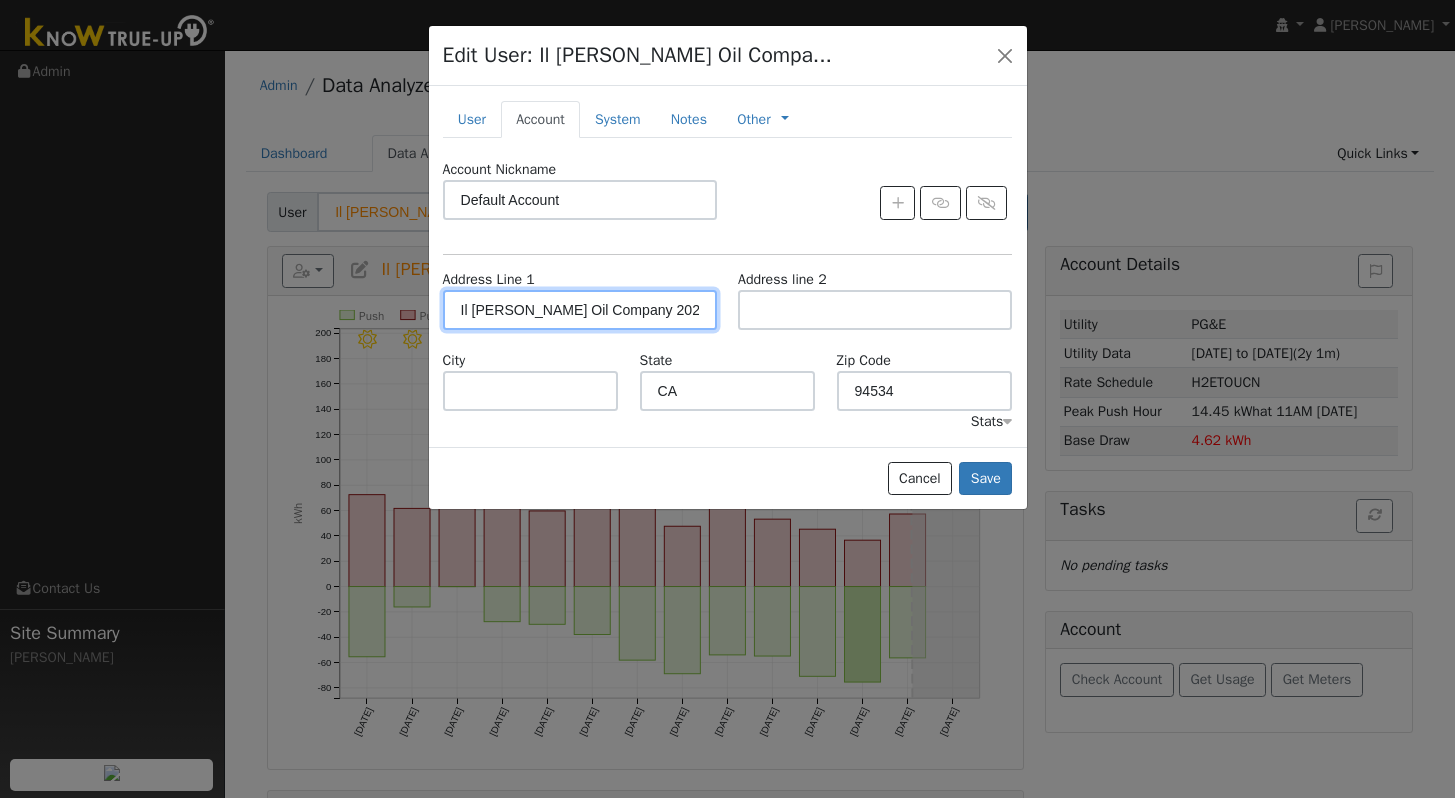click on "Il [PERSON_NAME] Oil Company 2022" at bounding box center (580, 310) 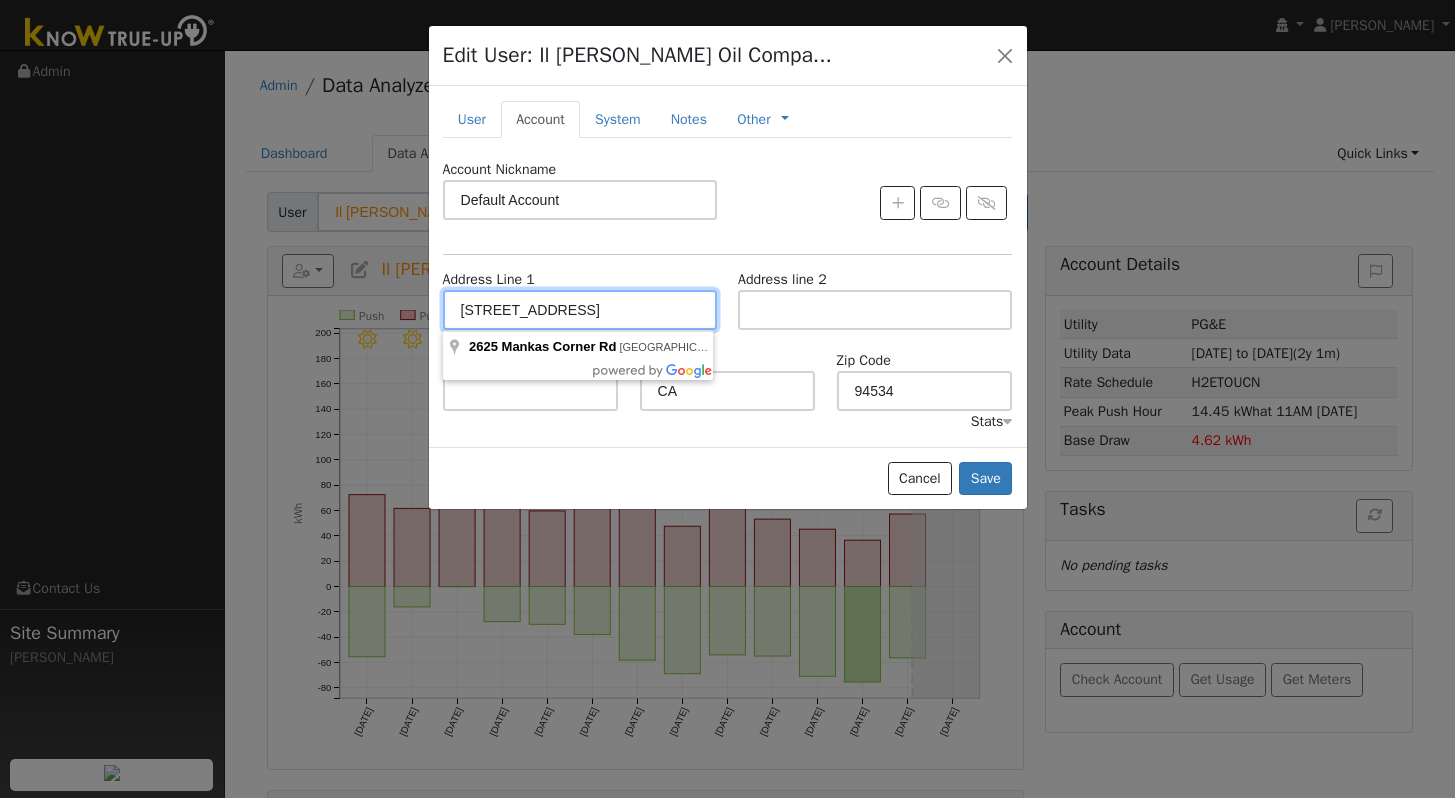 type on "[STREET_ADDRESS]" 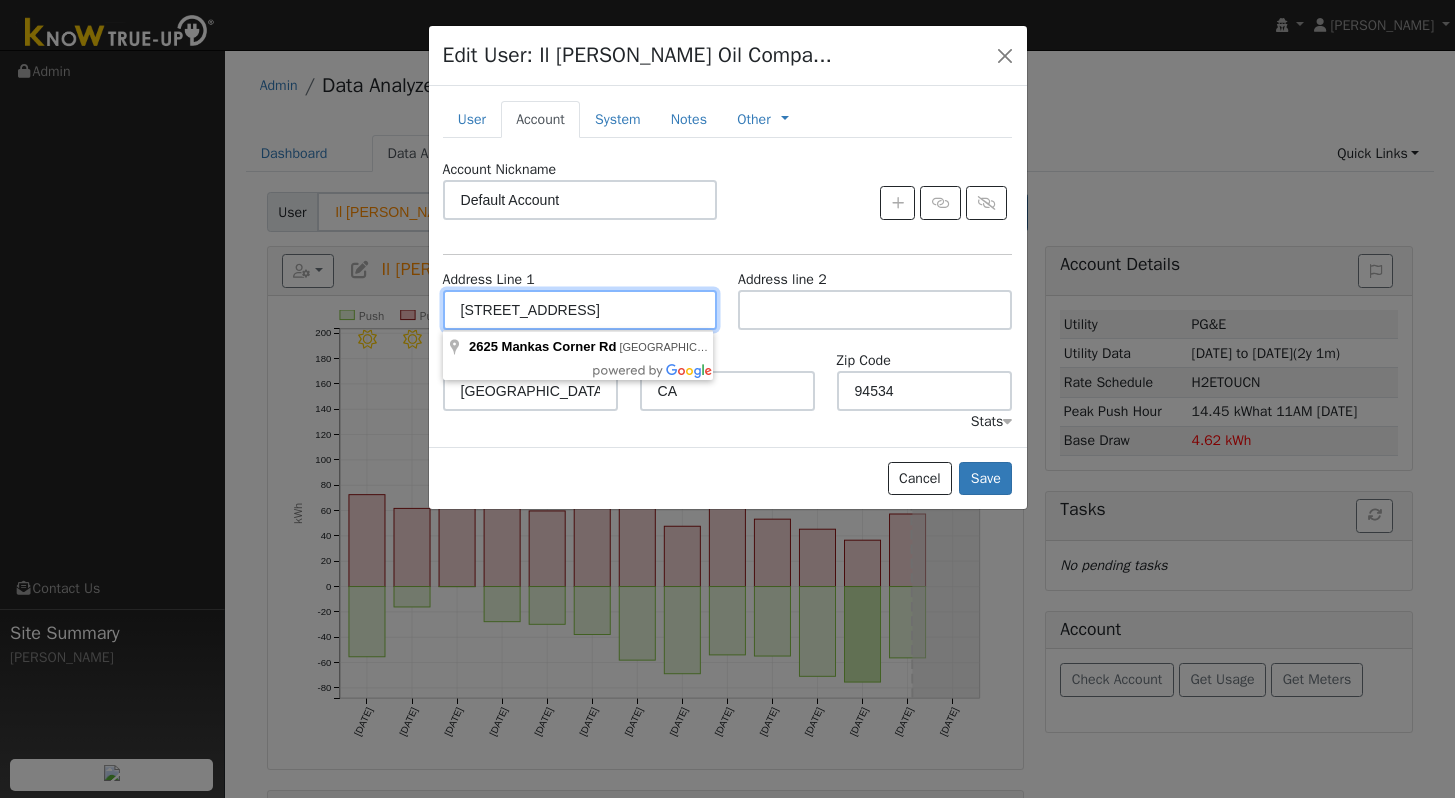 scroll, scrollTop: 0, scrollLeft: 0, axis: both 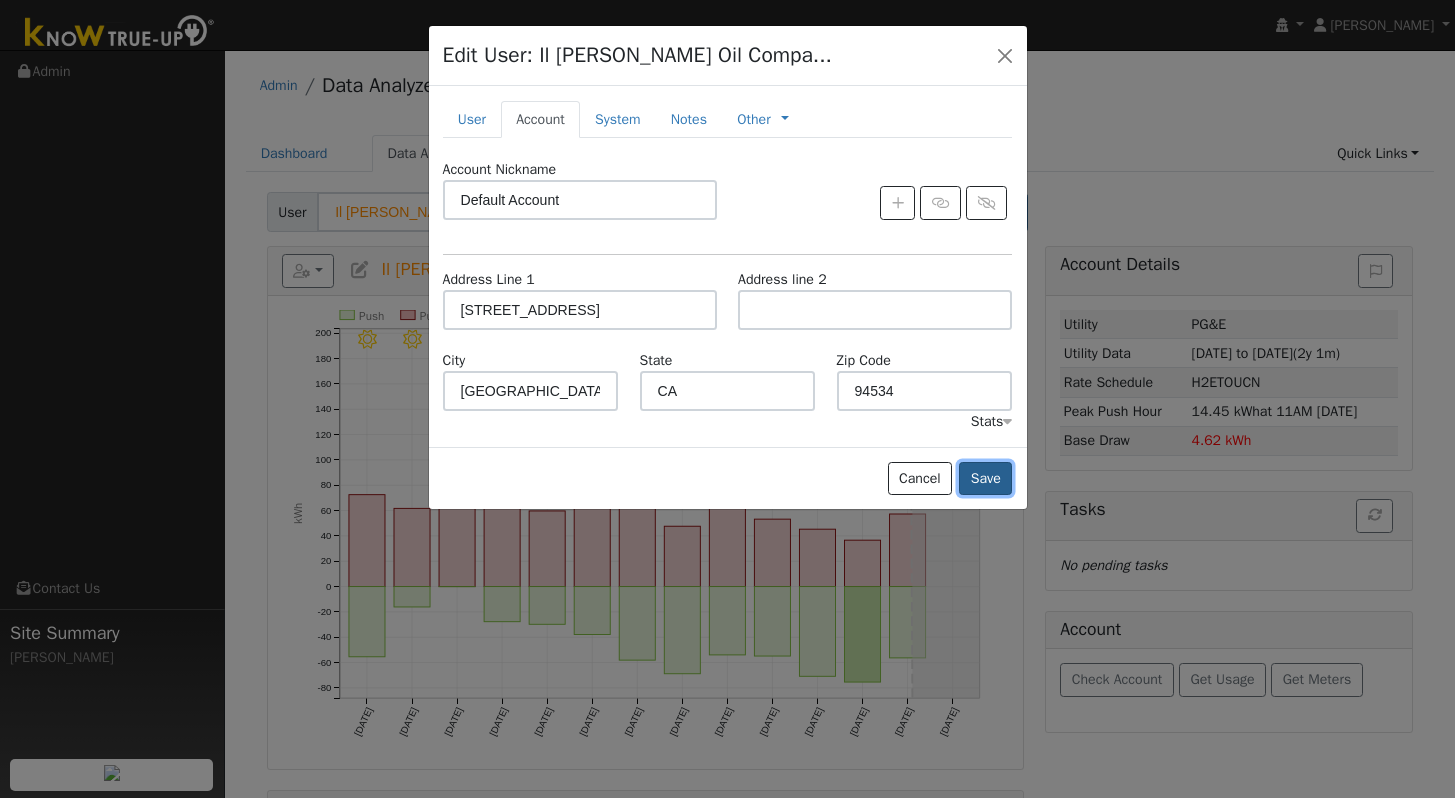 click on "Save" at bounding box center [985, 479] 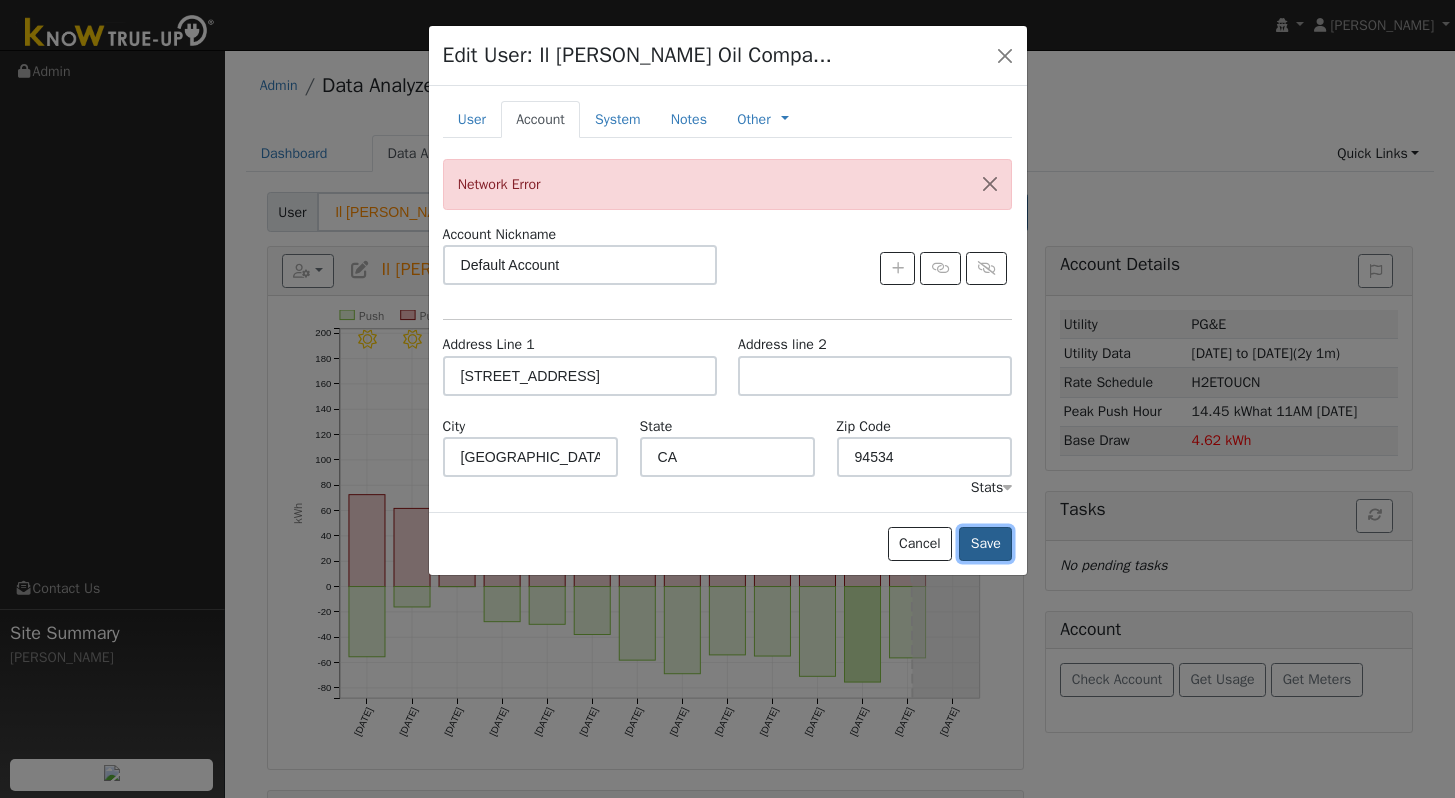 click on "Save" at bounding box center [985, 544] 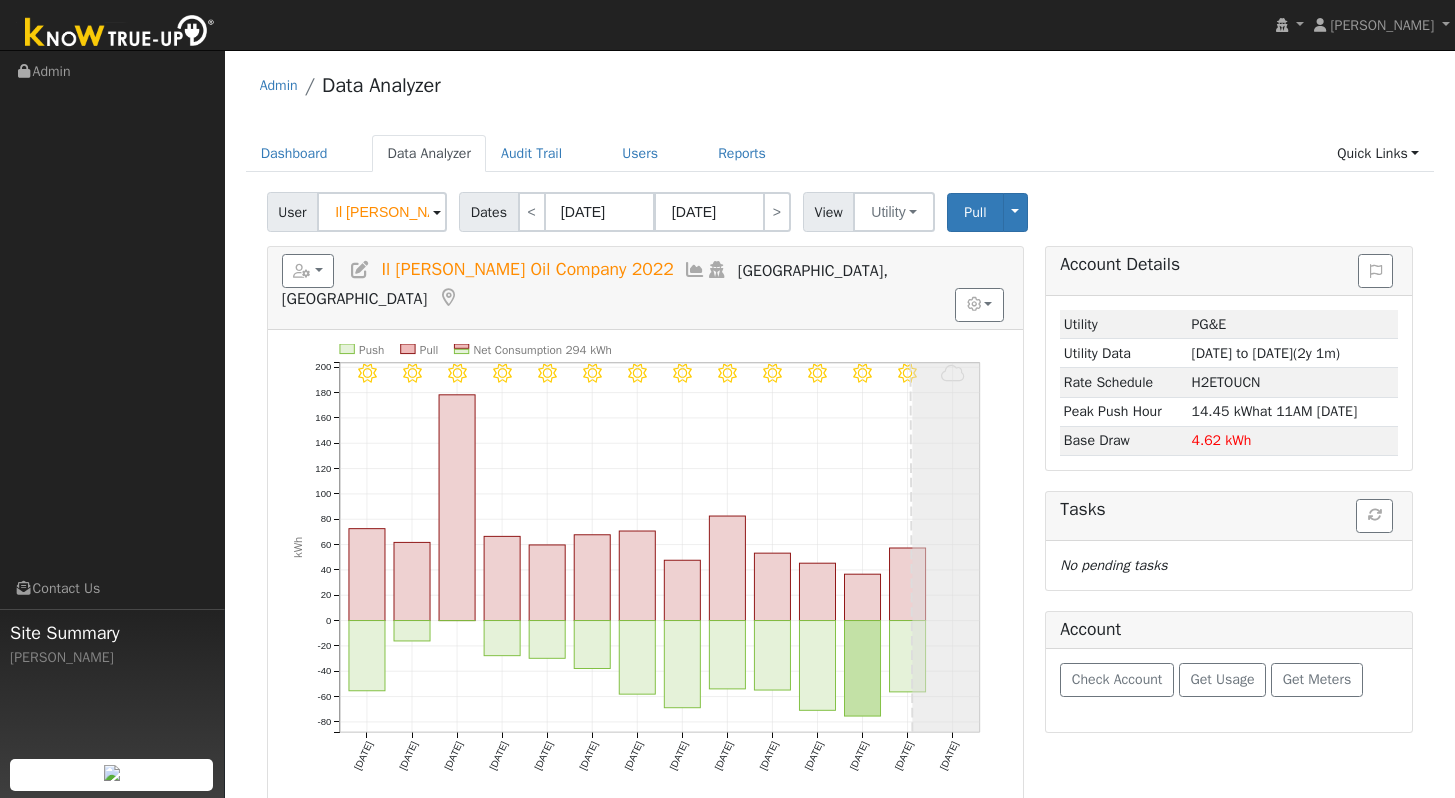 click at bounding box center [360, 270] 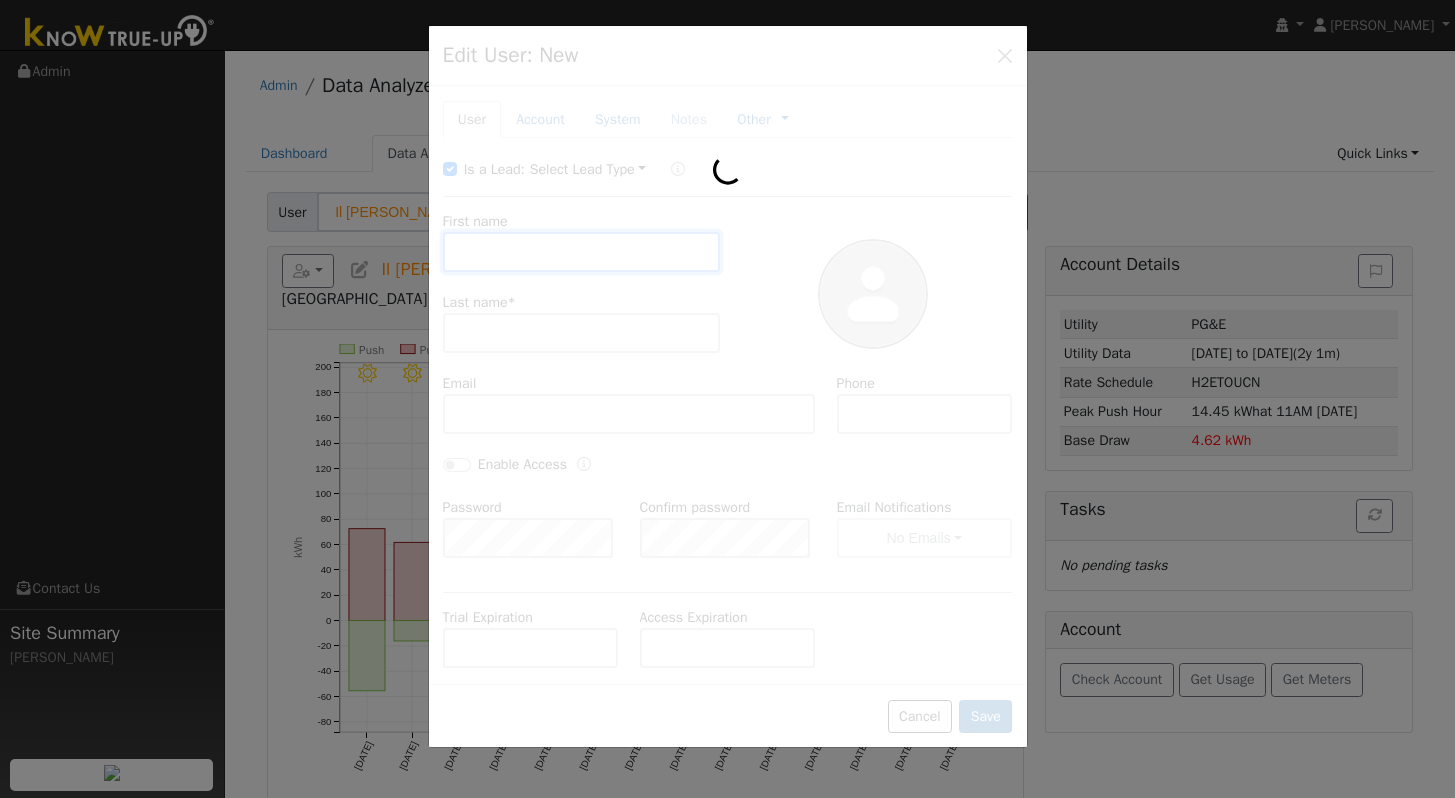 type on "Il Fiorello" 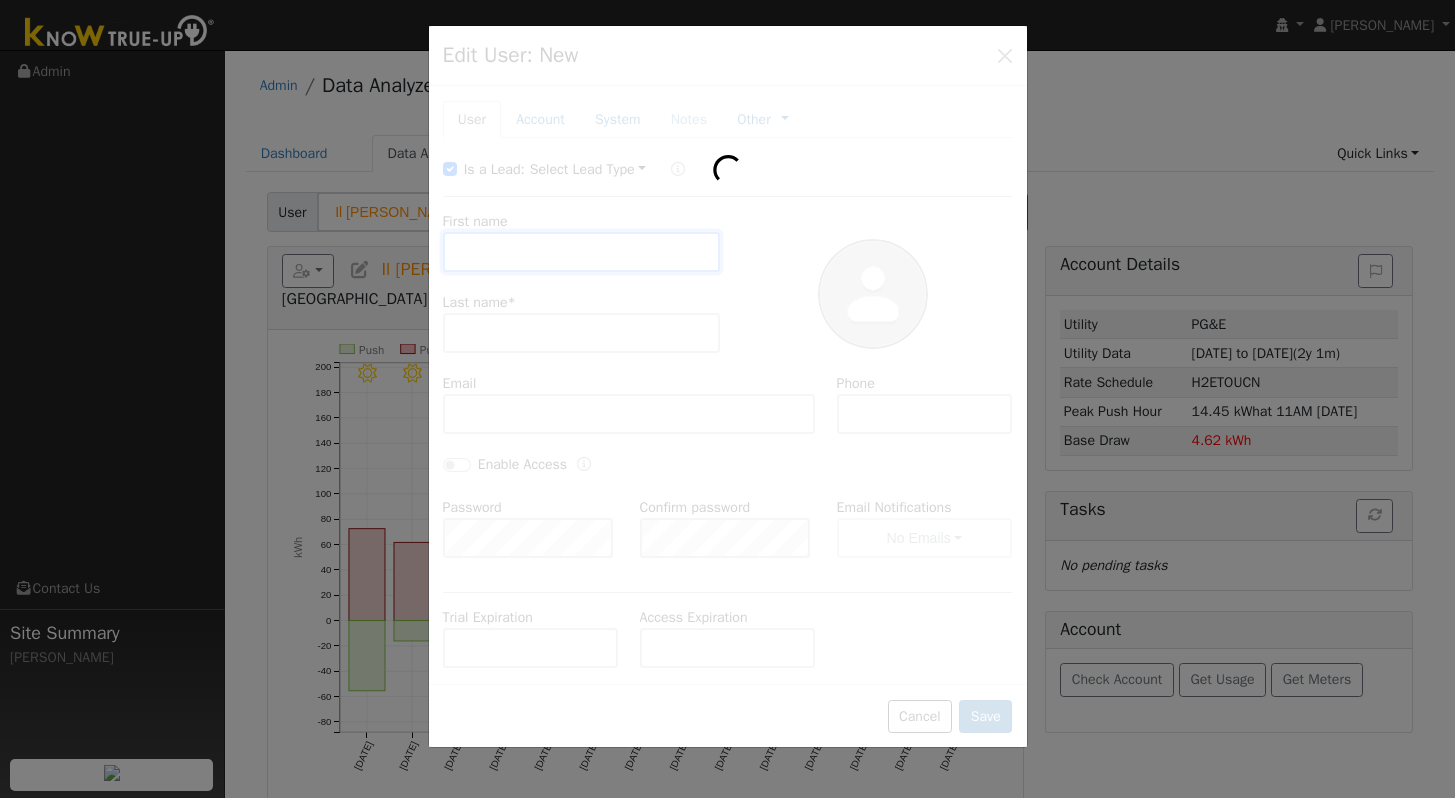 type on "Olive Oil Company 2022" 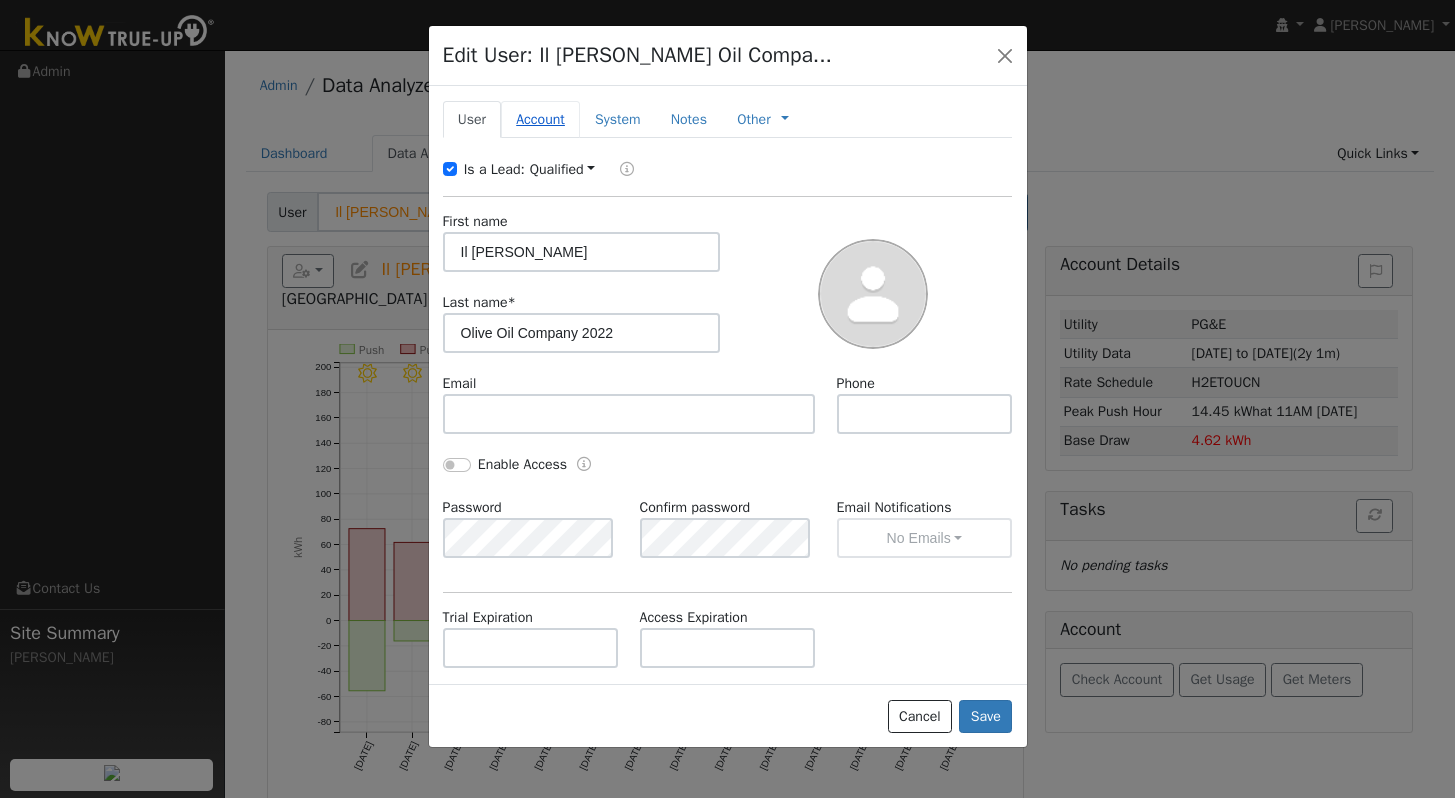 click on "Account" at bounding box center (540, 119) 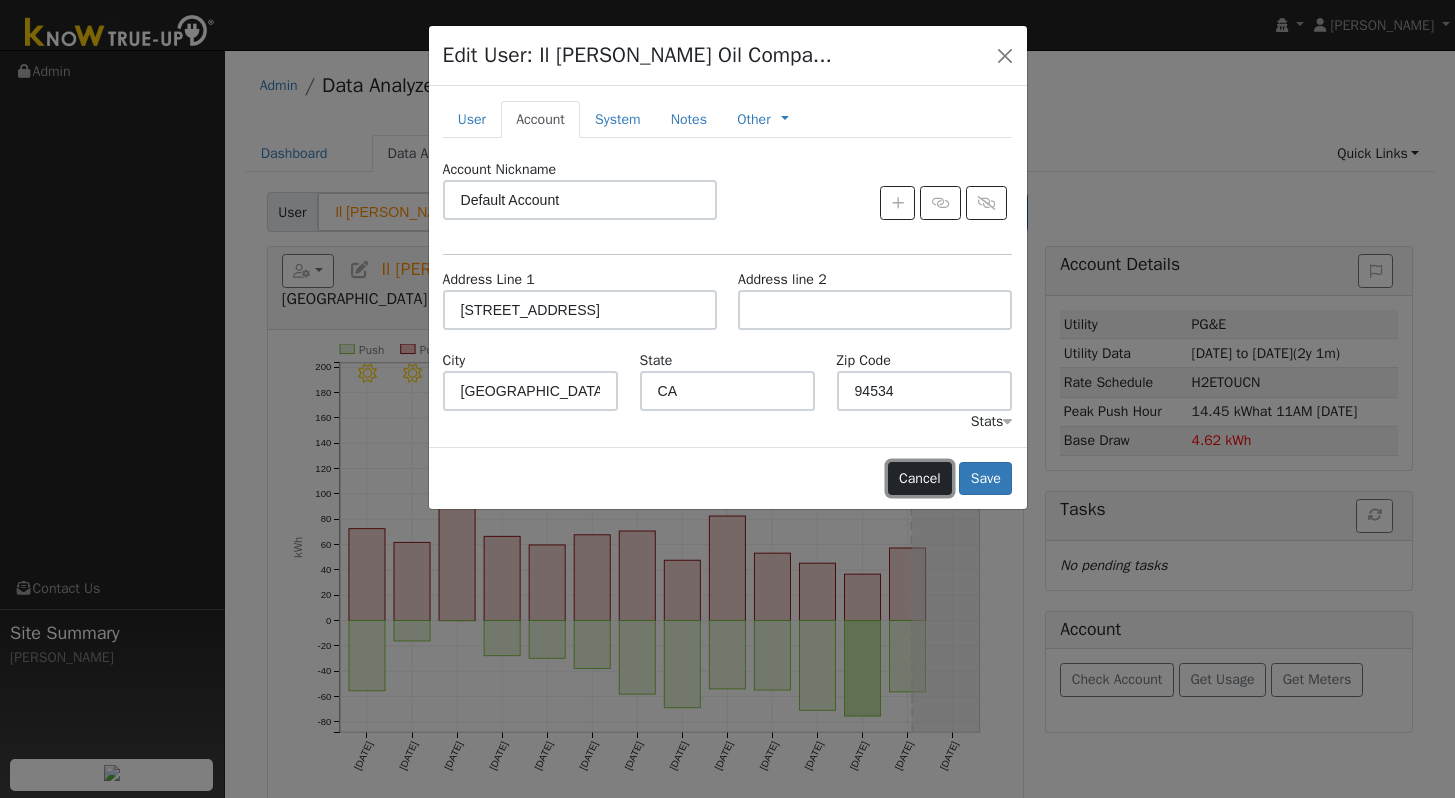 click on "Cancel" at bounding box center (920, 479) 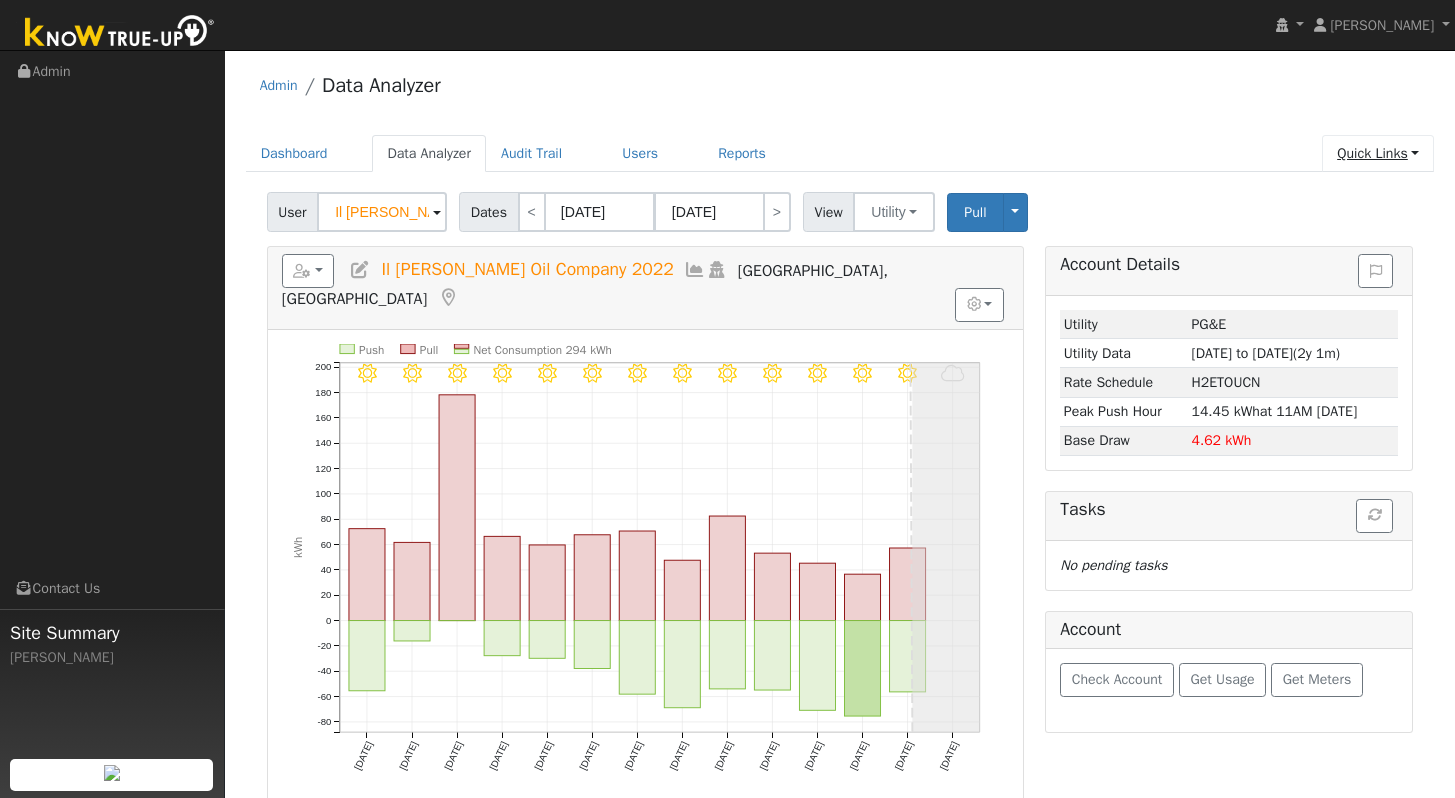click on "Quick Links" at bounding box center [1378, 153] 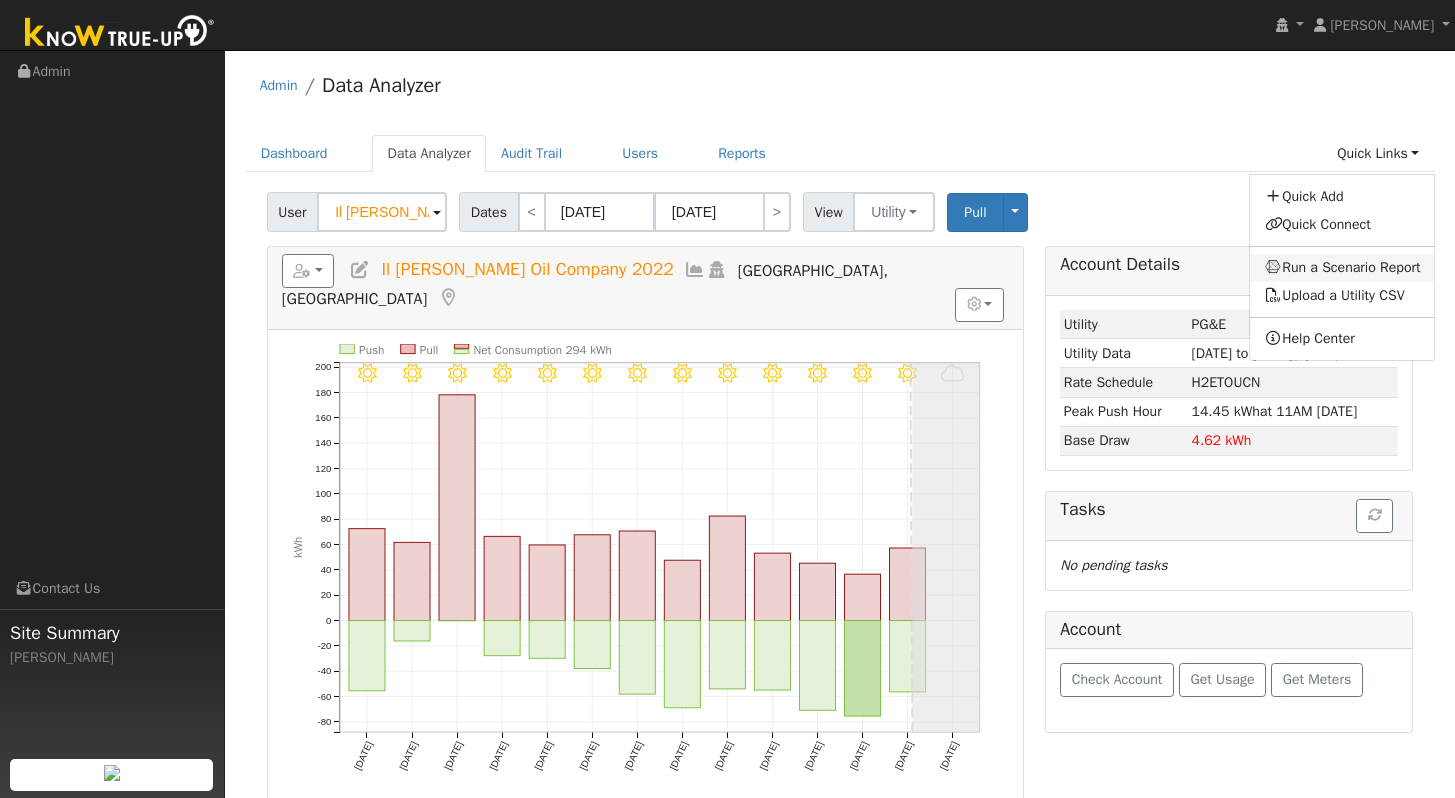 click on "Run a Scenario Report" at bounding box center [1343, 268] 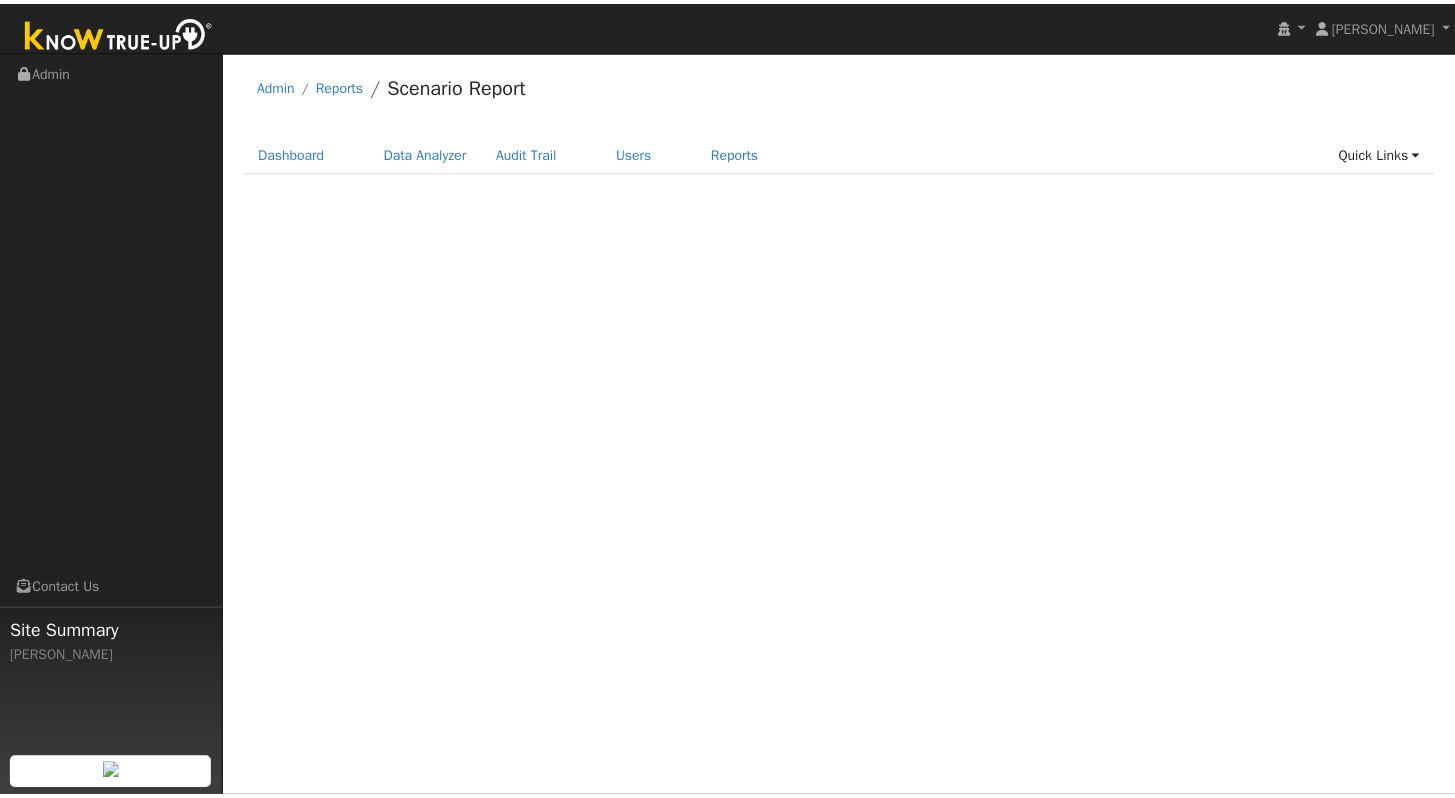 scroll, scrollTop: 0, scrollLeft: 0, axis: both 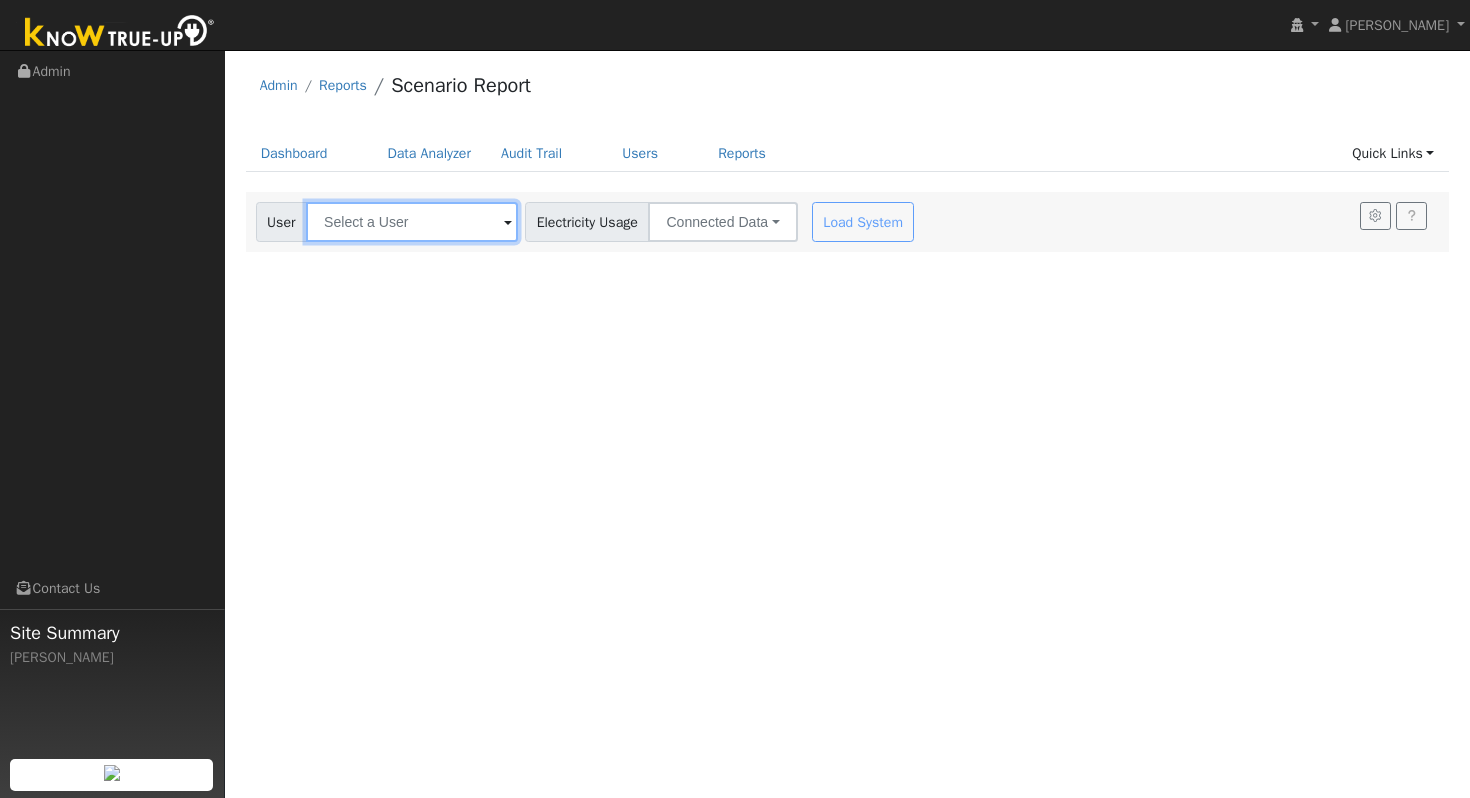 click at bounding box center (412, 222) 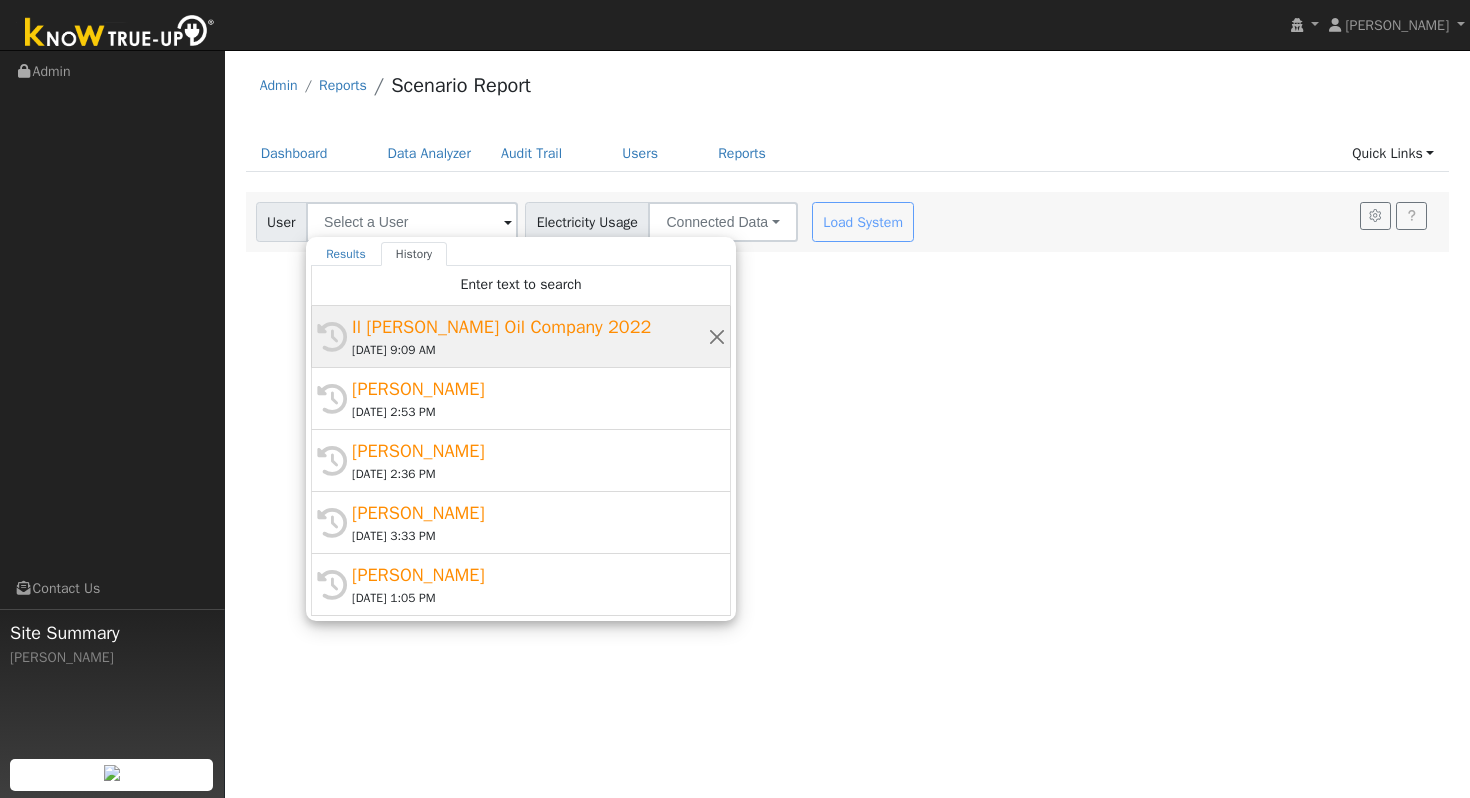 click on "History Il [PERSON_NAME] Oil Company 2022 [DATE] 9:09 AM" 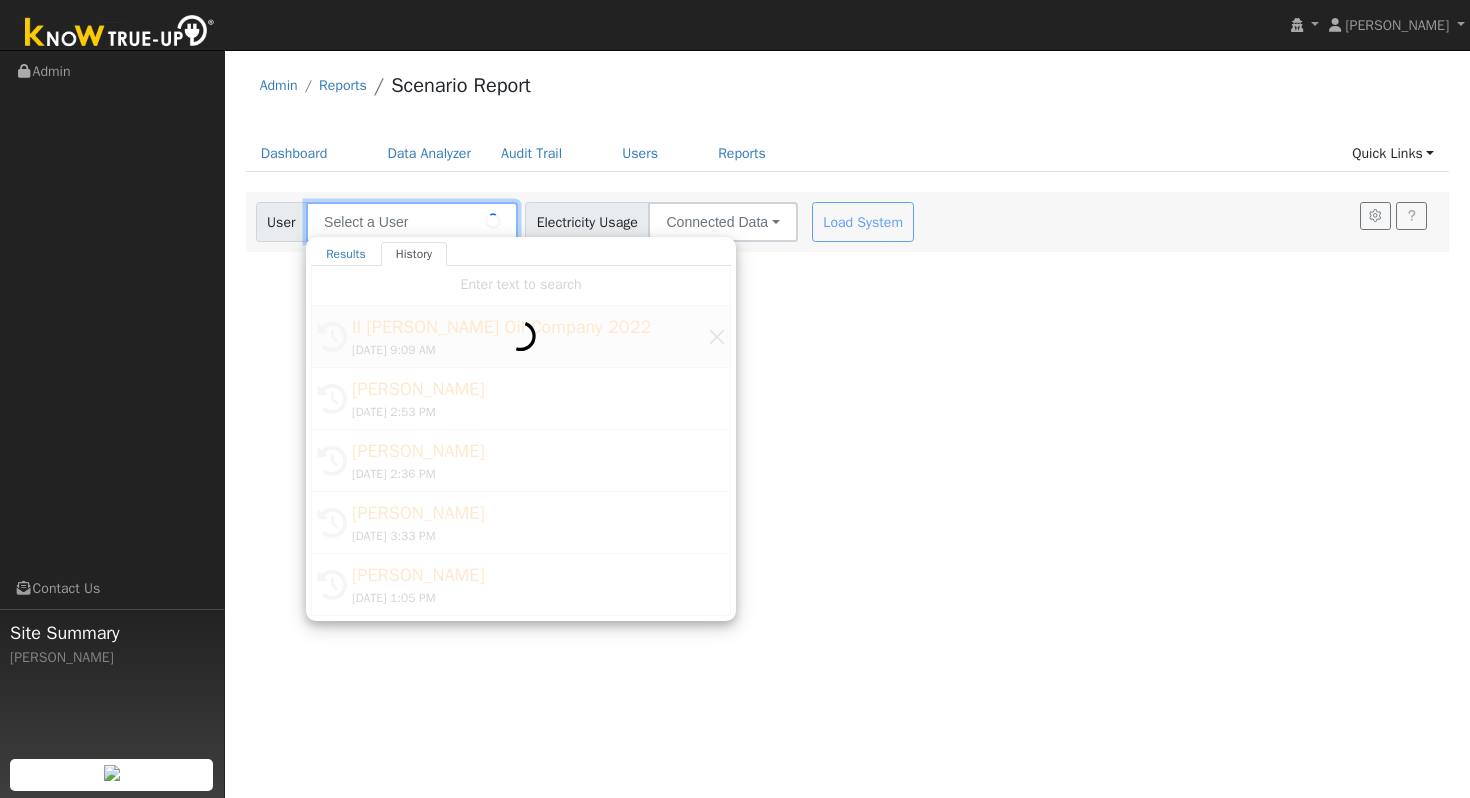 type on "Il [PERSON_NAME] Oil Company 2022" 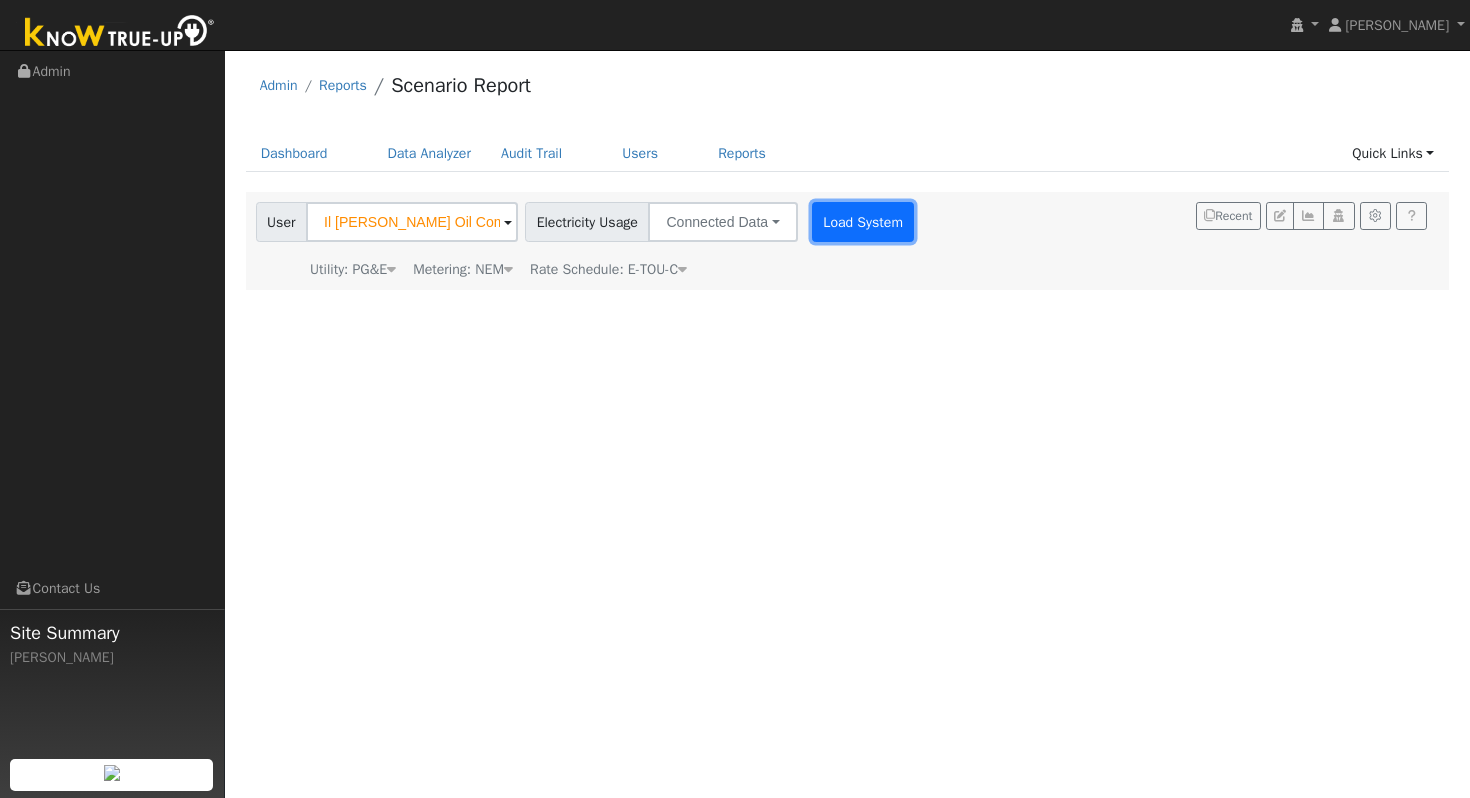 click on "Load System" at bounding box center [863, 222] 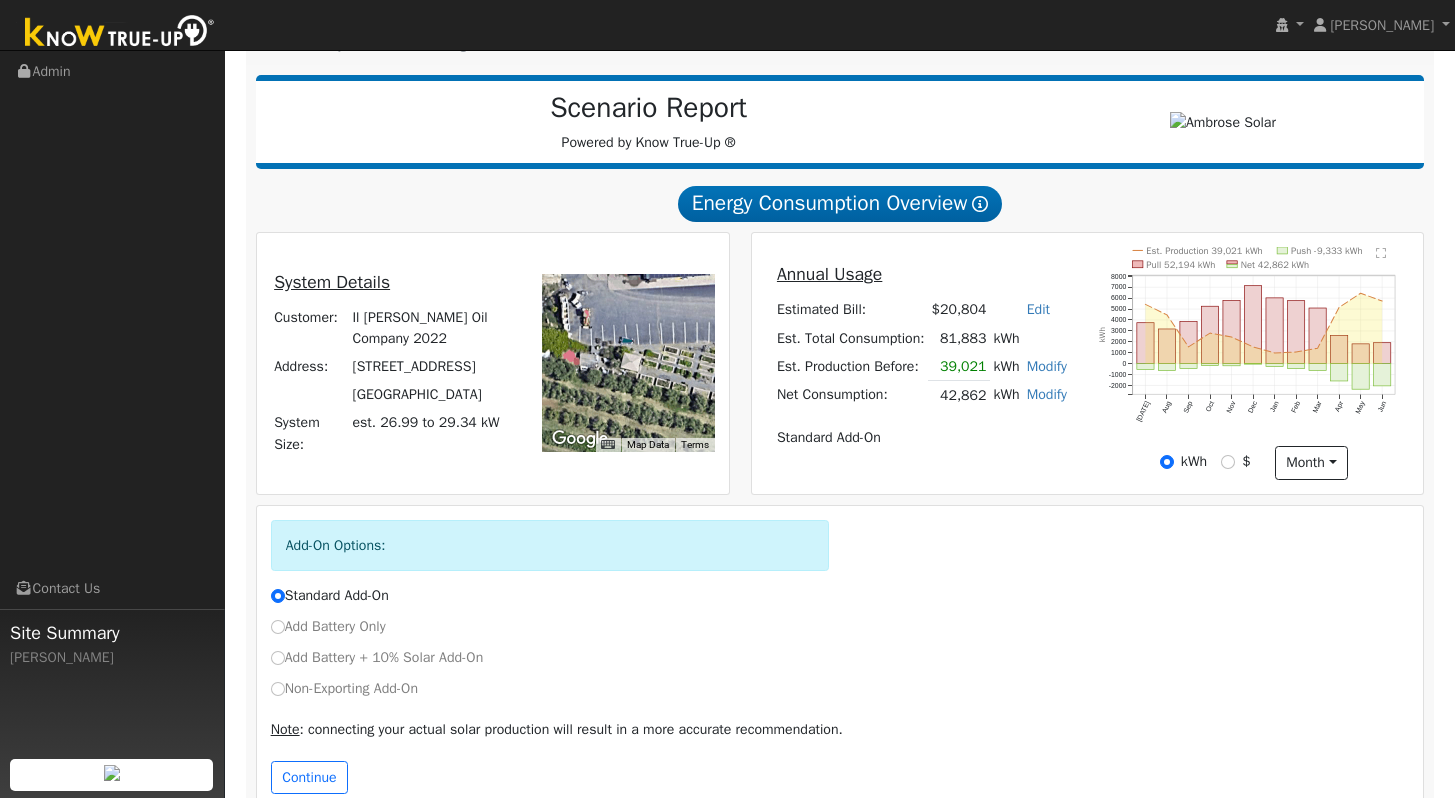 scroll, scrollTop: 265, scrollLeft: 0, axis: vertical 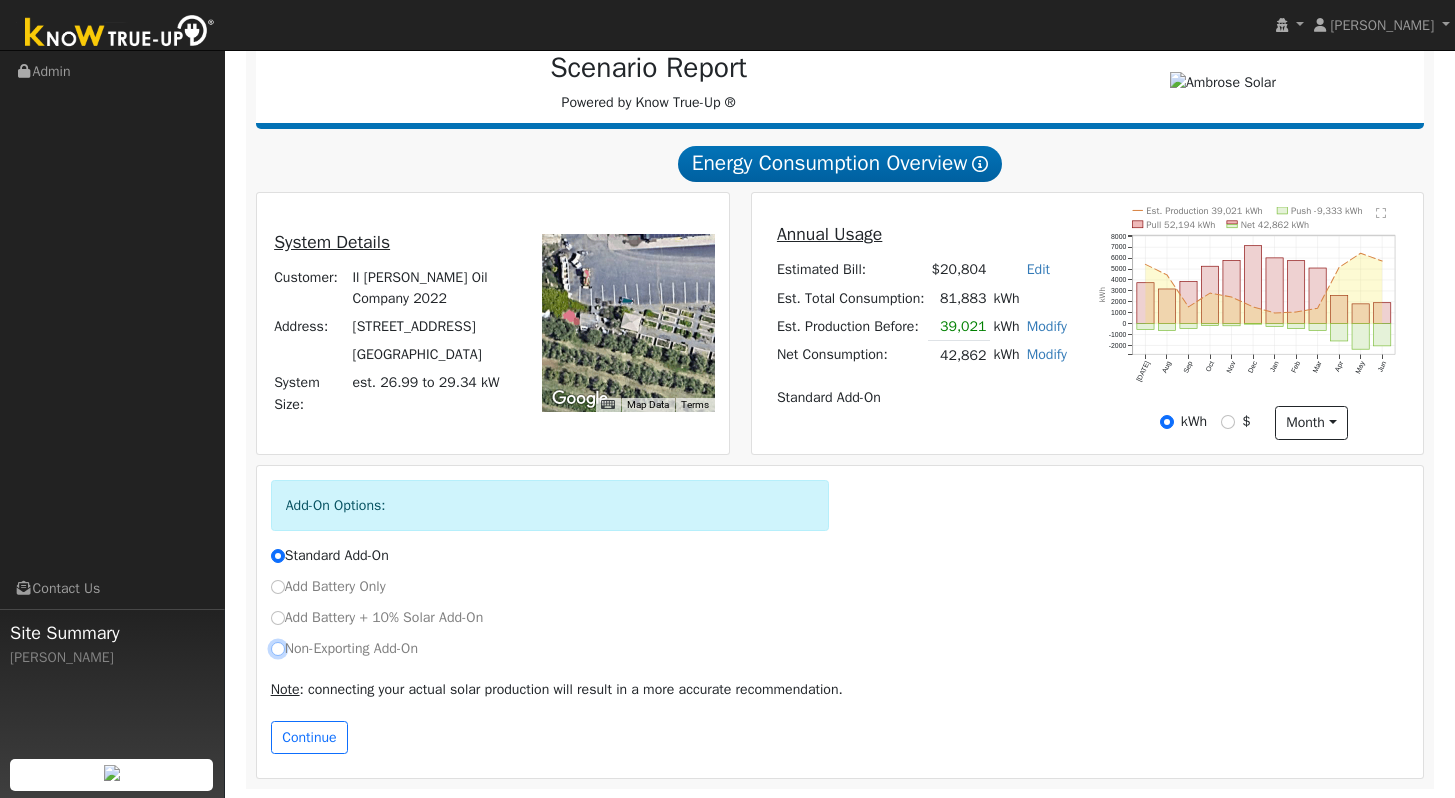 click on "Non-Exporting Add-On" at bounding box center (278, 649) 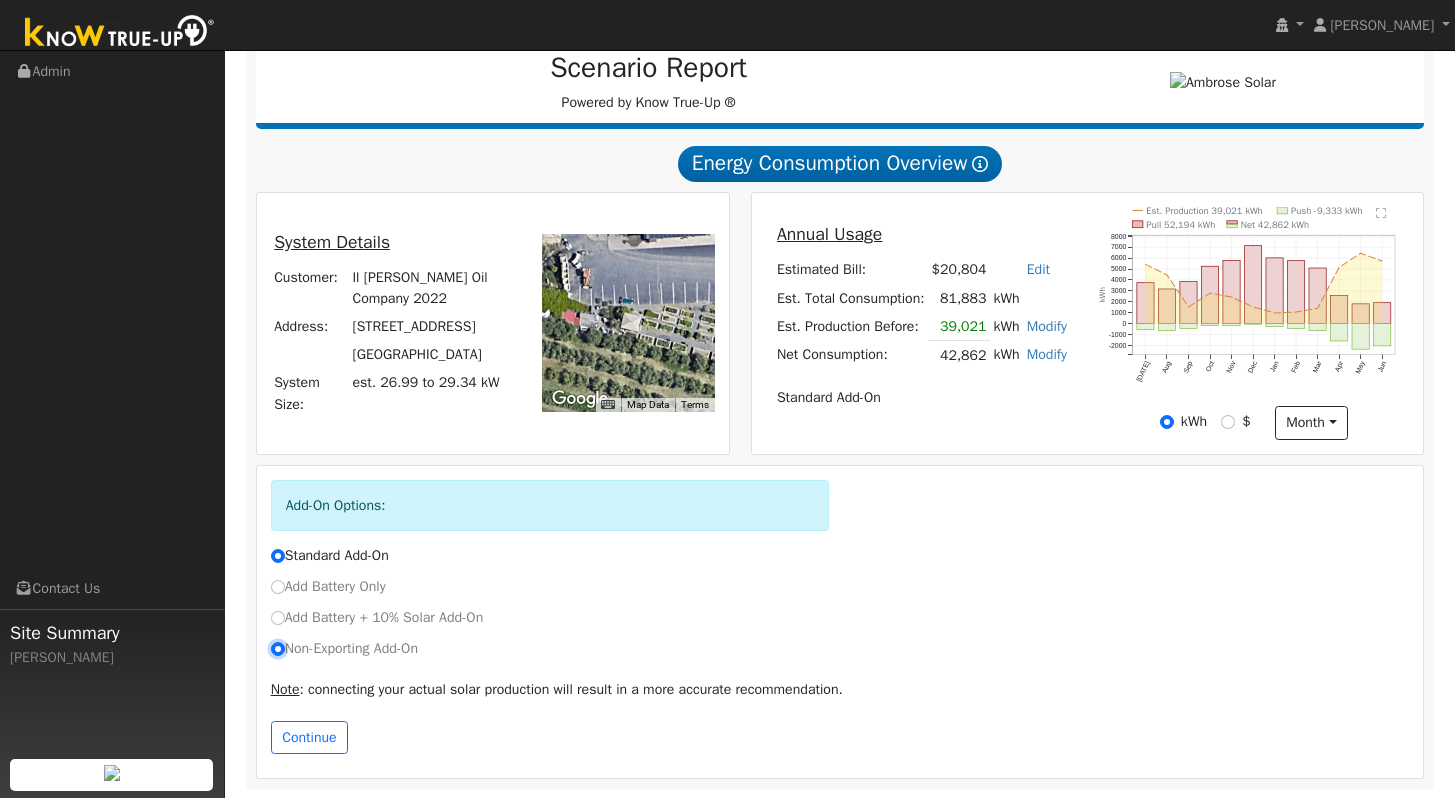 radio on "true" 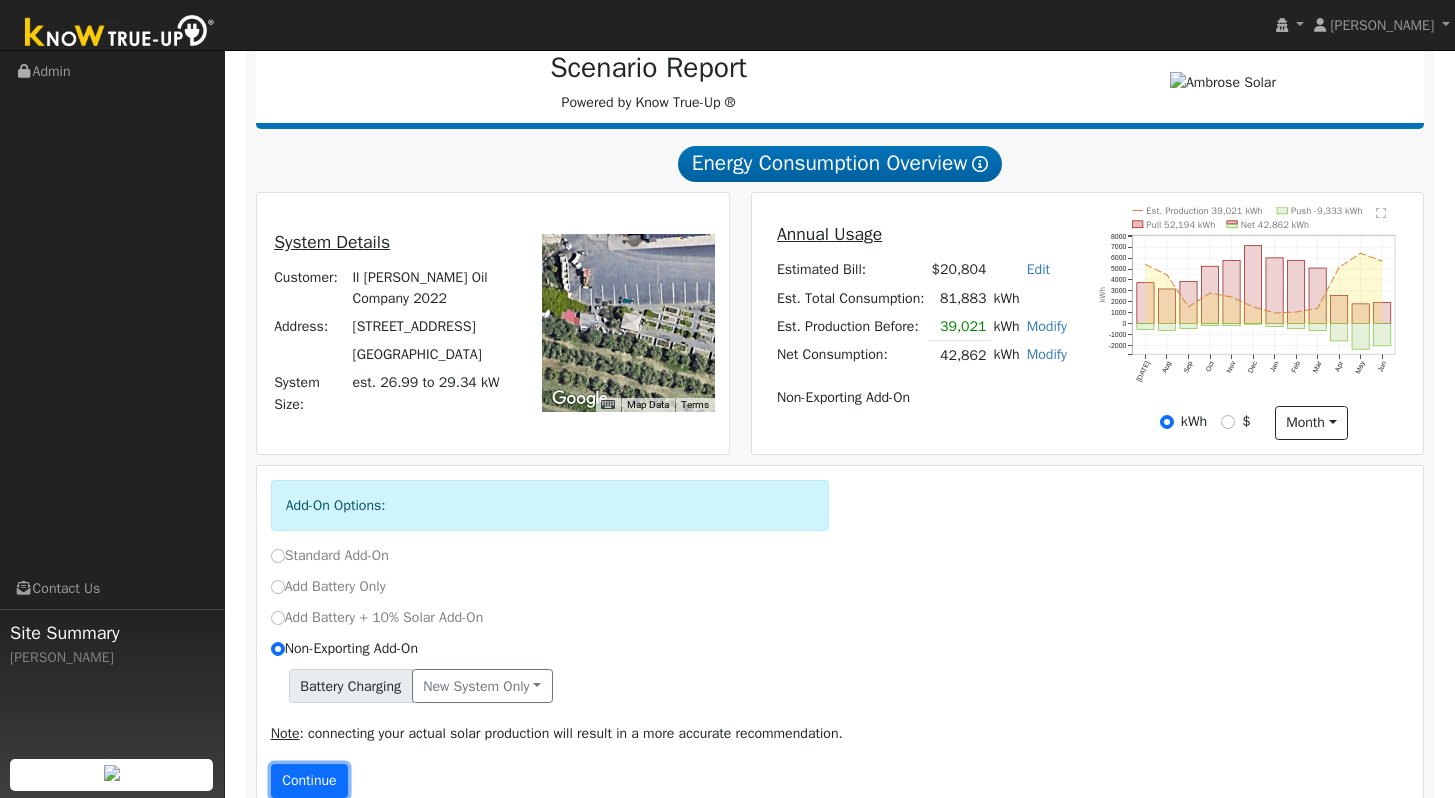 click on "Continue" at bounding box center [310, 781] 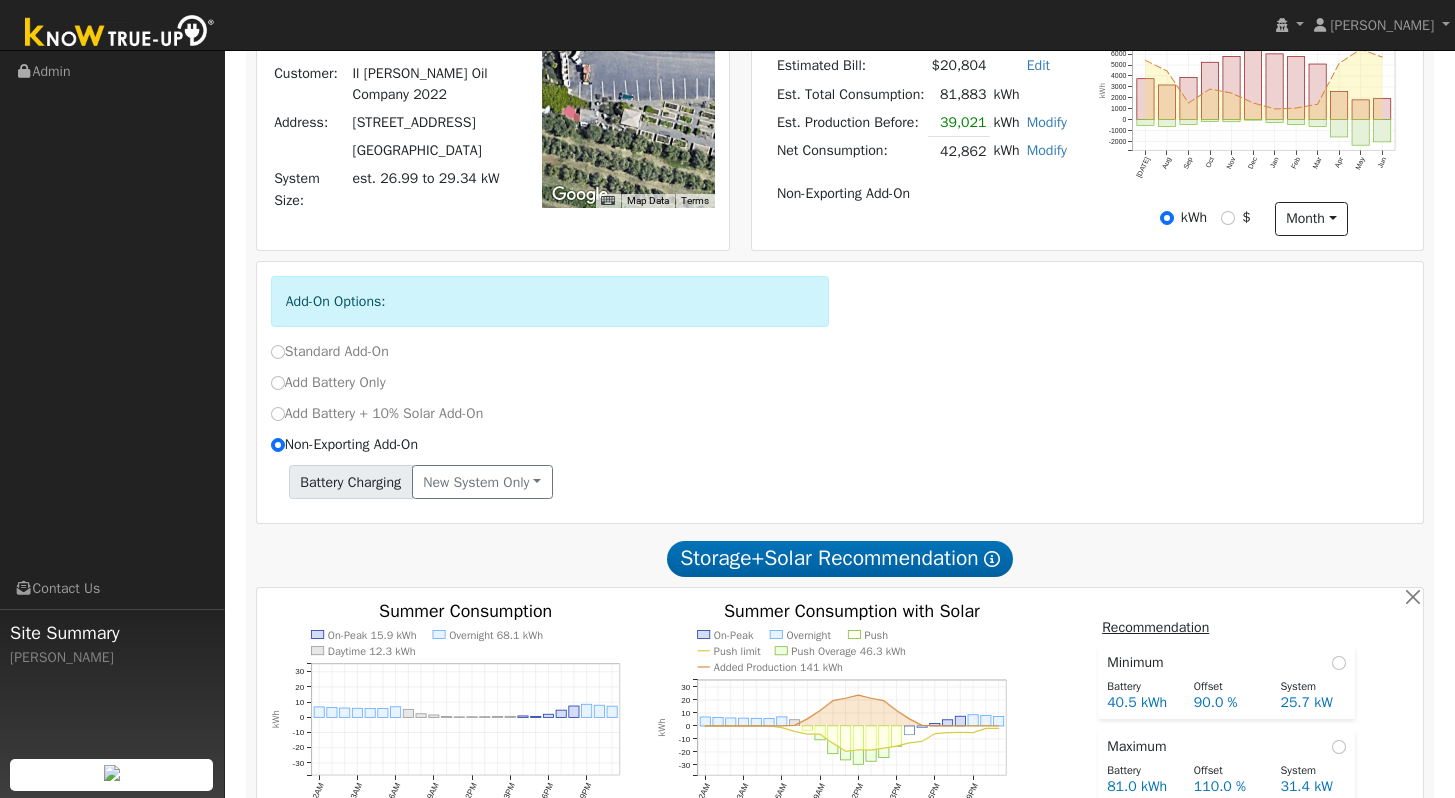 scroll, scrollTop: 875, scrollLeft: 0, axis: vertical 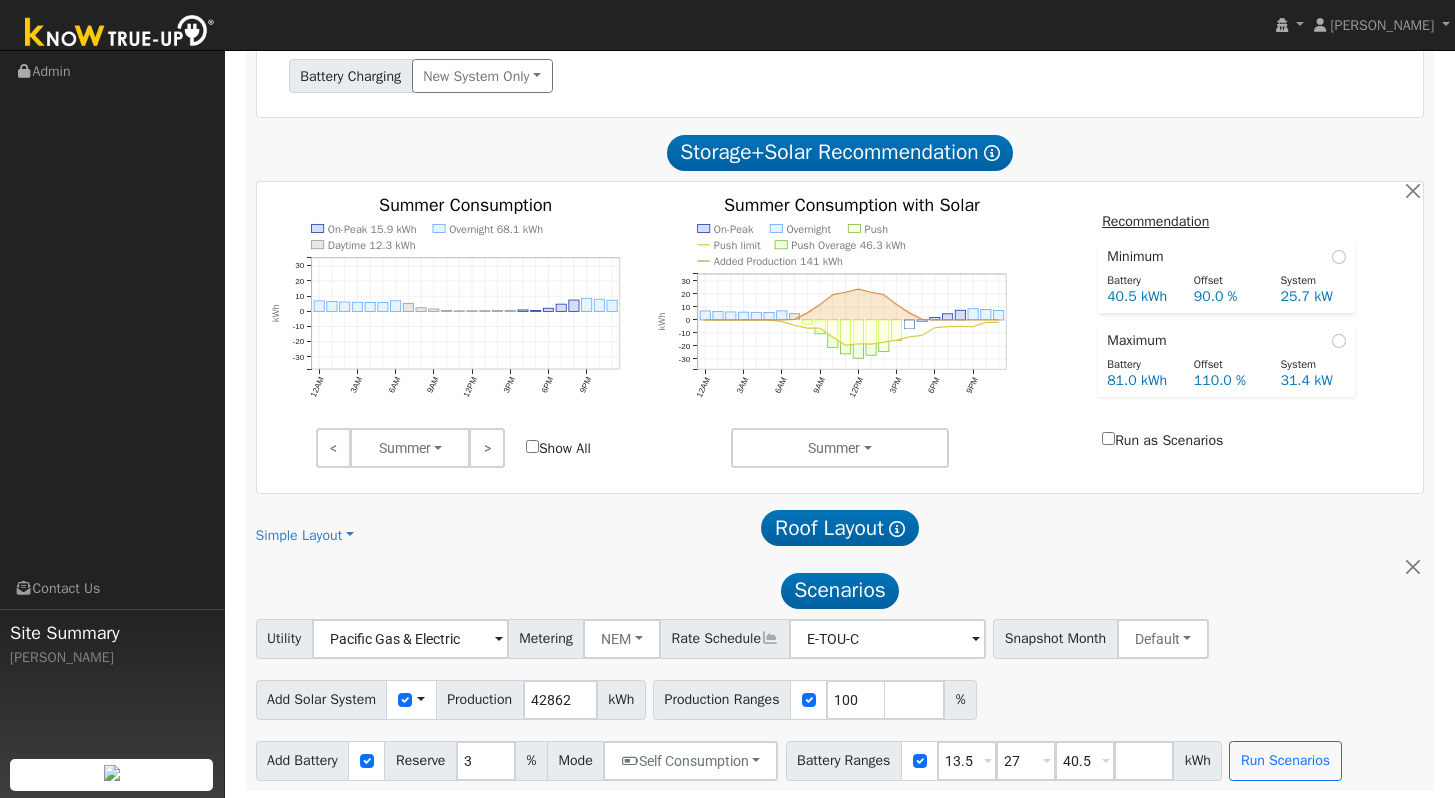 click on "Scenario Report  Powered by Know True-Up ®   Energy Consumption Overview  Show Help  This analysis uses information about your recent energy consumption to recommend the ideal amount of battery storage based upon your need for energy bill savings and backup power.    You have provided your hourly consumption data, which provides the most accurate battery storage recommendation to meet your energy goals.  Your annual energy consumption is  42,862 kWh  and your estimated annual cost for this power is  $20,804 Your highest energy usage month is  December , and your lowest energy usage month is  May System Details Customer: Il [PERSON_NAME] Oil Company 2022 Address: [STREET_ADDRESS] System Size: est. 26.99 to 29.34 kW ← Move left → Move right ↑ Move up ↓ Move down + Zoom in - Zoom out Home Jump left by 75% End Jump right by 75% Page Up Jump up by 75% Page Down Jump down by 75% Map Data Imagery ©2025 Maxar Technologies Imagery ©2025 Maxar Technologies 10 m  Terms $20,804 0" 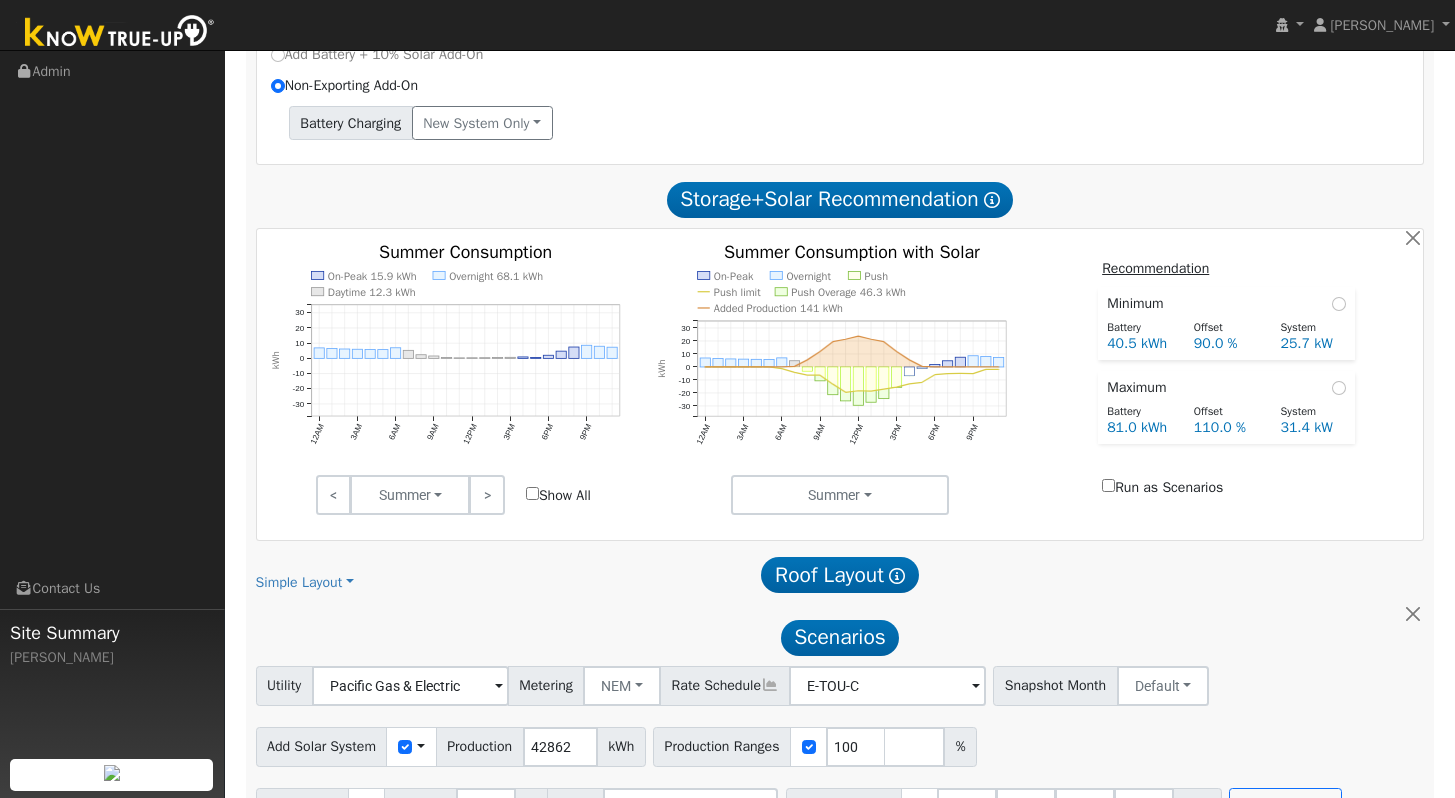 scroll, scrollTop: 875, scrollLeft: 0, axis: vertical 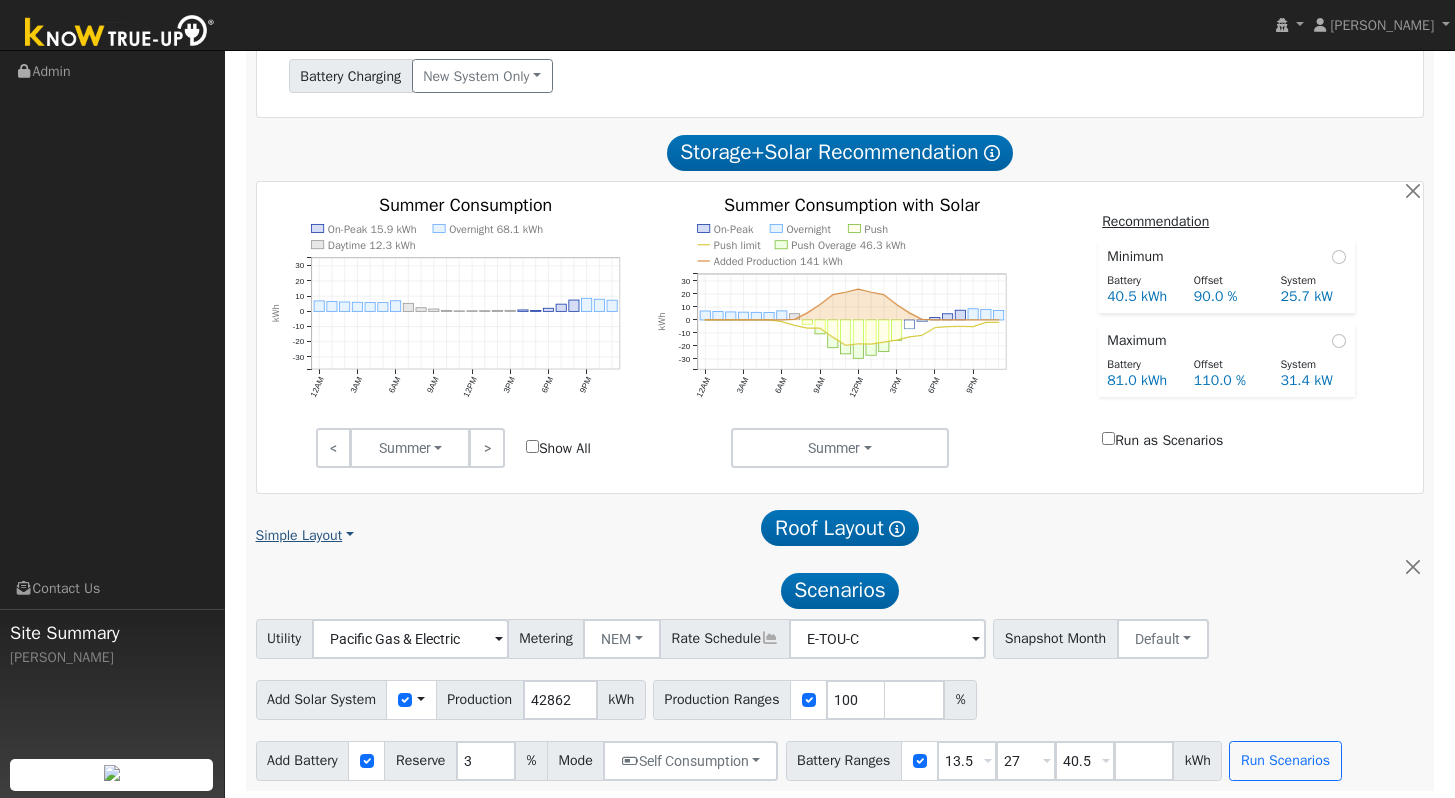 click on "Simple Layout" at bounding box center [305, 535] 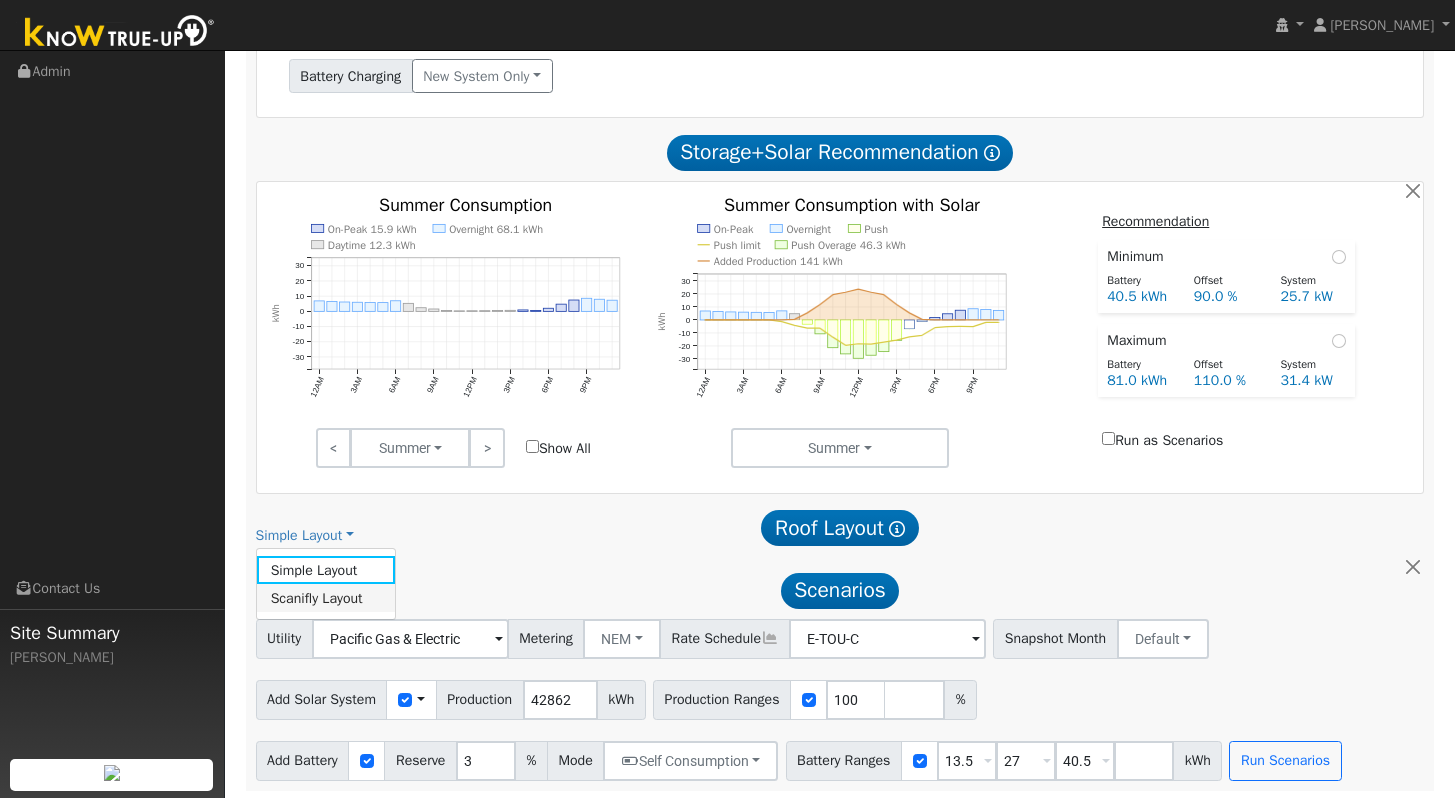 click on "Scanifly Layout" at bounding box center (326, 598) 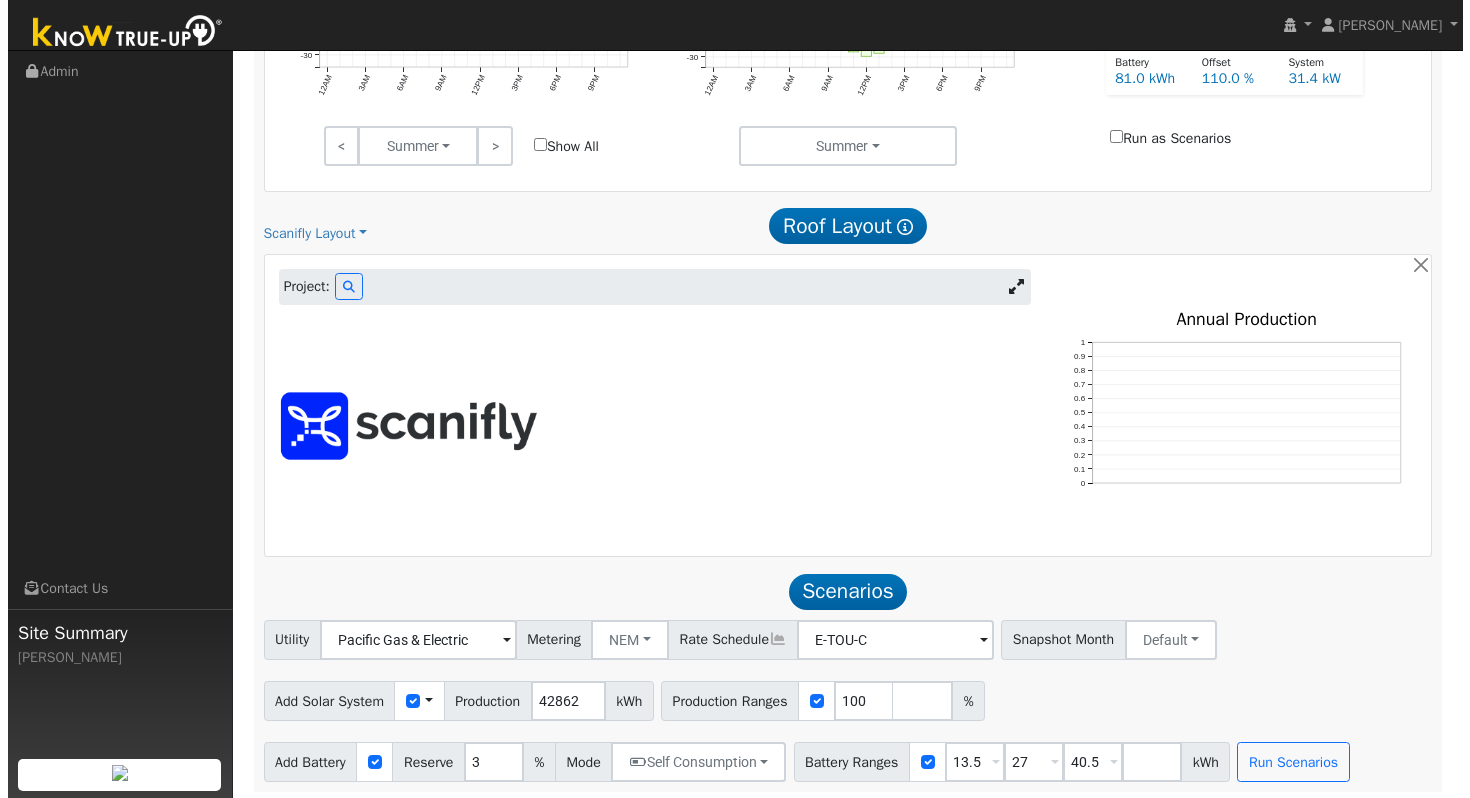 scroll, scrollTop: 1178, scrollLeft: 0, axis: vertical 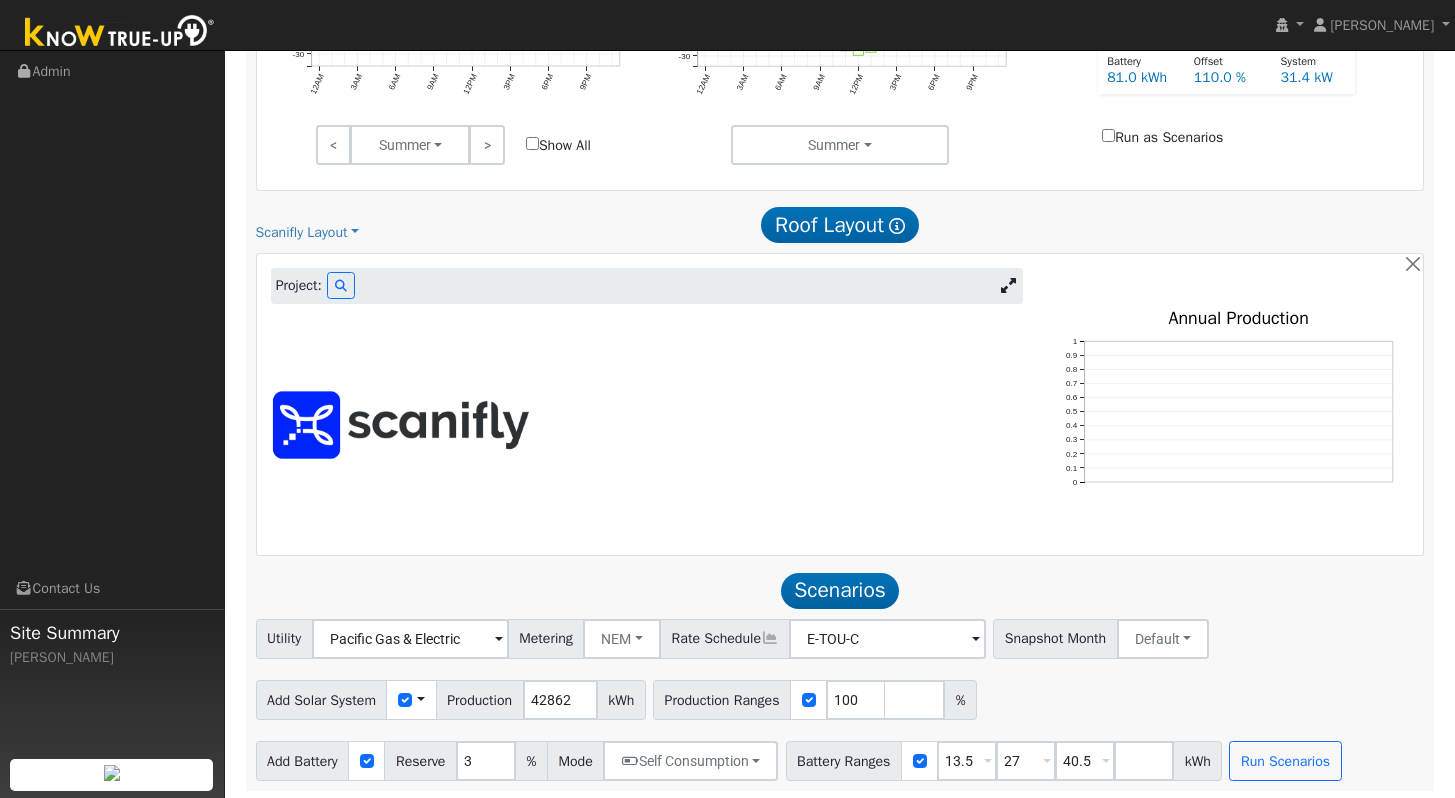 click at bounding box center [404, 425] 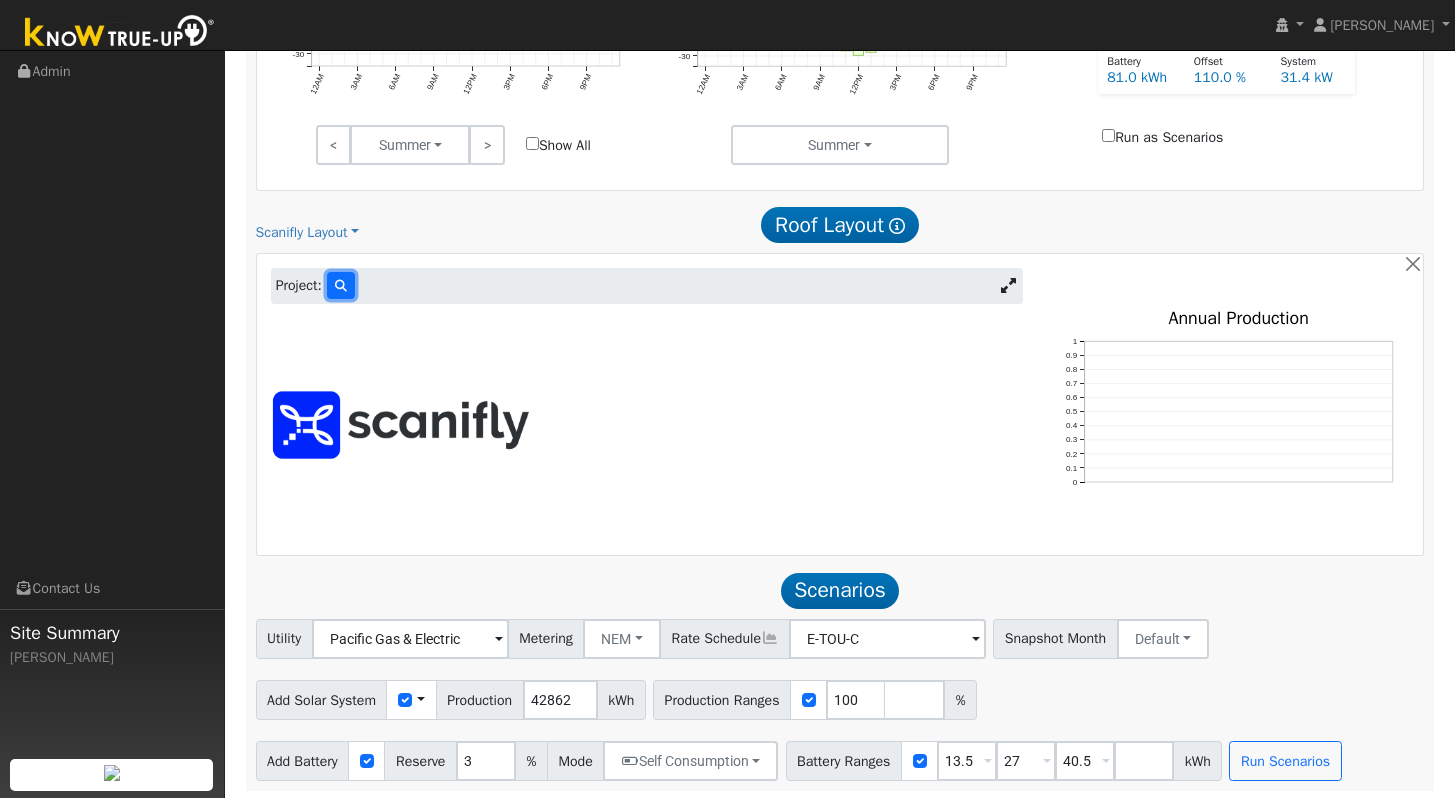 click at bounding box center [341, 286] 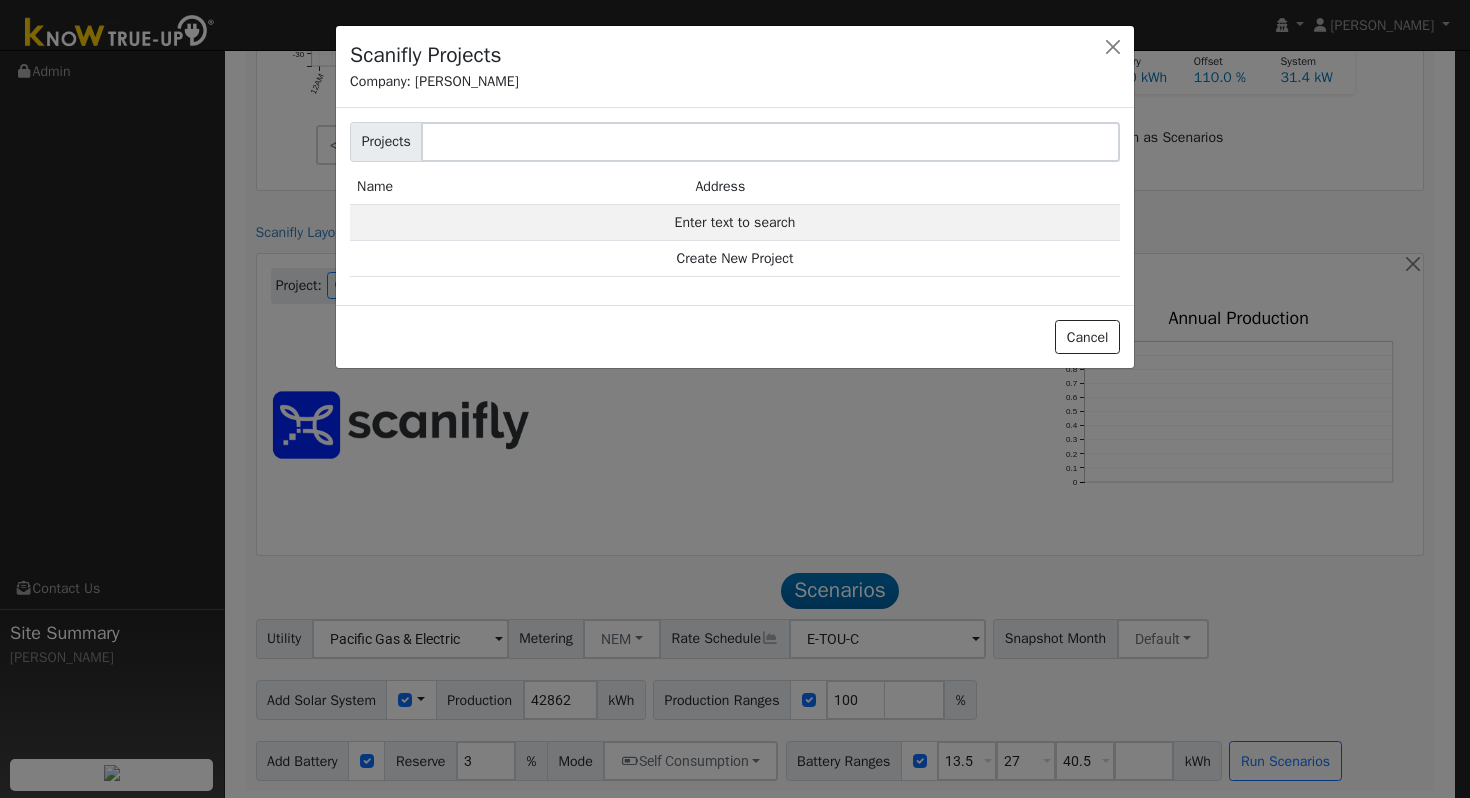 click on "Address" at bounding box center [904, 187] 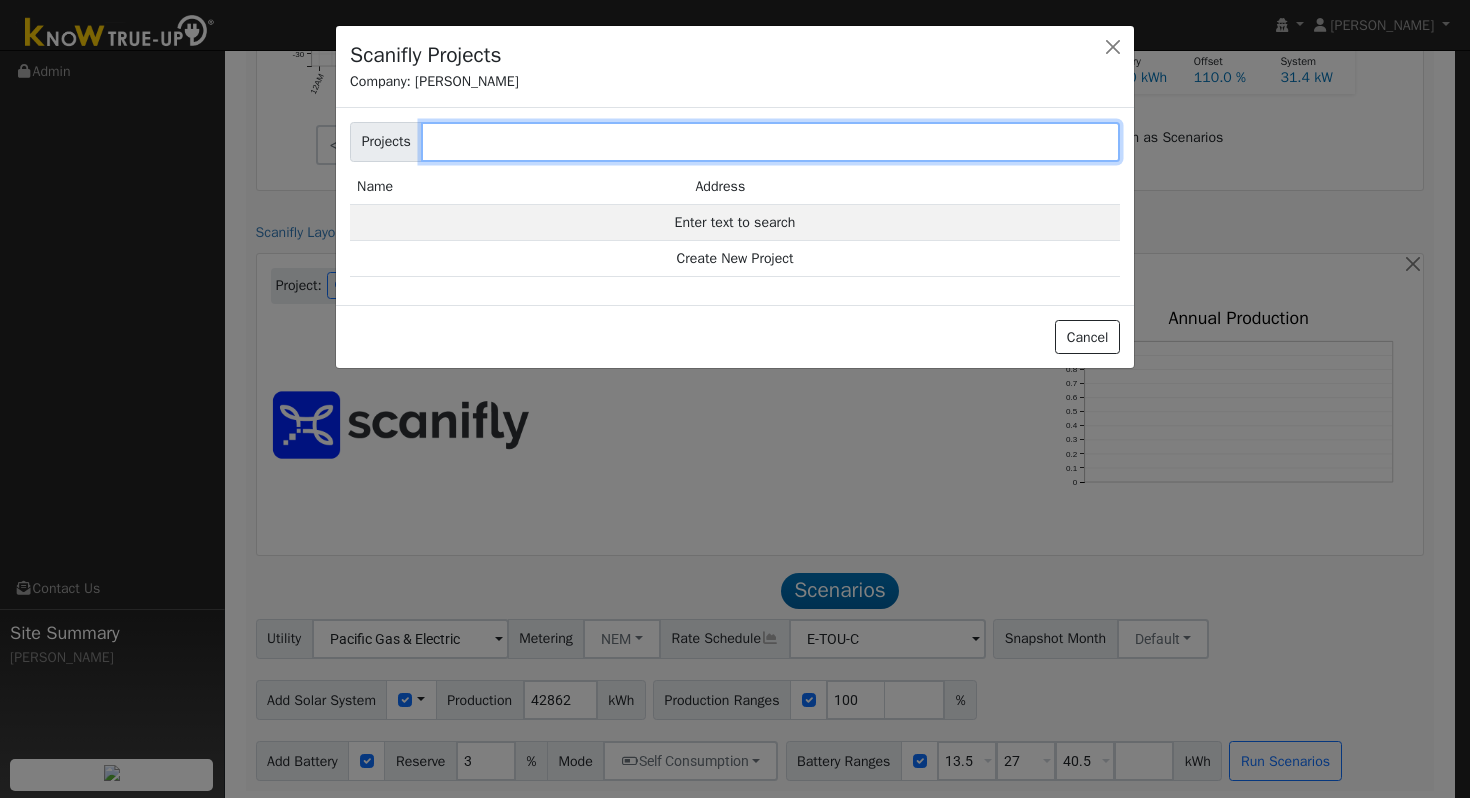 click at bounding box center (770, 142) 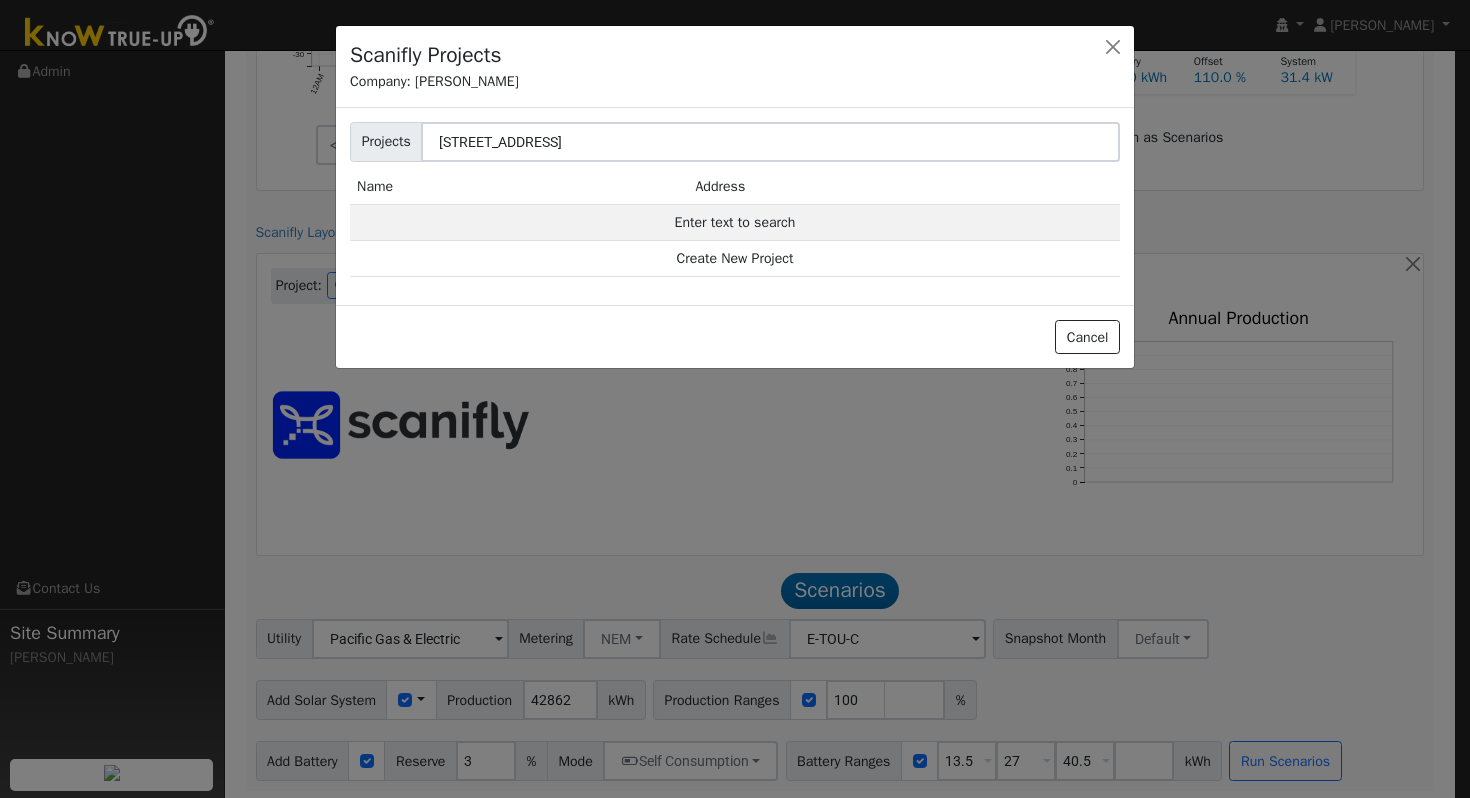 click on "Address" at bounding box center (904, 187) 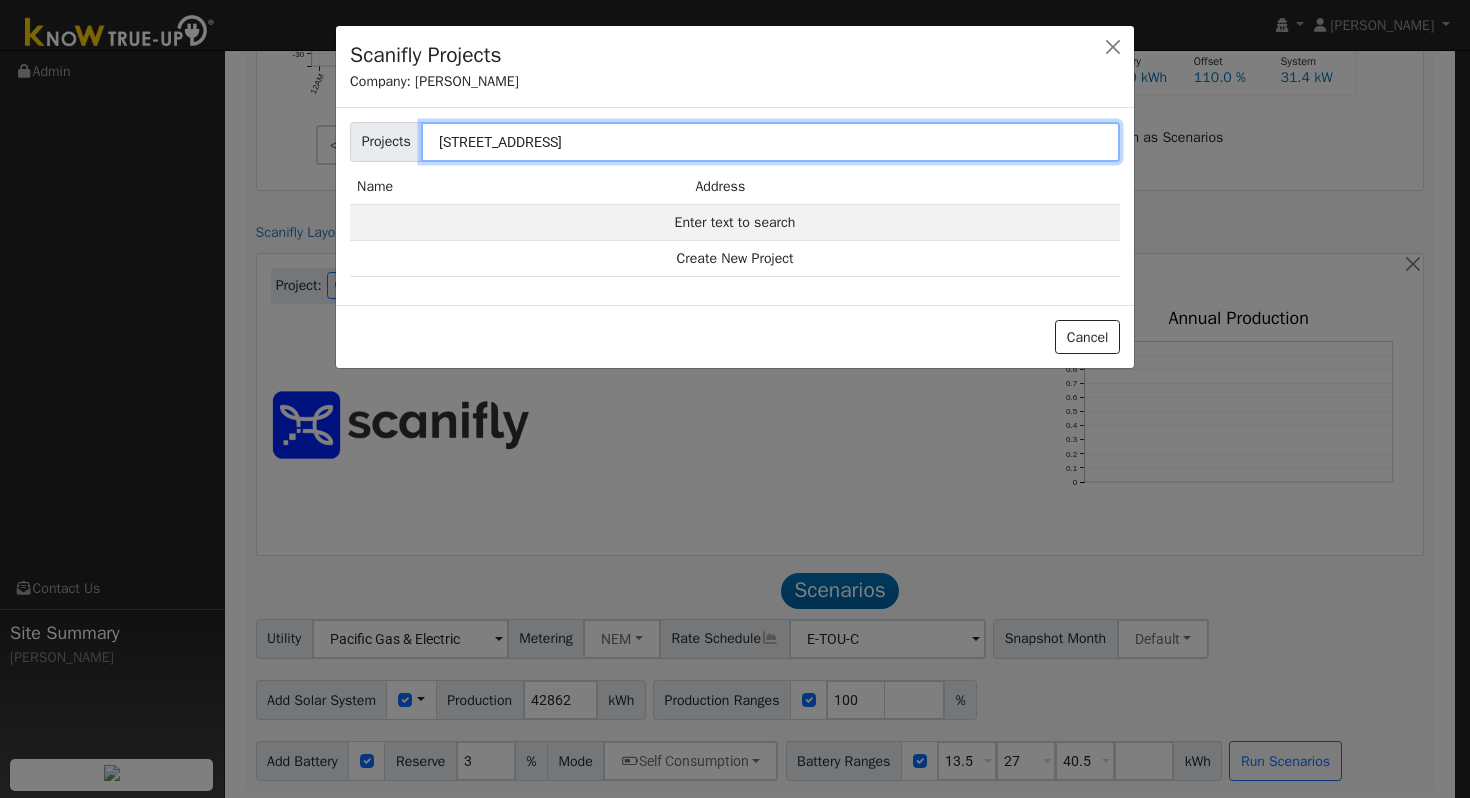 click on "2625 Mankas Corner Rd" at bounding box center [770, 142] 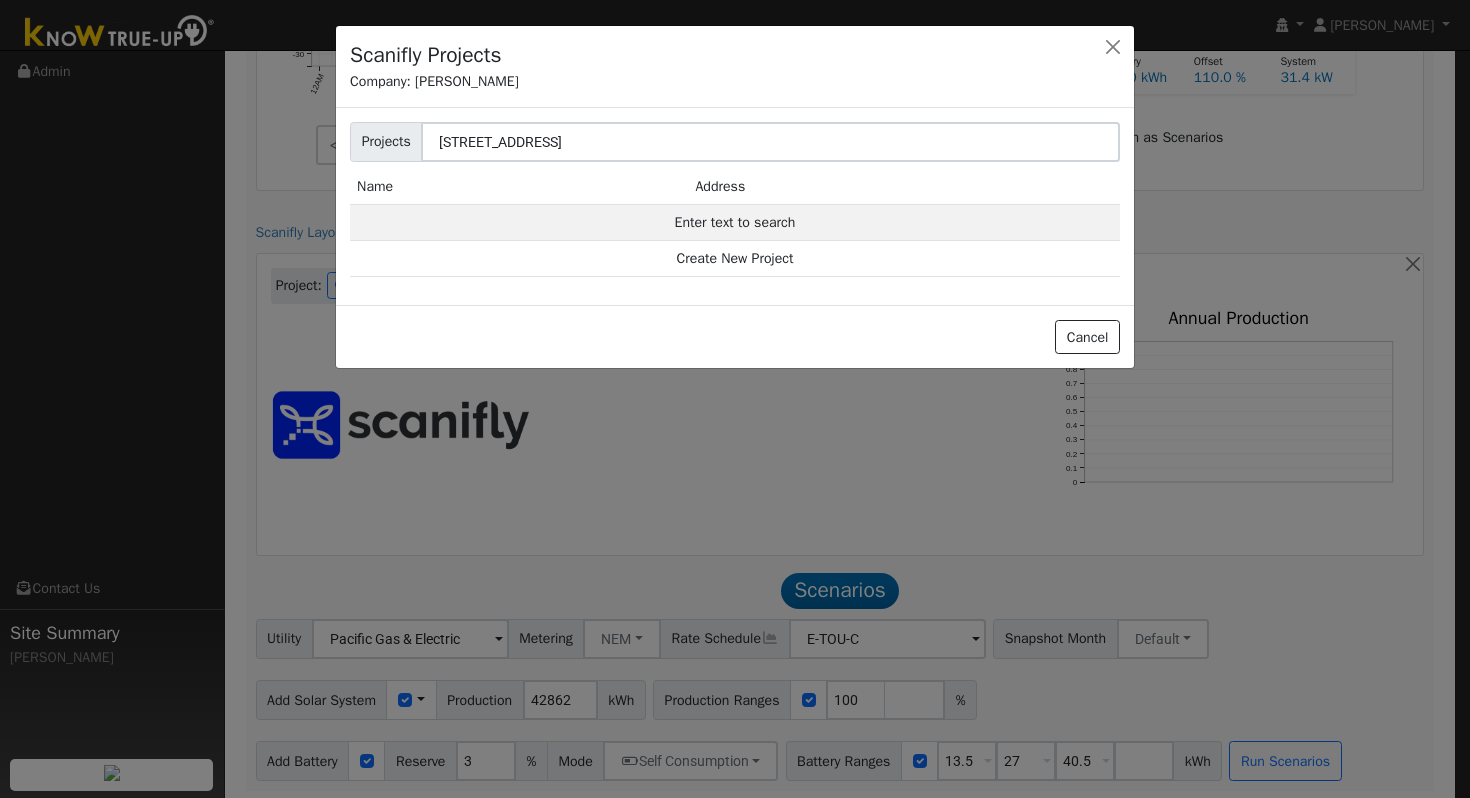 click on "Address" at bounding box center (904, 187) 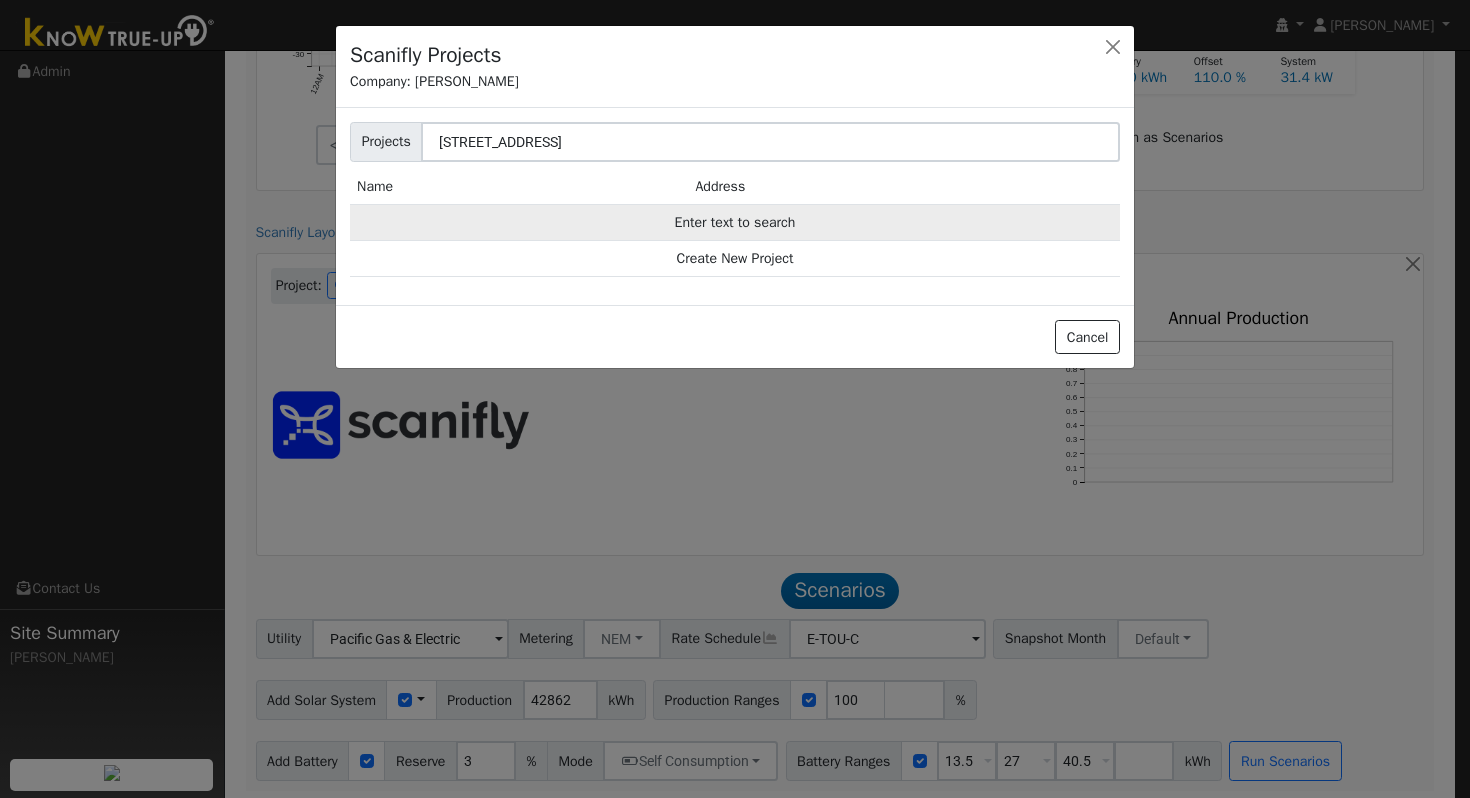 click on "Enter text to search" at bounding box center [735, 222] 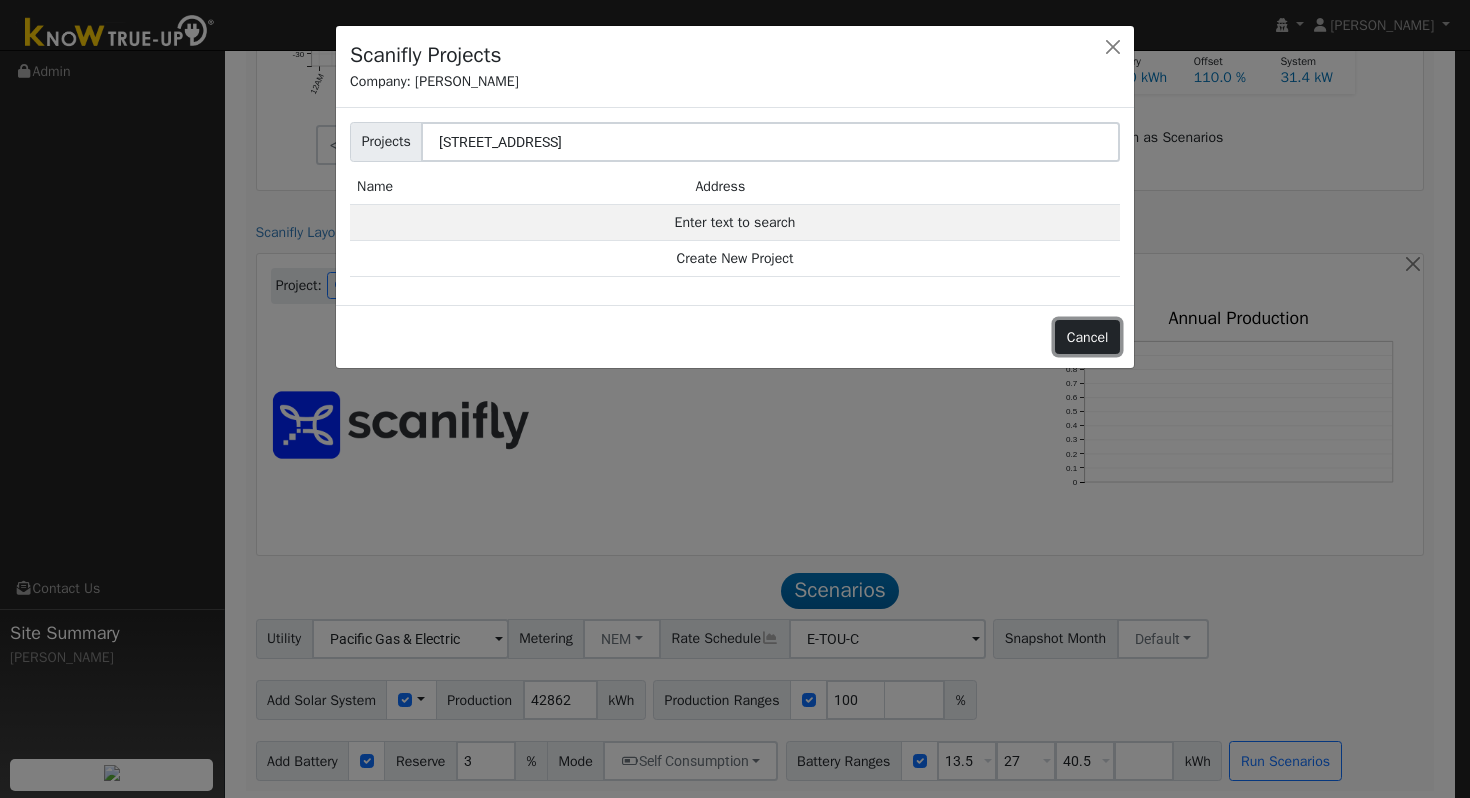 click on "Cancel" at bounding box center [1087, 337] 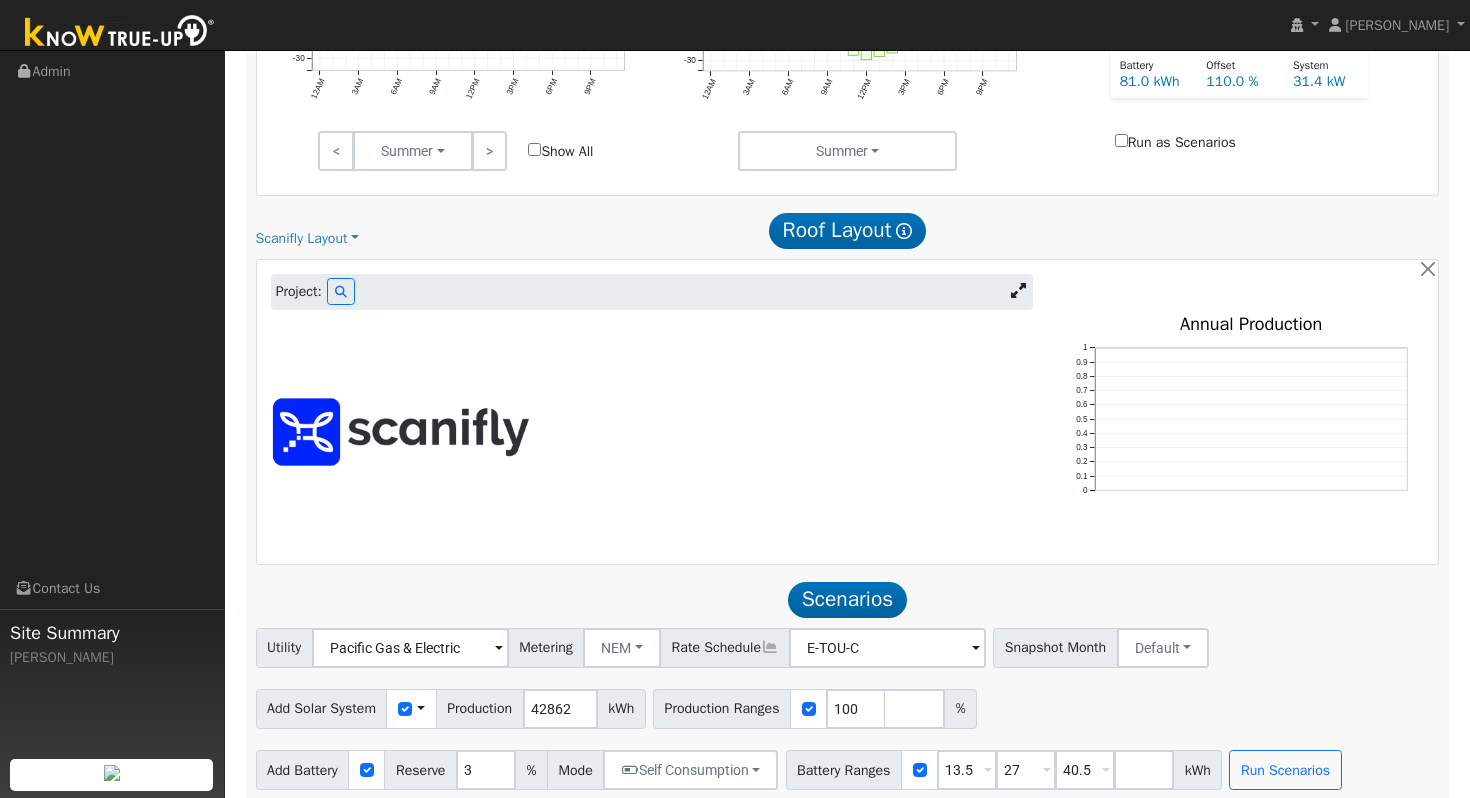 click at bounding box center [904, 231] 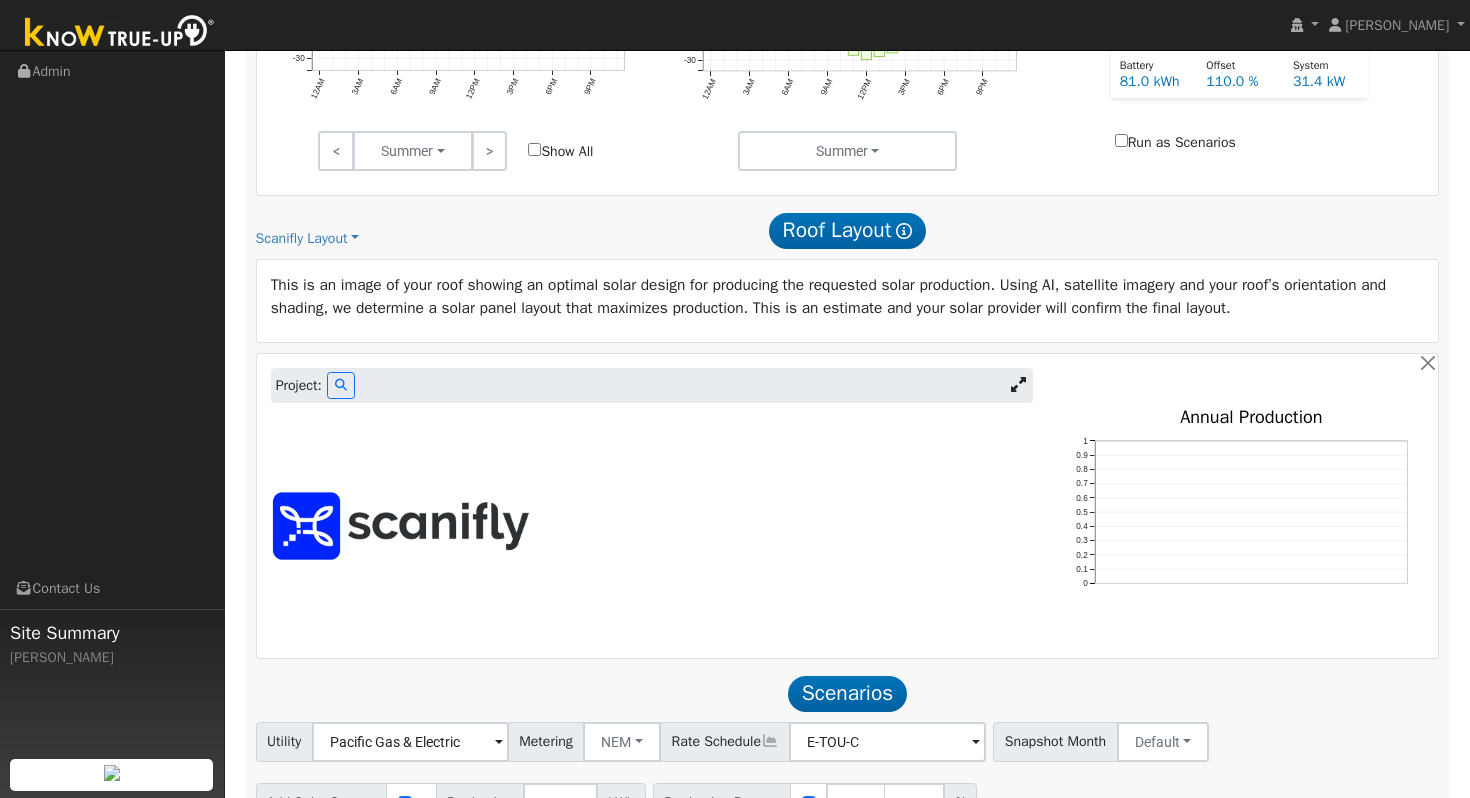 click at bounding box center (904, 231) 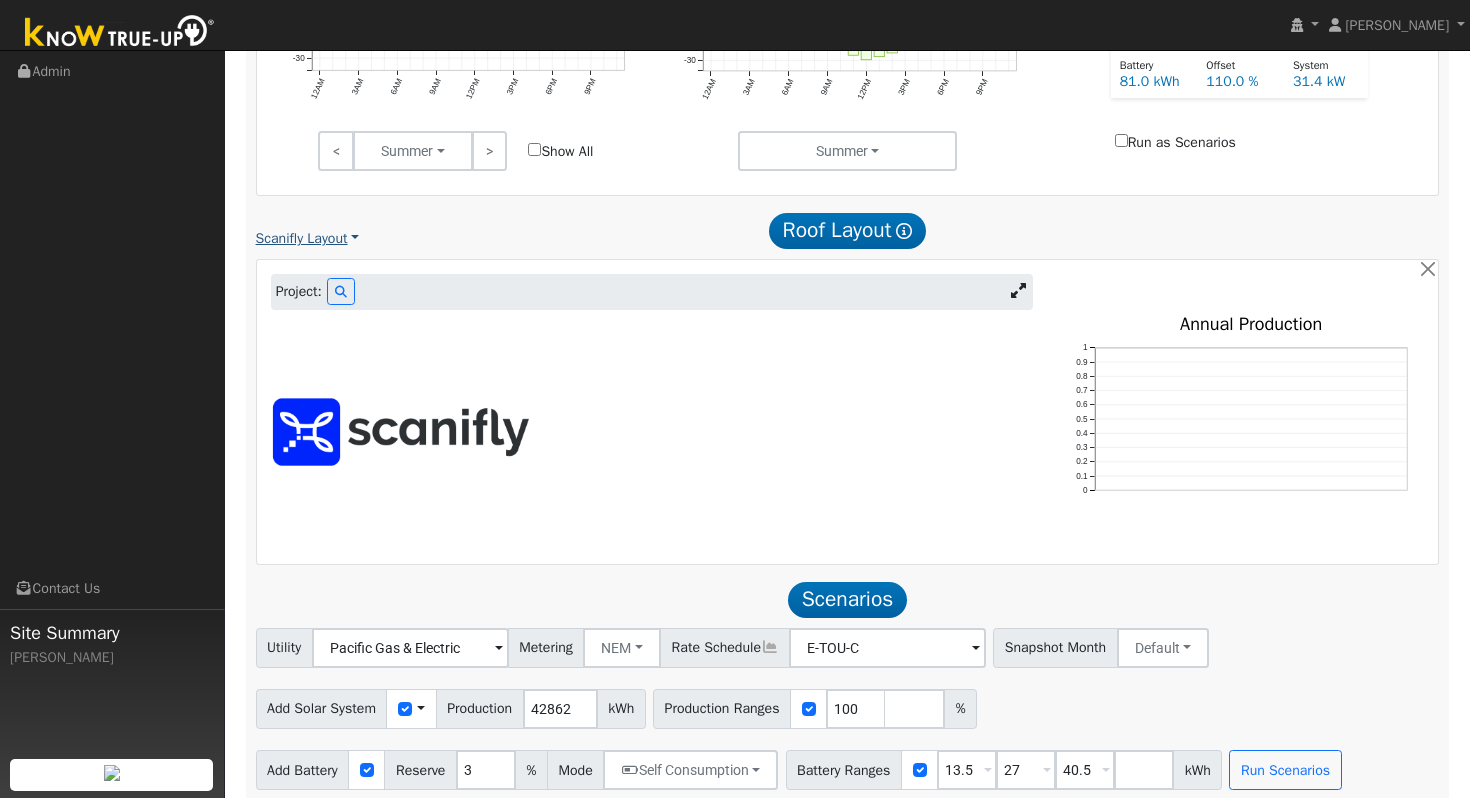 click on "Scanifly Layout" at bounding box center [308, 238] 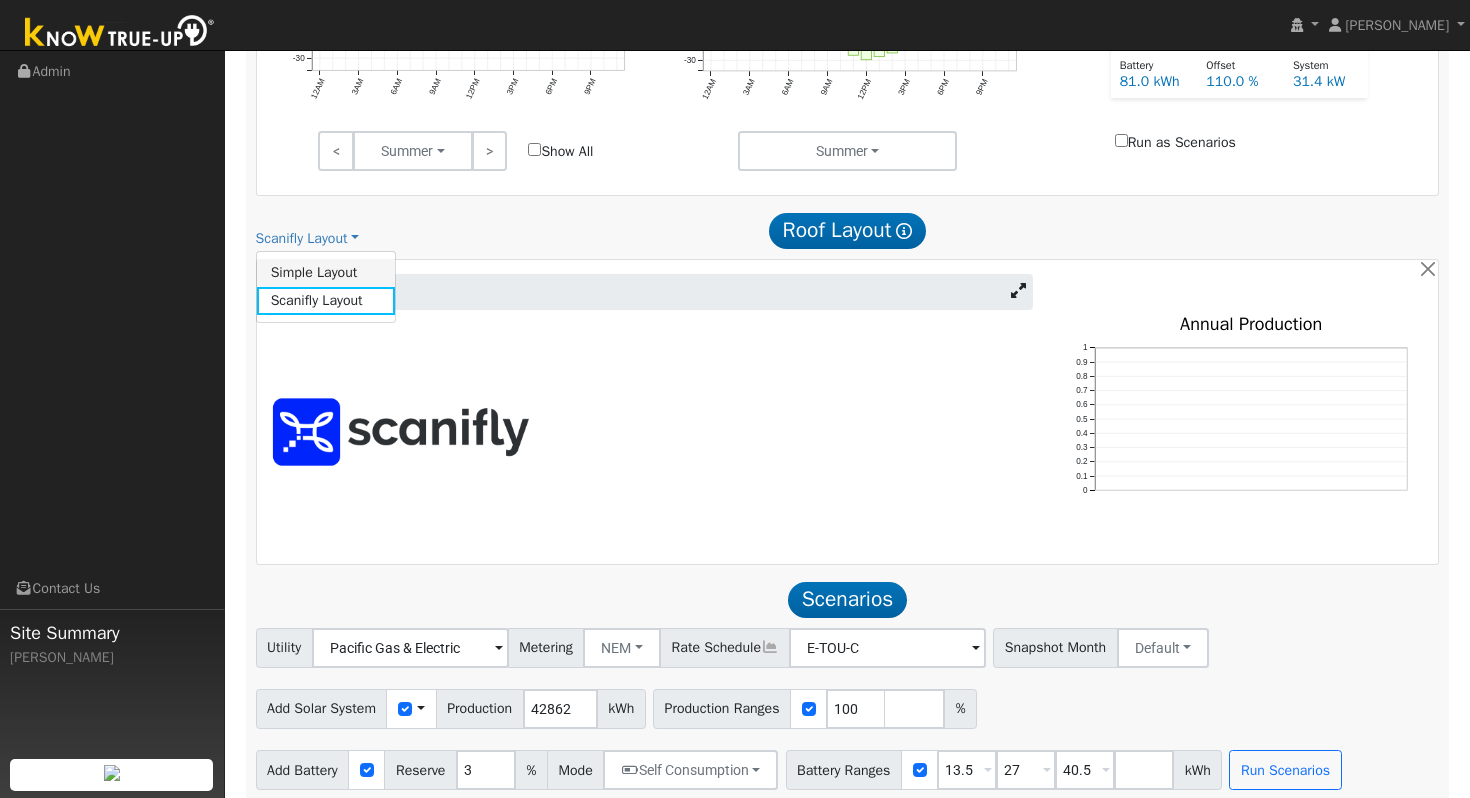 click on "Simple Layout" at bounding box center [326, 273] 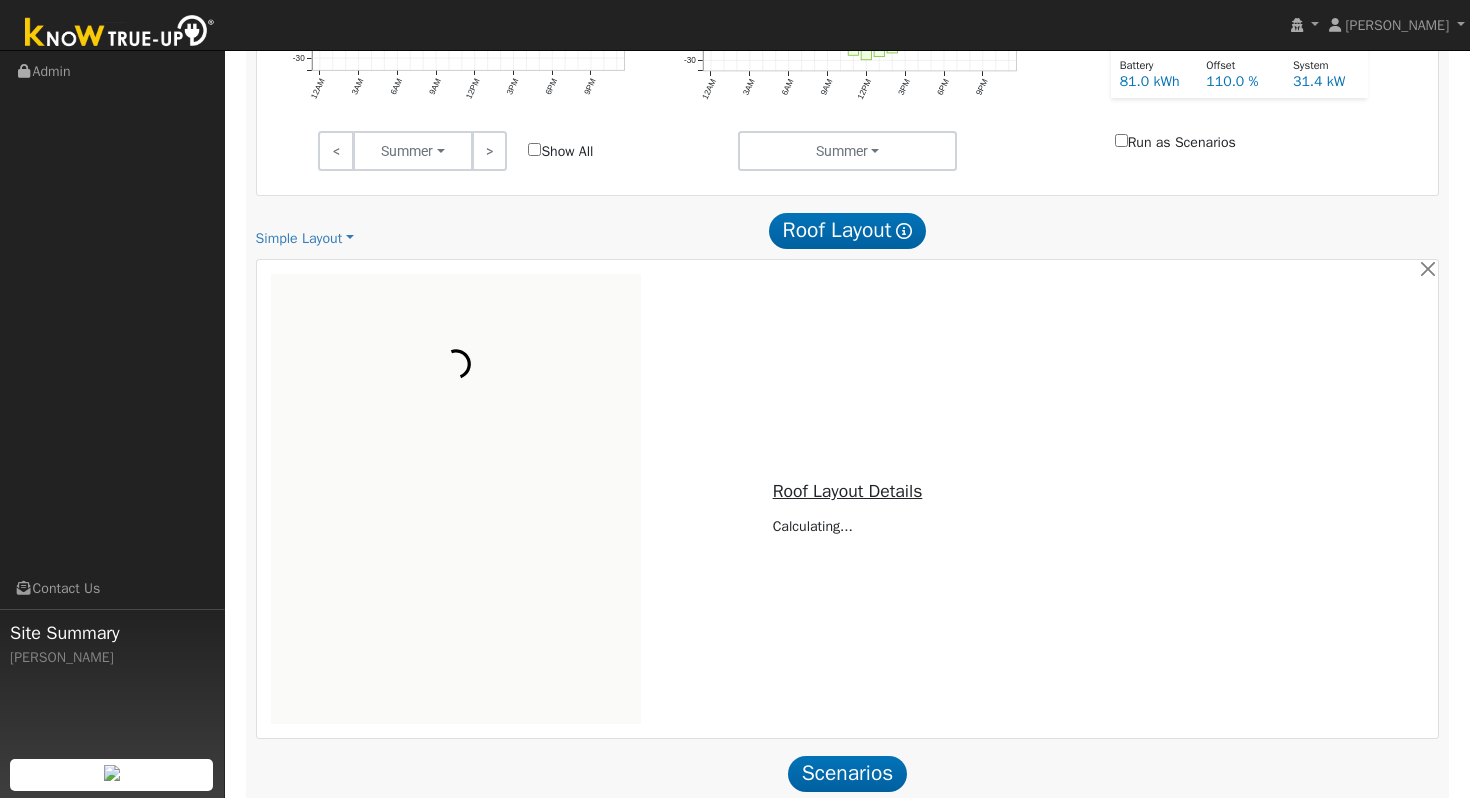scroll, scrollTop: 881, scrollLeft: 0, axis: vertical 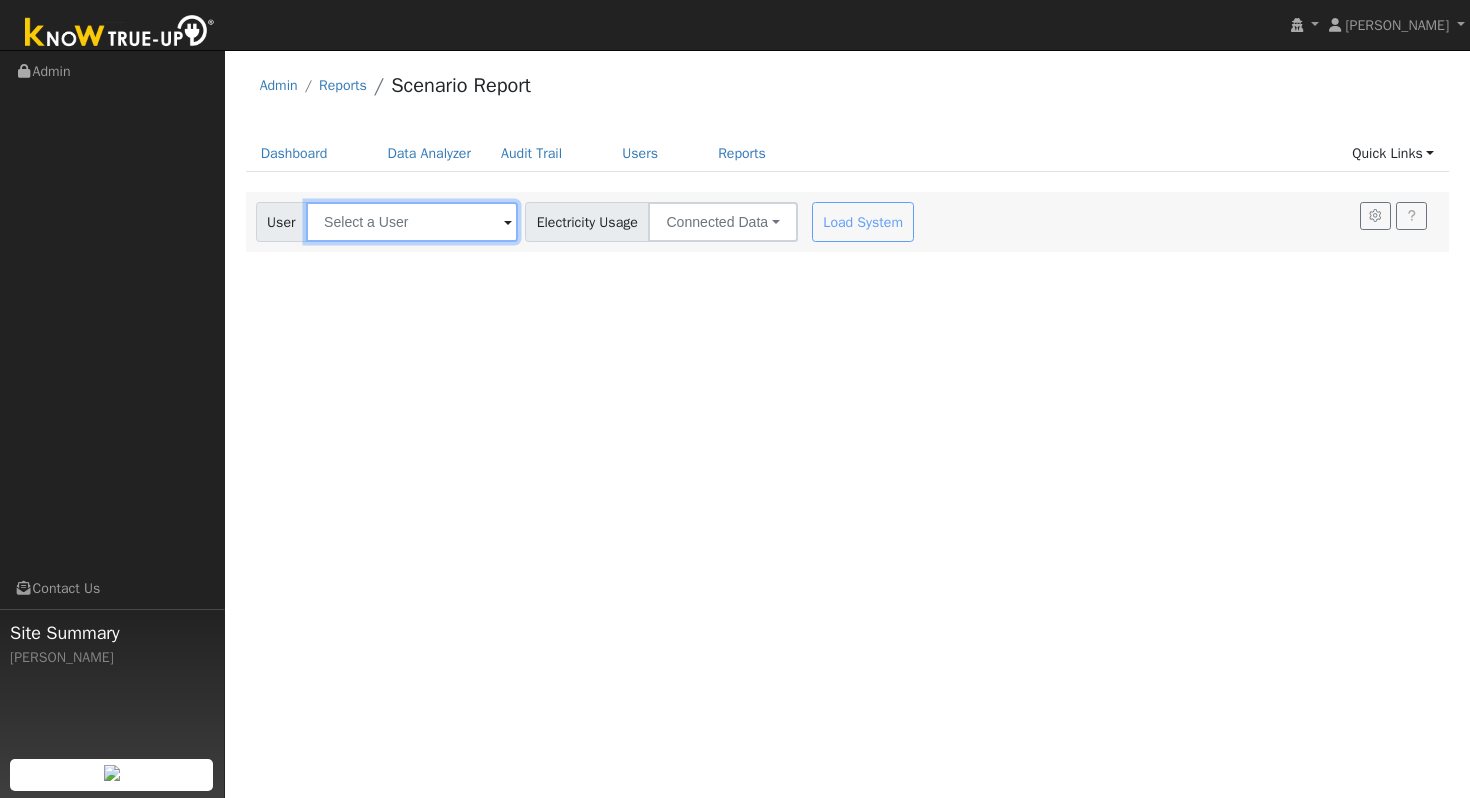 click at bounding box center [412, 222] 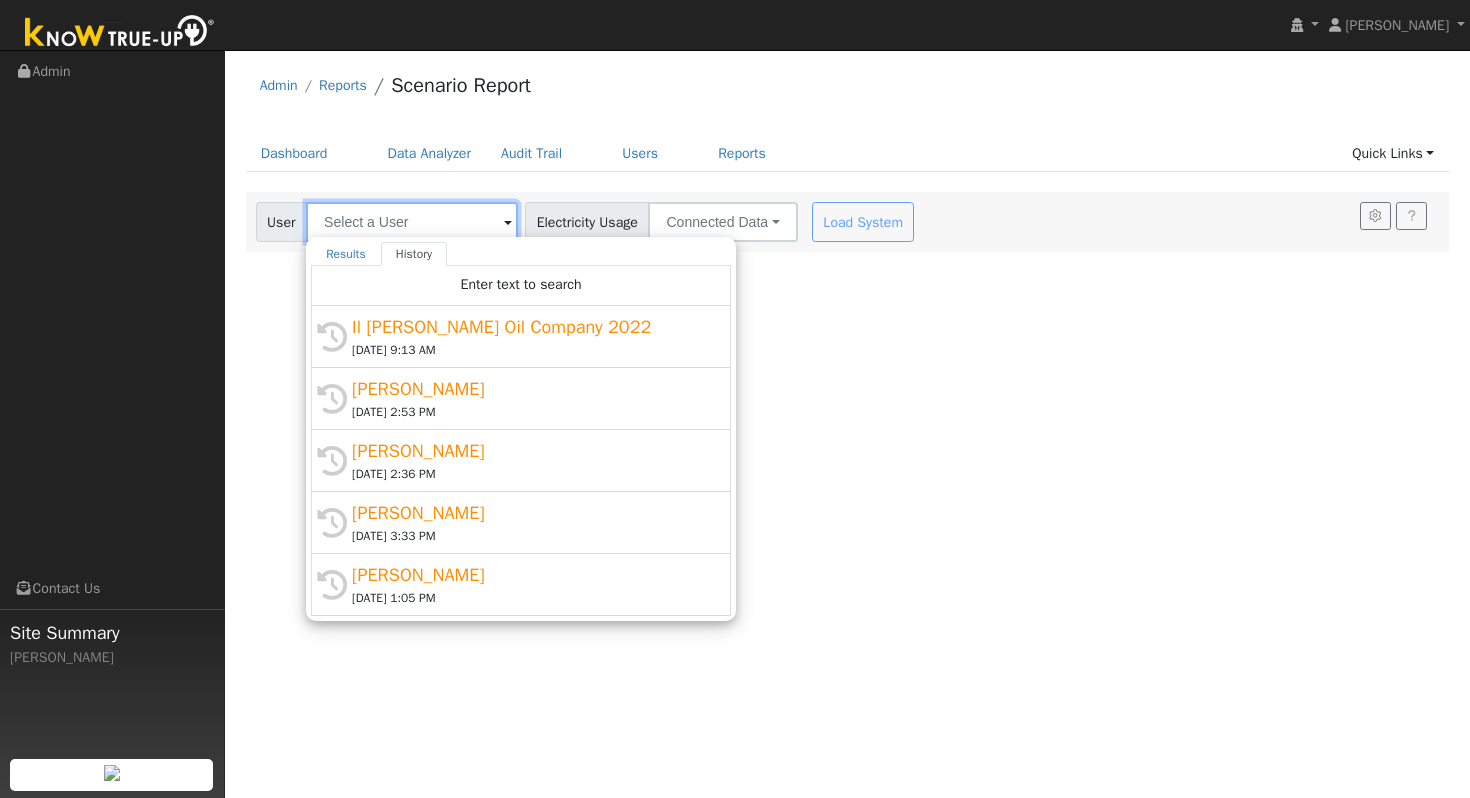 click at bounding box center [412, 222] 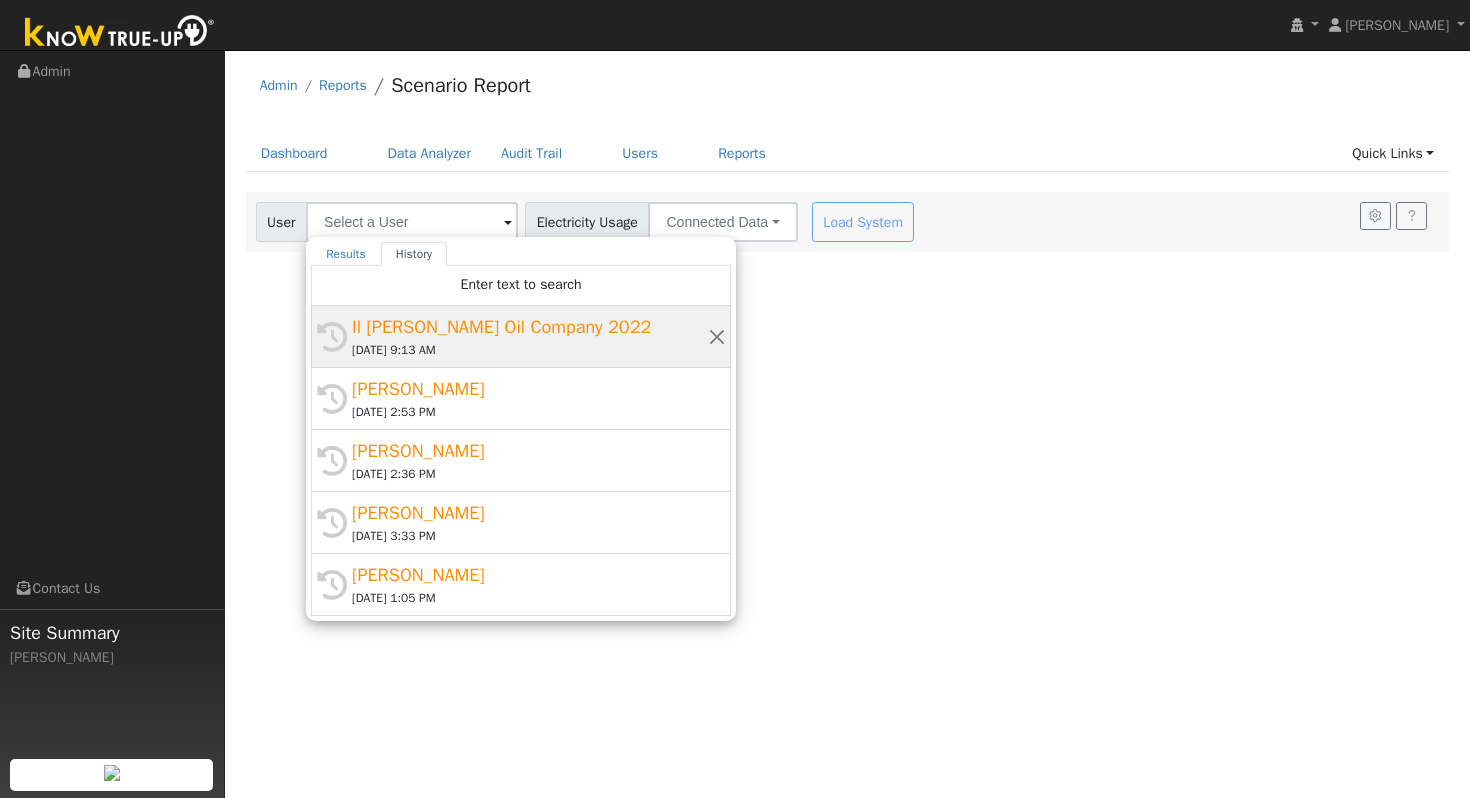 click on "Il [PERSON_NAME] Oil Company 2022" at bounding box center (530, 327) 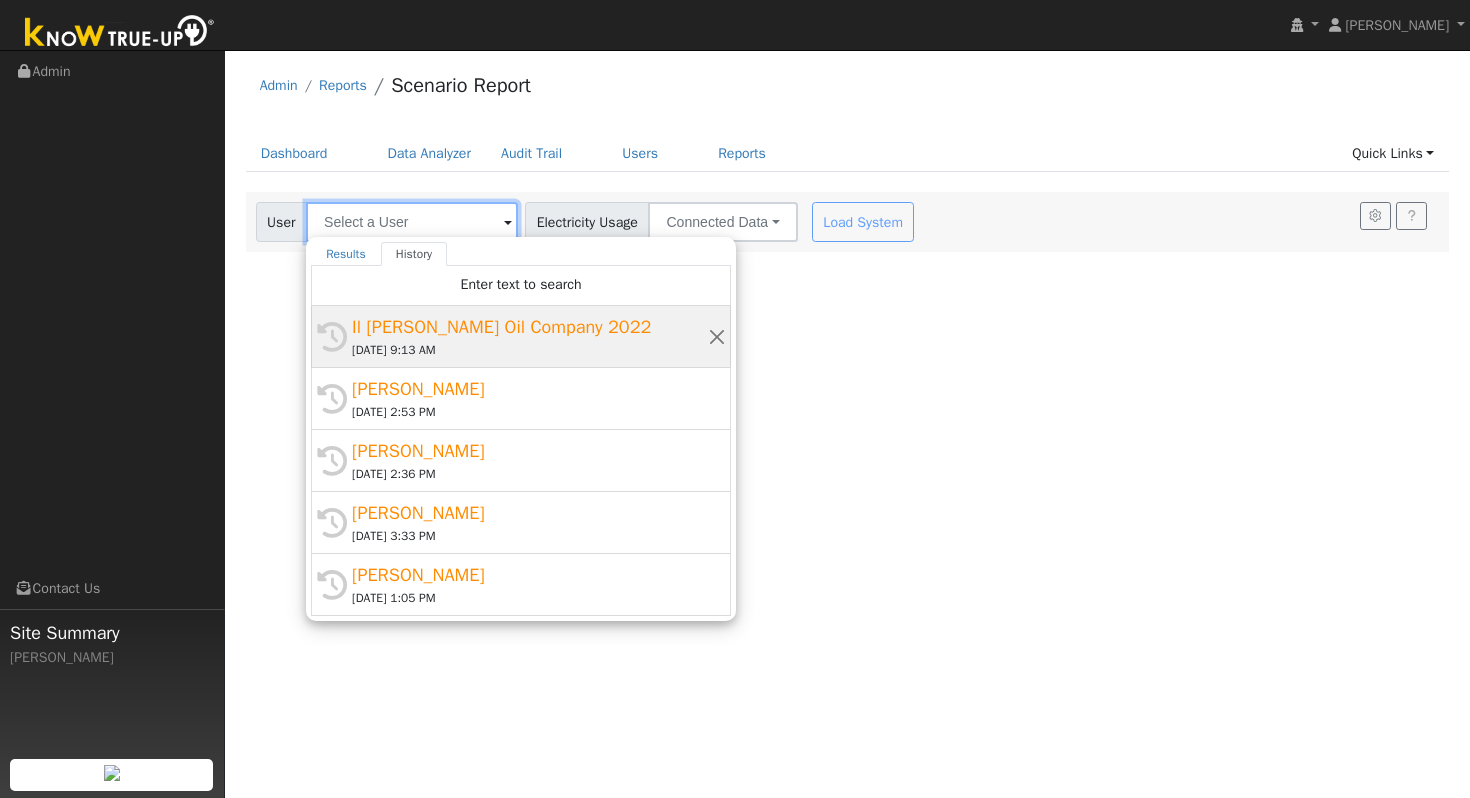 type on "Il [PERSON_NAME] Oil Company 2022" 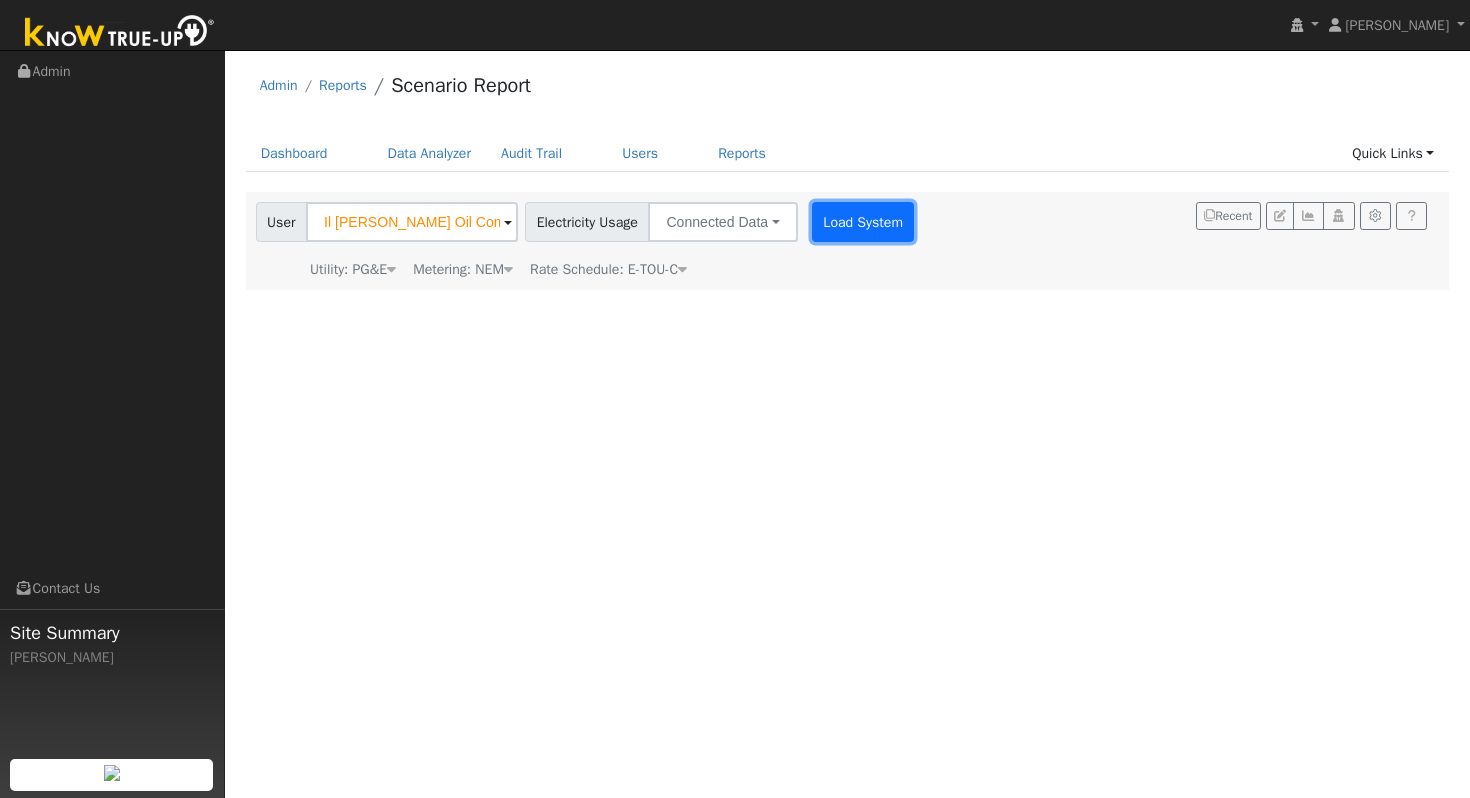 click on "Load System" at bounding box center (863, 222) 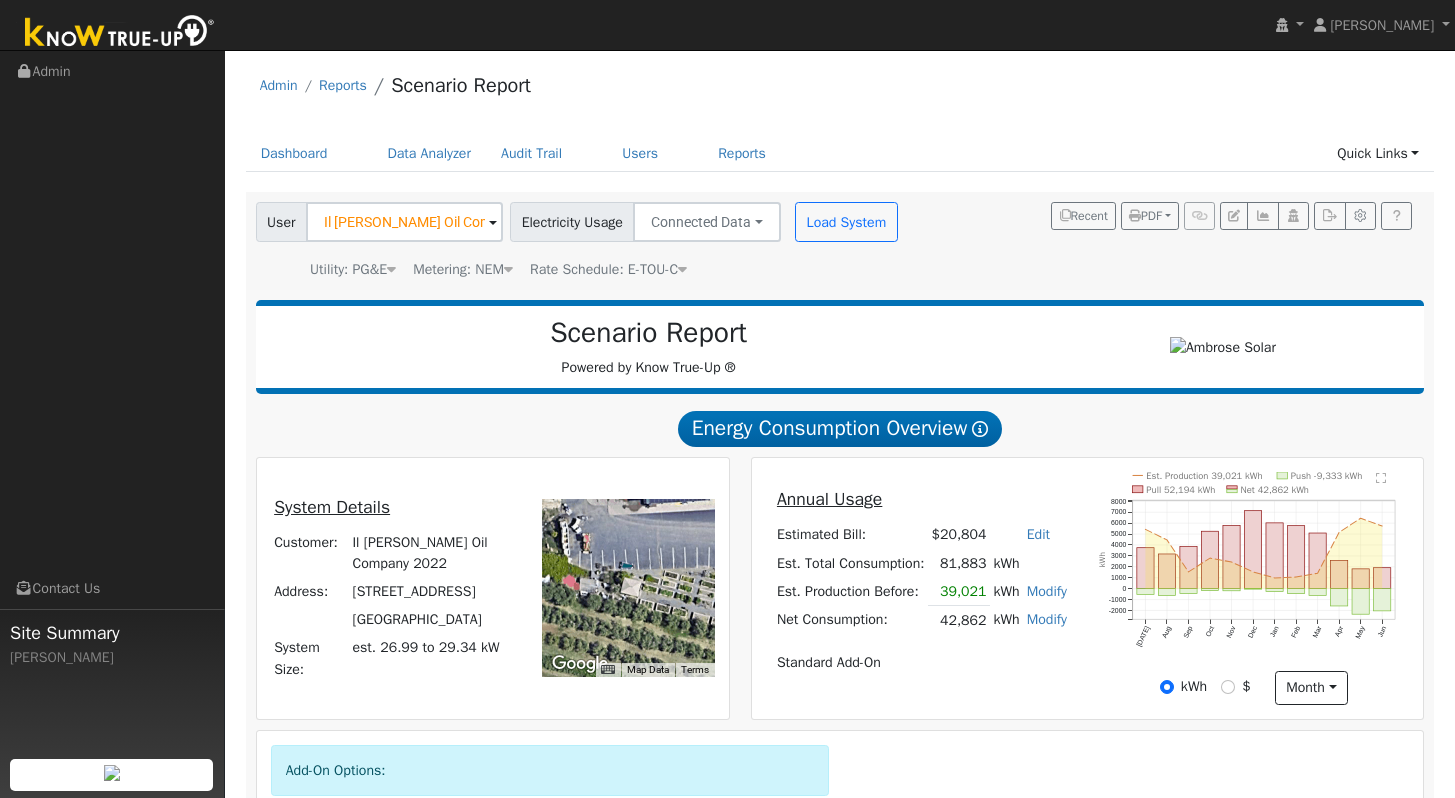 click on "User Il [PERSON_NAME] Oil Company 2022 Account   Default Account Default Account [STREET_ADDRESS] Primary Account Electricity Usage Connected Data Connected Data Estimated Data CSV Data Load System  Utility: PG&E  Pacific Gas & Electric  Metering: NEM  NEM NEM NBT  Rate Schedule: E-TOU-C  E-TOU-C  Recent  PDF Print to PDF Selected Scenario All Scenarios Both Email PDF Cancel Send" at bounding box center (836, 237) 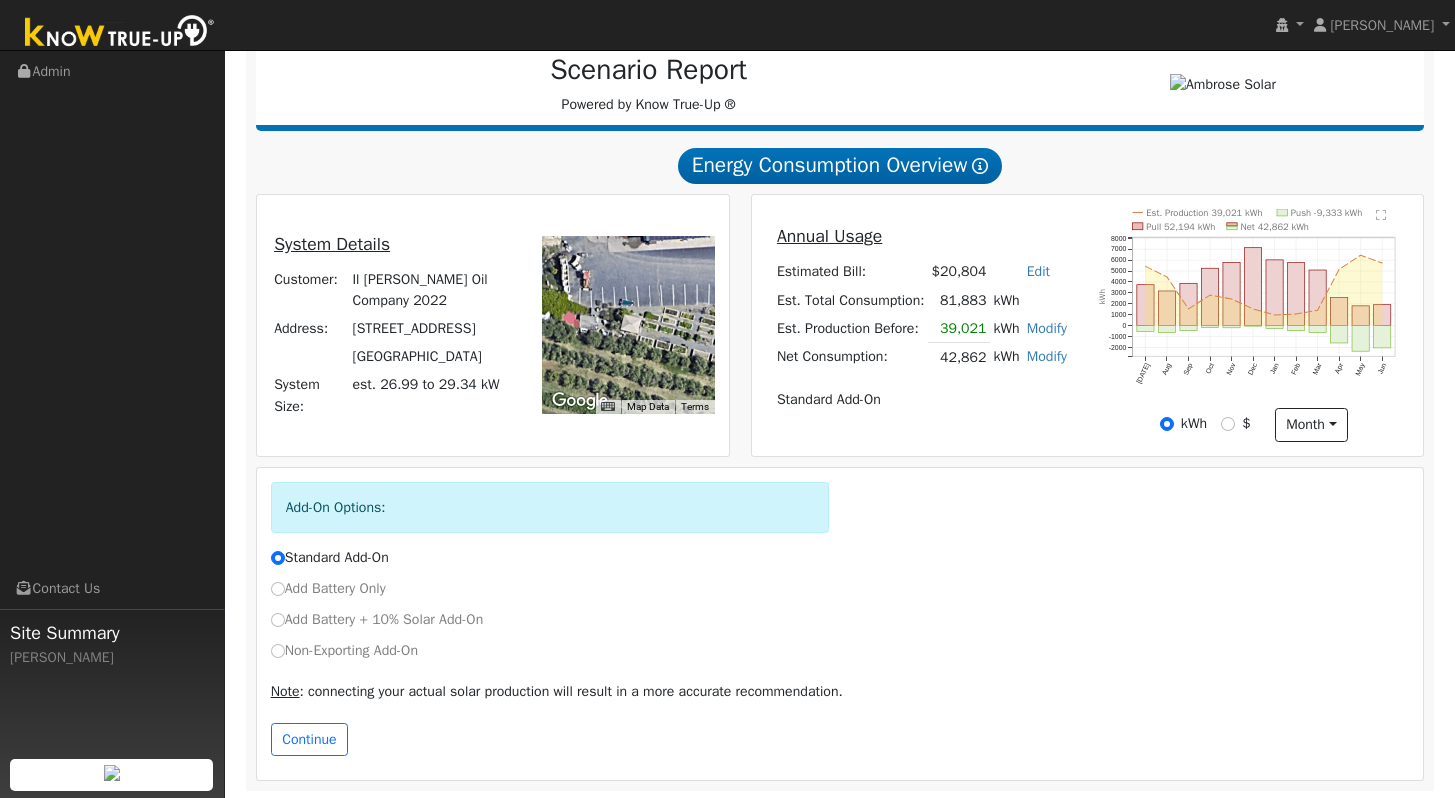 scroll, scrollTop: 265, scrollLeft: 0, axis: vertical 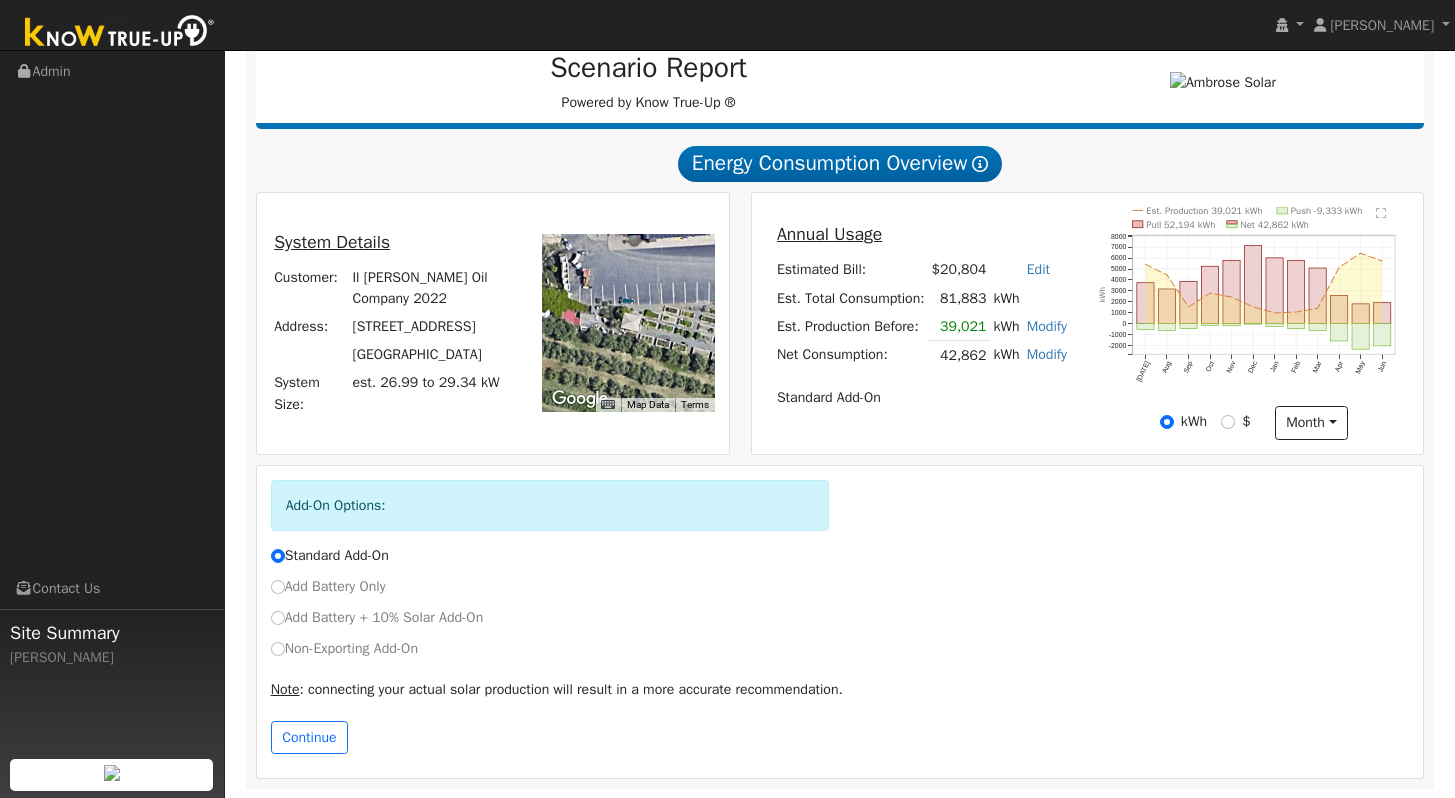click on "Non-Exporting Add-On" at bounding box center [344, 648] 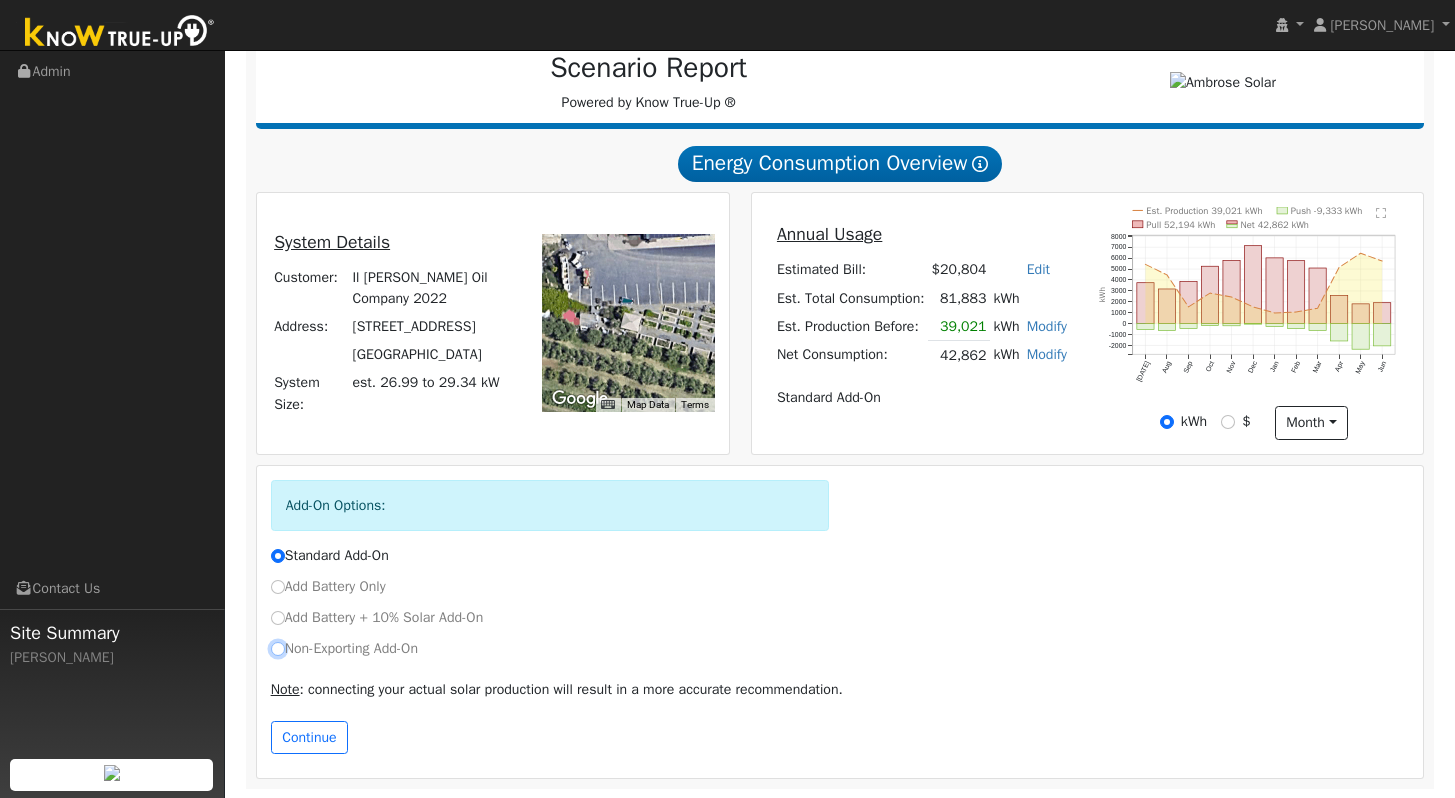 click on "Non-Exporting Add-On" at bounding box center [278, 649] 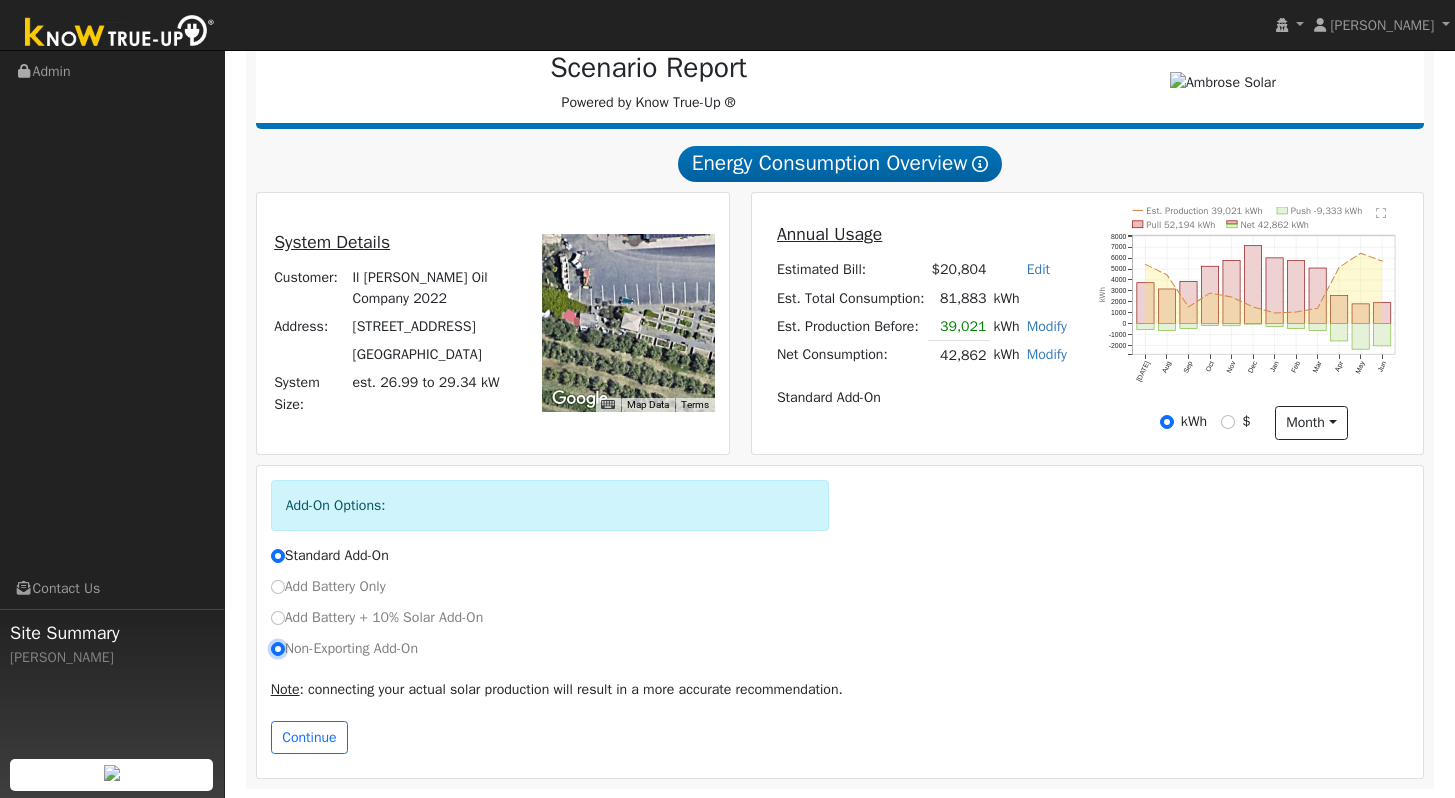 radio on "true" 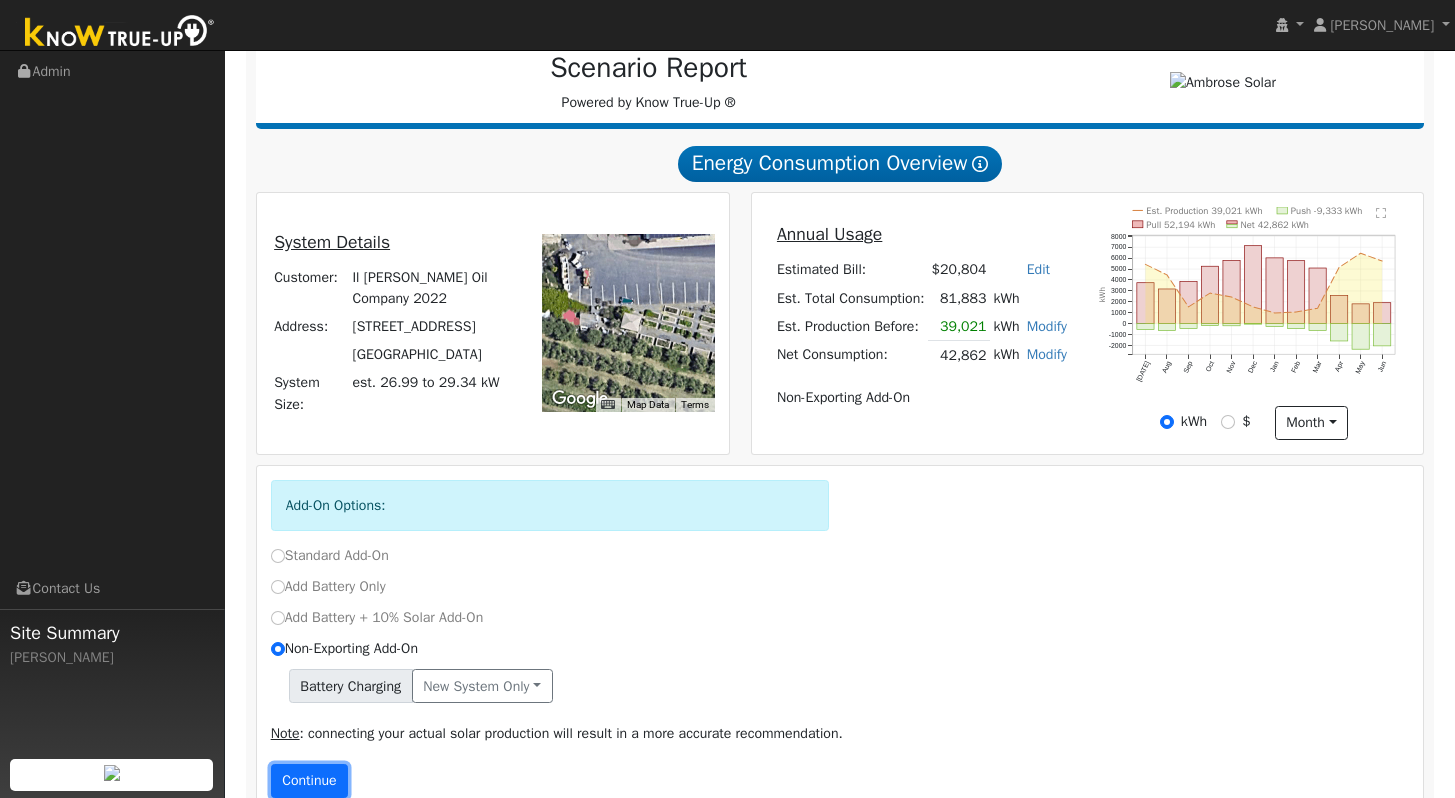 click on "Continue" at bounding box center (310, 781) 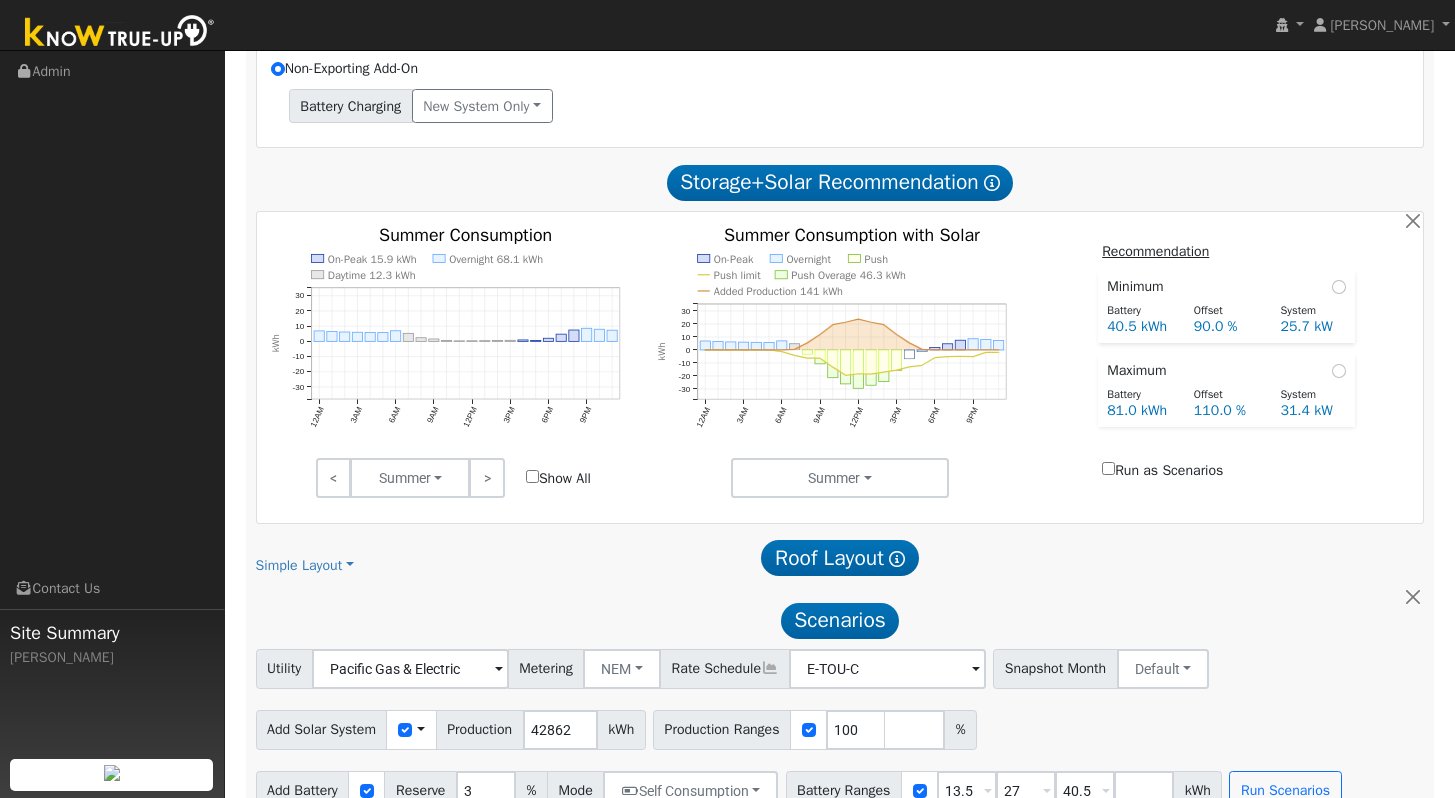 scroll, scrollTop: 875, scrollLeft: 0, axis: vertical 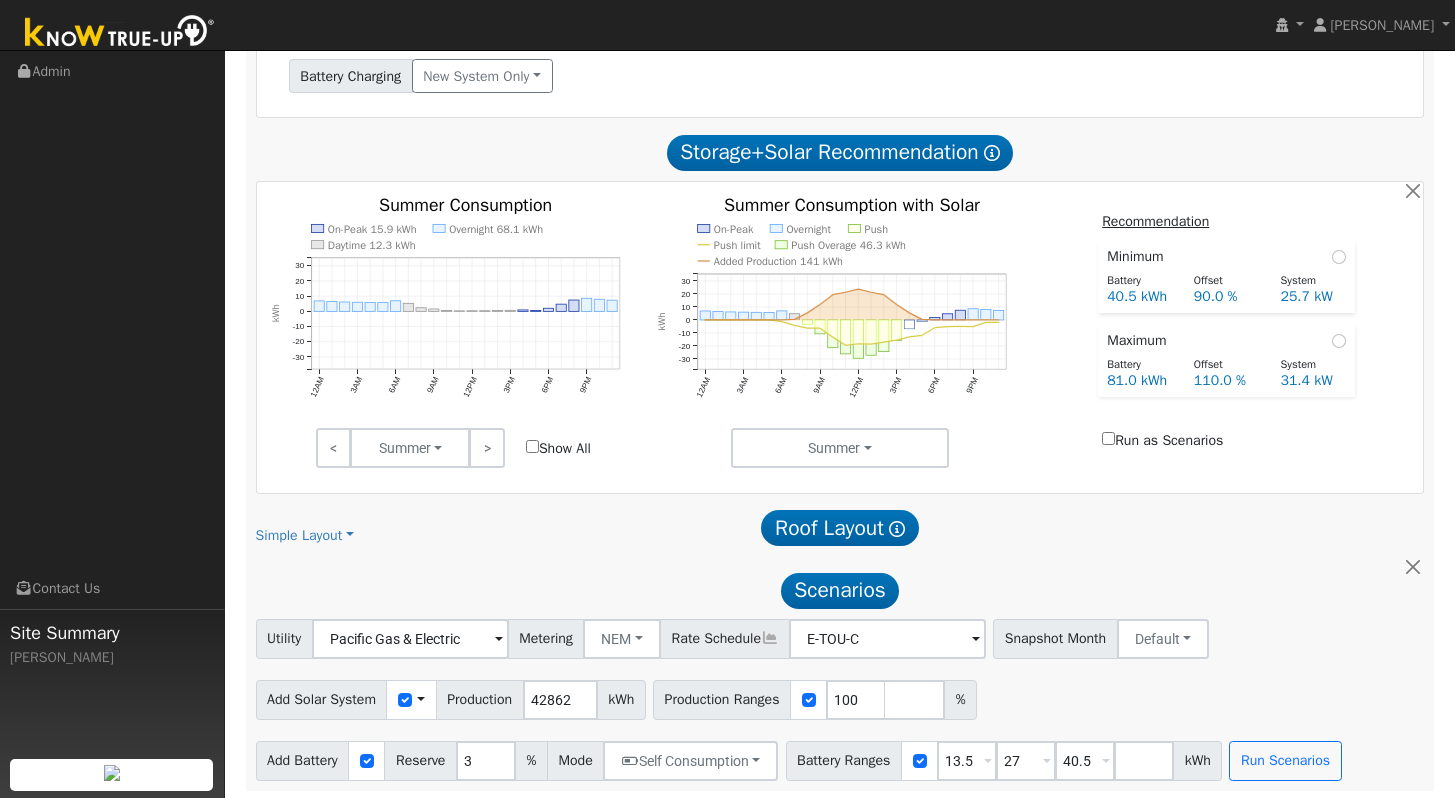 click at bounding box center (1236, 528) 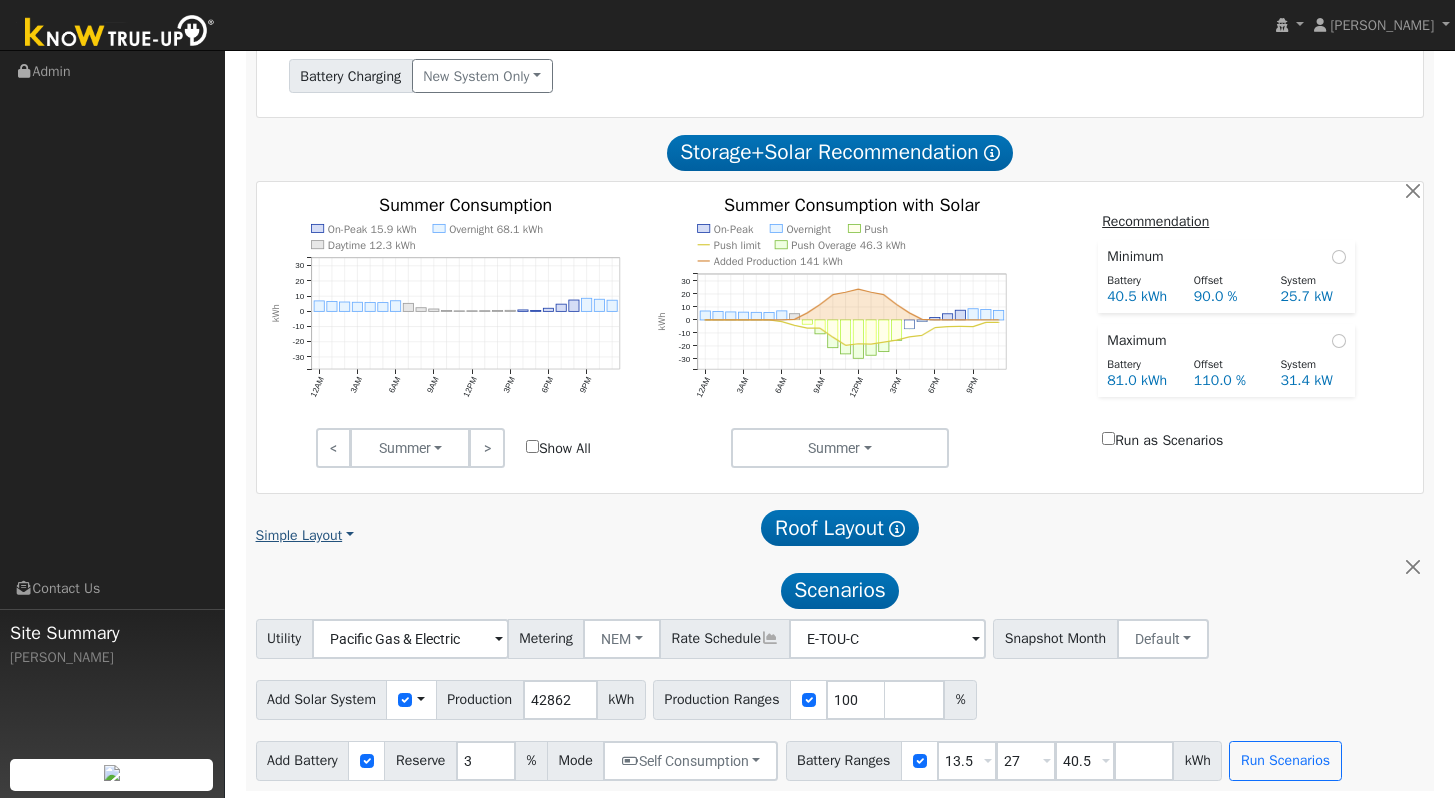 click on "Simple Layout" at bounding box center (305, 535) 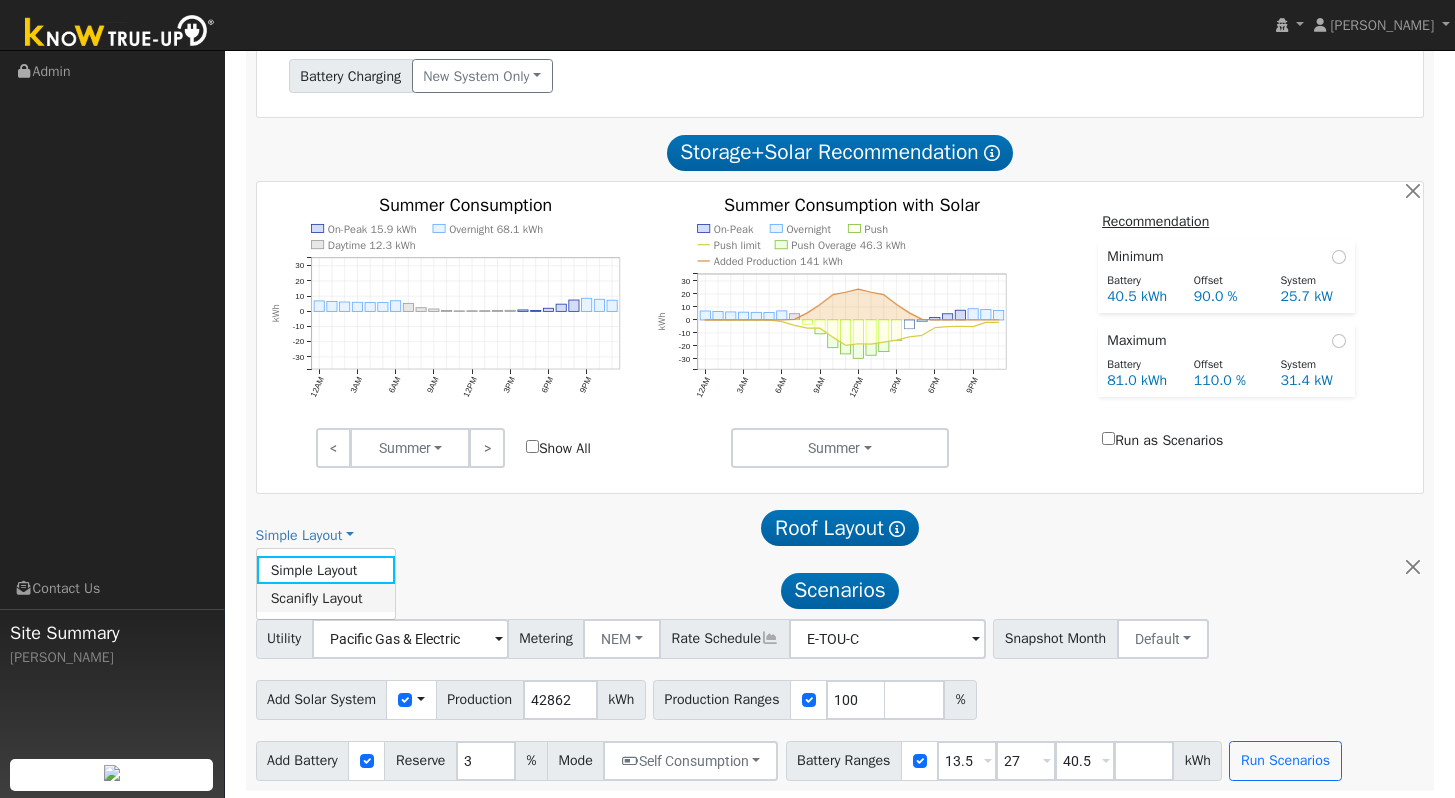 click on "Scanifly Layout" at bounding box center [326, 598] 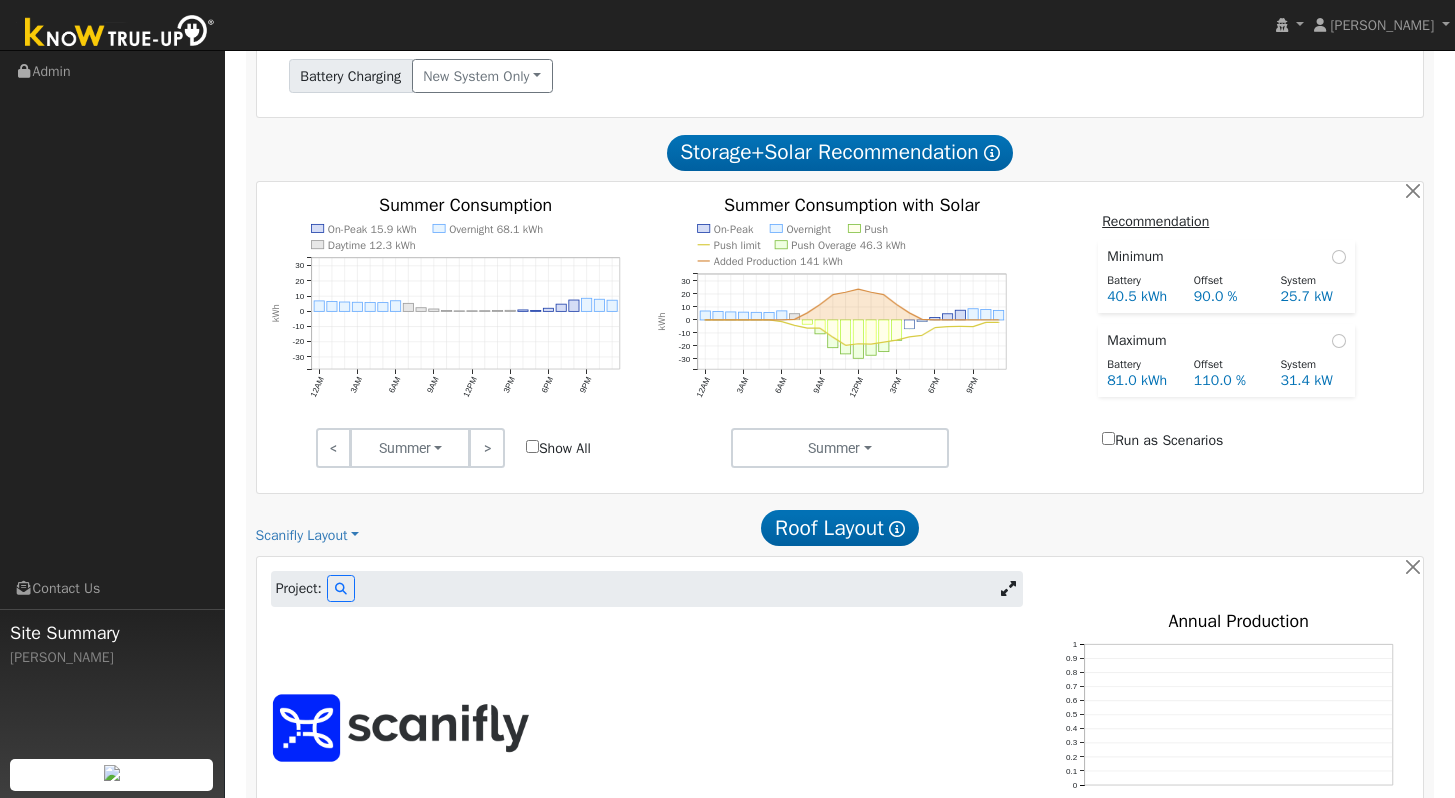 click on "On-Peak 15.9 kWh Overnight 68.1 kWh Daytime 12.3 kWh 12AM 3AM 6AM 9AM 12PM 3PM 6PM 9PM -30 -20 -10 0 10 20 30 Summer Consumption kWh onclick="" onclick="" onclick="" onclick="" onclick="" onclick="" onclick="" onclick="" onclick="" onclick="" onclick="" onclick="" onclick="" onclick="" onclick="" onclick="" onclick="" onclick="" onclick="" onclick="" onclick="" onclick="" onclick="" onclick=""  <  Summer Summer Fall Winter Spring  >   Show All On-Peak Overnight Push Push limit Push Overage 46.3 kWh Added Production 141 kWh 12AM 3AM 6AM 9AM 12PM 3PM 6PM 9PM -30 -20 -10 0 10 20 30 Summer Consumption with Solar kWh onclick="" onclick="" onclick="" onclick="" onclick="" onclick="" onclick="" onclick="" onclick="" onclick="" onclick="" onclick="" onclick="" onclick="" onclick="" onclick="" onclick="" onclick="" onclick="" onclick="" onclick="" onclick="" onclick="" onclick="" onclick="" onclick="" onclick="" onclick="" onclick="" onclick="" onclick="" onclick="" onclick="" onclick="" onclick="" onclick="" Summer" at bounding box center [840, 337] 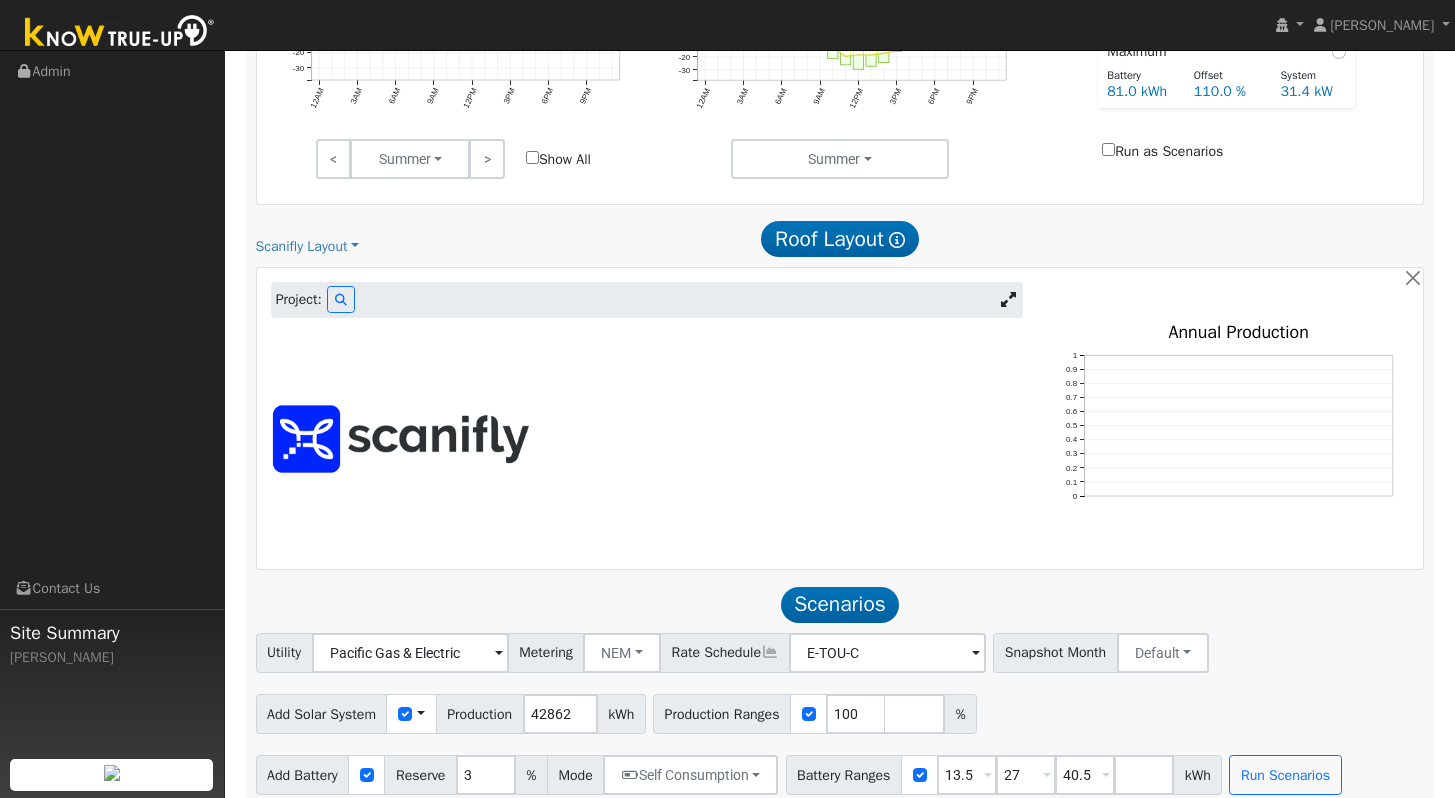 scroll, scrollTop: 1178, scrollLeft: 0, axis: vertical 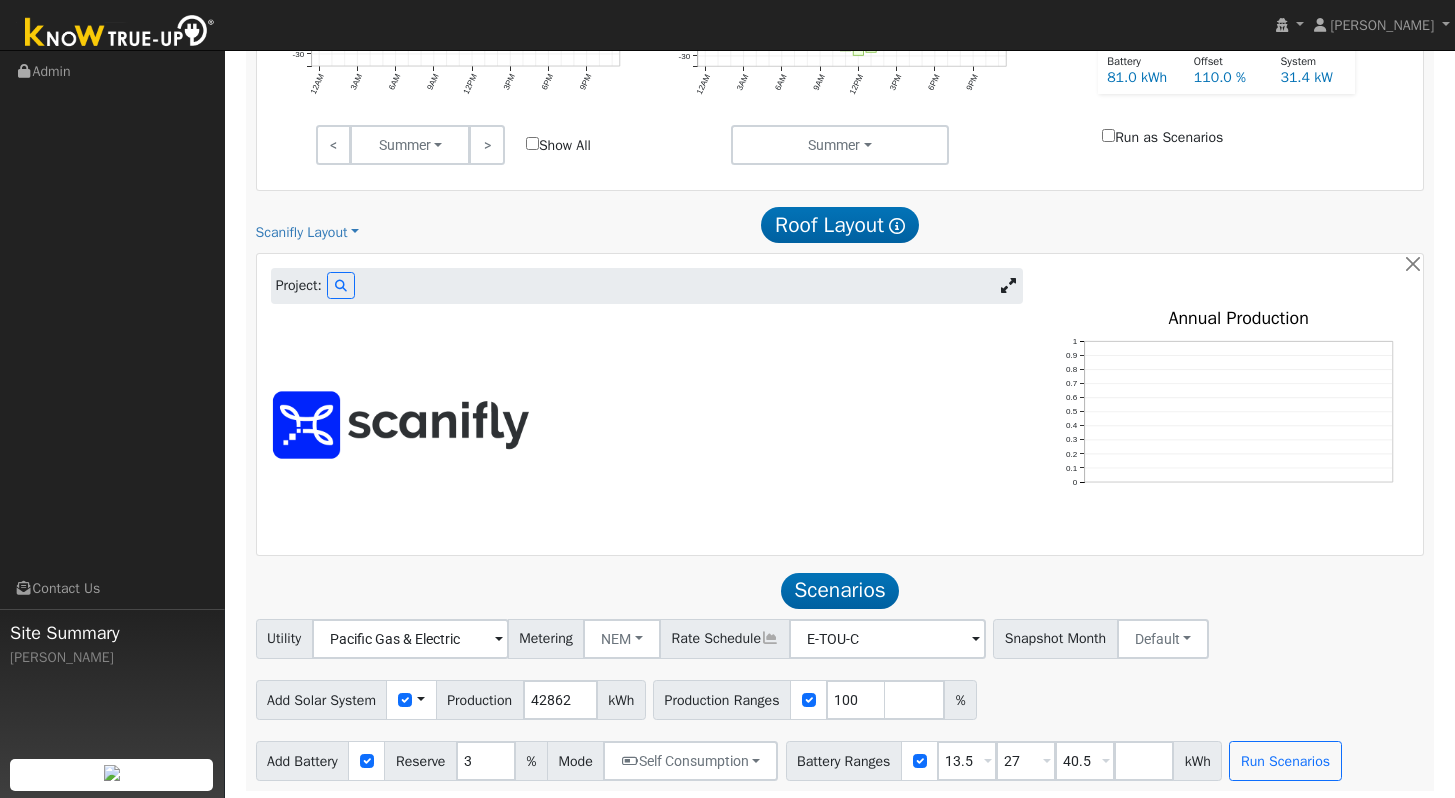 click at bounding box center [646, 425] 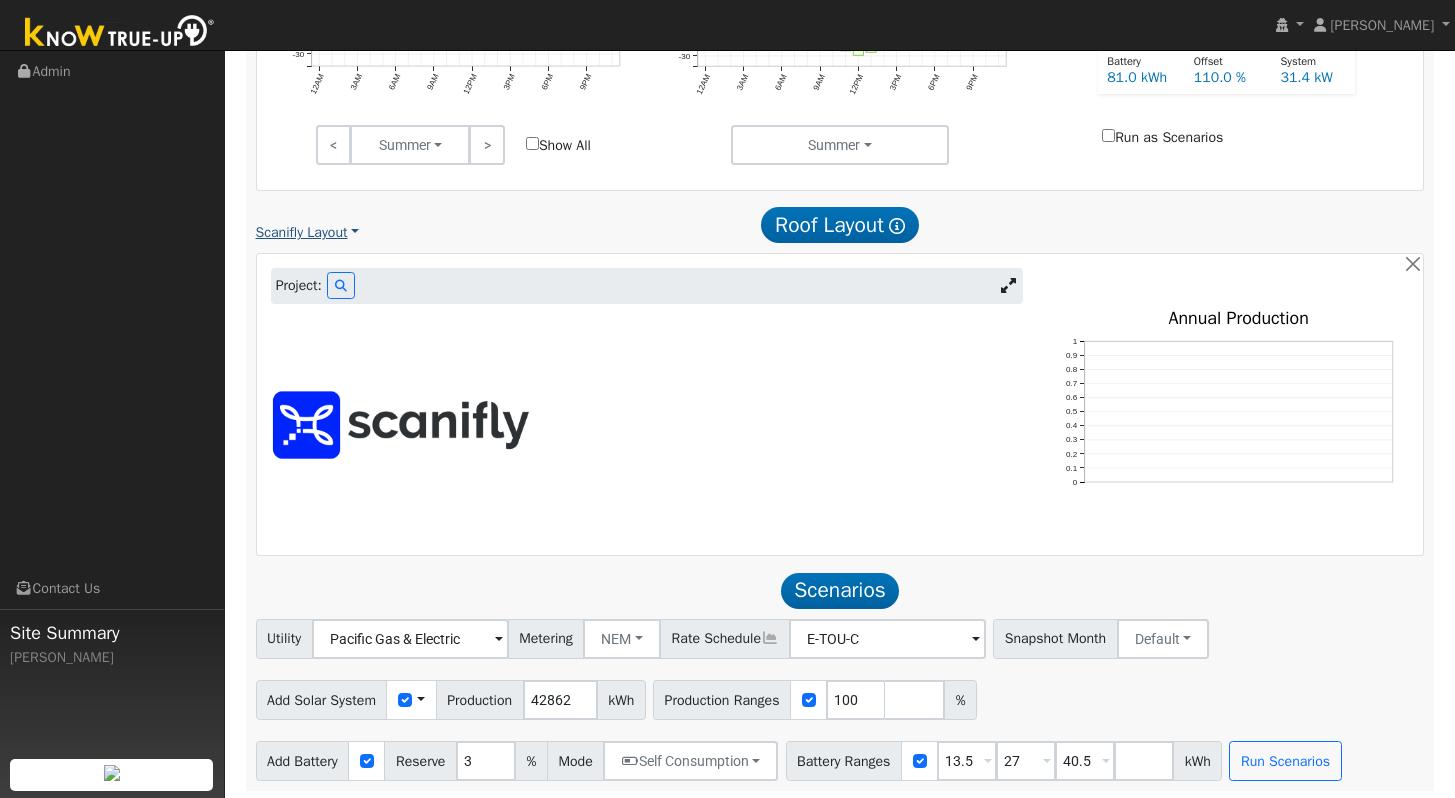 click on "Scanifly Layout" at bounding box center [308, 232] 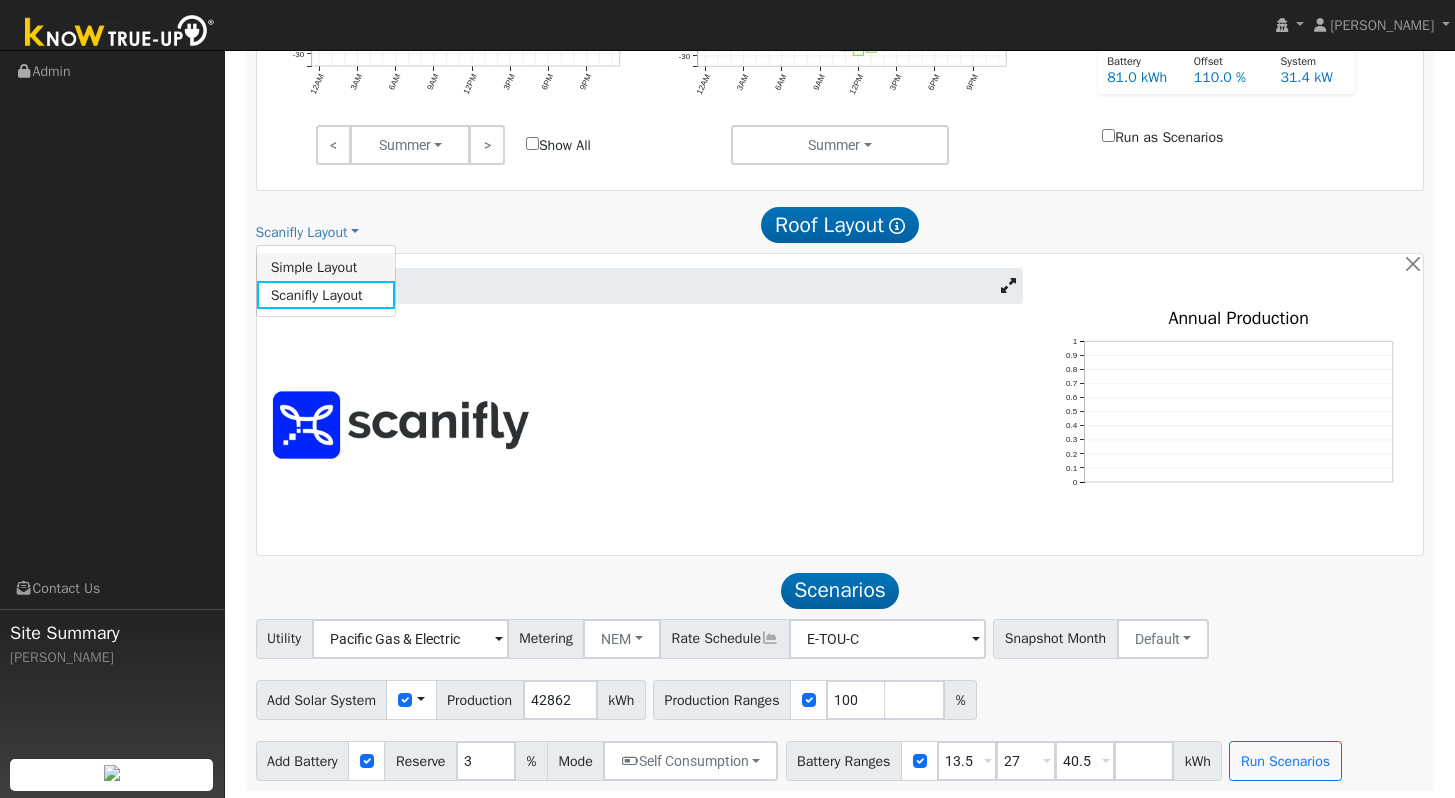 click on "Simple Layout" at bounding box center (326, 267) 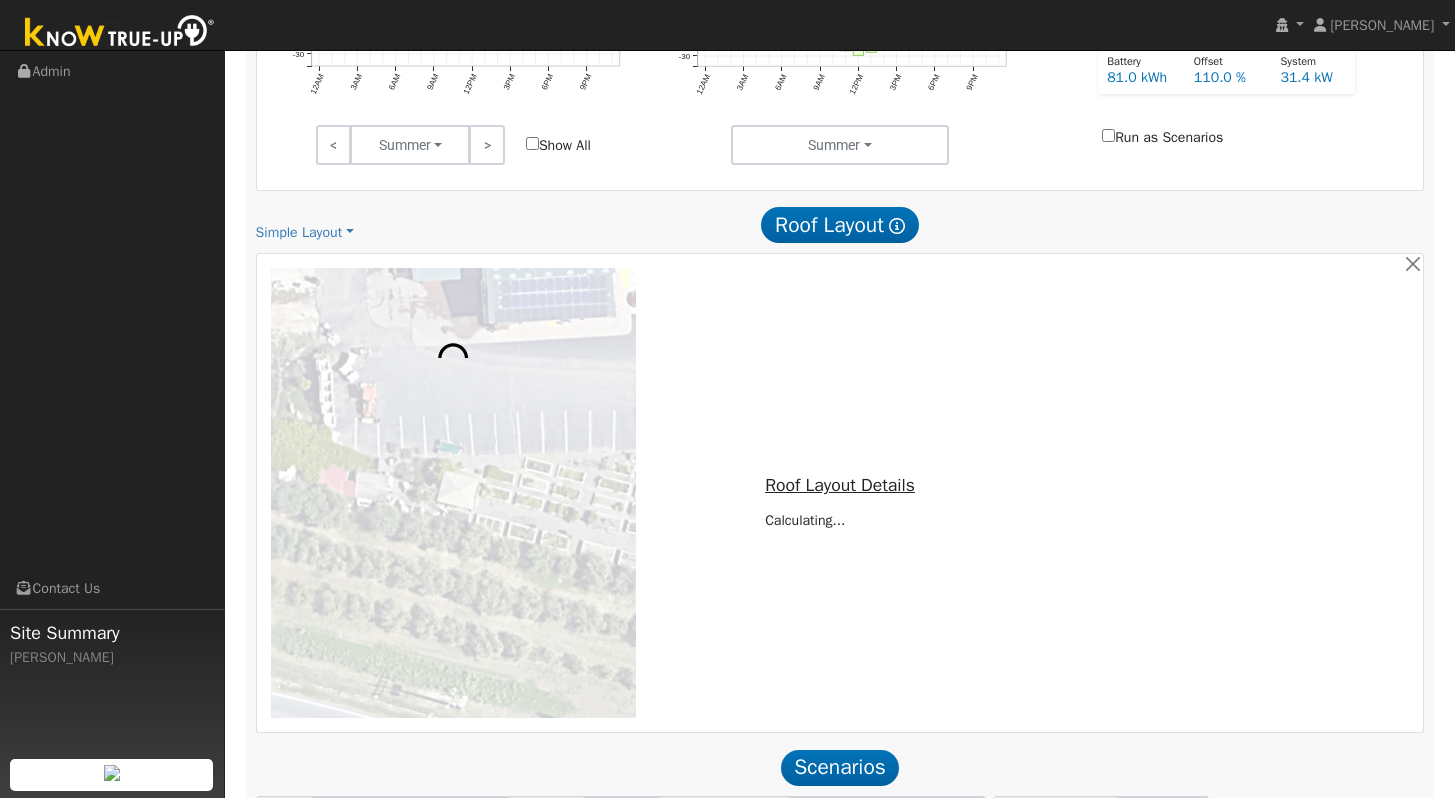 scroll, scrollTop: 875, scrollLeft: 0, axis: vertical 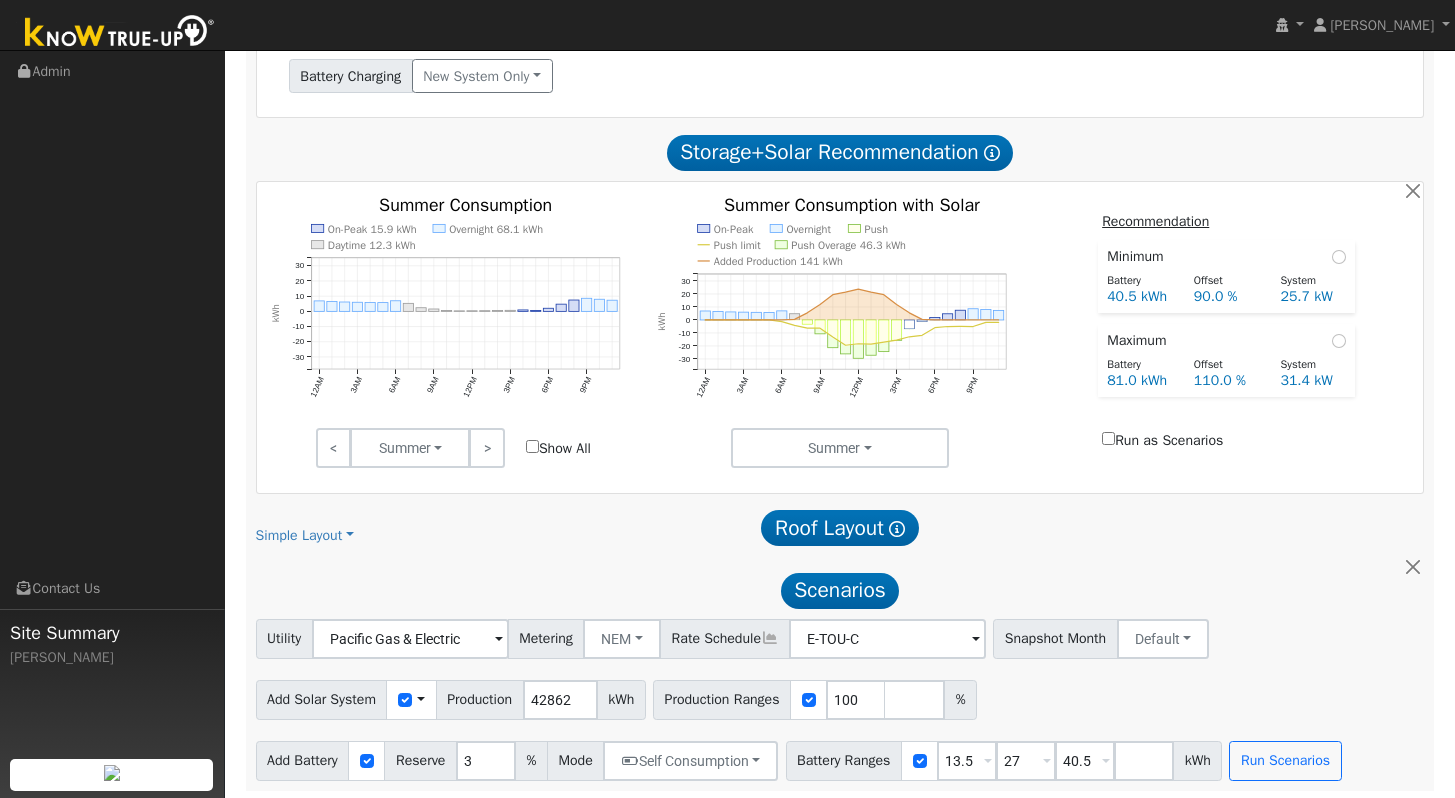 click on "Simple Layout Simple Layout Scanifly Layout  Roof Layout  Show Help" at bounding box center (840, 528) 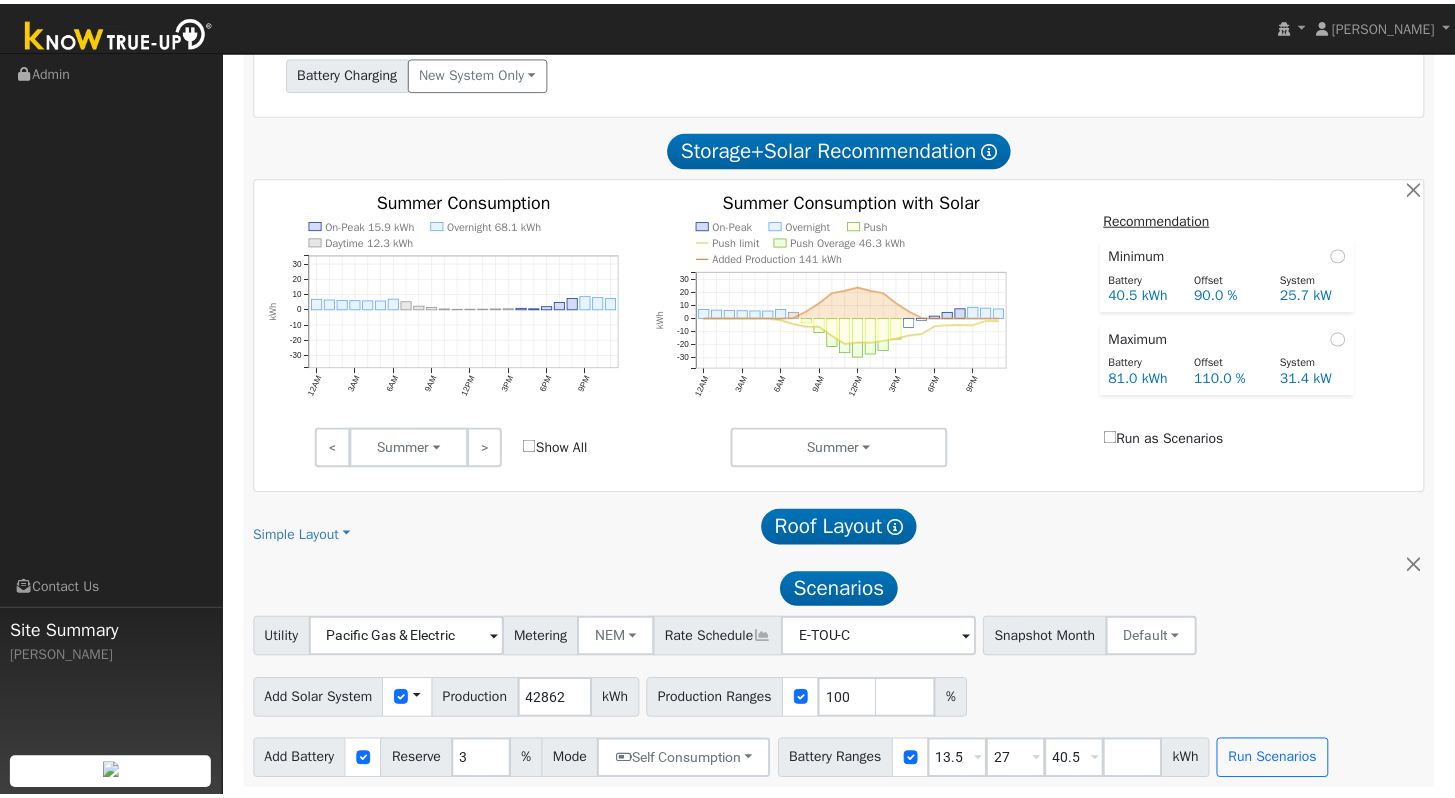 scroll, scrollTop: 875, scrollLeft: 0, axis: vertical 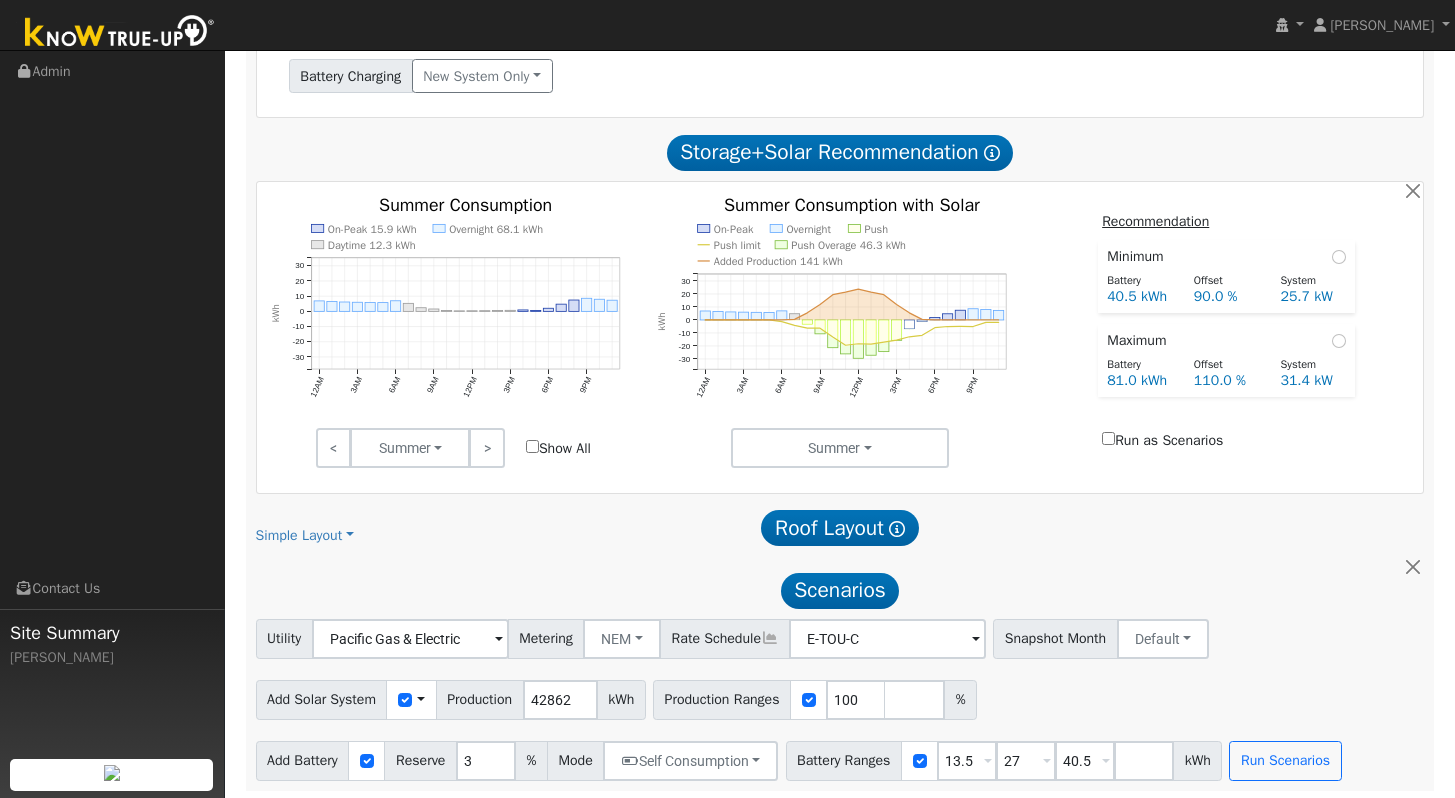 click on "Roof Layout  Show Help" at bounding box center (840, 528) 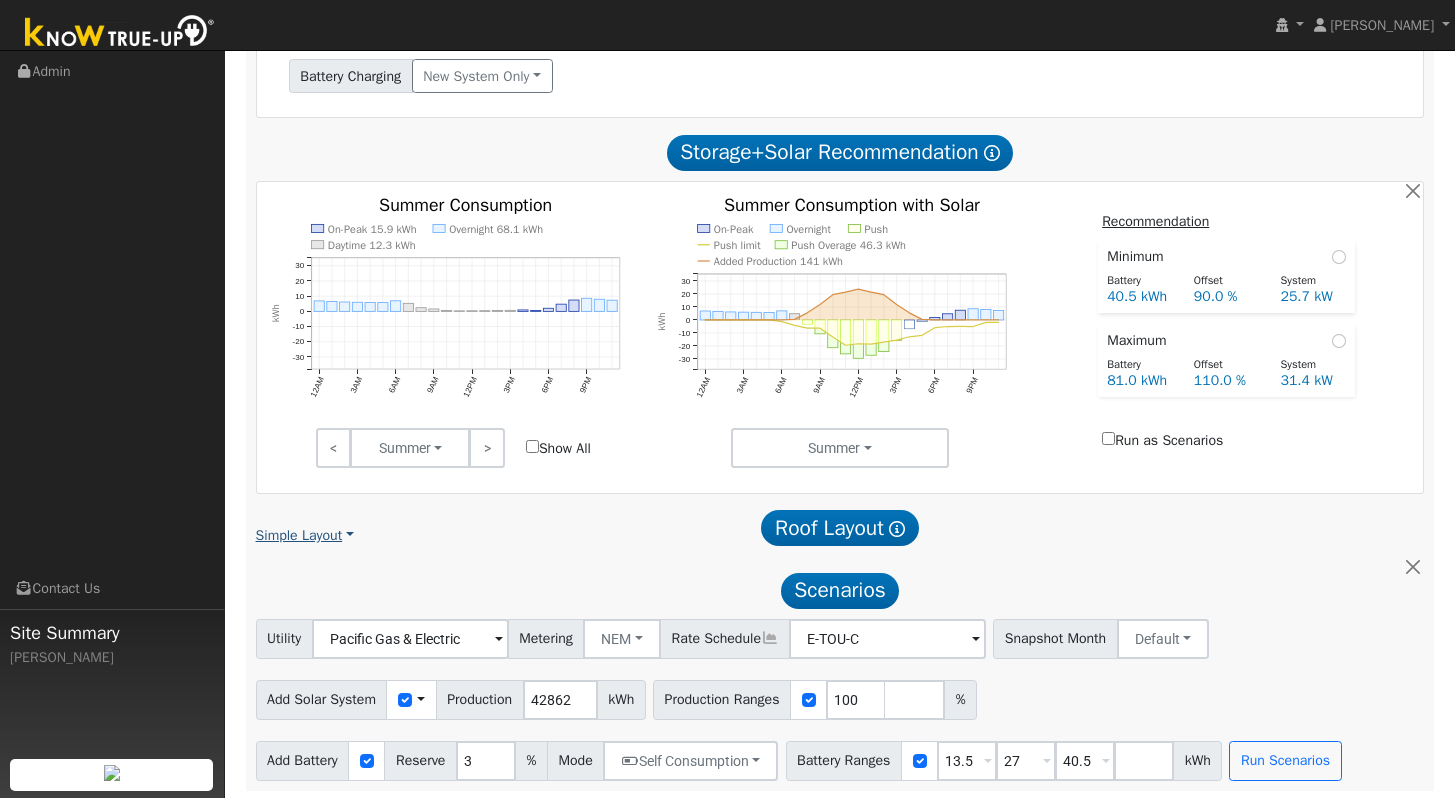 click on "Simple Layout" at bounding box center [305, 535] 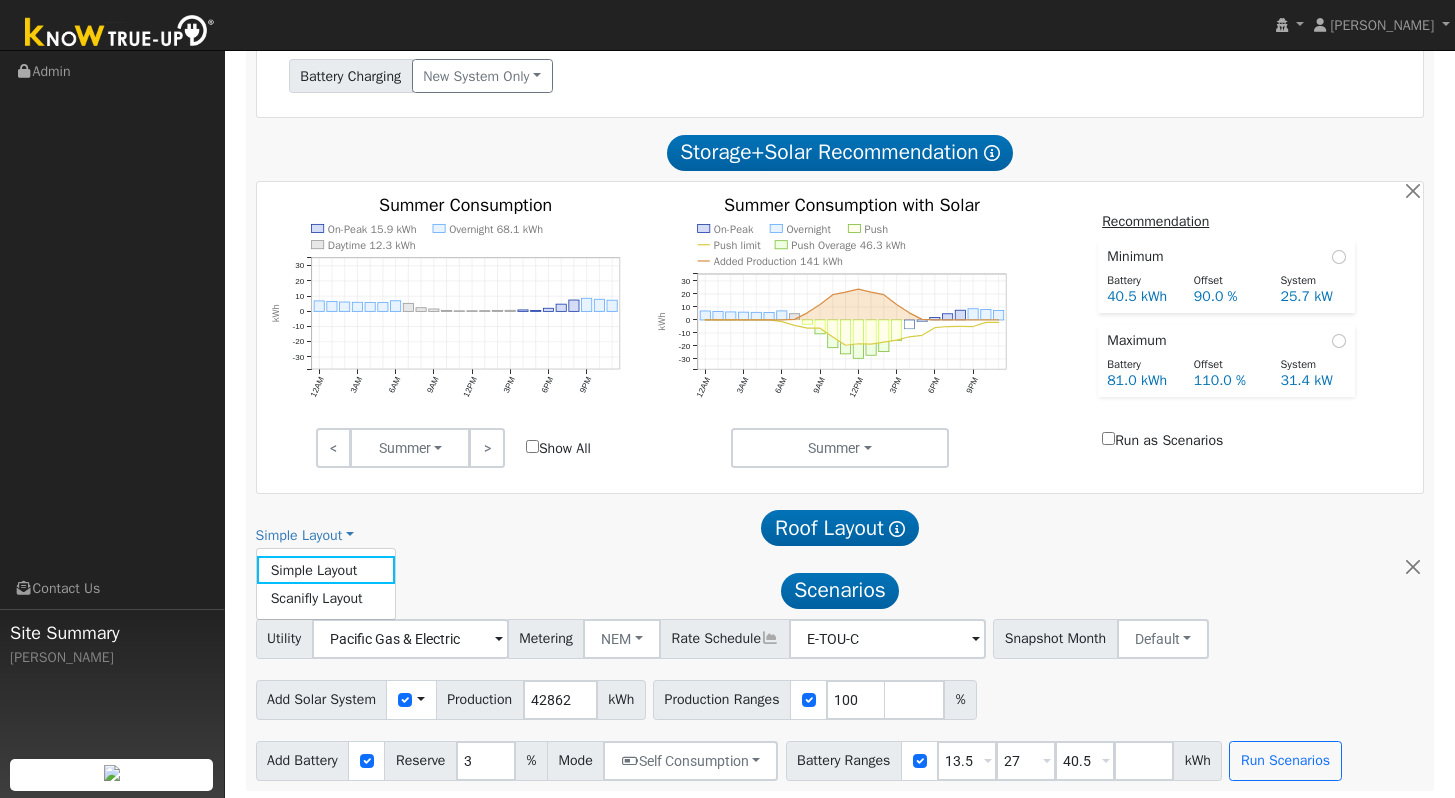 click on "Simple Layout Simple Layout Scanifly Layout" at bounding box center (444, 535) 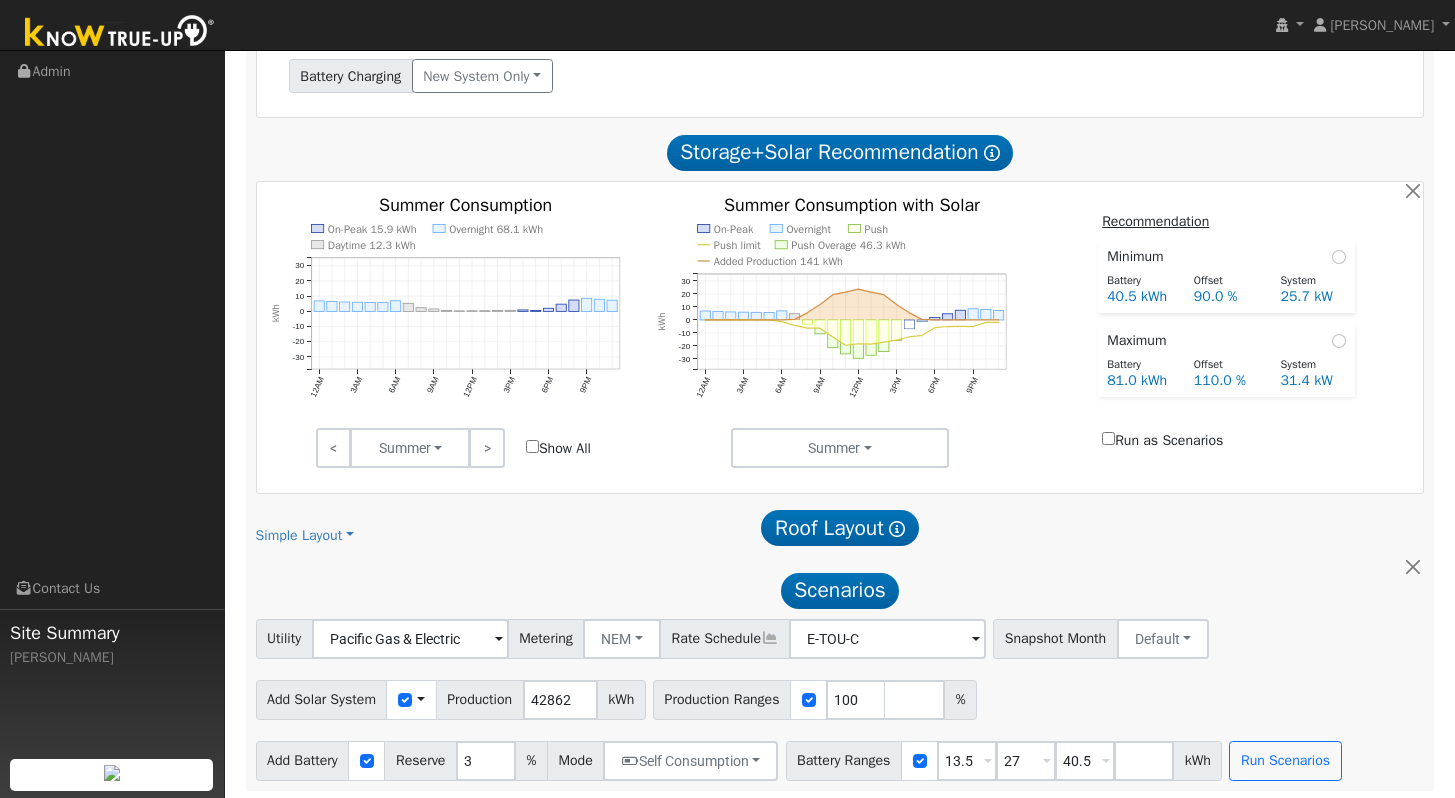click on "Simple Layout Simple Layout Scanifly Layout" at bounding box center [444, 535] 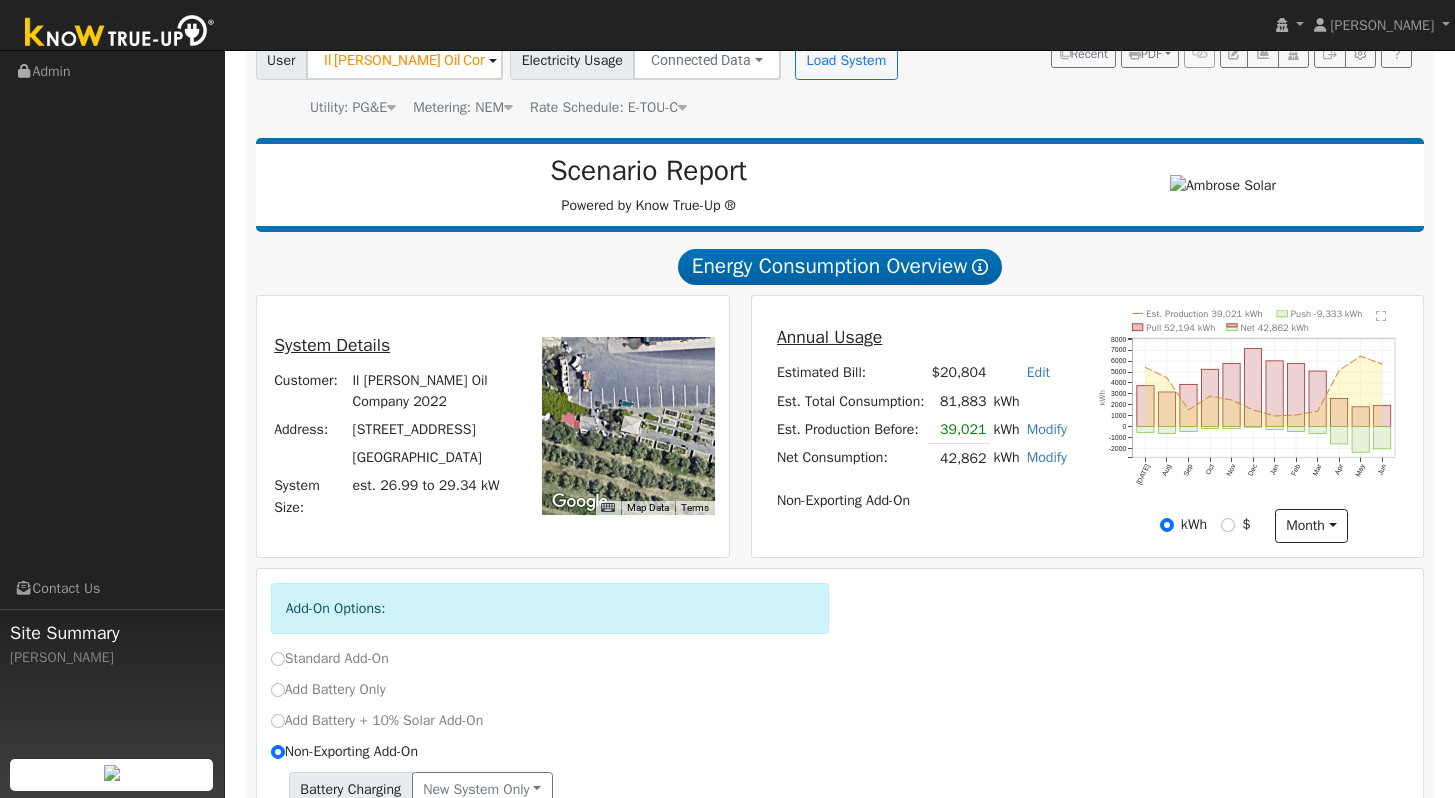 drag, startPoint x: 1469, startPoint y: 335, endPoint x: 1469, endPoint y: 195, distance: 140 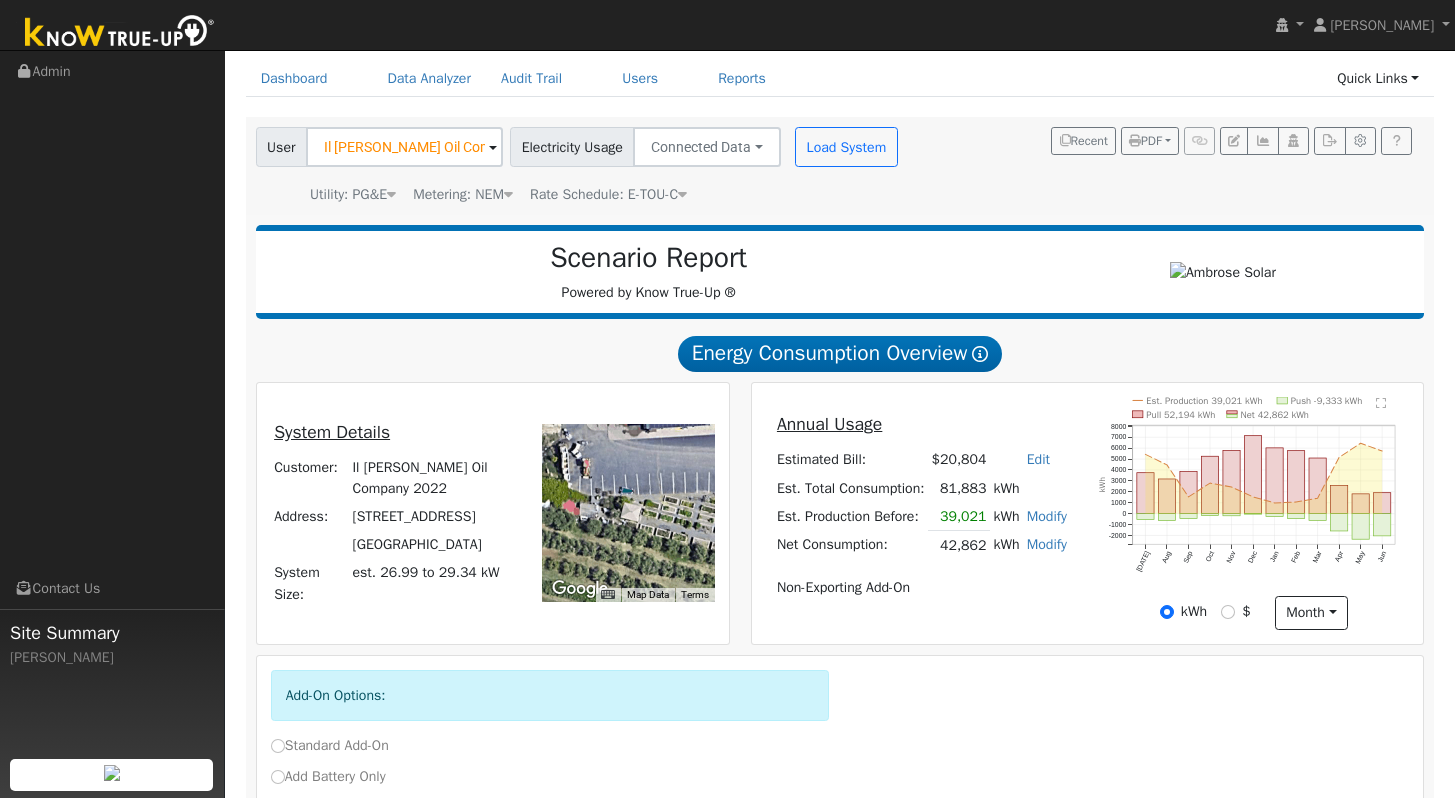 scroll, scrollTop: 73, scrollLeft: 0, axis: vertical 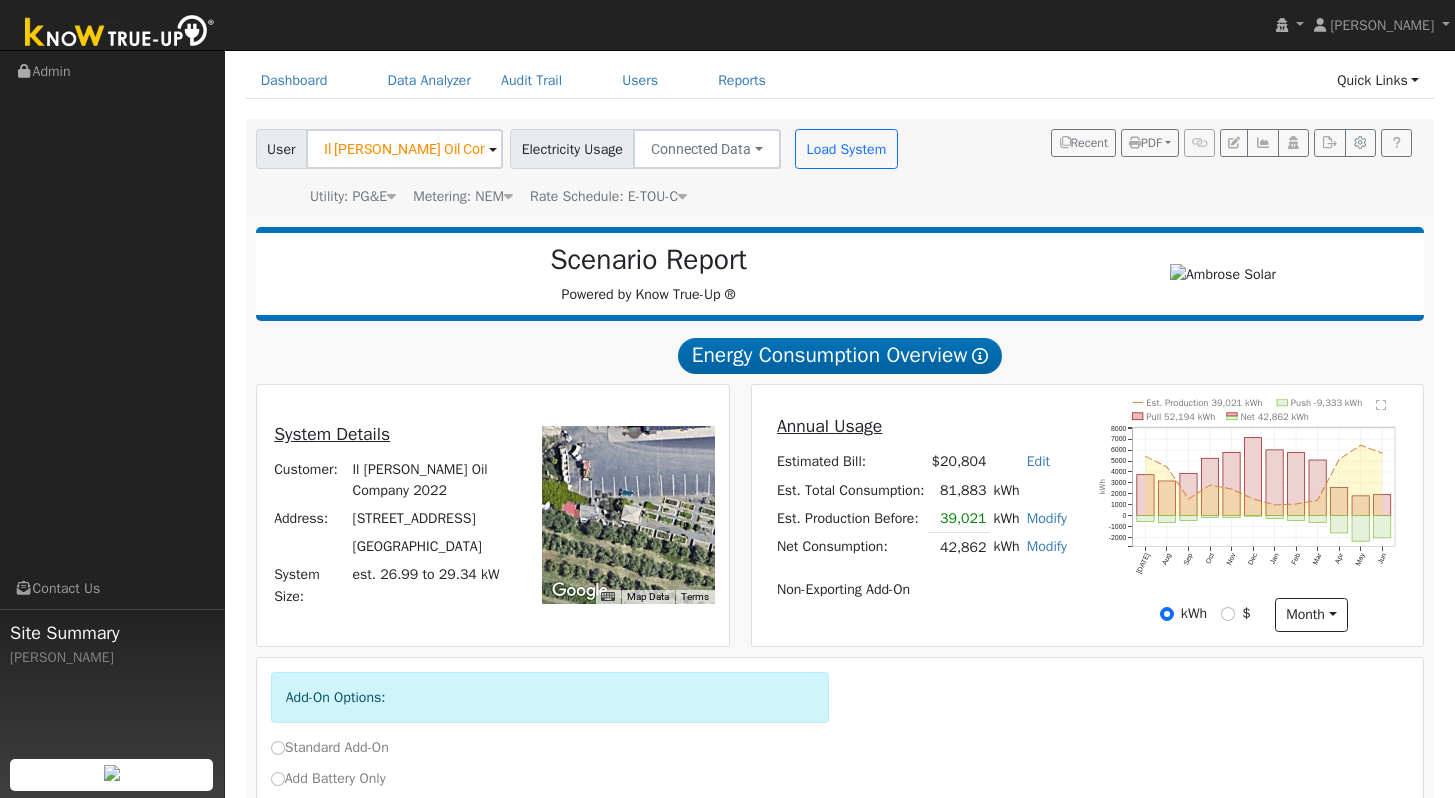 drag, startPoint x: 1469, startPoint y: 195, endPoint x: 1469, endPoint y: 152, distance: 43 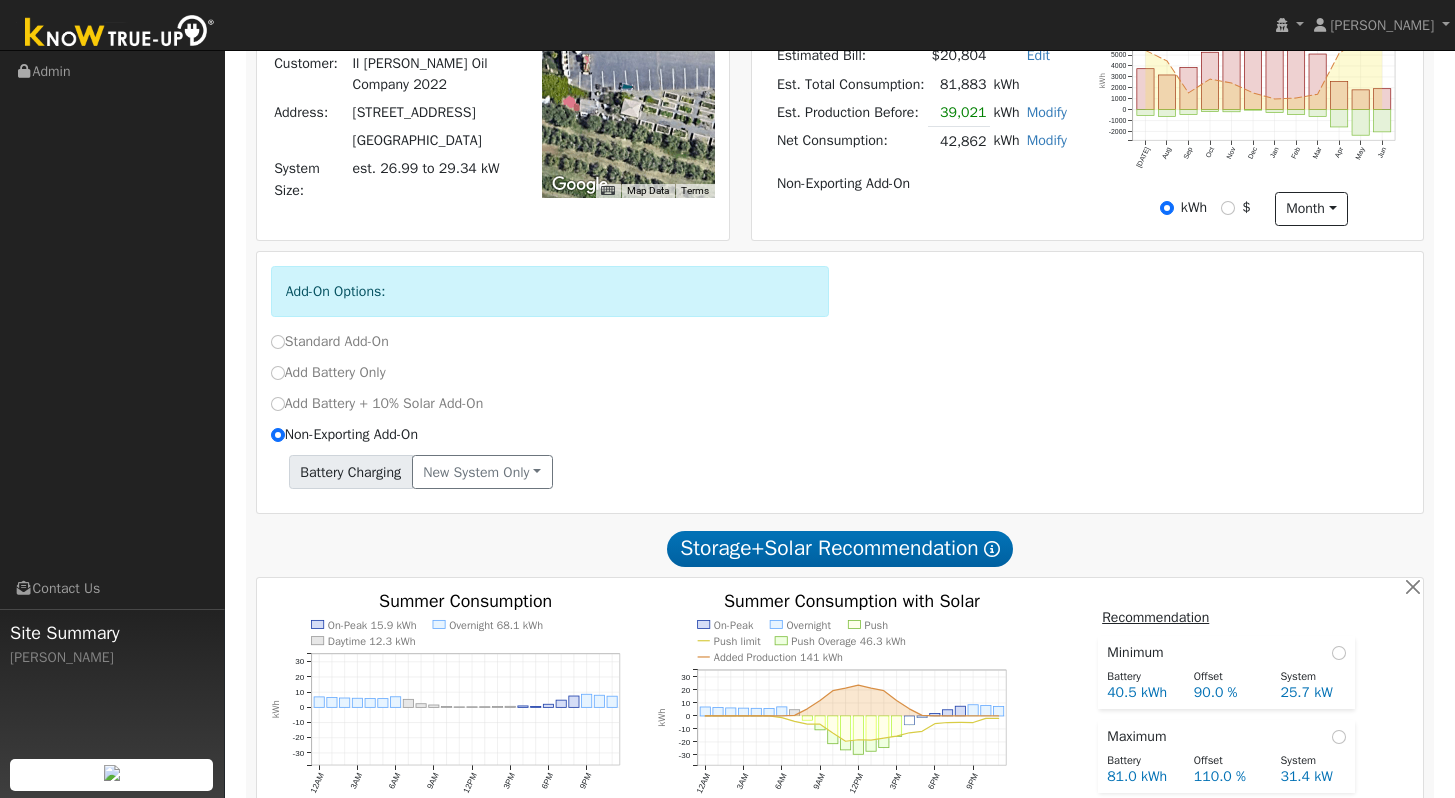 drag, startPoint x: 1469, startPoint y: 152, endPoint x: 1465, endPoint y: 357, distance: 205.03902 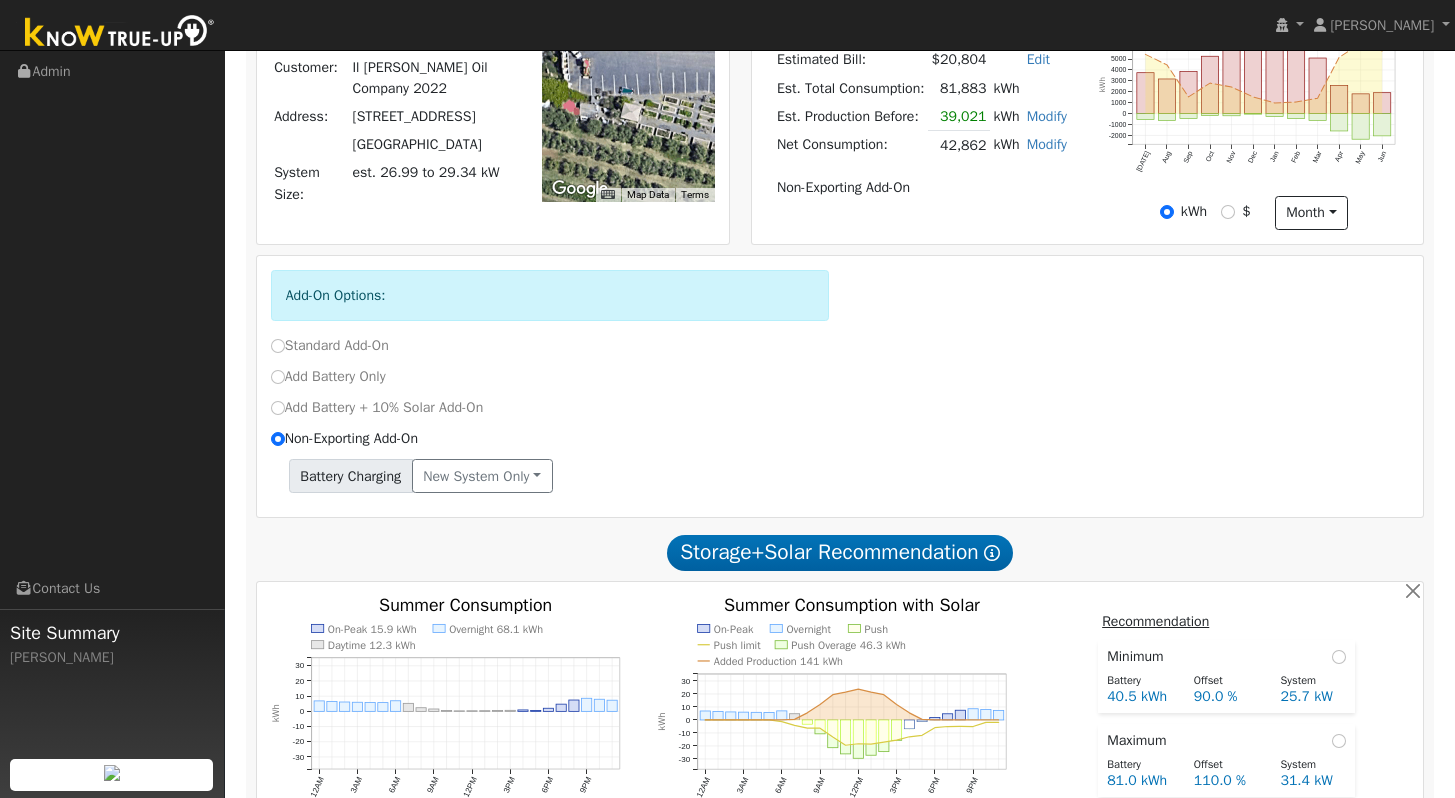 click on "Add-On Options:" at bounding box center [840, 302] 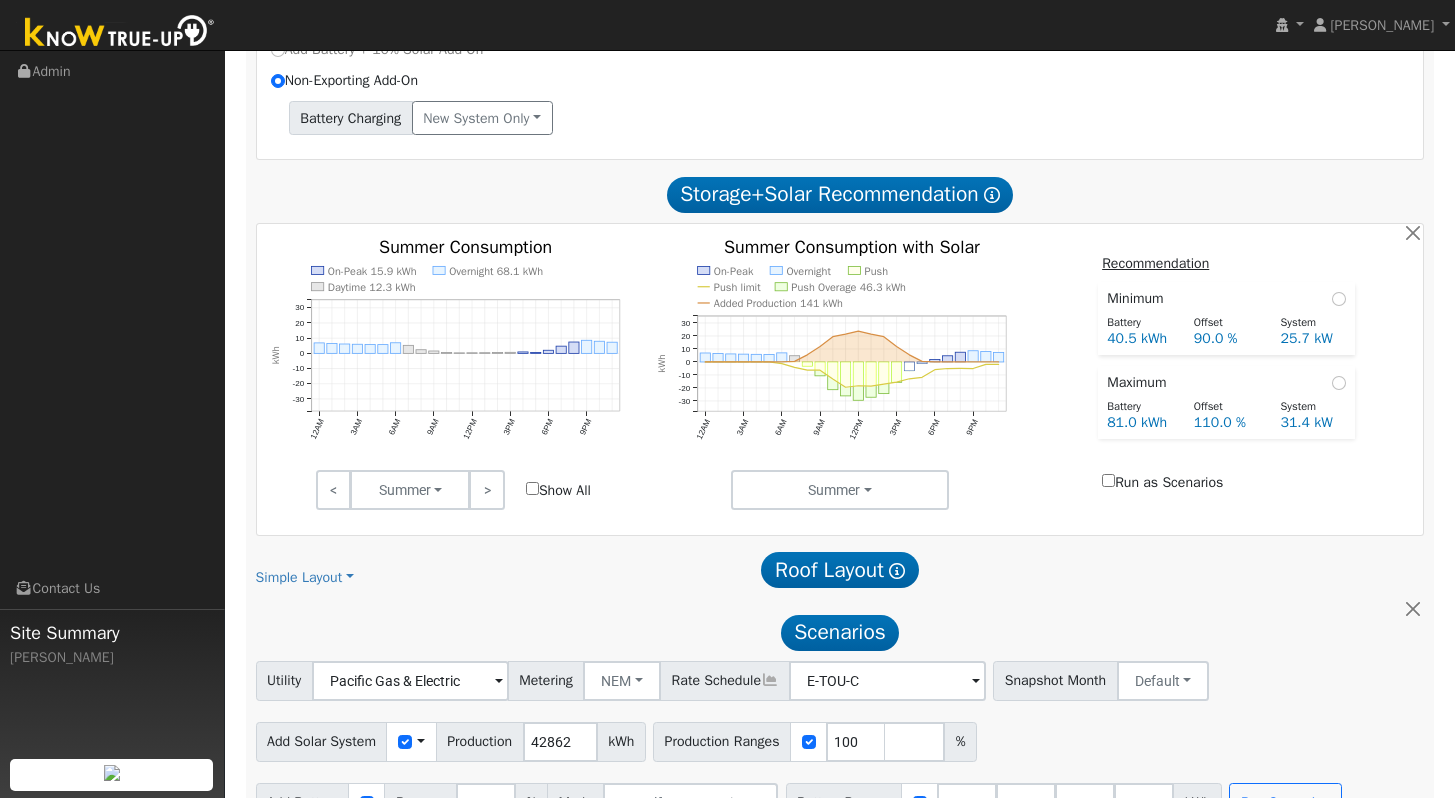 scroll, scrollTop: 875, scrollLeft: 0, axis: vertical 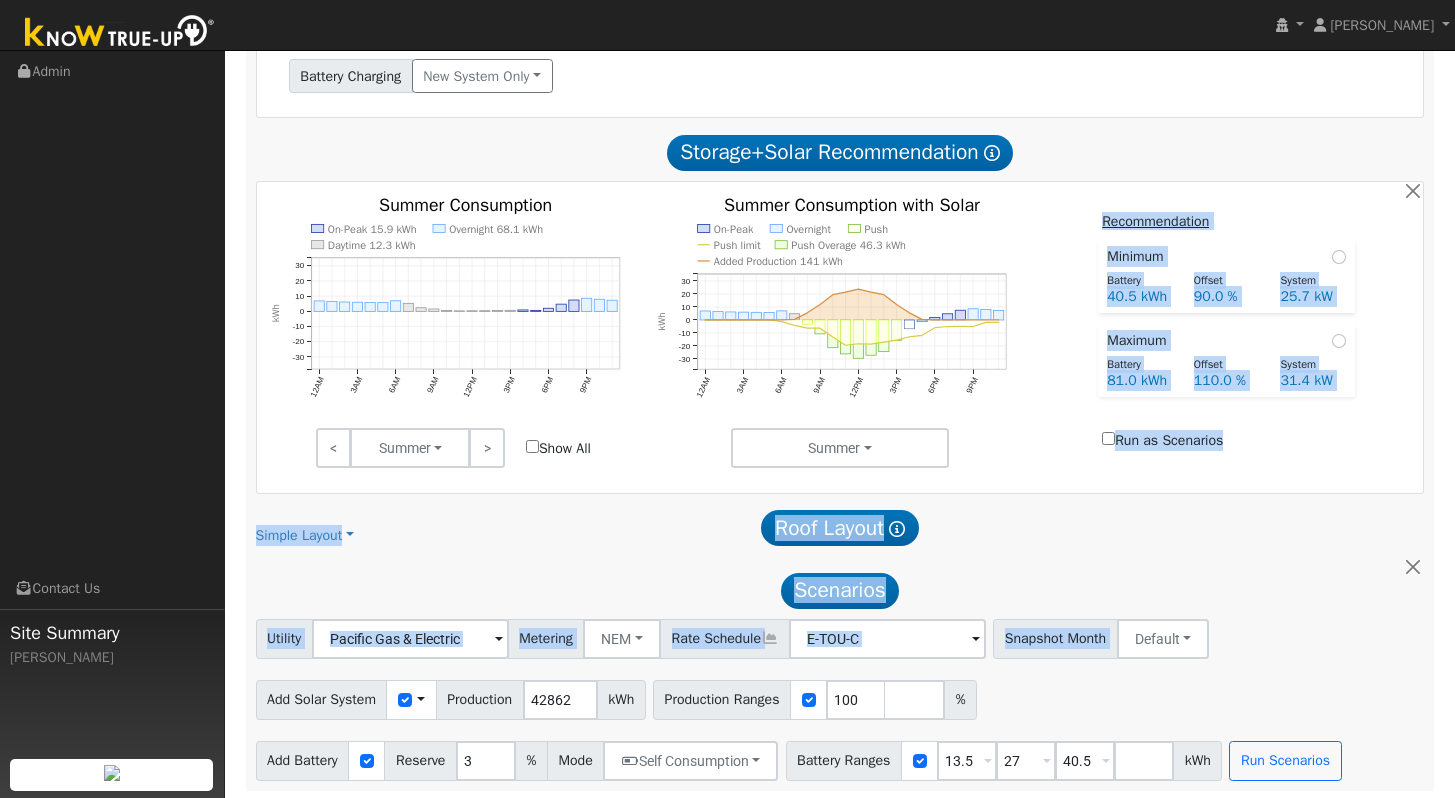 drag, startPoint x: 1469, startPoint y: 331, endPoint x: 1431, endPoint y: 628, distance: 299.4211 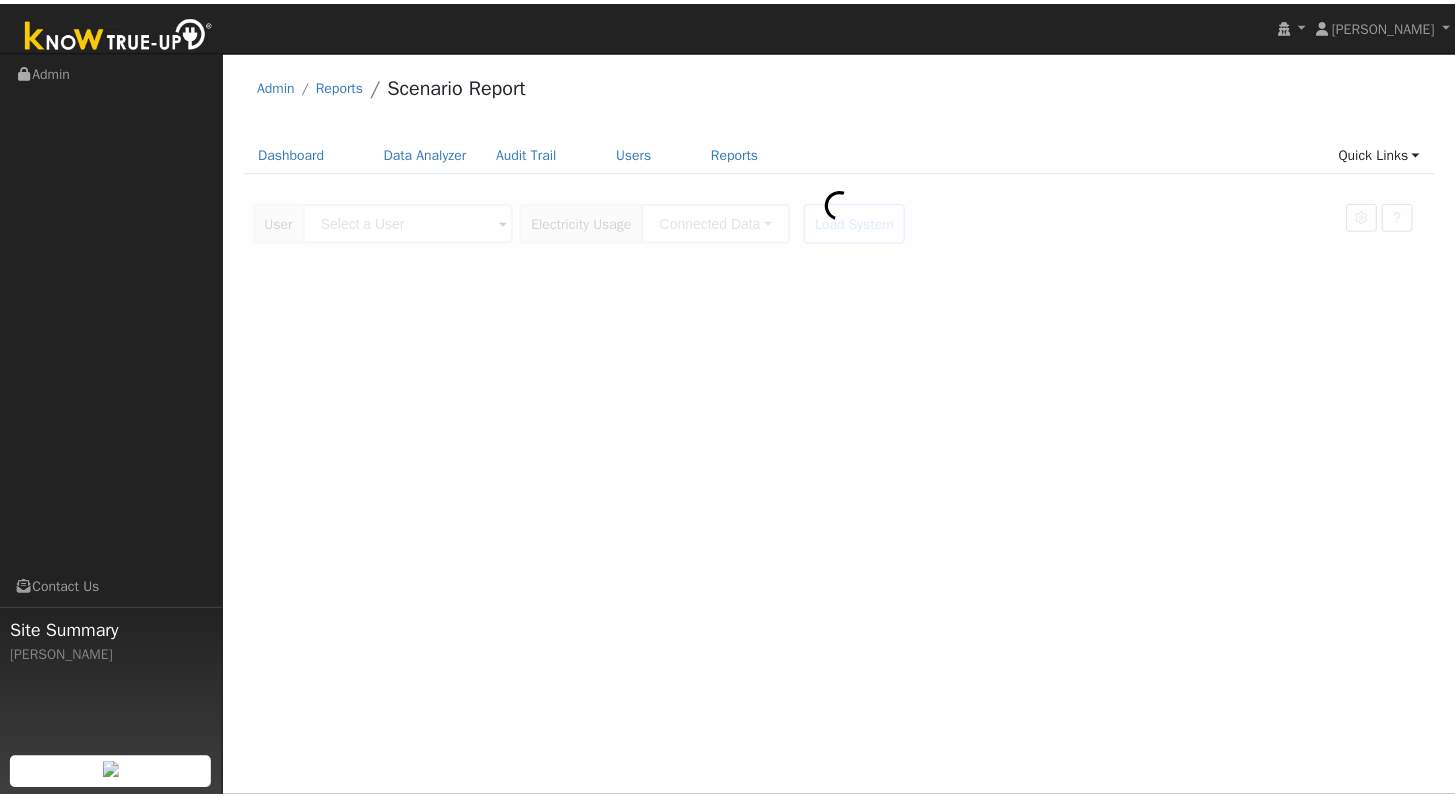 scroll, scrollTop: 0, scrollLeft: 0, axis: both 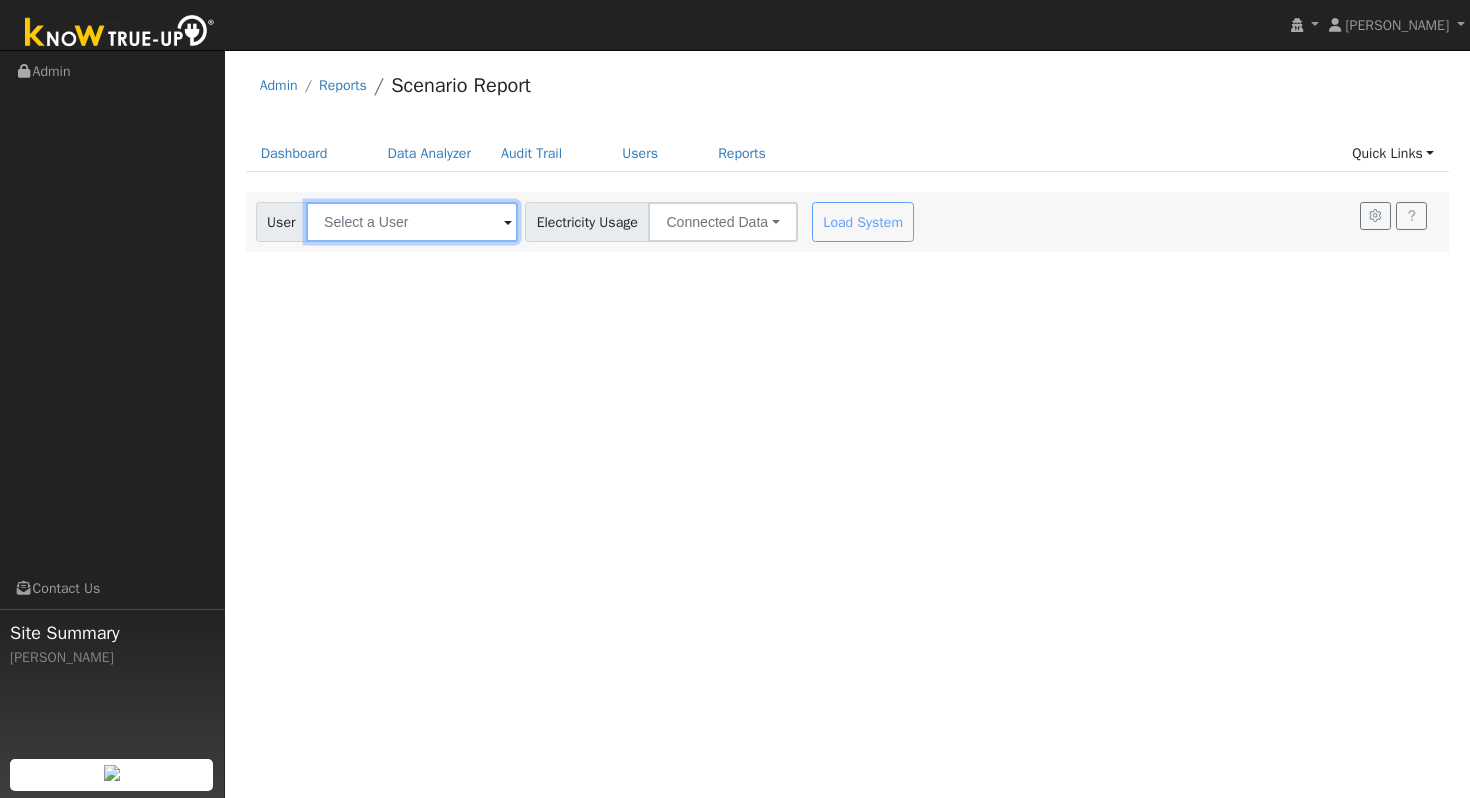 click at bounding box center (412, 222) 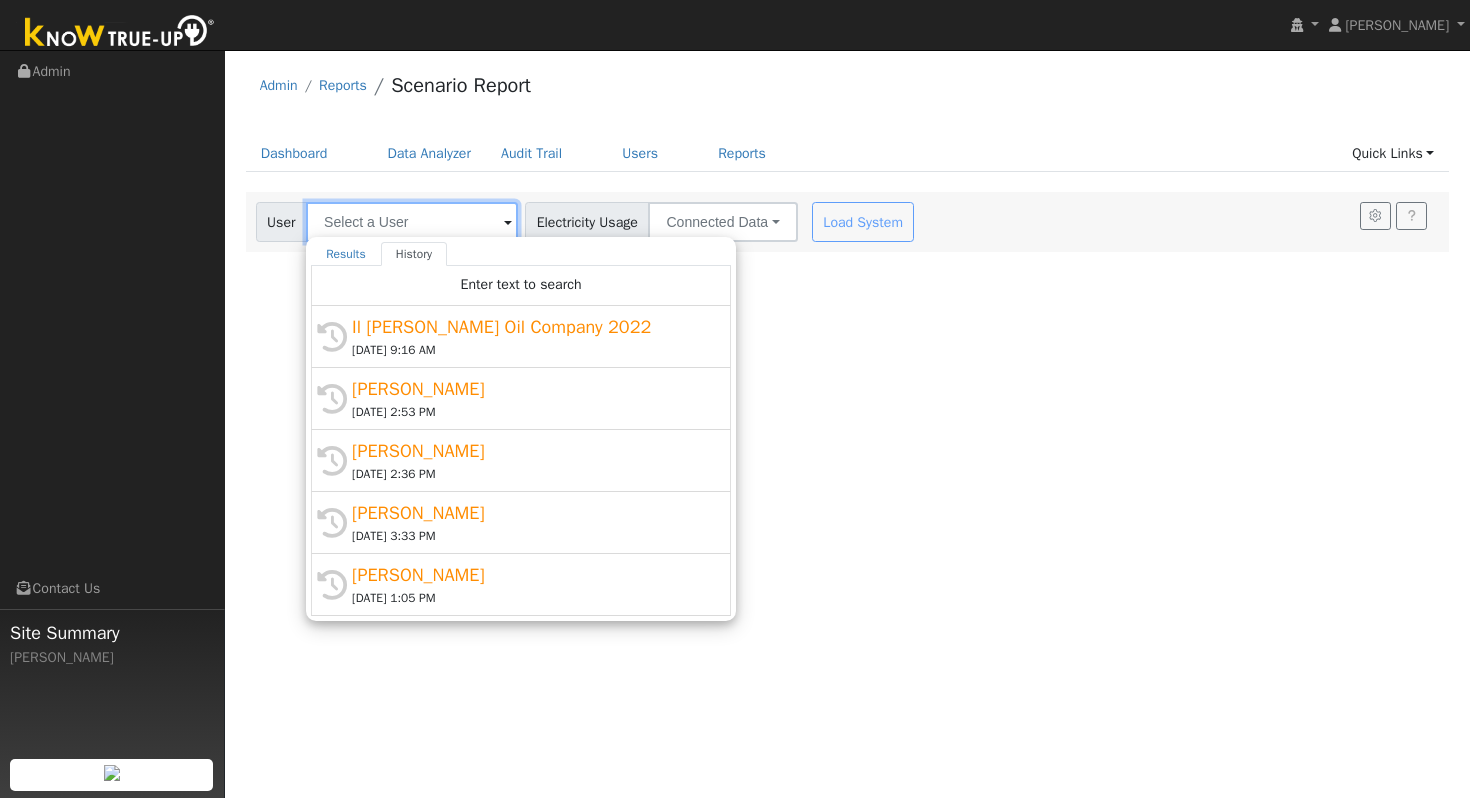 click at bounding box center [412, 222] 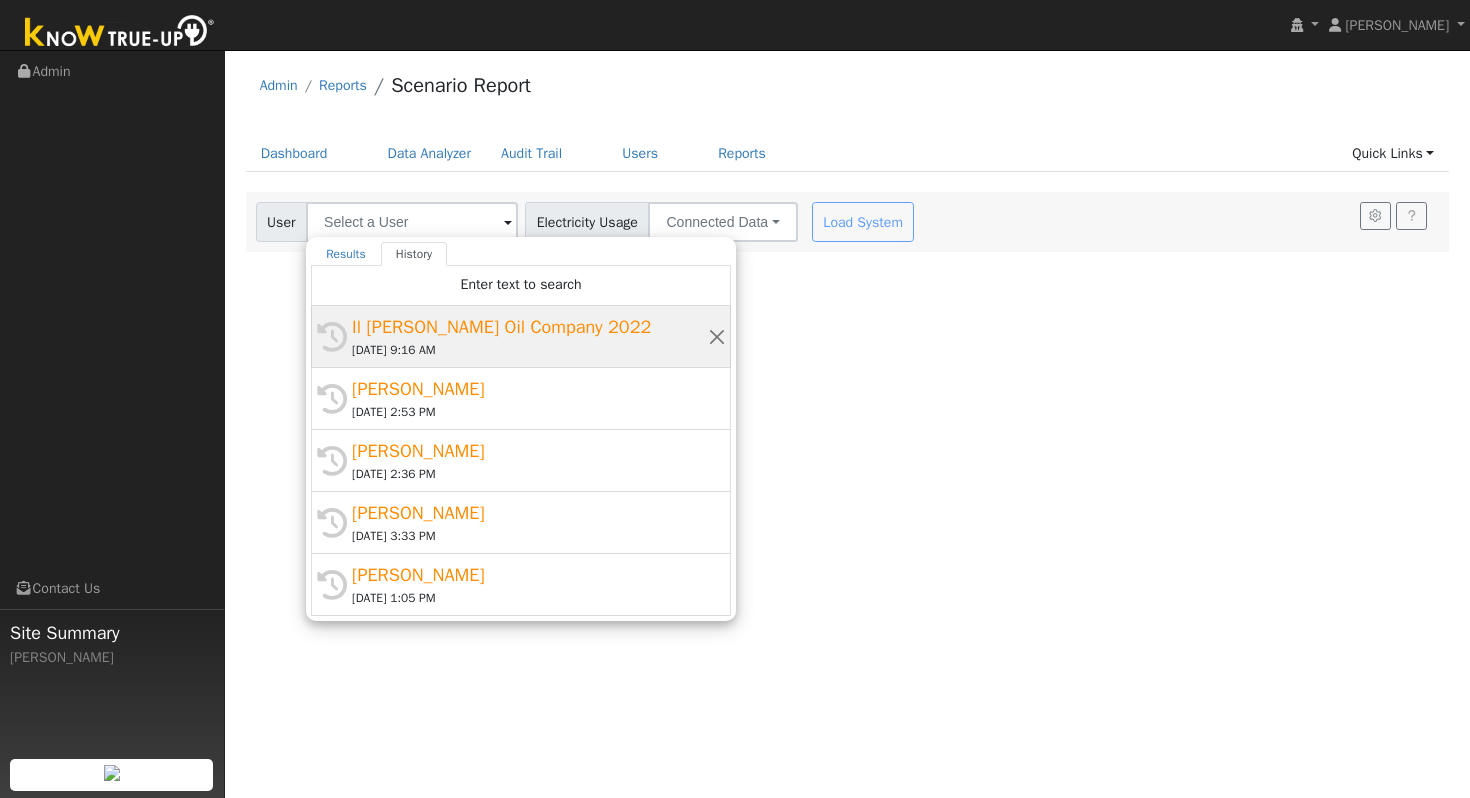 click on "Il [PERSON_NAME] Oil Company 2022" at bounding box center (530, 327) 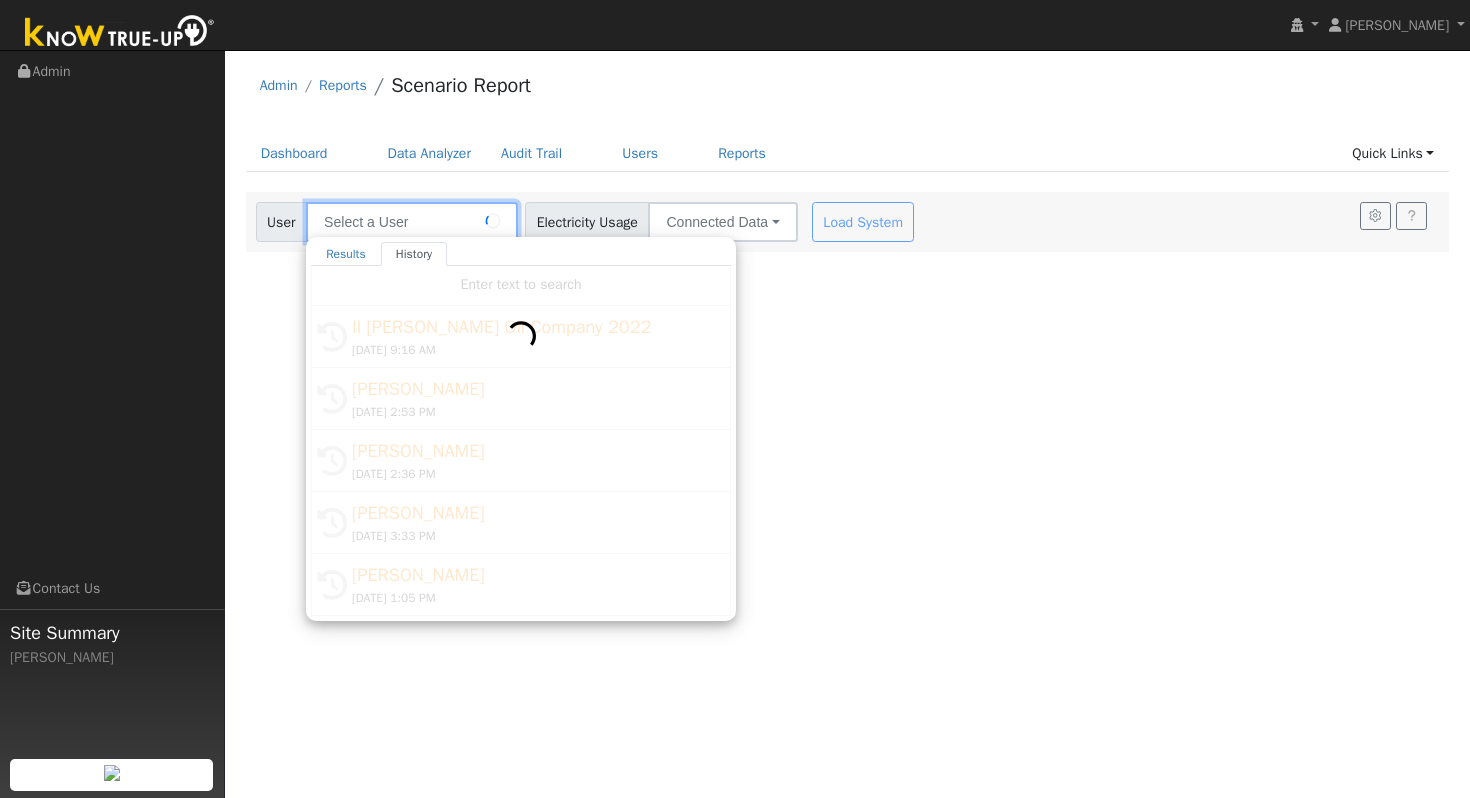 type on "Il [PERSON_NAME] Oil Company 2022" 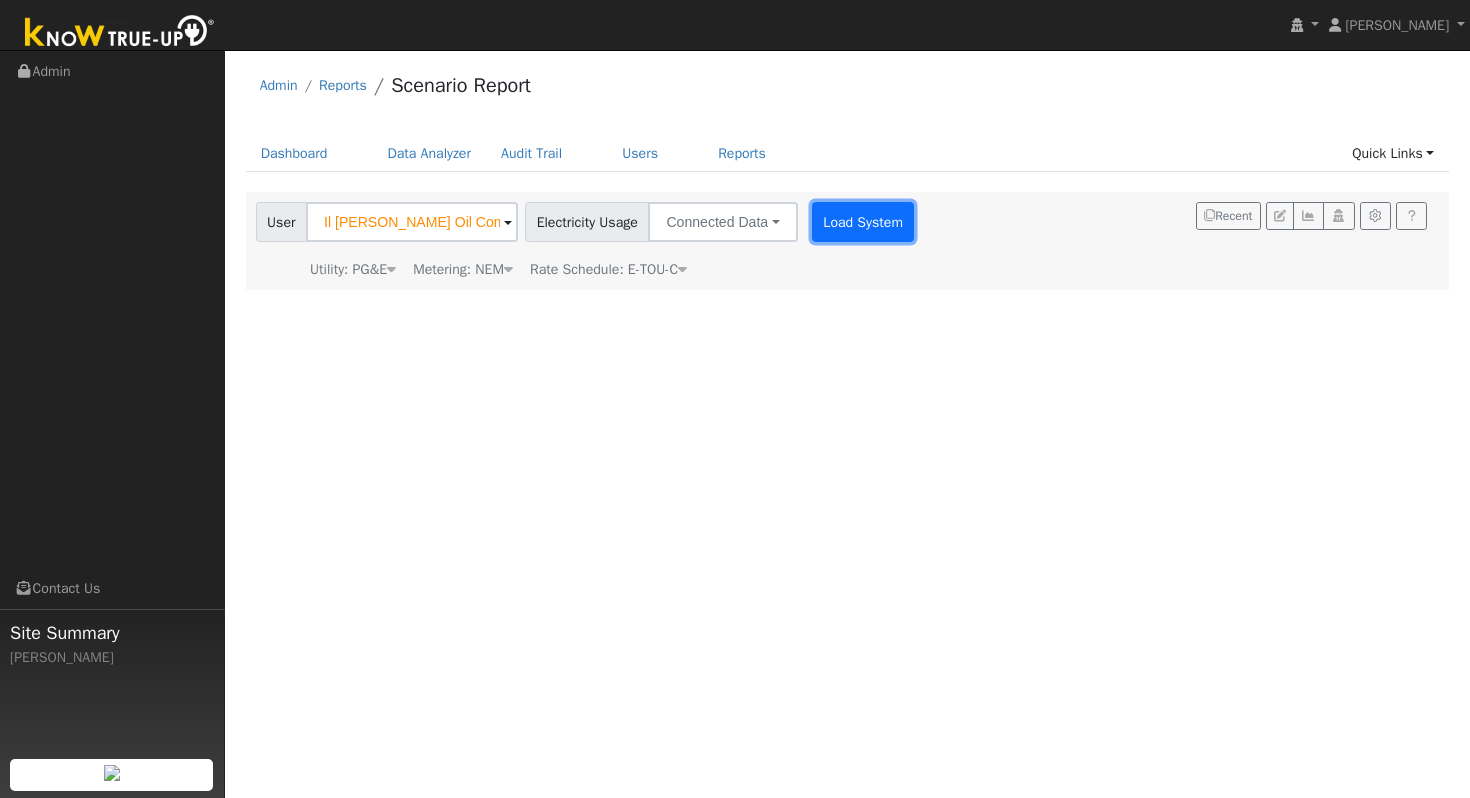 click on "Load System" at bounding box center [863, 222] 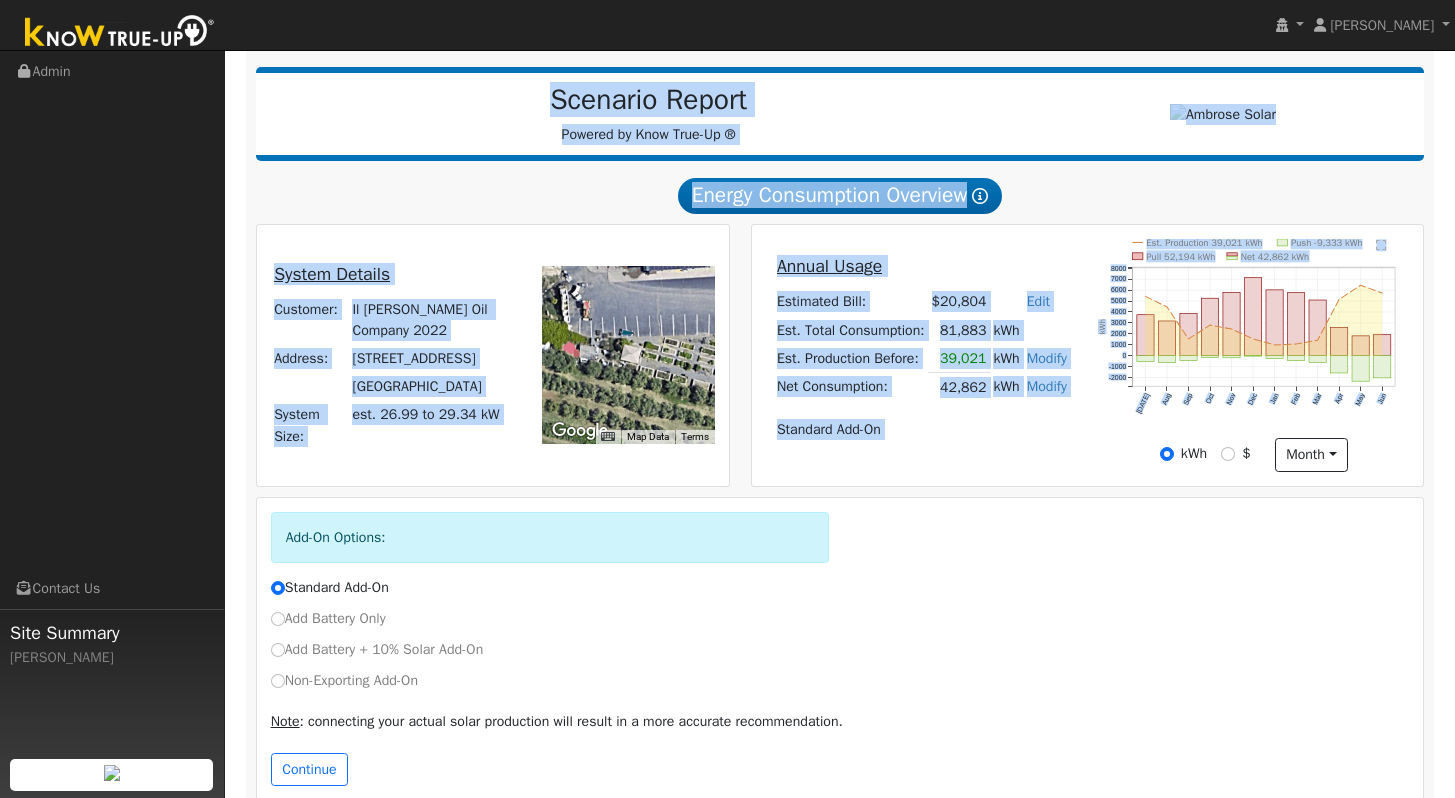 drag, startPoint x: 1469, startPoint y: 223, endPoint x: 1441, endPoint y: 394, distance: 173.27724 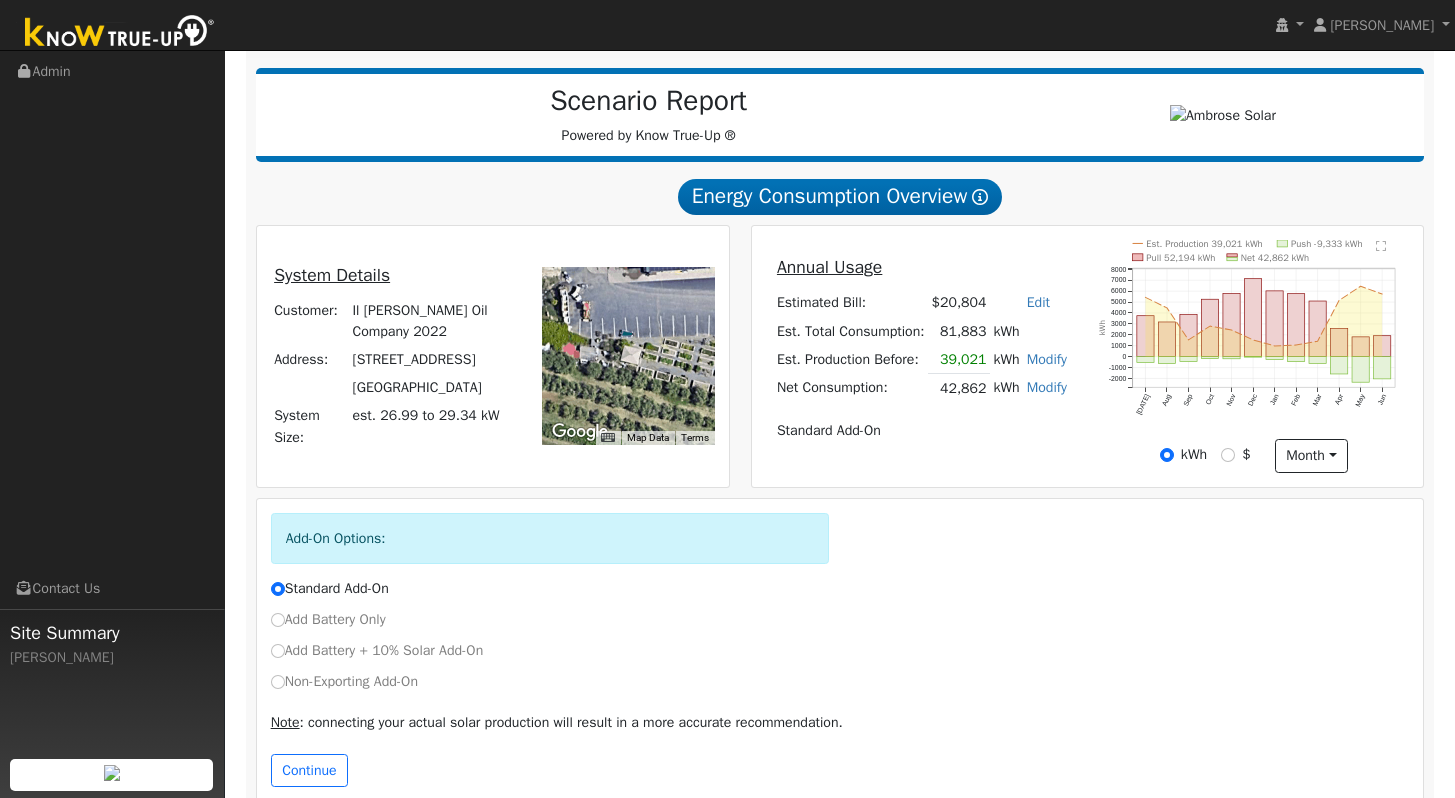 click on "Standard Add-On" at bounding box center [840, 588] 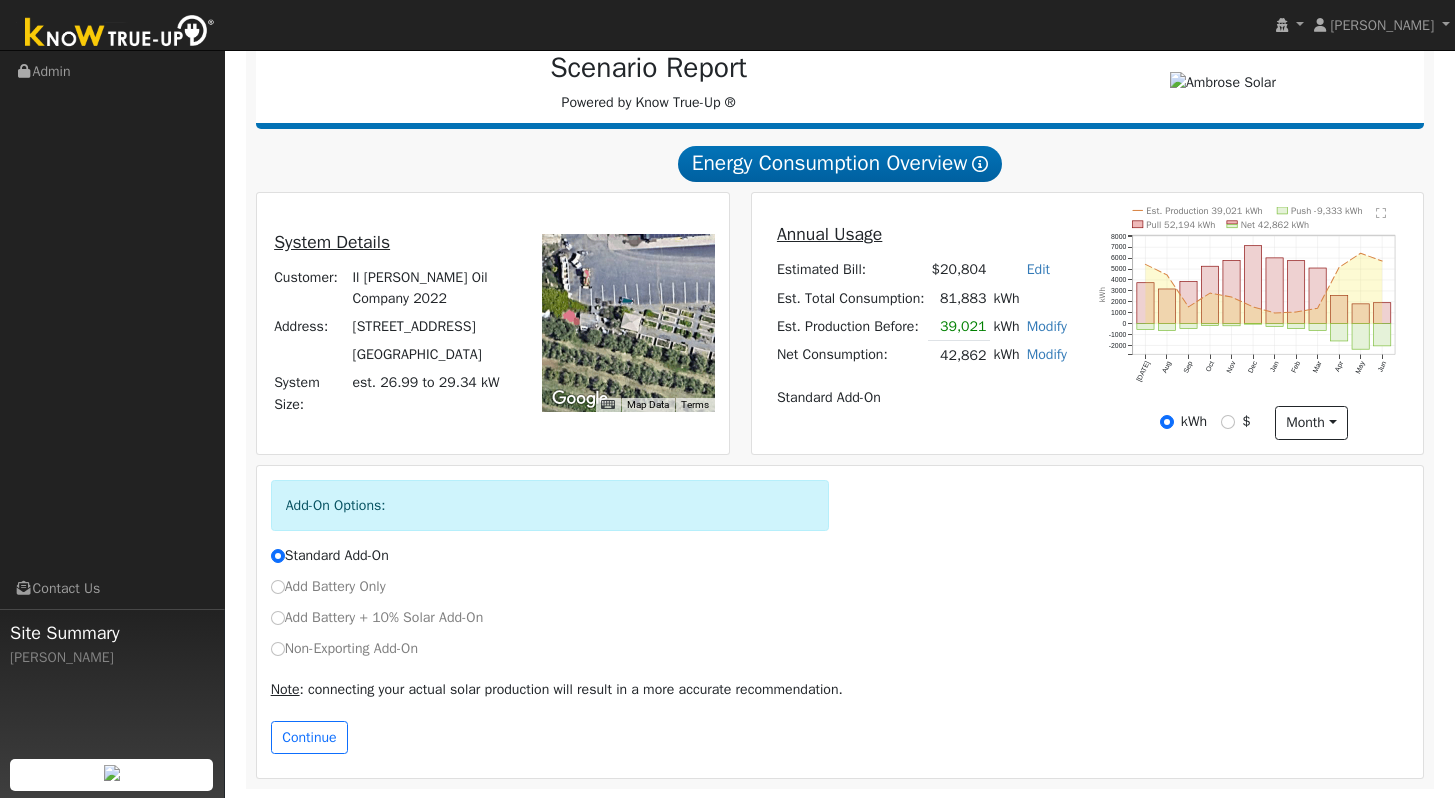 drag, startPoint x: 1469, startPoint y: 370, endPoint x: 1462, endPoint y: 481, distance: 111.220505 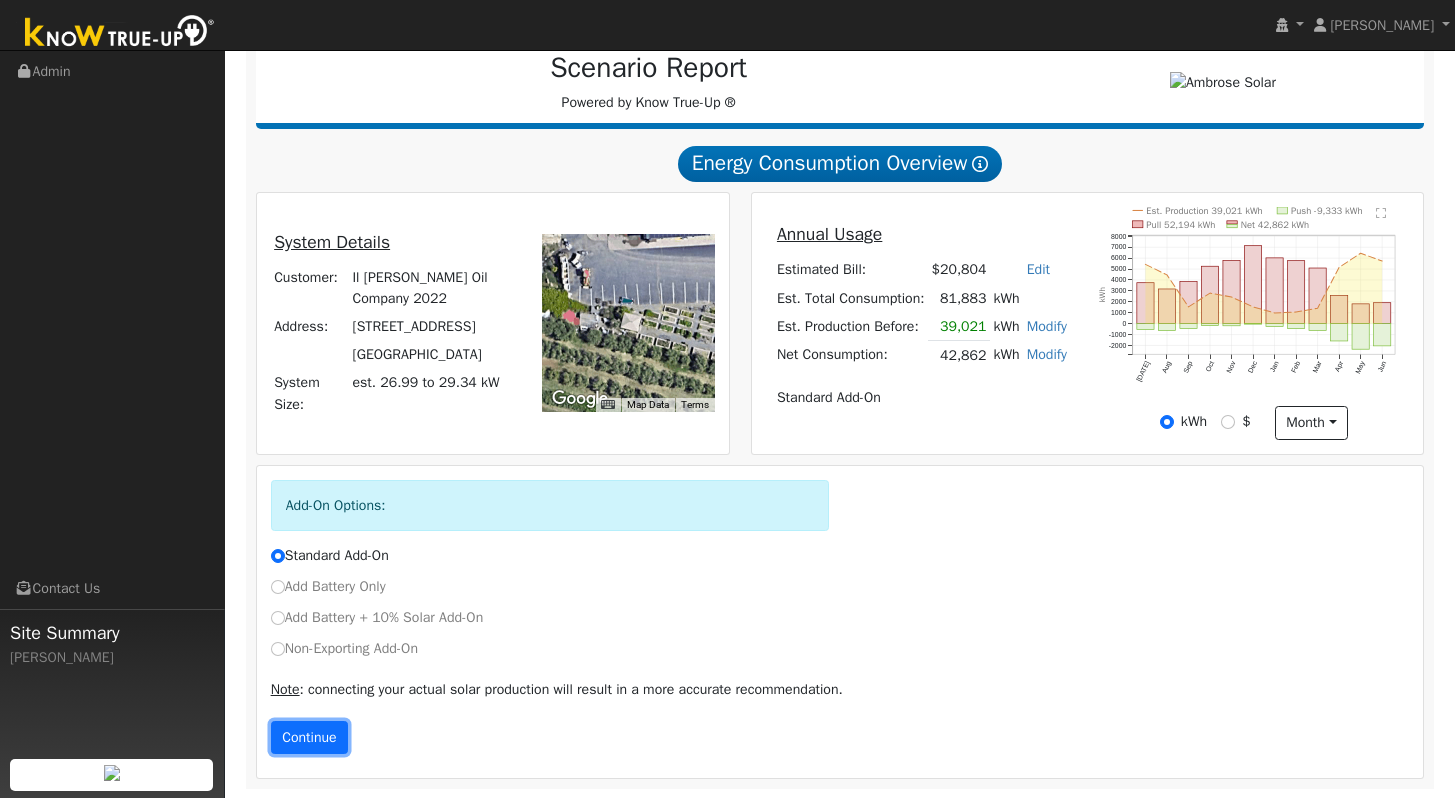 click on "Continue" at bounding box center (310, 738) 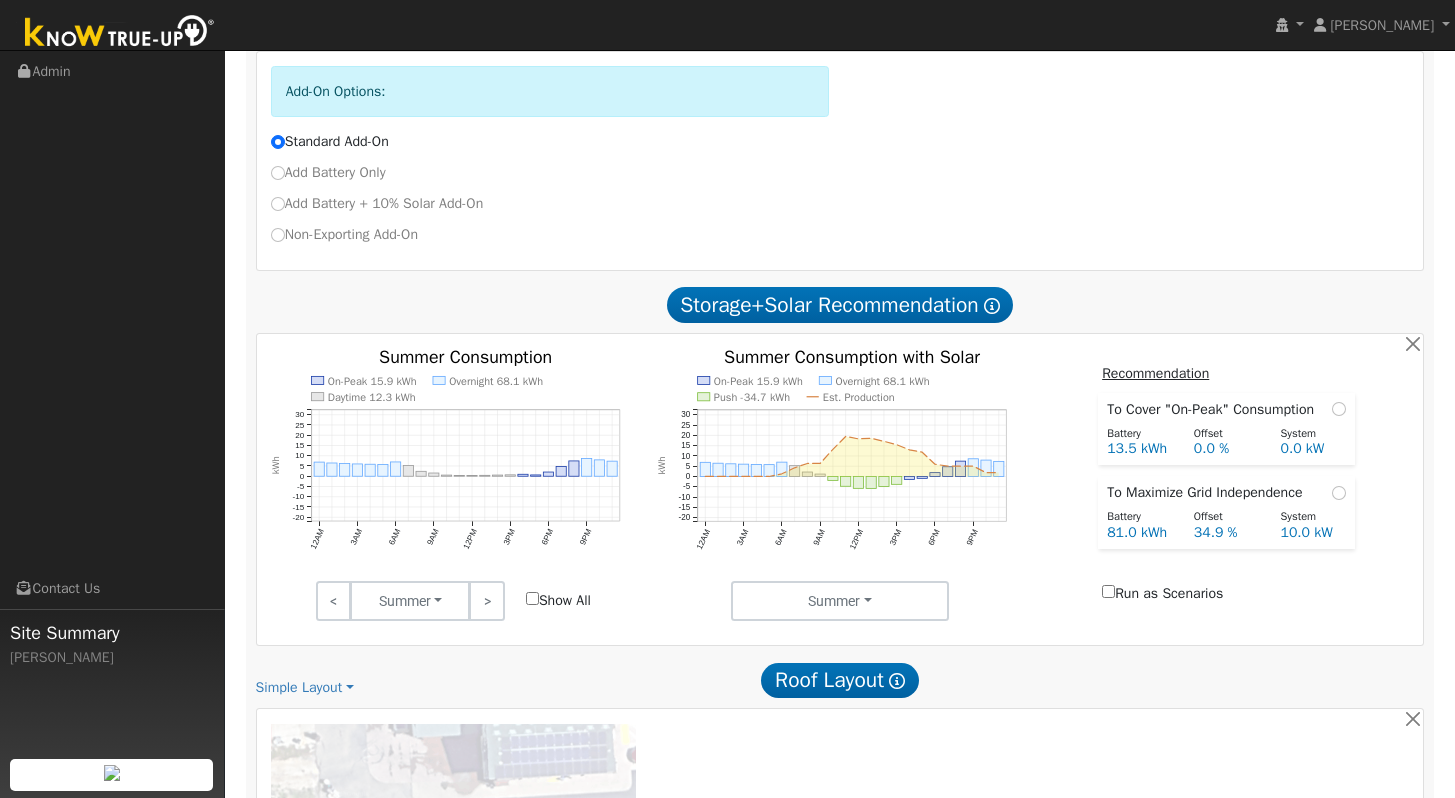 scroll, scrollTop: 831, scrollLeft: 0, axis: vertical 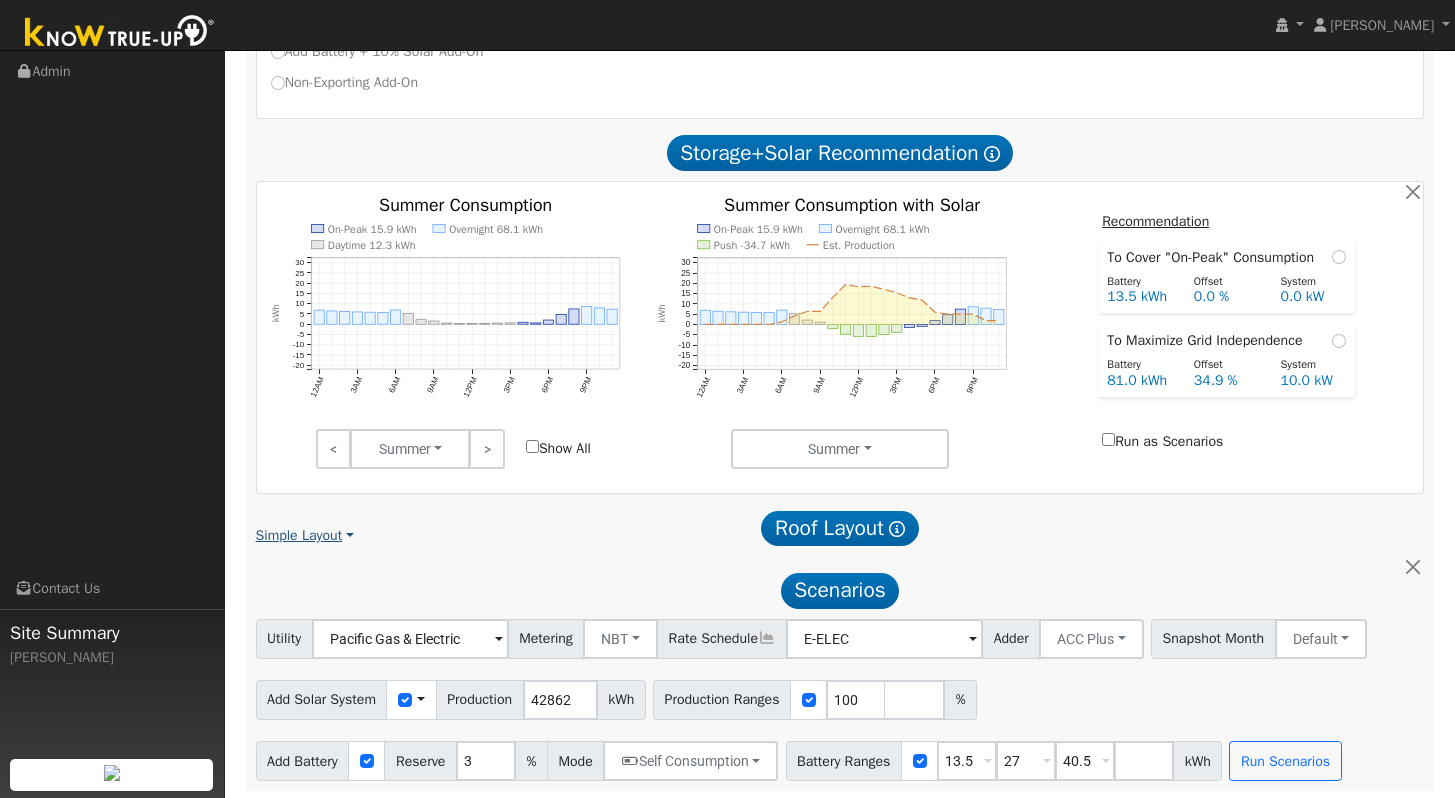 click on "Simple Layout" at bounding box center (305, 535) 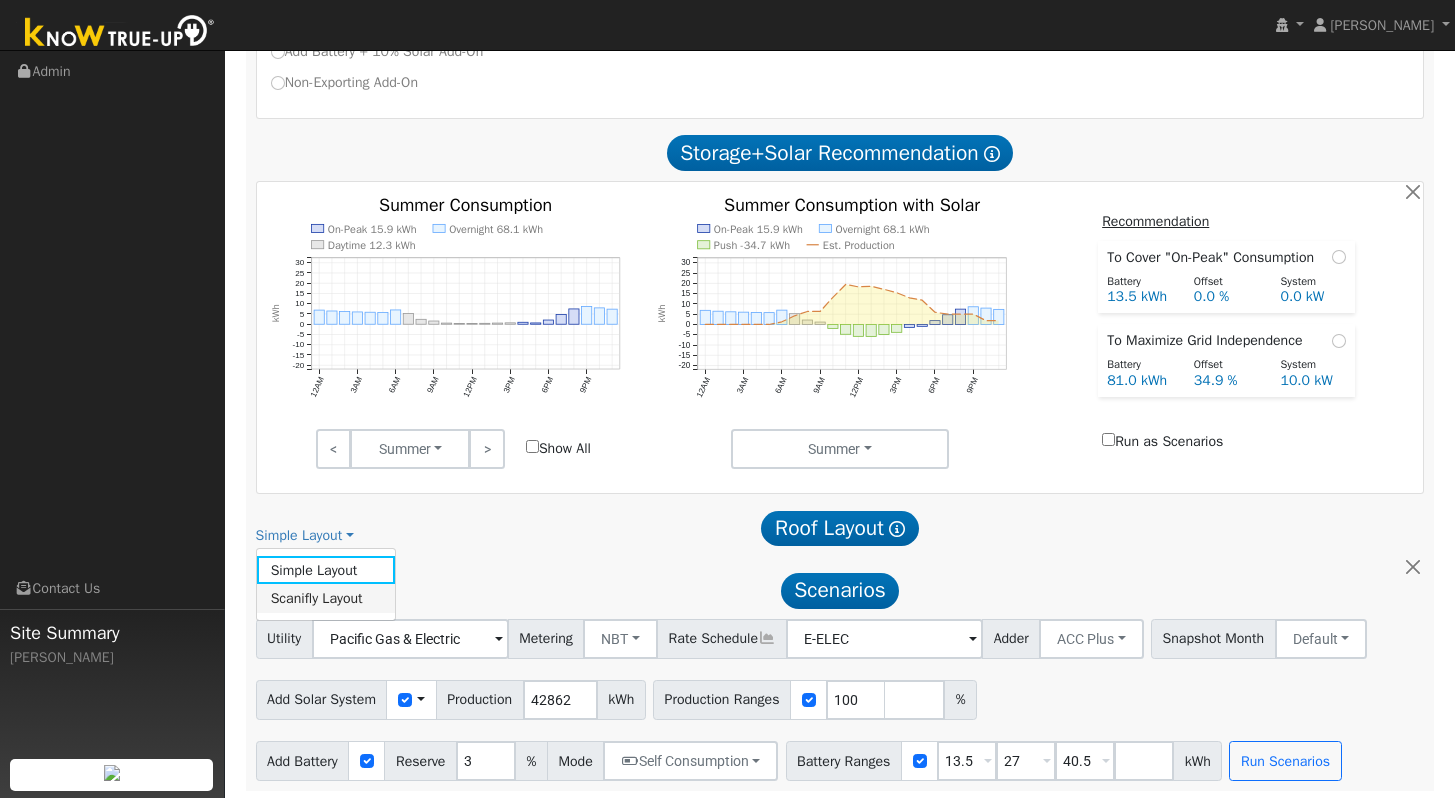 click on "Scanifly Layout" at bounding box center [326, 598] 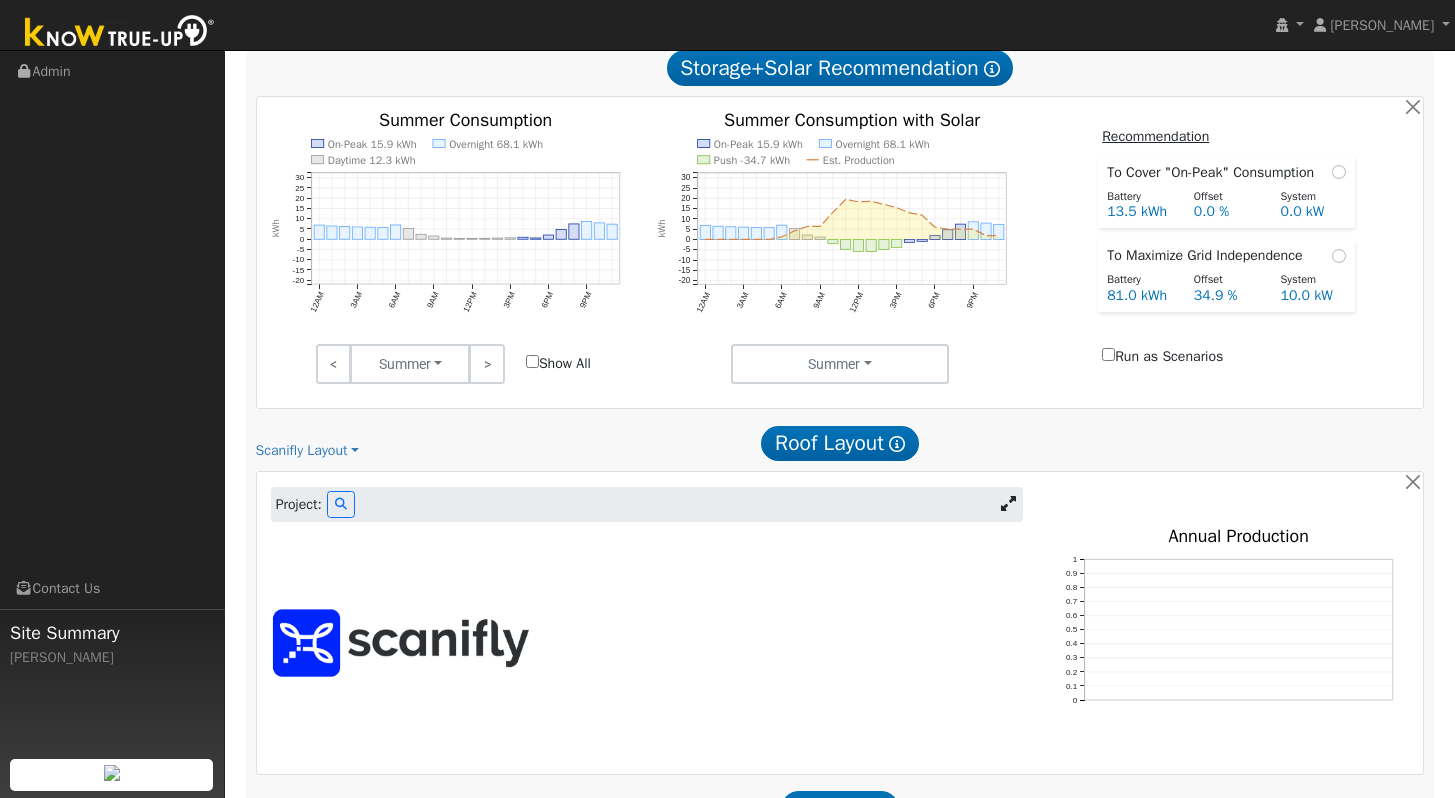 scroll, scrollTop: 1134, scrollLeft: 0, axis: vertical 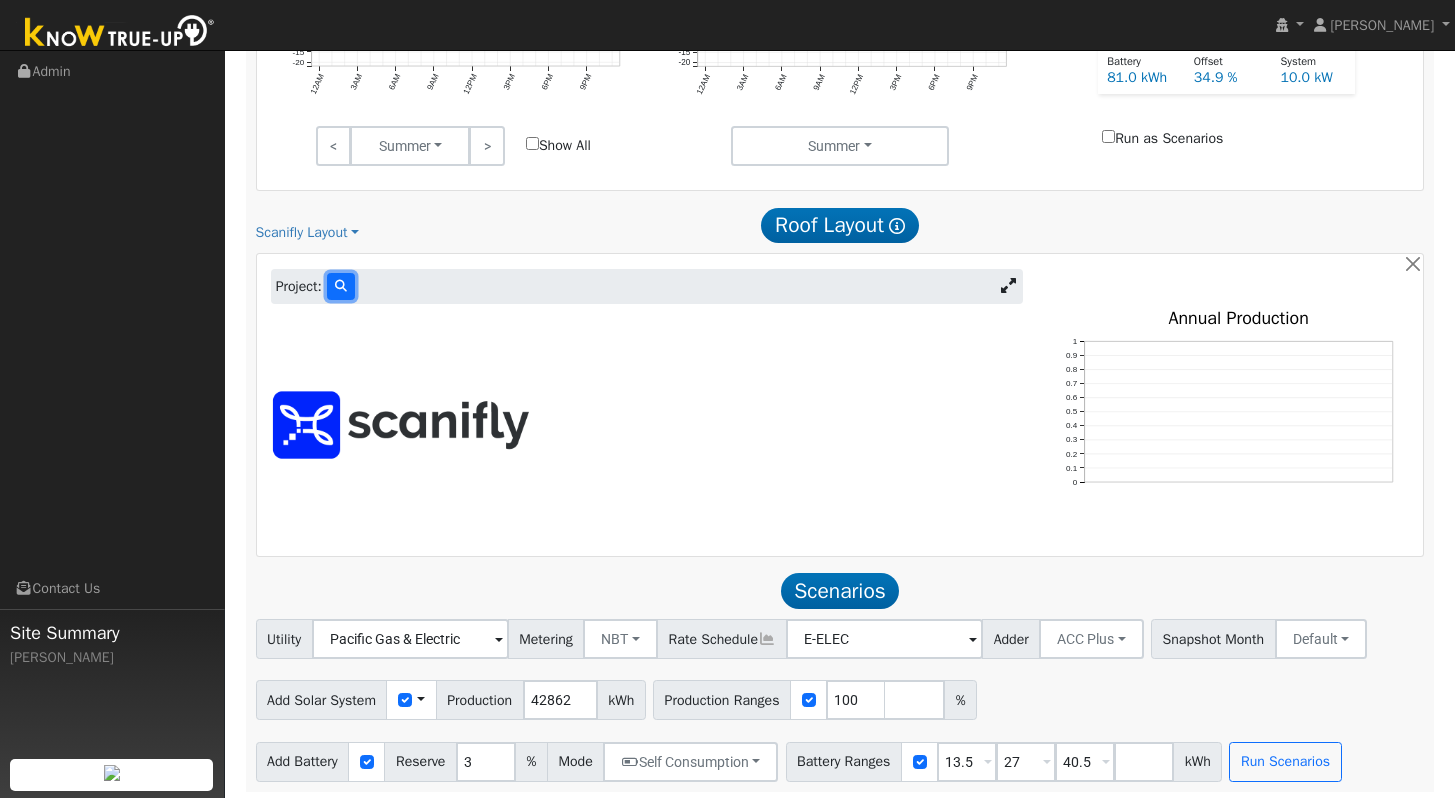 click at bounding box center (341, 286) 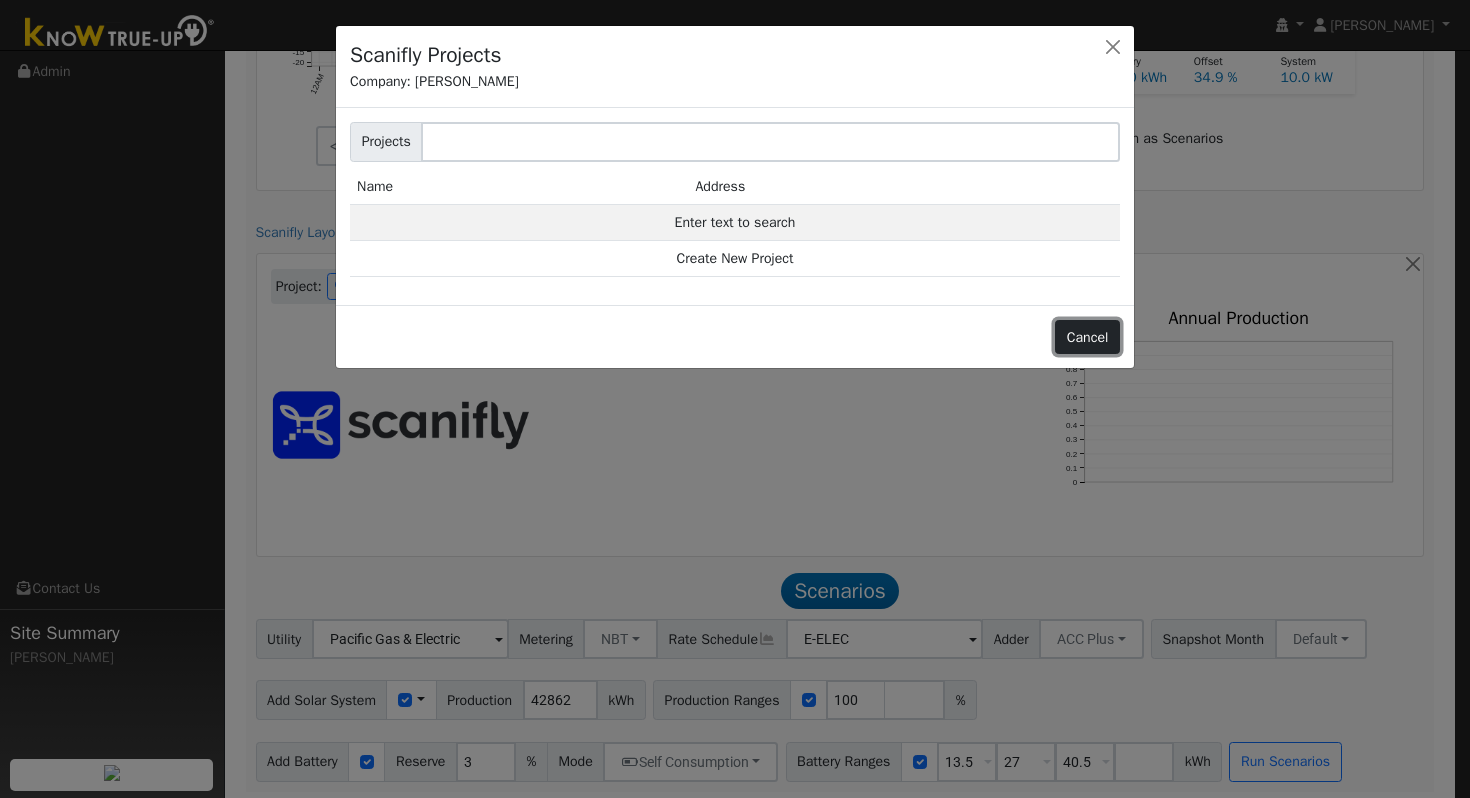 click on "Cancel" at bounding box center [1087, 337] 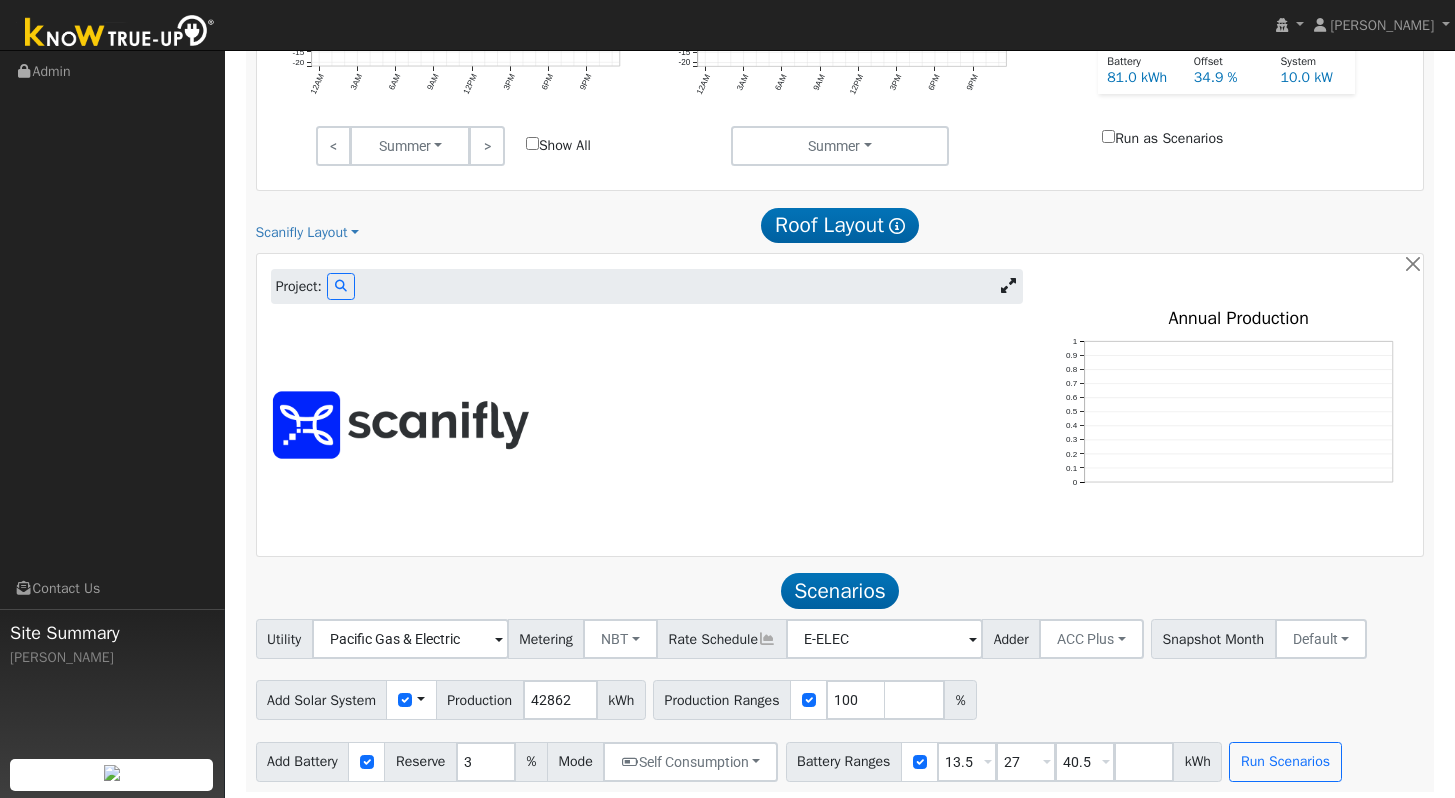 click on "Project:" at bounding box center (299, 286) 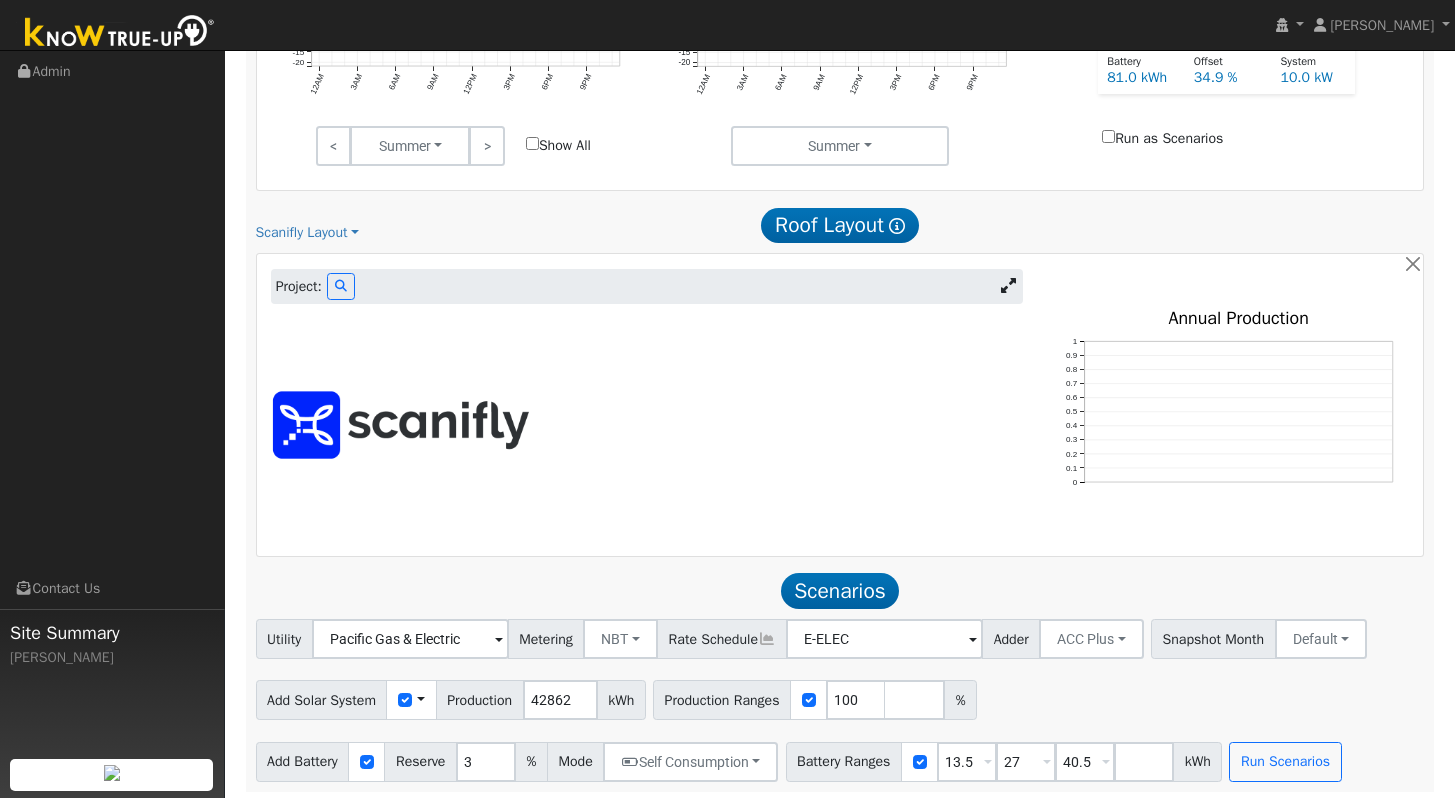 click on "Scenario Report  Powered by Know True-Up ®   Energy Consumption Overview  Show Help  This analysis uses information about your recent energy consumption to recommend the ideal amount of battery storage based upon your need for energy bill savings and backup power.    You have provided your hourly consumption data, which provides the most accurate battery storage recommendation to meet your energy goals.  Your annual energy consumption is  42,862 kWh  and your estimated annual cost for this power is  $20,804 Your highest energy usage month is  December , and your lowest energy usage month is  May System Details Customer: Il Fiorello Olive Oil Company 2022 Address: 2625 Mankas Corner Road Fairfield, CA 94534 System Size: est. 26.99 to 29.34 kW ← Move left → Move right ↑ Move up ↓ Move down + Zoom in - Zoom out Home Jump left by 75% End Jump right by 75% Page Up Jump up by 75% Page Down Jump down by 75% Map Data Imagery ©2025 Maxar Technologies Imagery ©2025 Maxar Technologies 10 m  Terms $20,804 0" 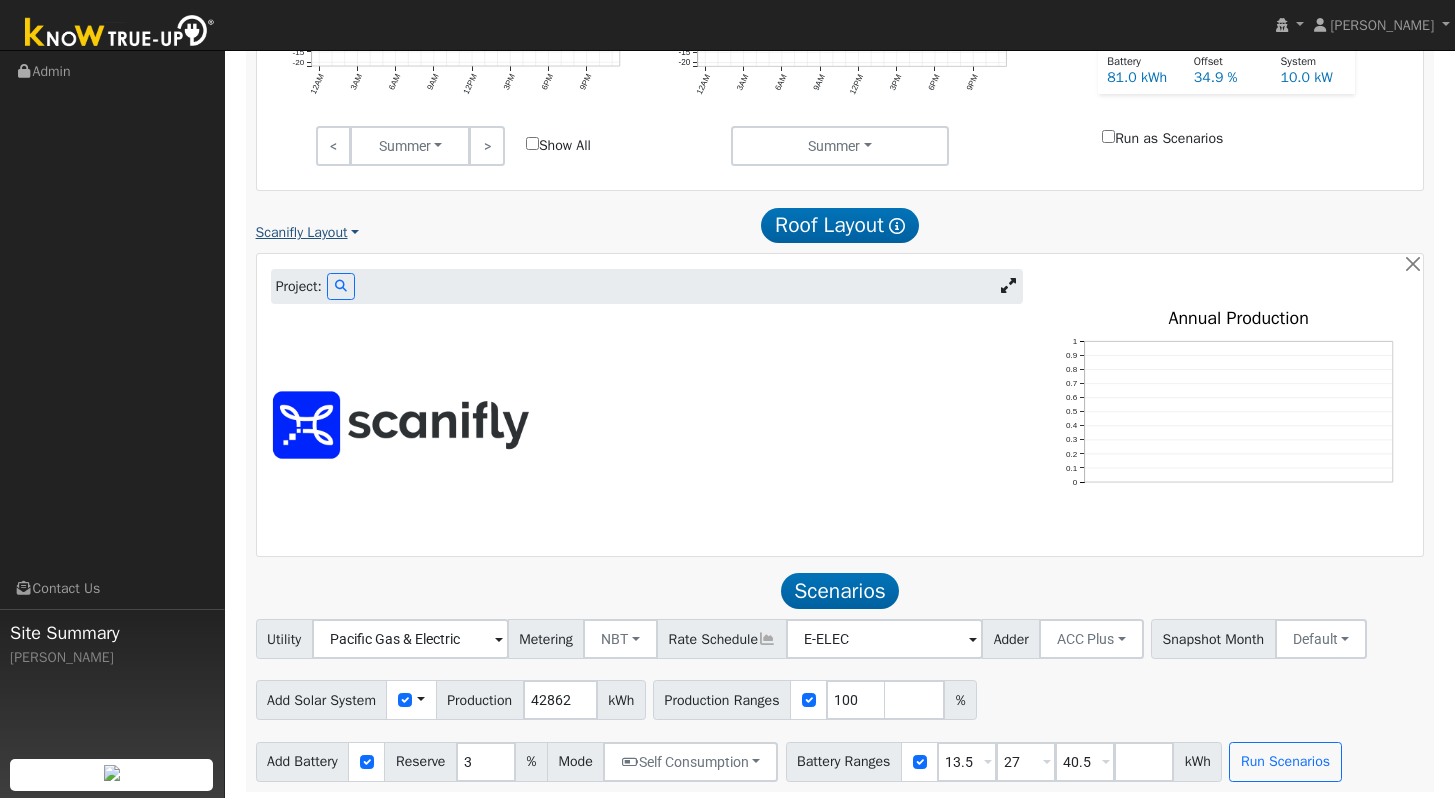 click on "Scanifly Layout" at bounding box center (308, 232) 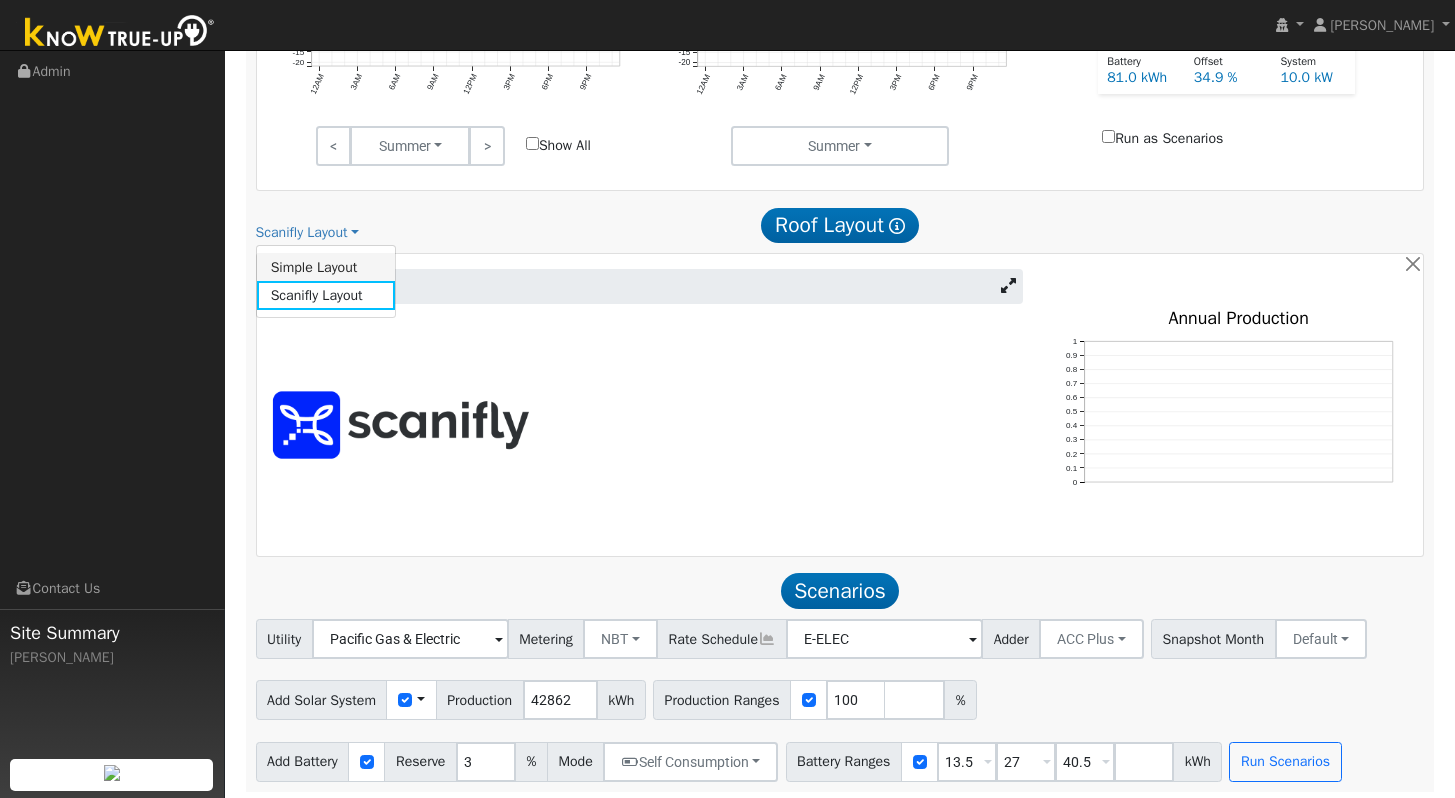 click on "Simple Layout" at bounding box center (326, 267) 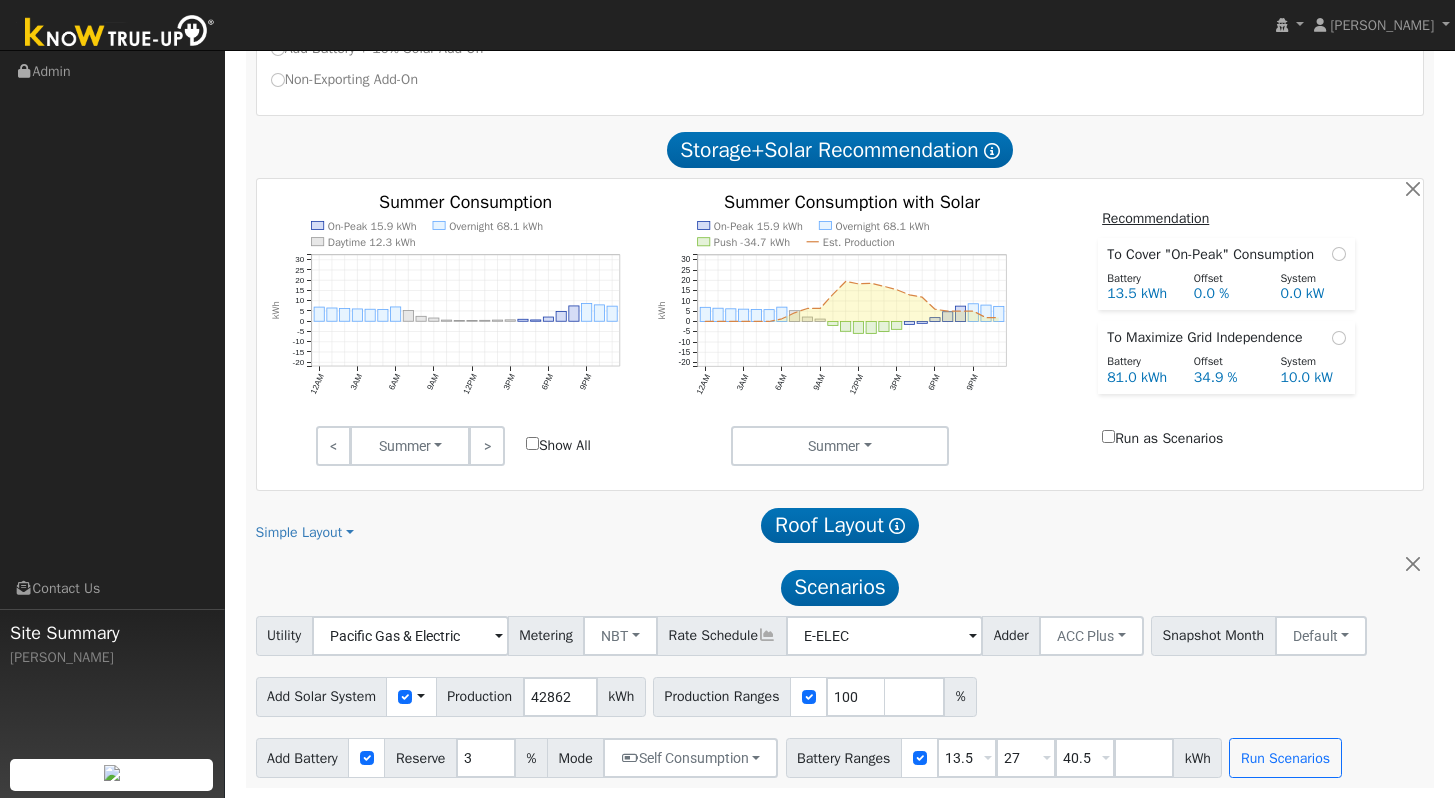 scroll, scrollTop: 831, scrollLeft: 0, axis: vertical 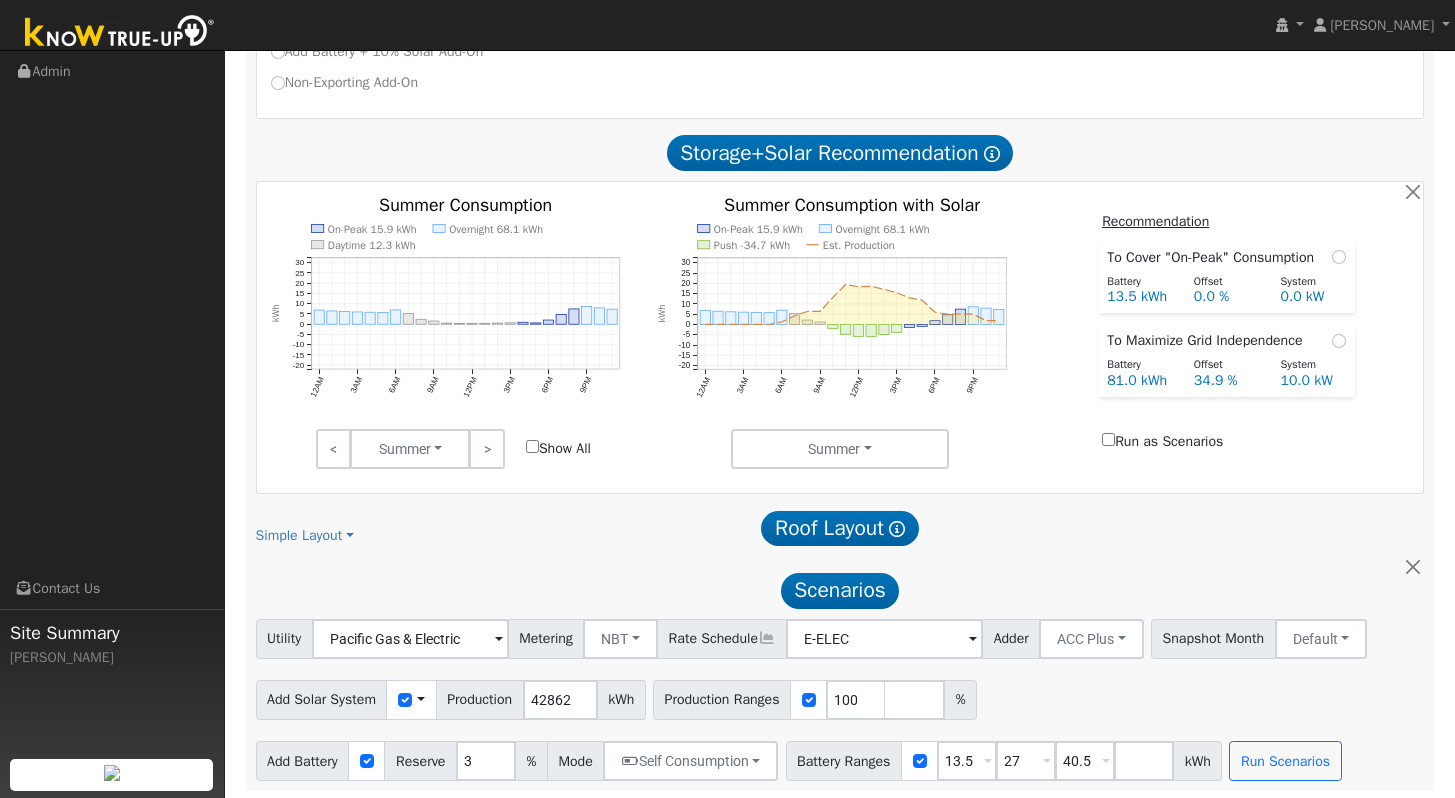 click on "Simple Layout Simple Layout Scanifly Layout  Roof Layout  Show Help" at bounding box center [840, 528] 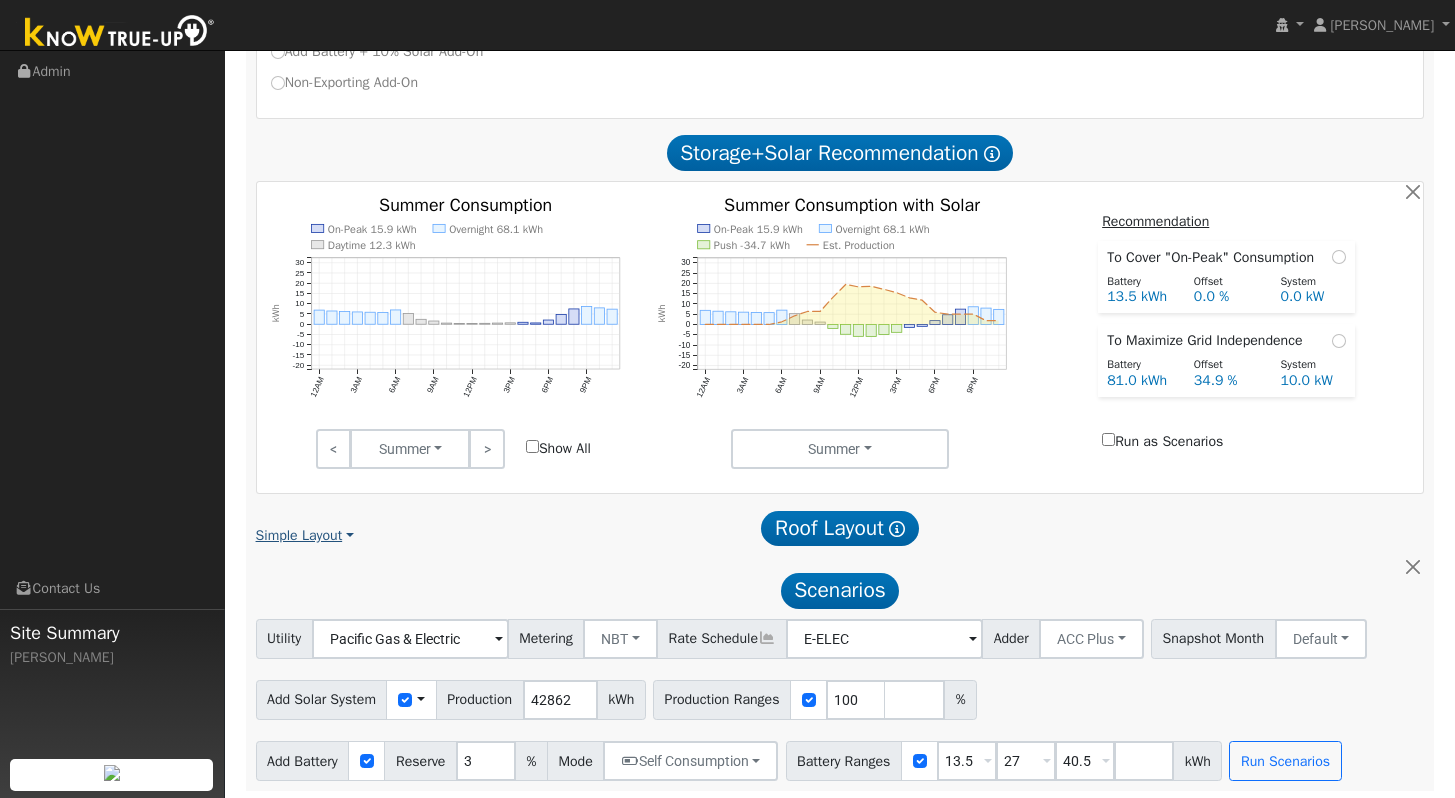 click on "Simple Layout" at bounding box center [305, 535] 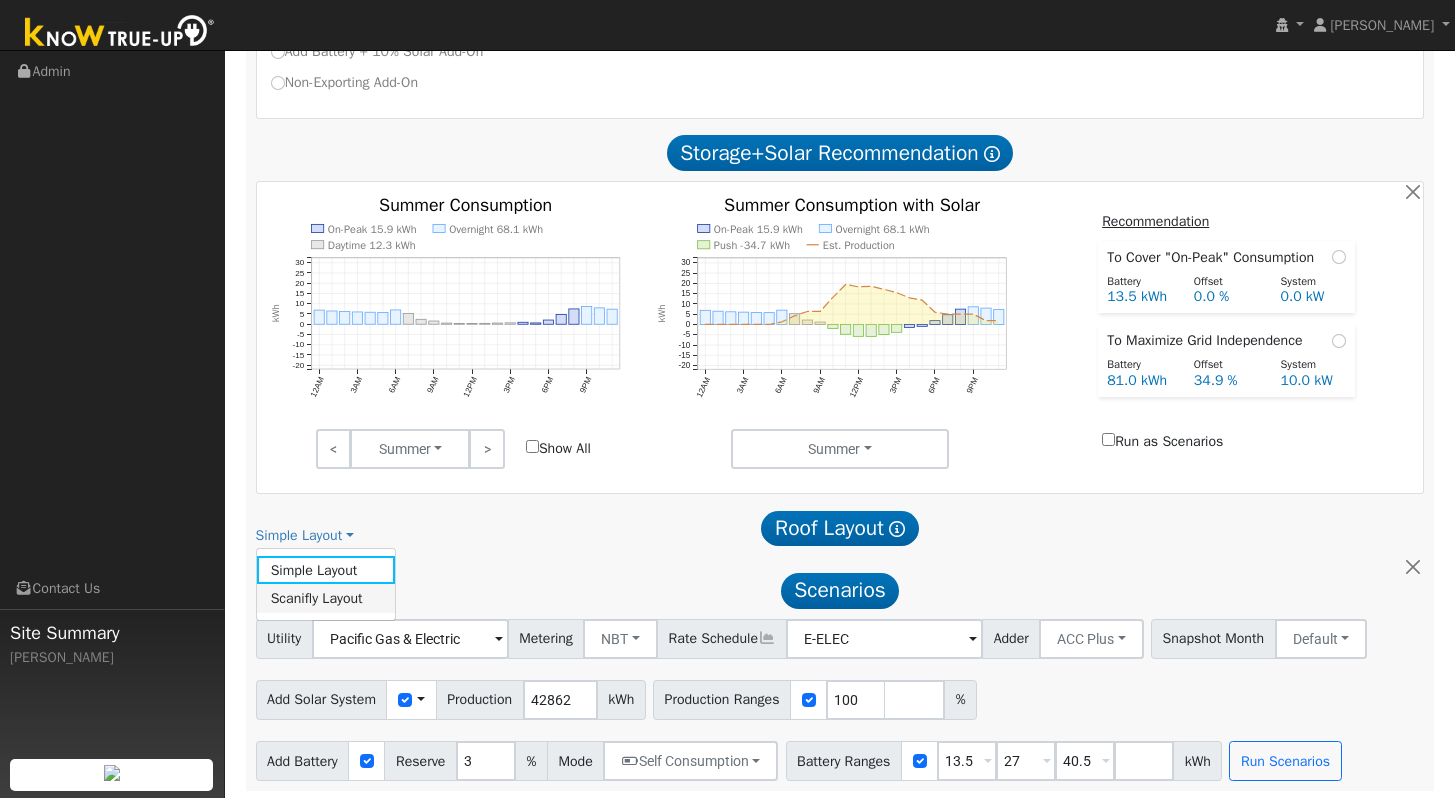 click on "Scanifly Layout" at bounding box center [326, 598] 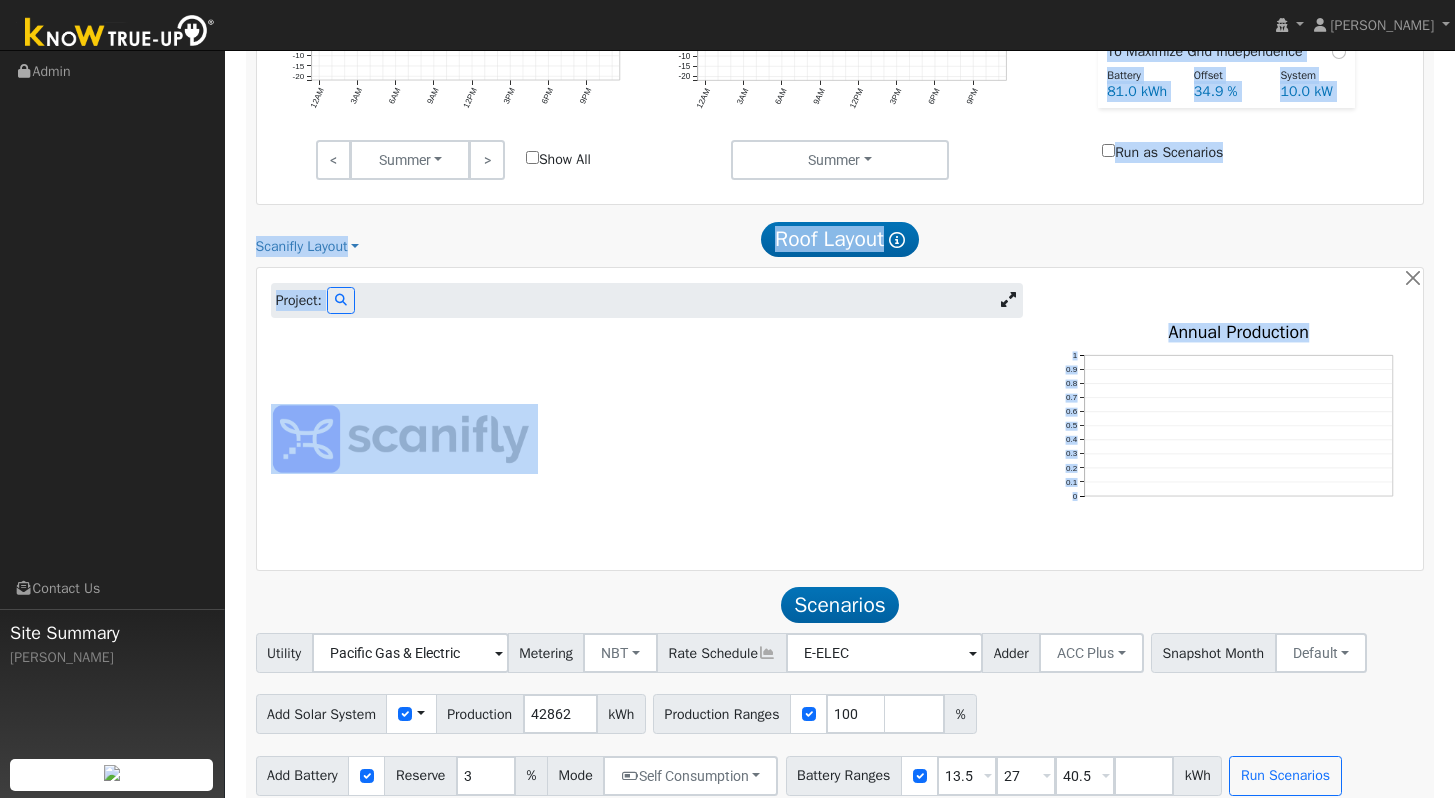 drag, startPoint x: 1469, startPoint y: 433, endPoint x: 1468, endPoint y: 550, distance: 117.00427 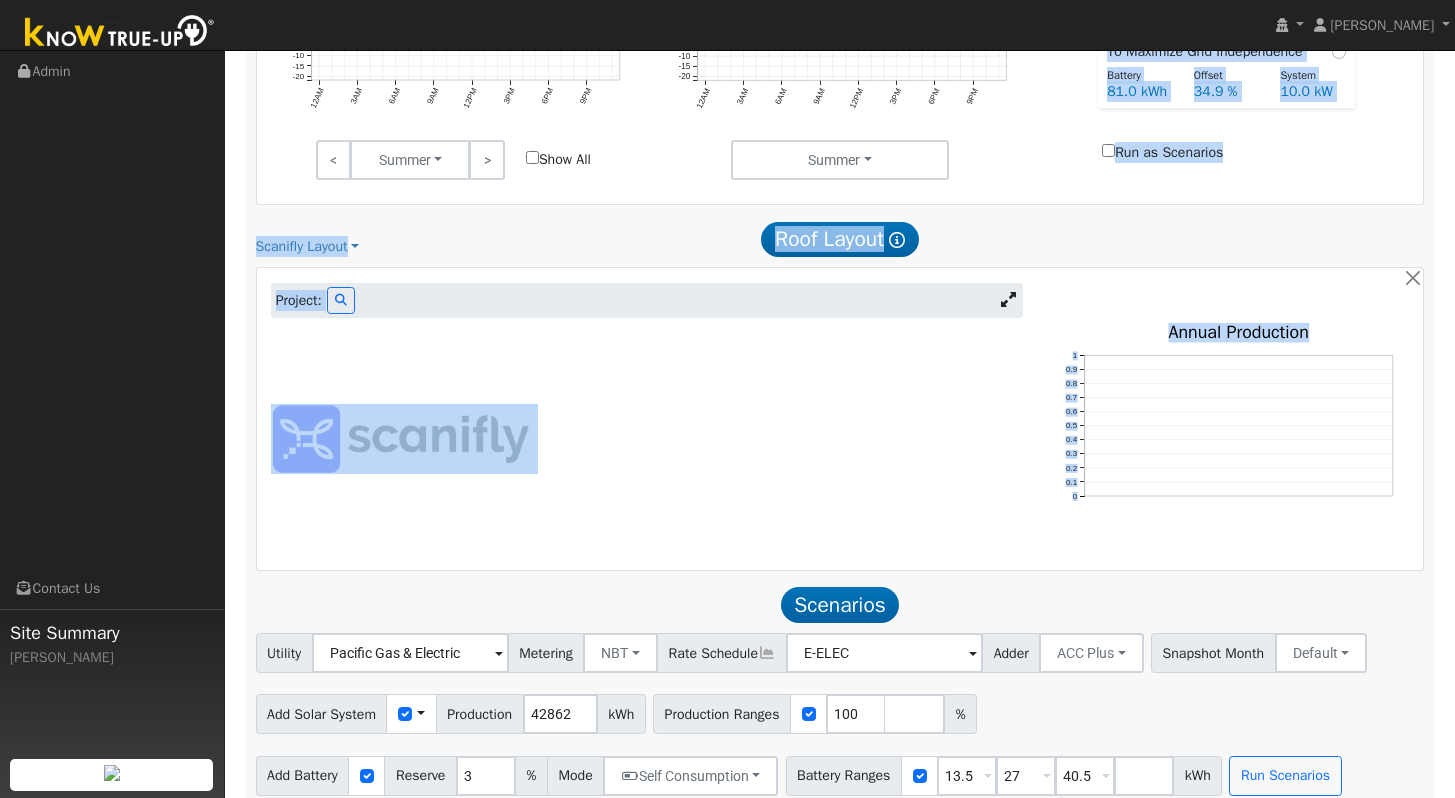 click on "[PERSON_NAME]
[PERSON_NAME]
Profile
My Company
Help Center
Terms Of Service
See What's New
Log Out
Navigation
Admin" at bounding box center [727, -152] 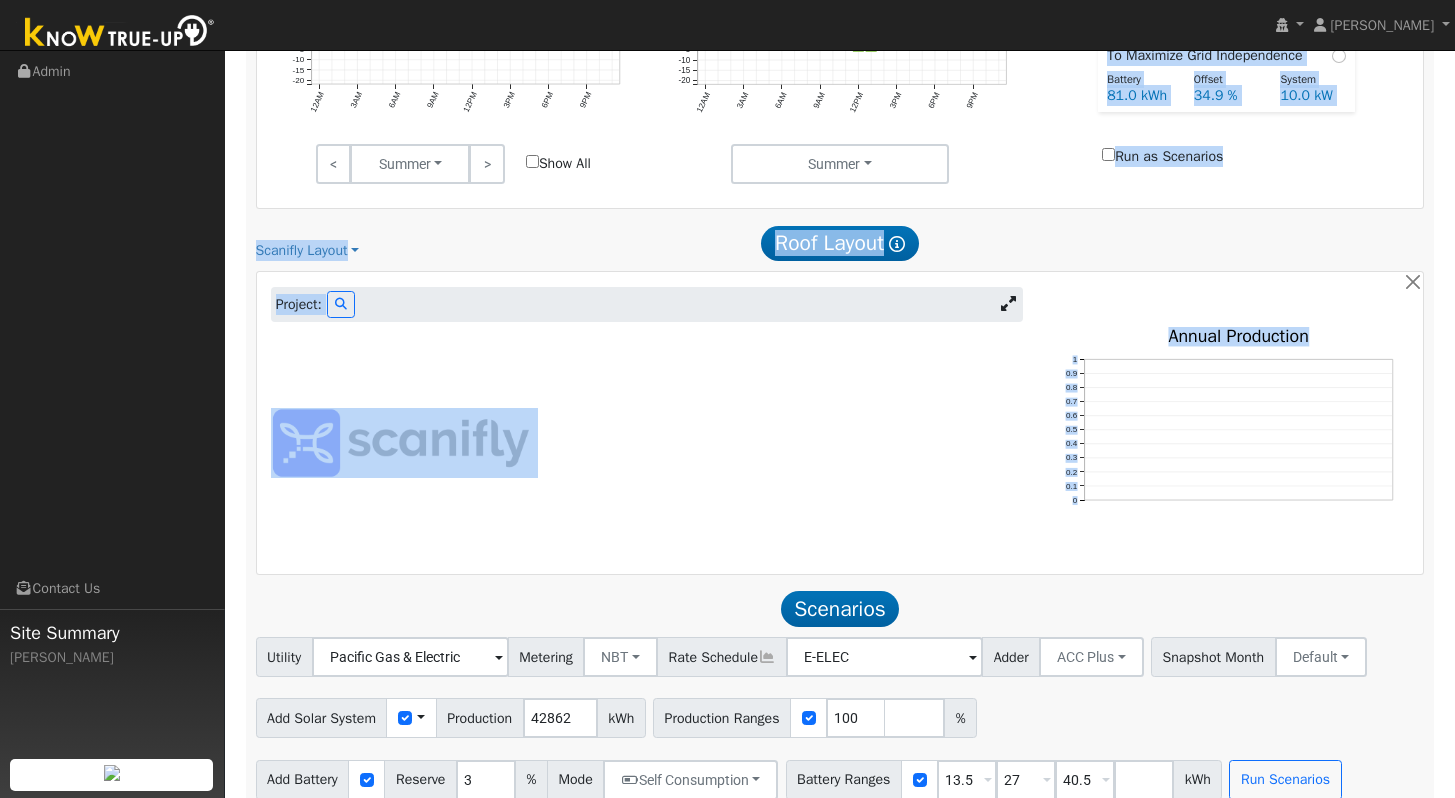 click at bounding box center [1236, 243] 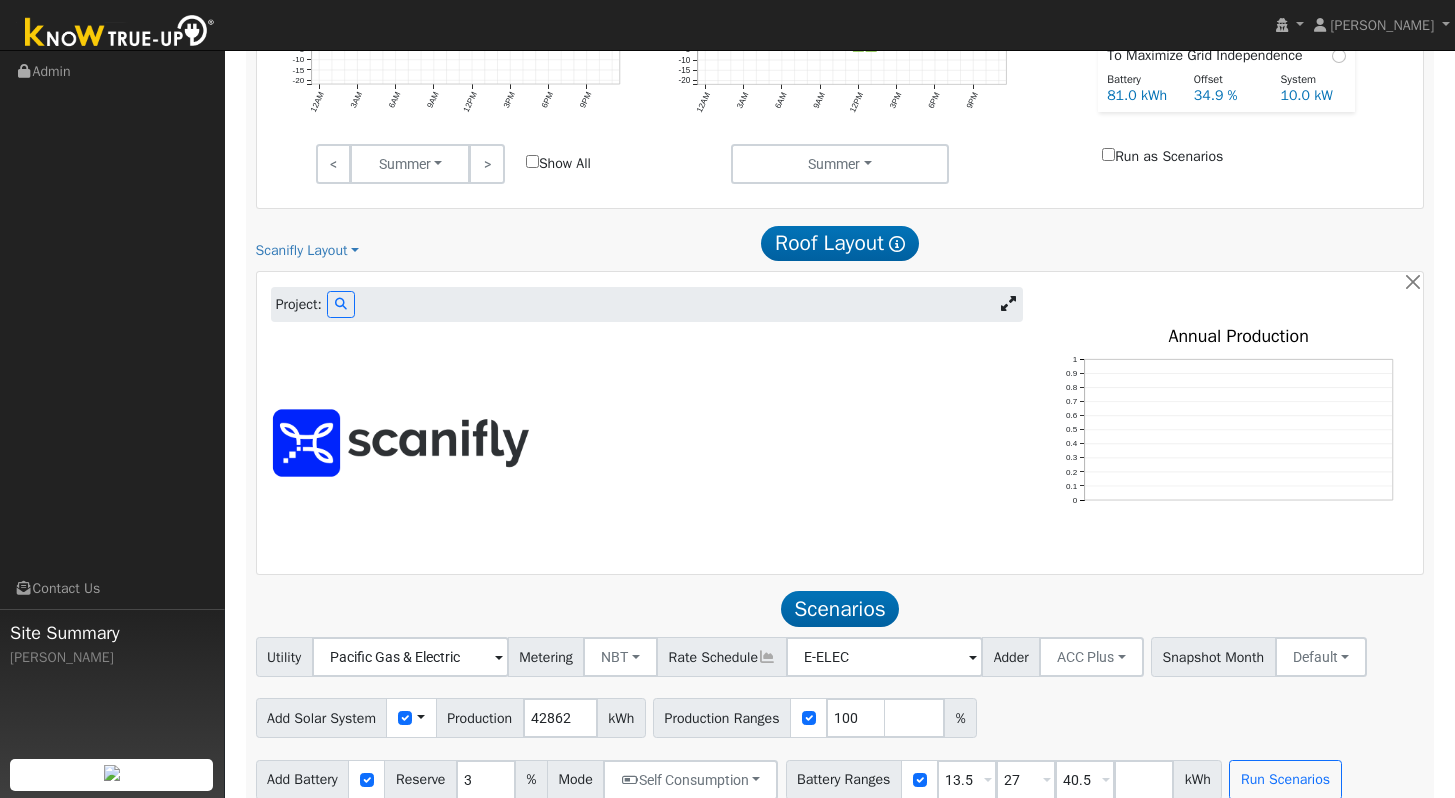 click at bounding box center [1236, 243] 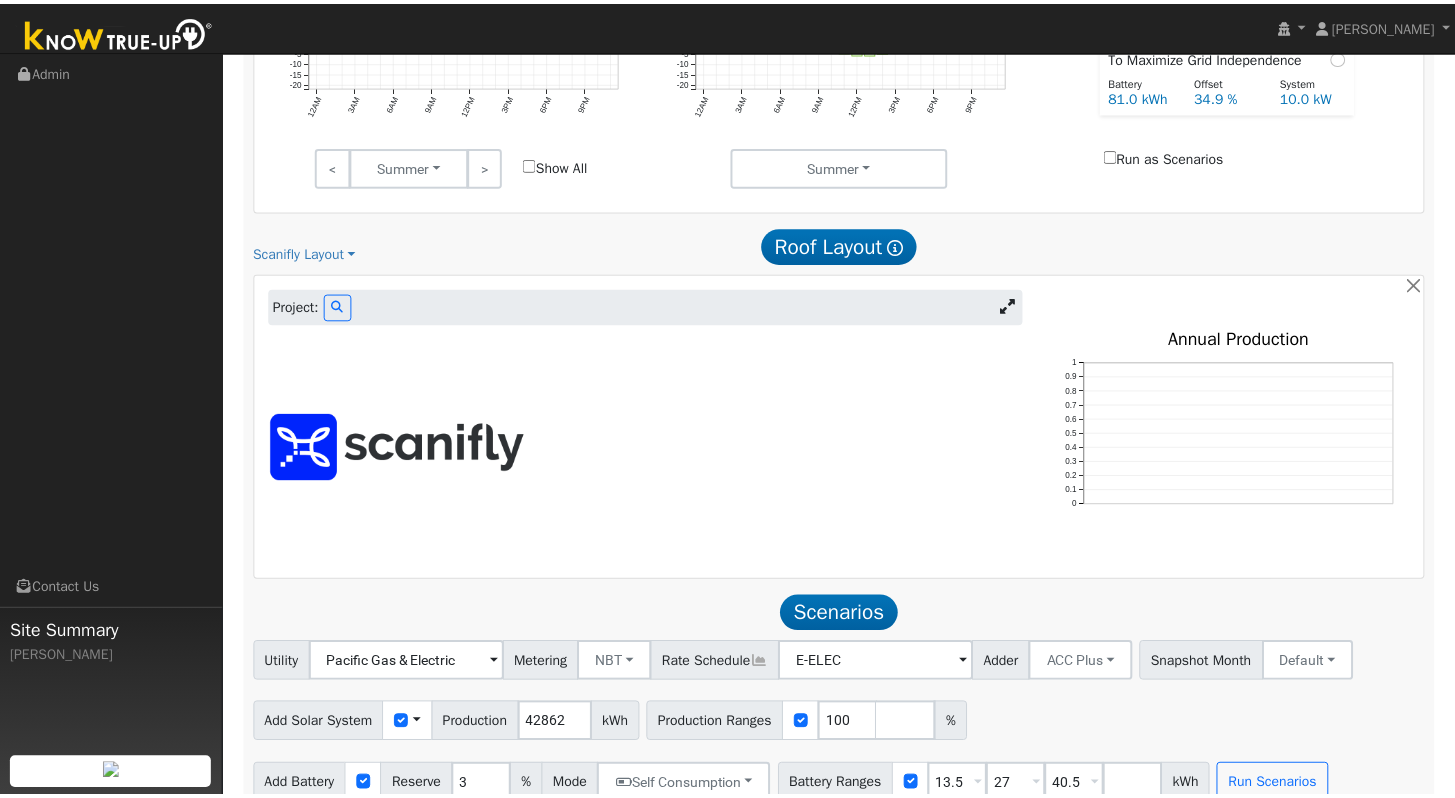 scroll, scrollTop: 1116, scrollLeft: 0, axis: vertical 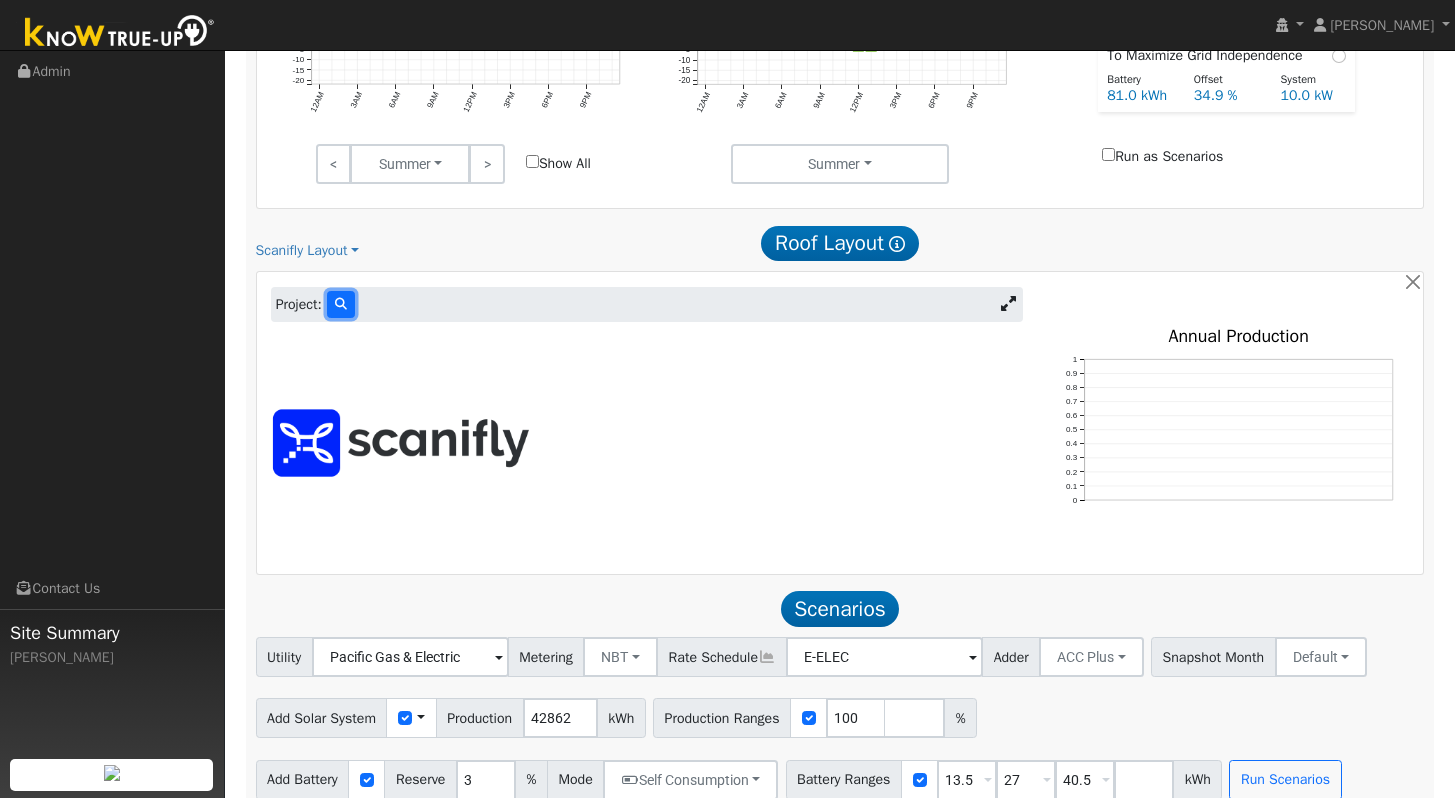 click at bounding box center (341, 304) 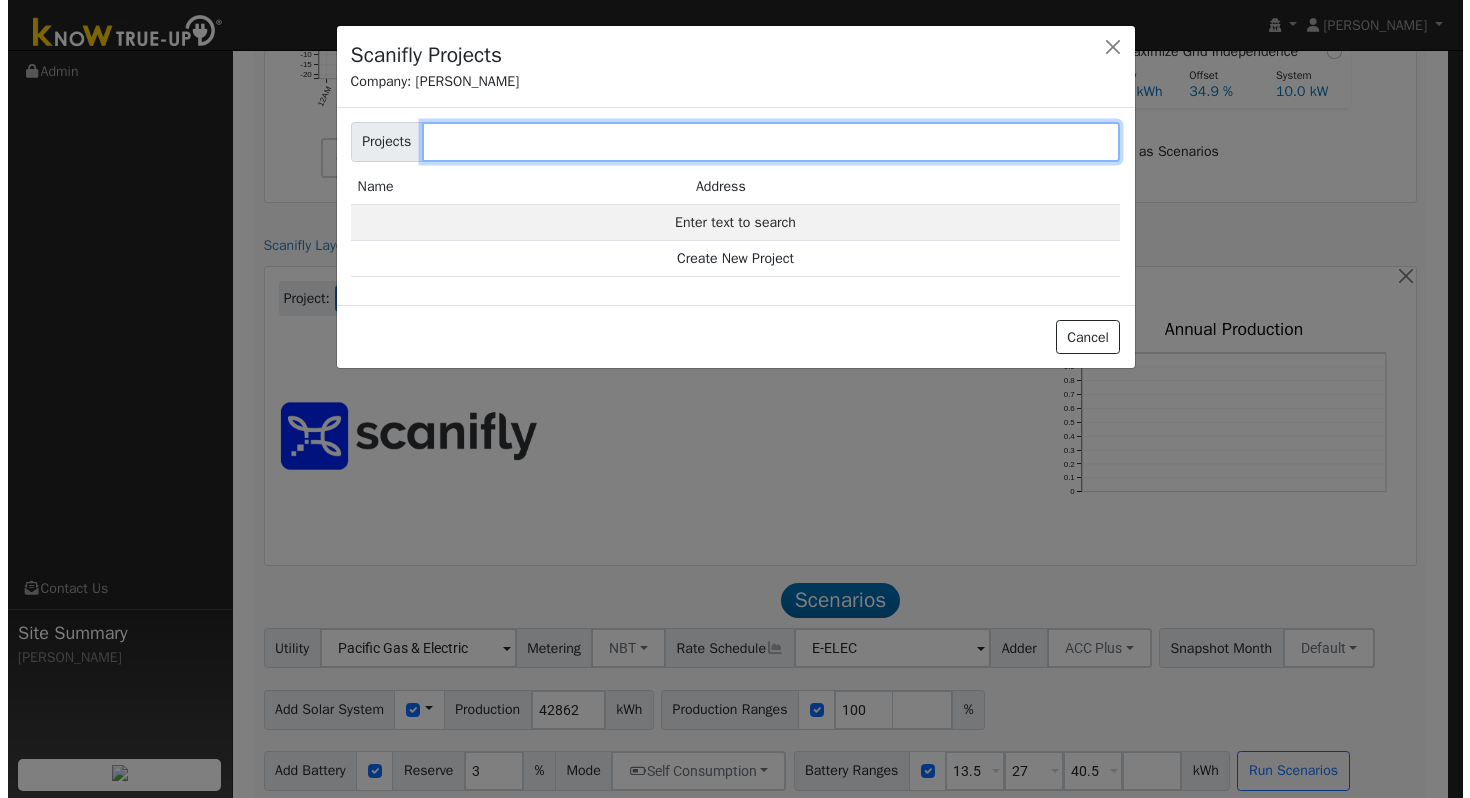 scroll, scrollTop: 1119, scrollLeft: 0, axis: vertical 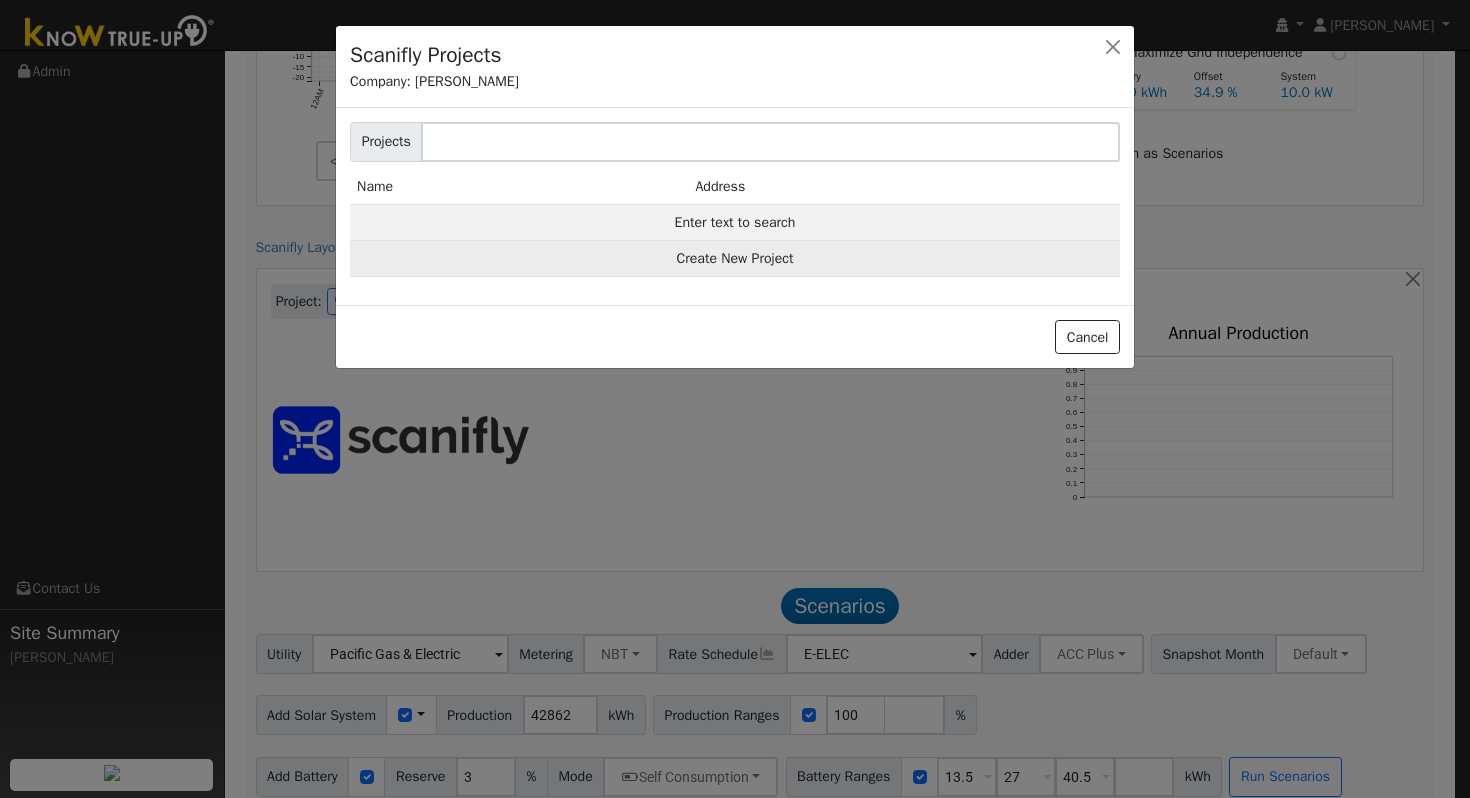 click on "Create New Project" at bounding box center [735, 259] 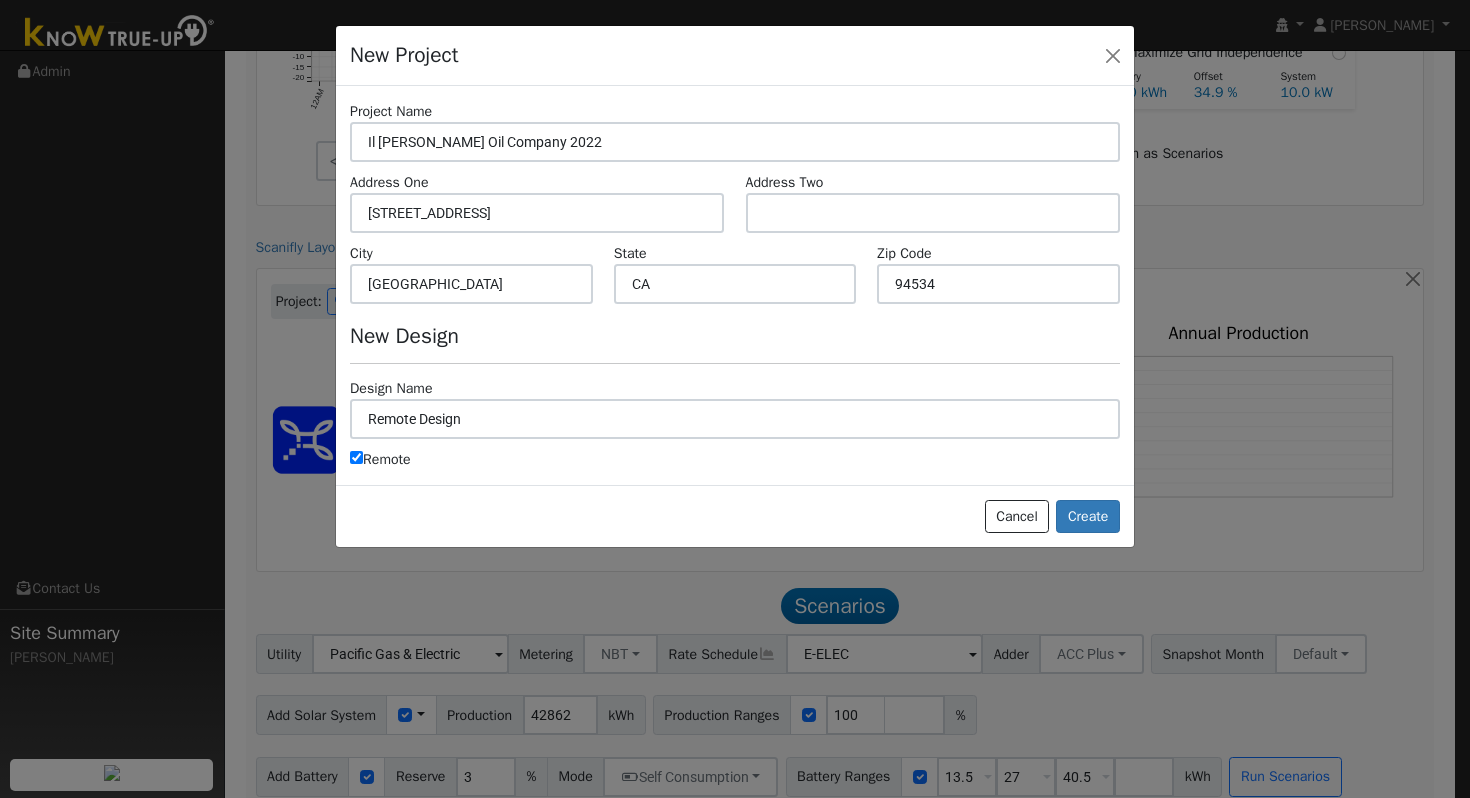 scroll, scrollTop: 1122, scrollLeft: 0, axis: vertical 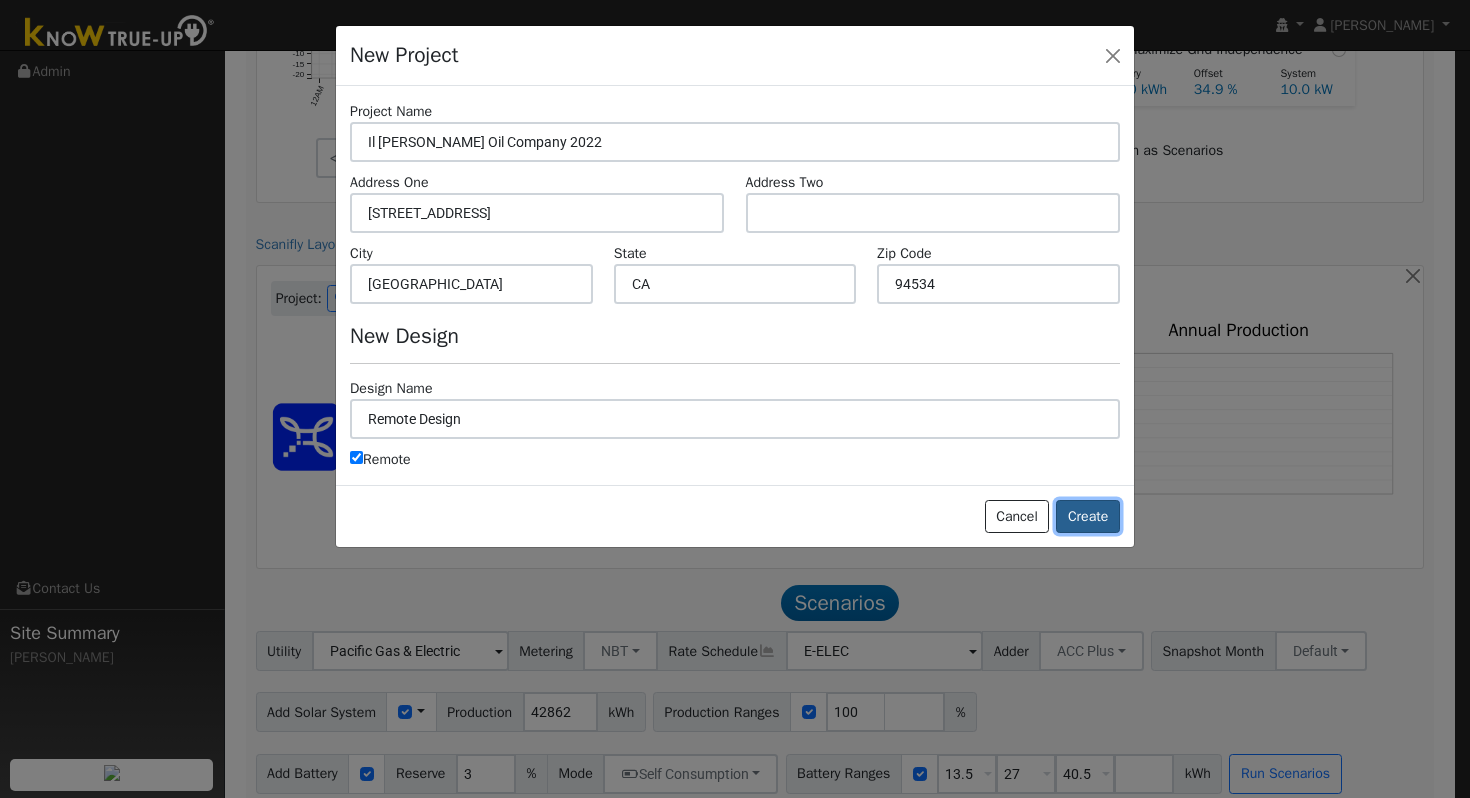 click on "Create" at bounding box center (1088, 517) 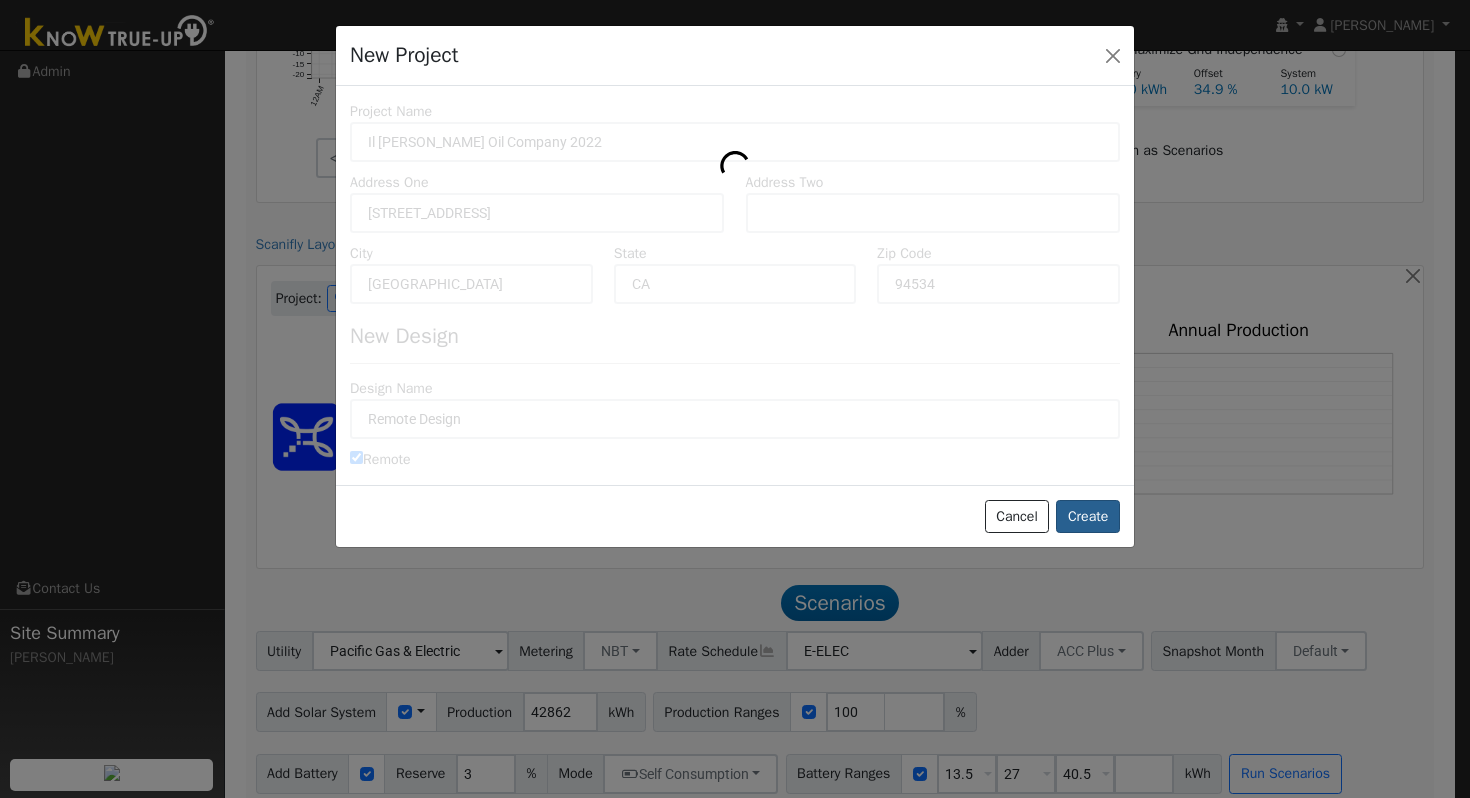 scroll, scrollTop: 1065, scrollLeft: 0, axis: vertical 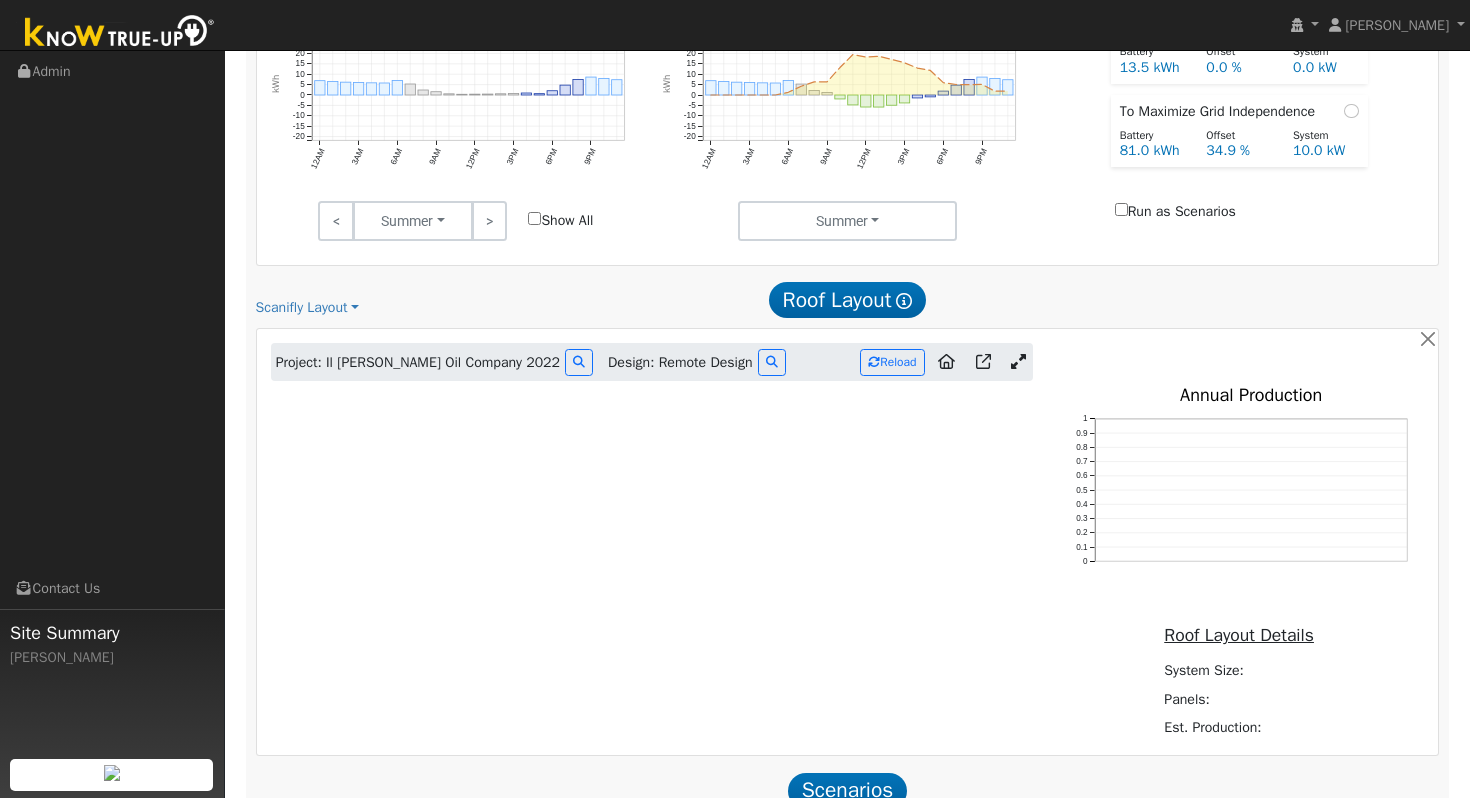click on "User Profile First name Last name Email Email Notifications No Emails No Emails Weekly Emails Monthly Emails Cancel Save
Terms Of Service
Close
Login as User
Select a User
Admin
Reports
Scenario Report" at bounding box center [847, -7] 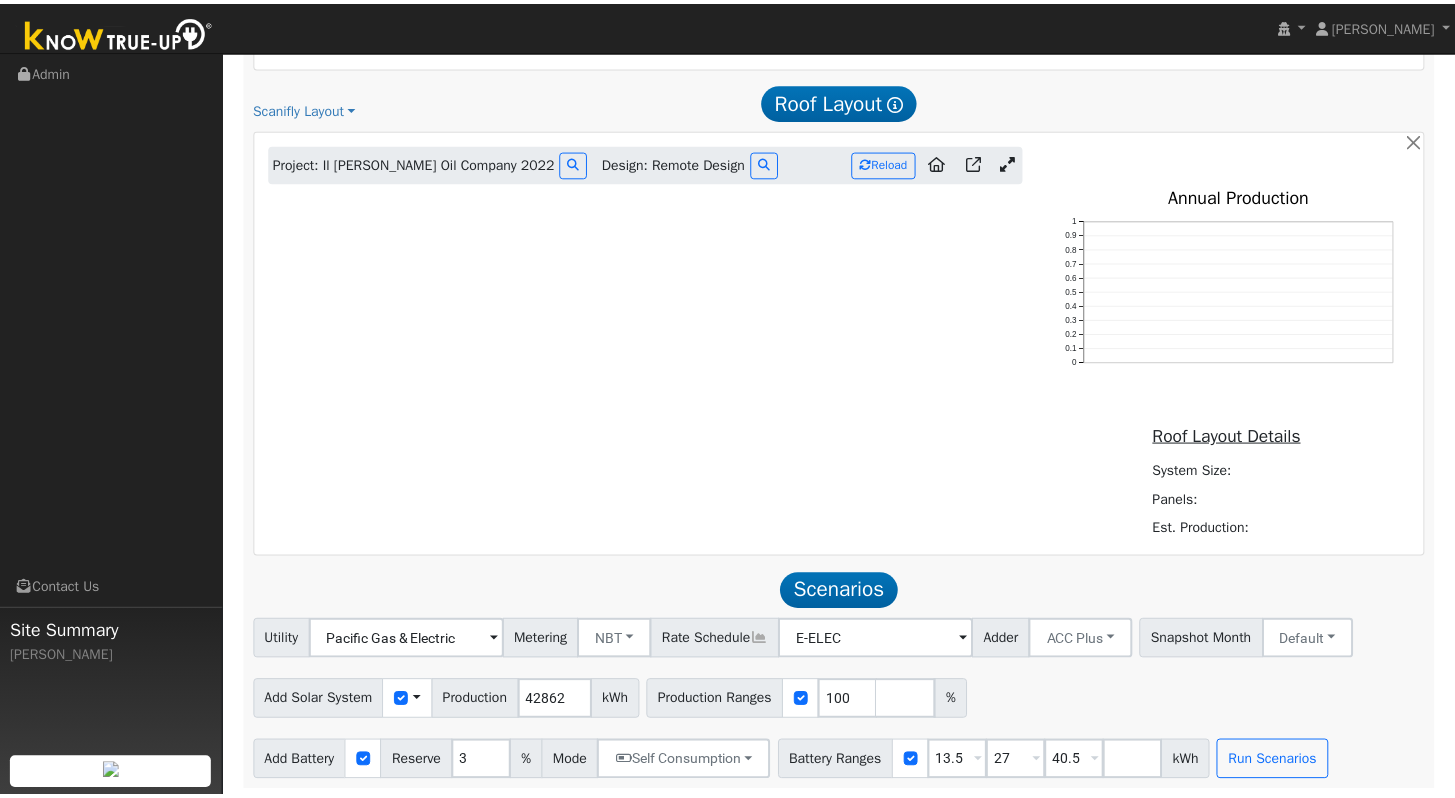 scroll, scrollTop: 1256, scrollLeft: 0, axis: vertical 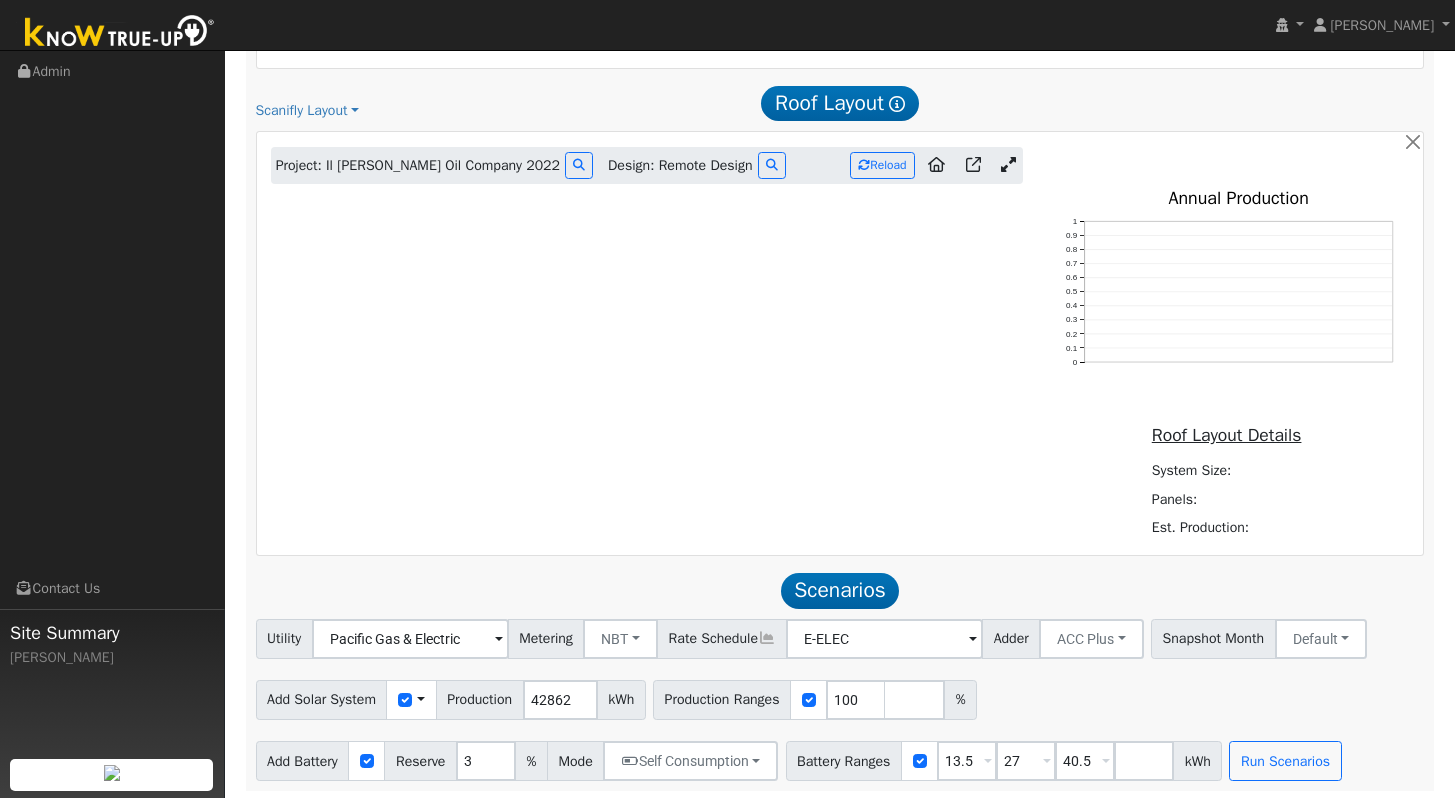 click at bounding box center (1236, 103) 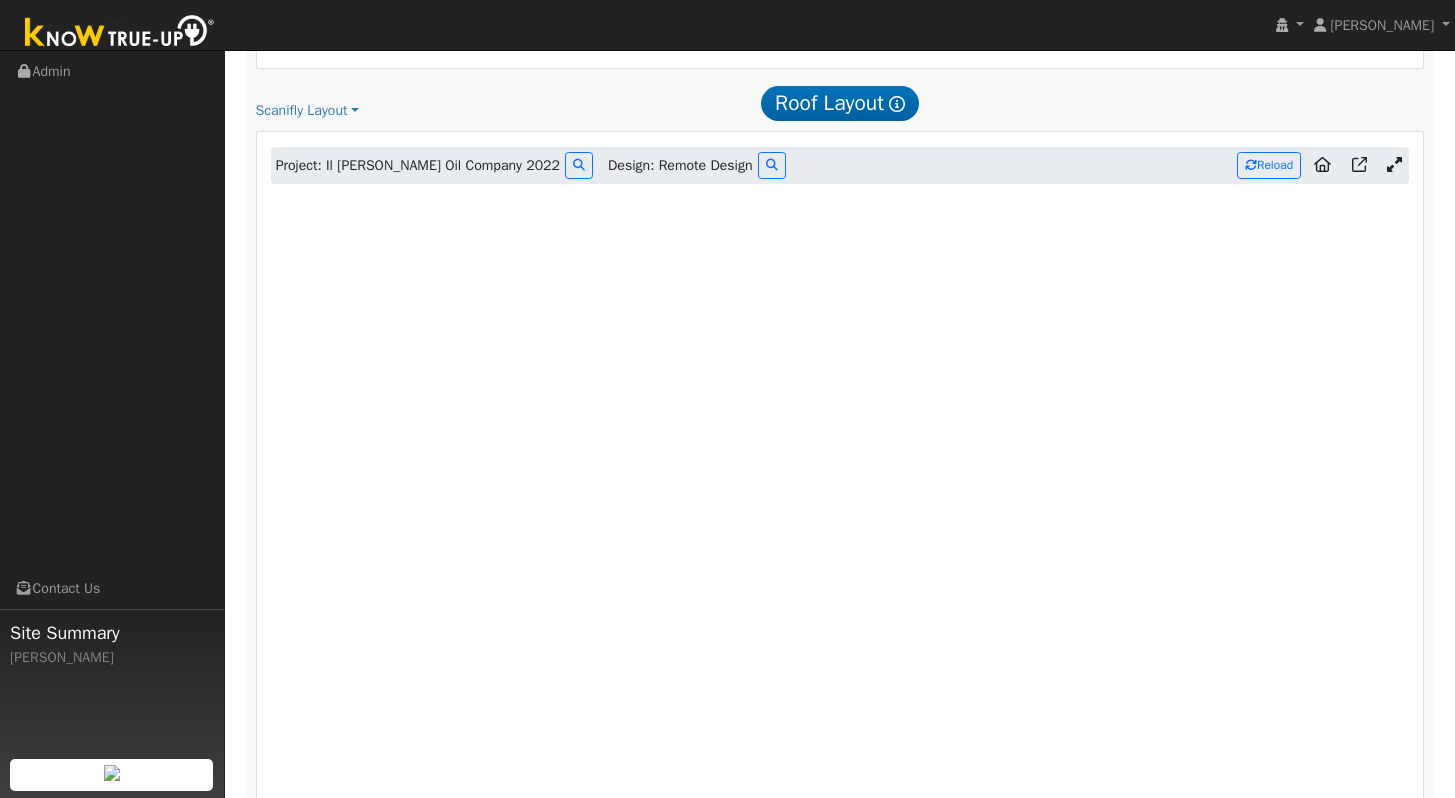 scroll, scrollTop: 1261, scrollLeft: 0, axis: vertical 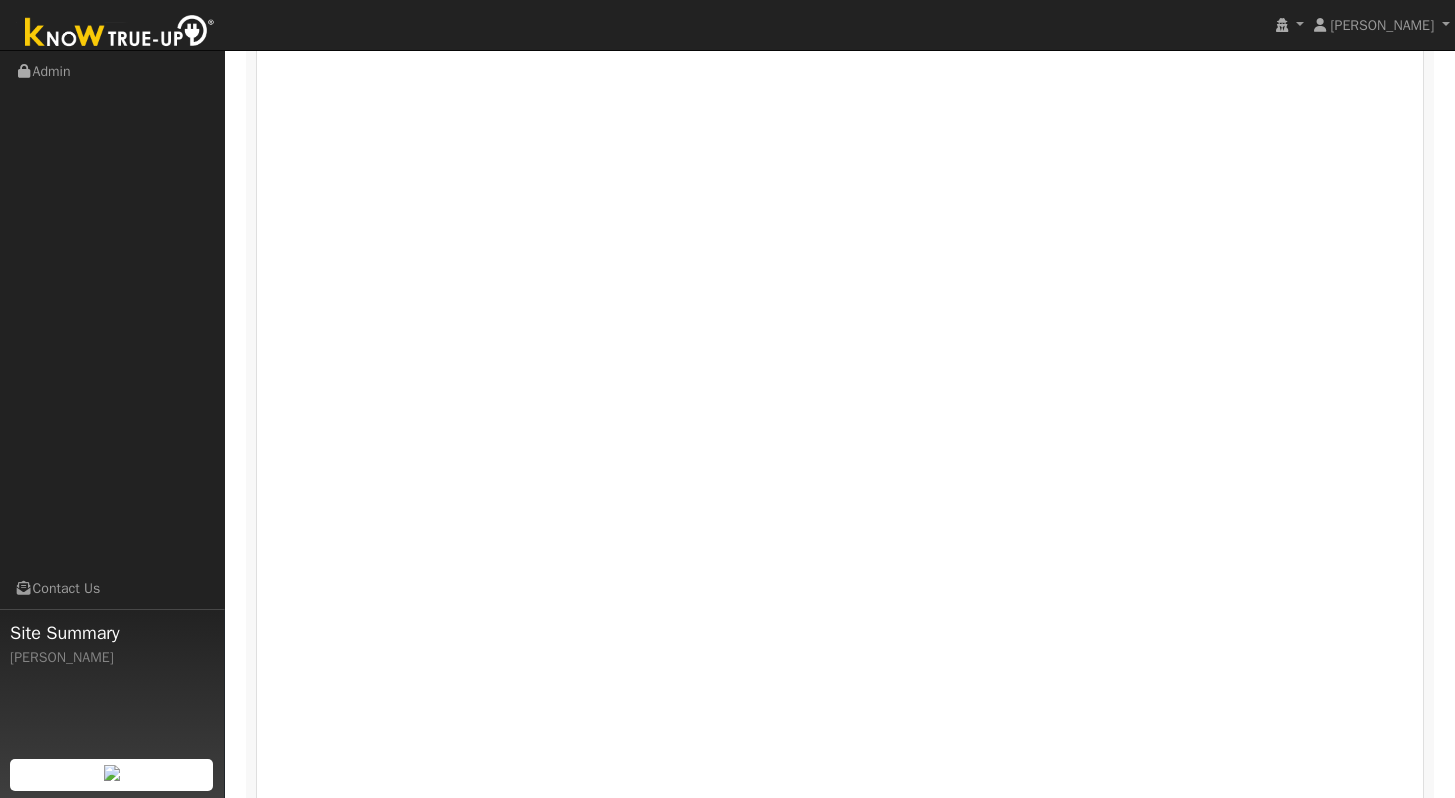 drag, startPoint x: 1469, startPoint y: 564, endPoint x: 1446, endPoint y: 562, distance: 23.086792 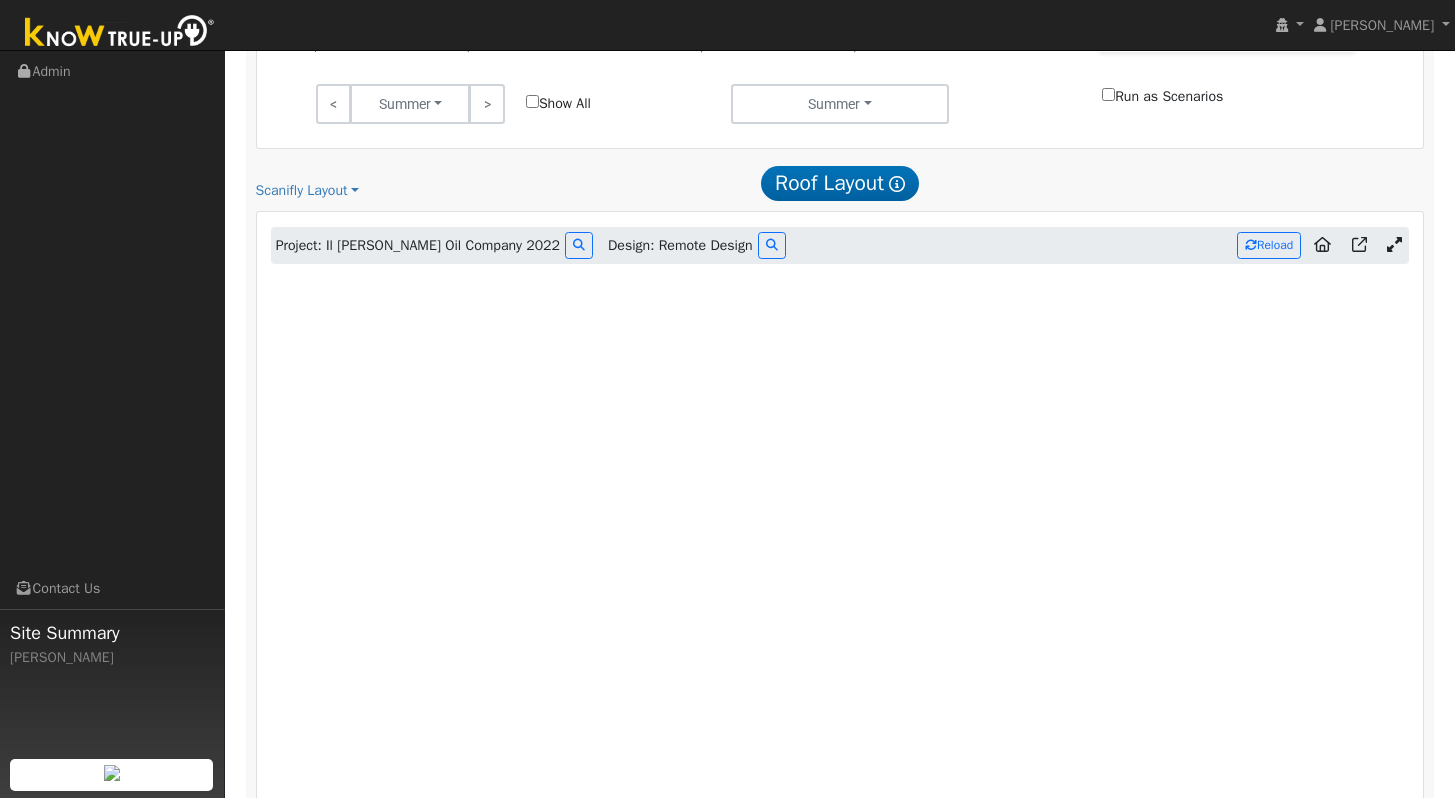 scroll, scrollTop: 1181, scrollLeft: 0, axis: vertical 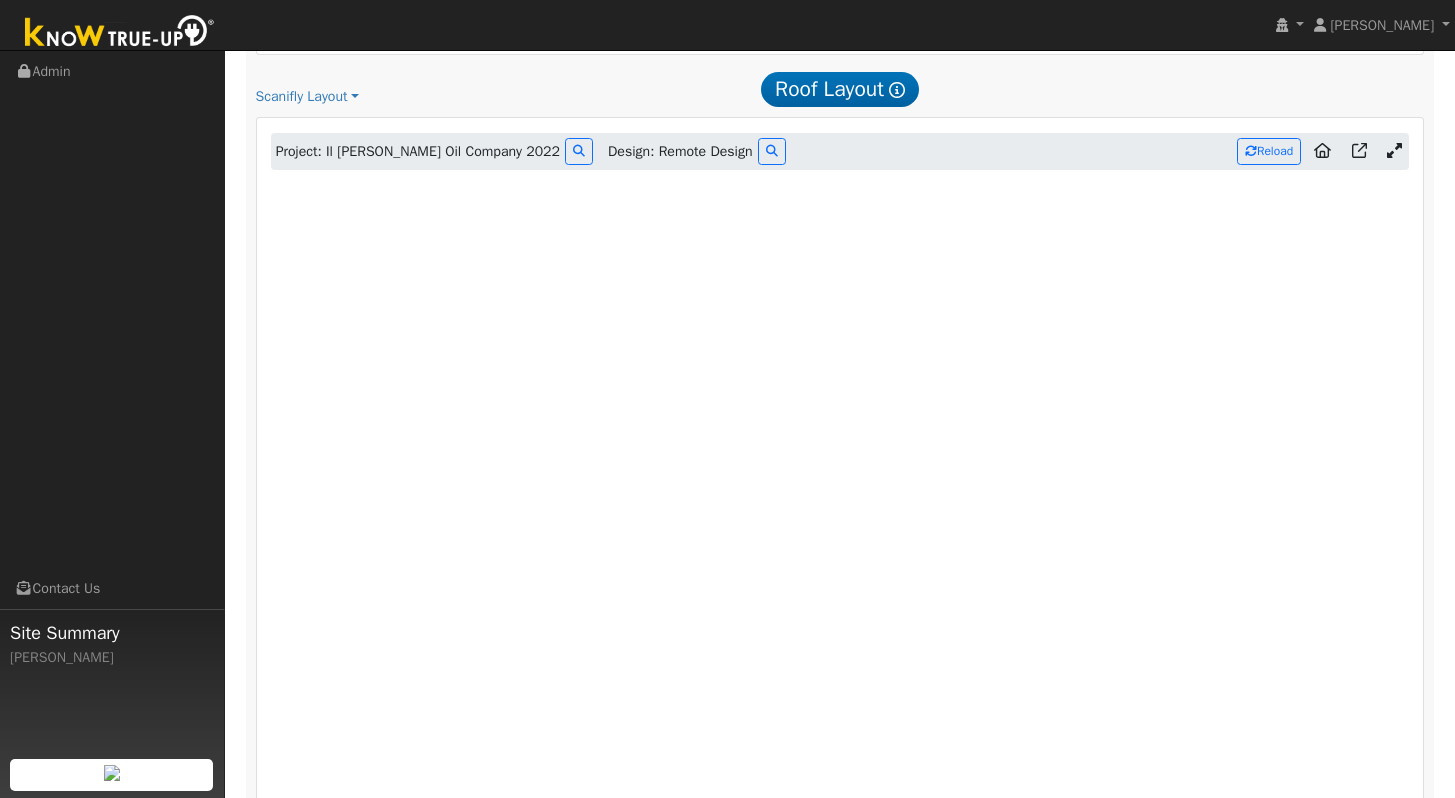 click on "Roof Layout  Show Help" at bounding box center (840, 89) 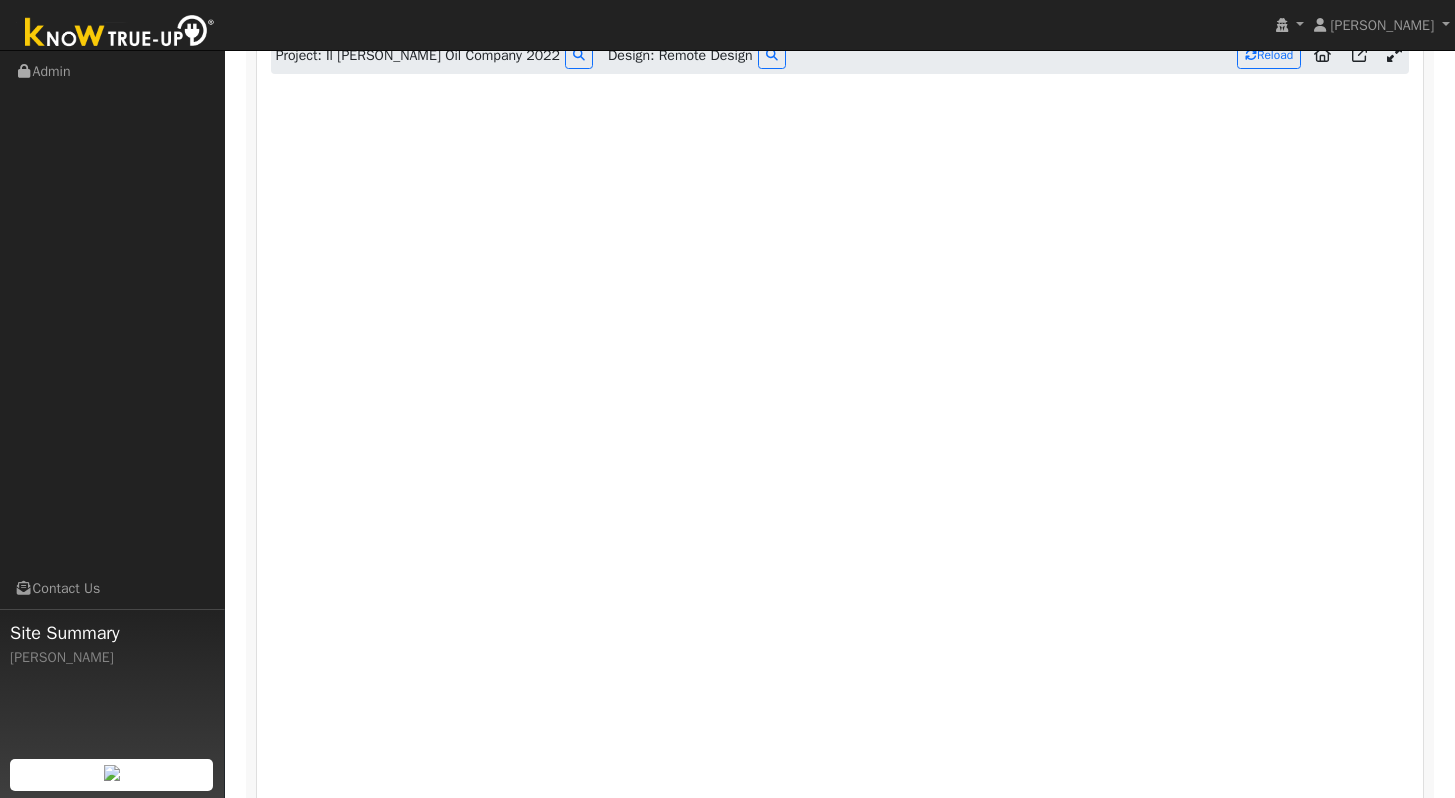 drag, startPoint x: 1469, startPoint y: 511, endPoint x: 1464, endPoint y: 541, distance: 30.413813 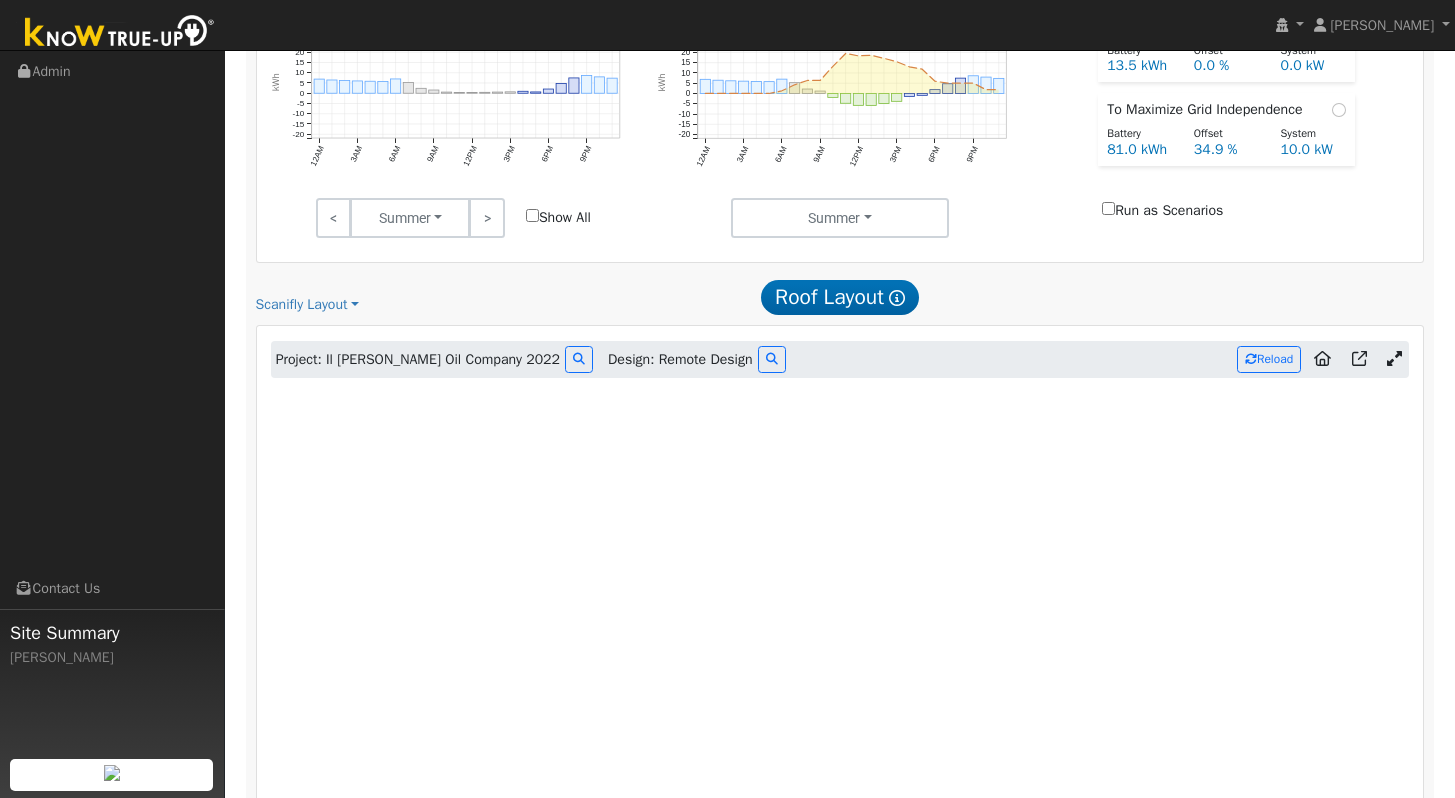 scroll, scrollTop: 1070, scrollLeft: 0, axis: vertical 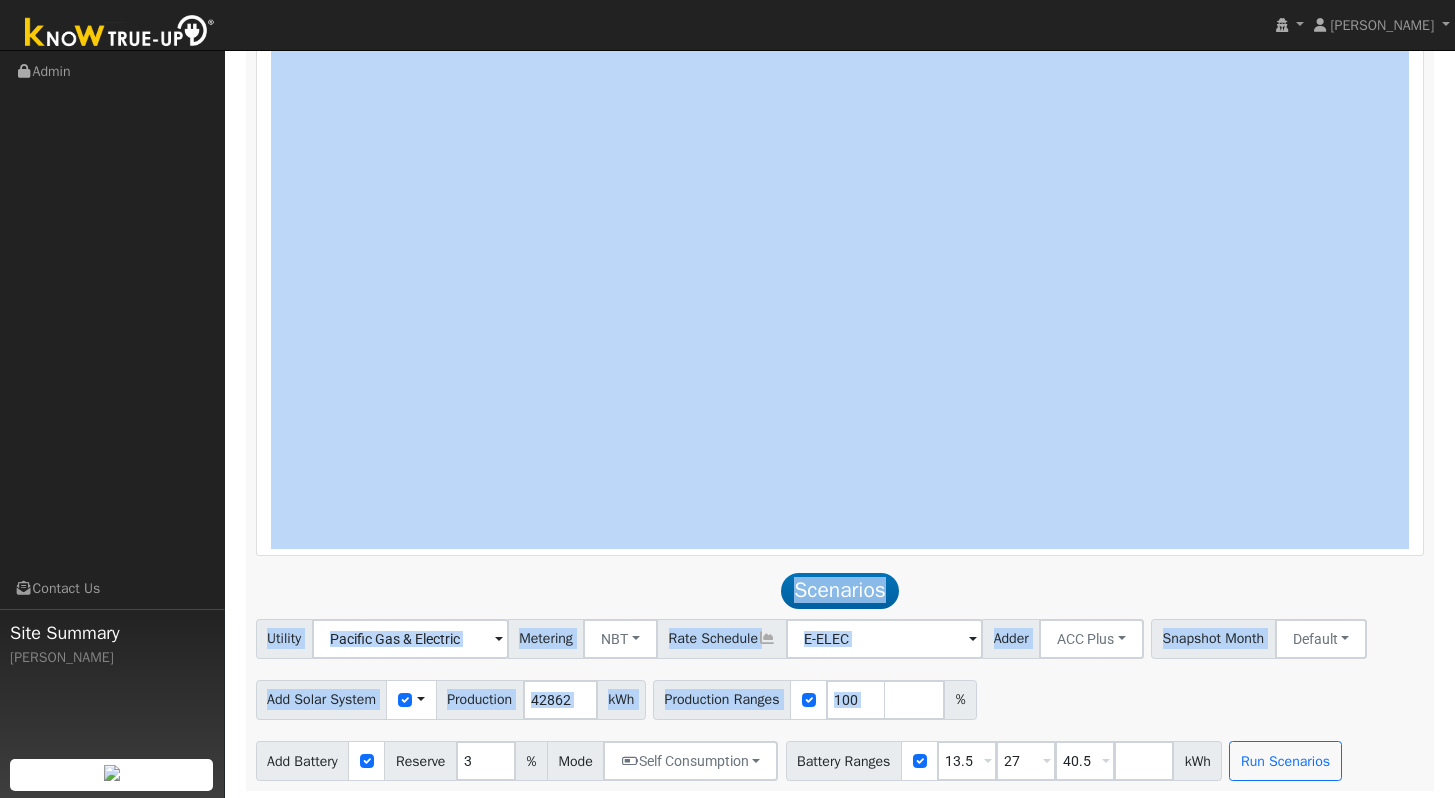 drag, startPoint x: 1469, startPoint y: 379, endPoint x: 1448, endPoint y: 673, distance: 294.74905 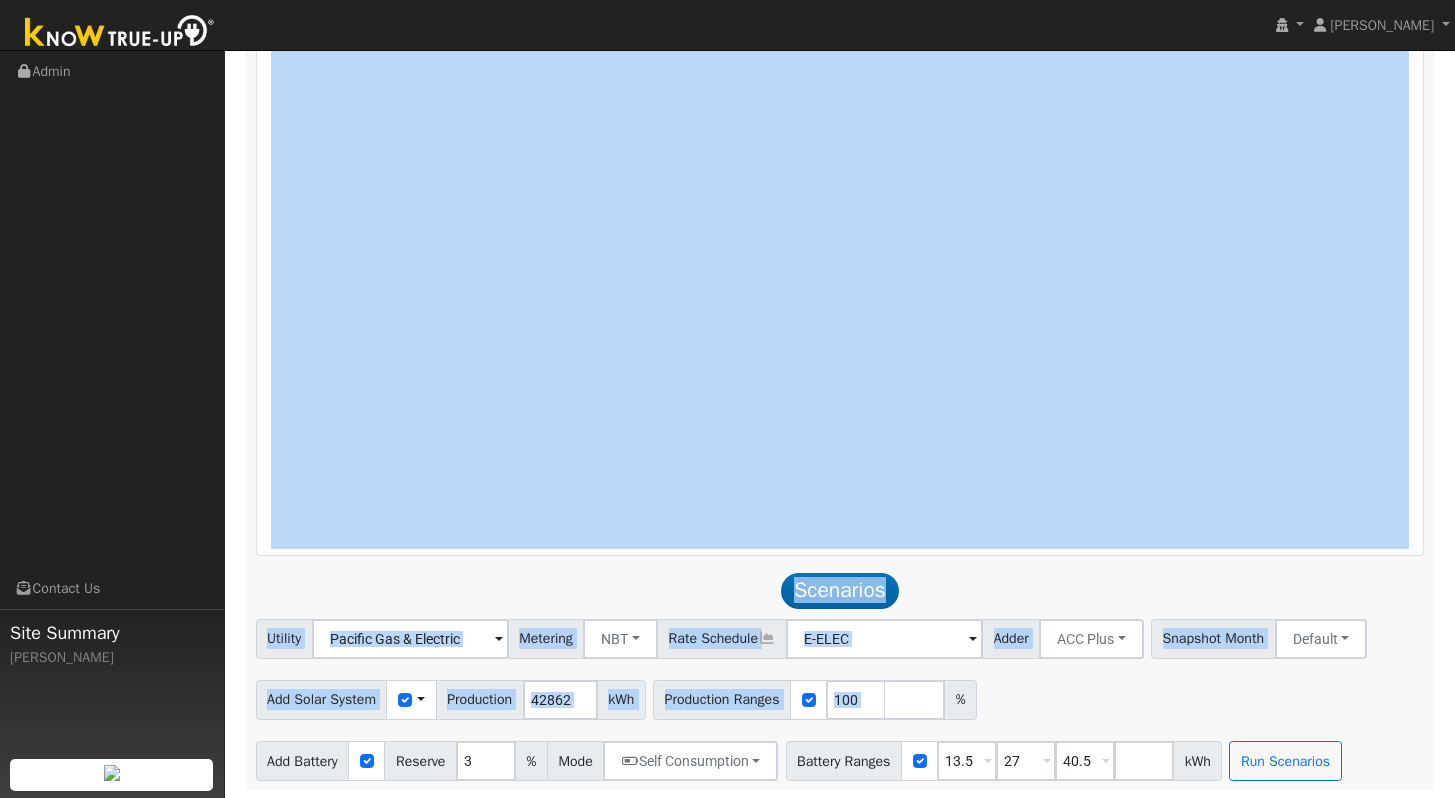 click on "[PERSON_NAME]
[PERSON_NAME]
Profile
My Company
Help Center
Terms Of Service
See What's New
Log Out
Navigation
Admin" at bounding box center [727, -439] 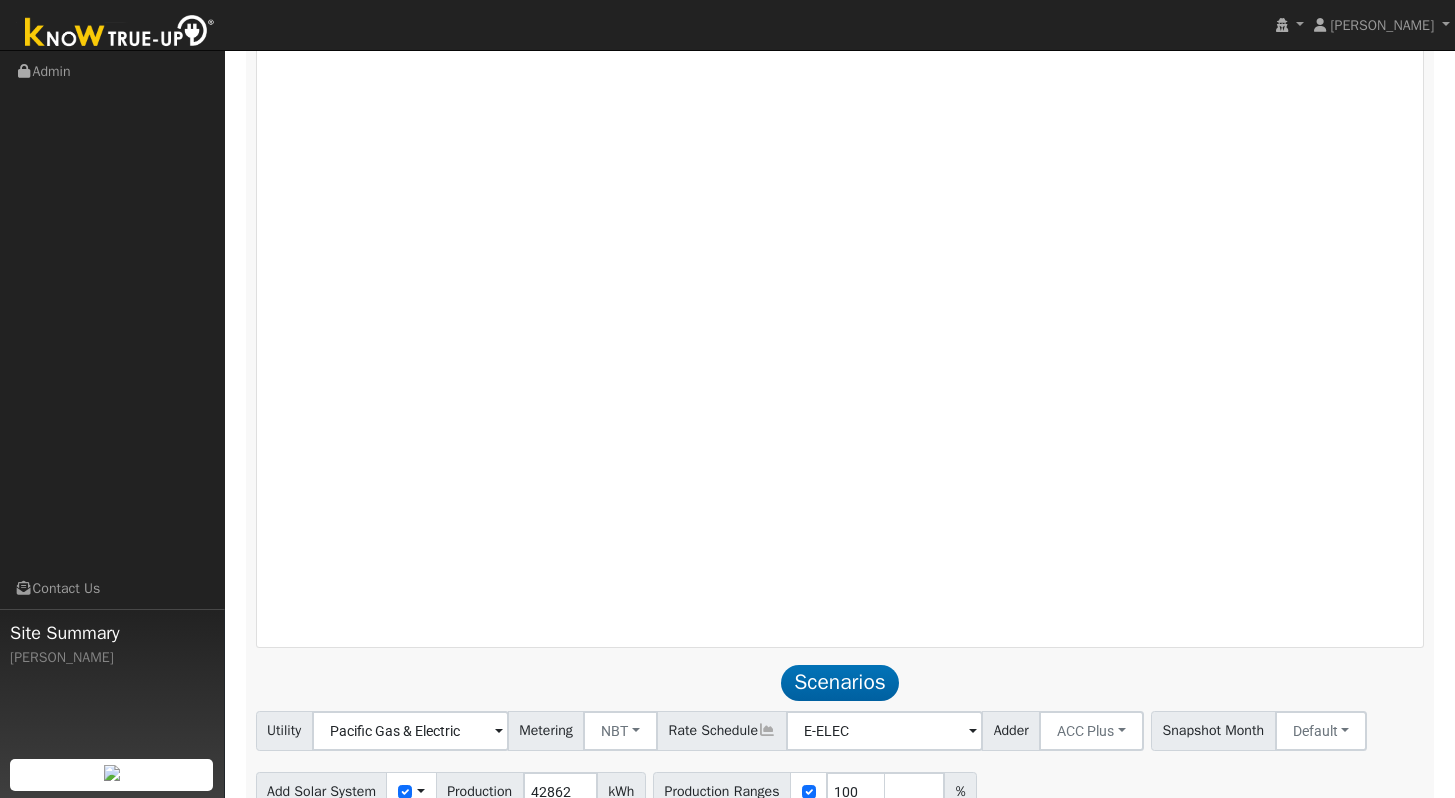 scroll, scrollTop: 1546, scrollLeft: 0, axis: vertical 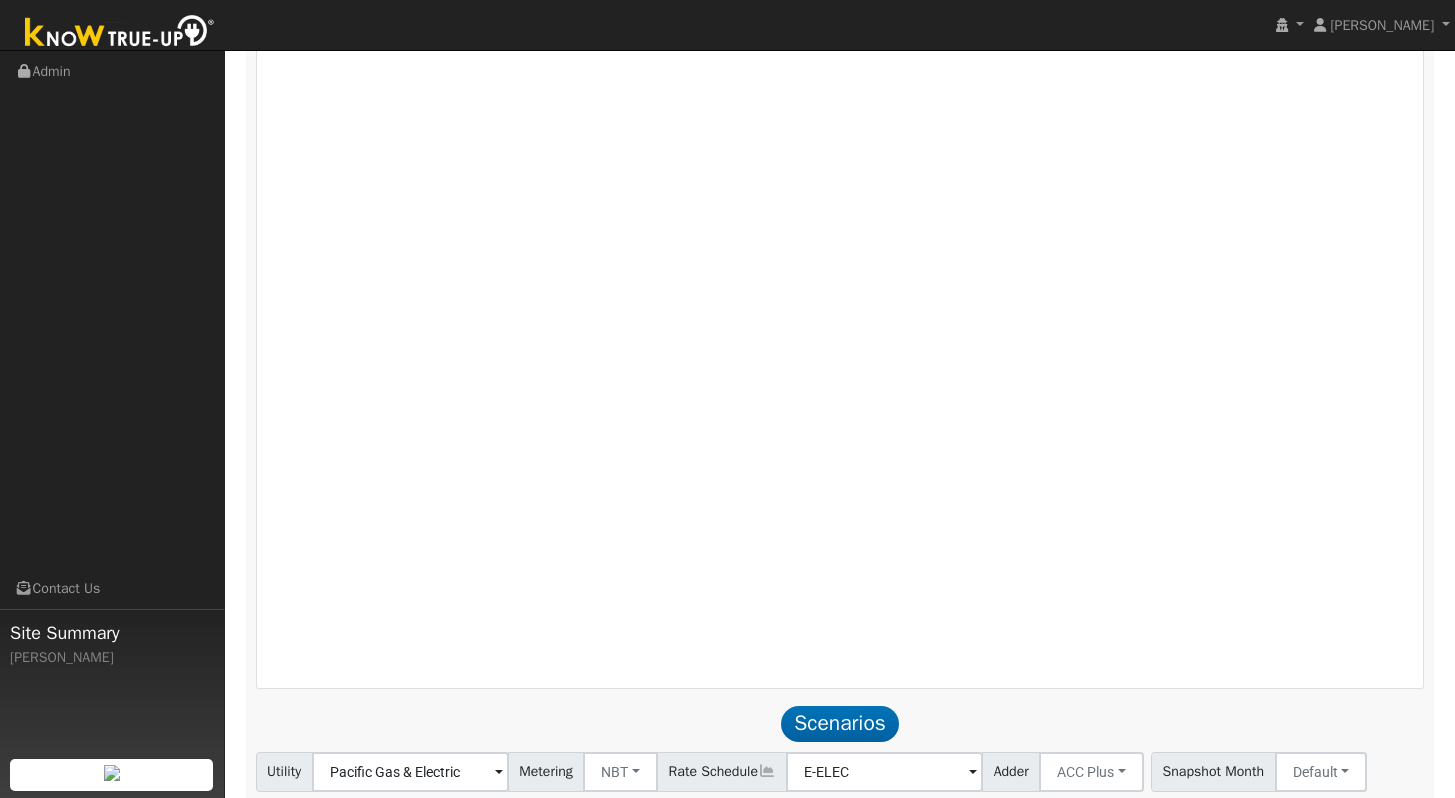 drag, startPoint x: 1469, startPoint y: 618, endPoint x: 1469, endPoint y: 575, distance: 43 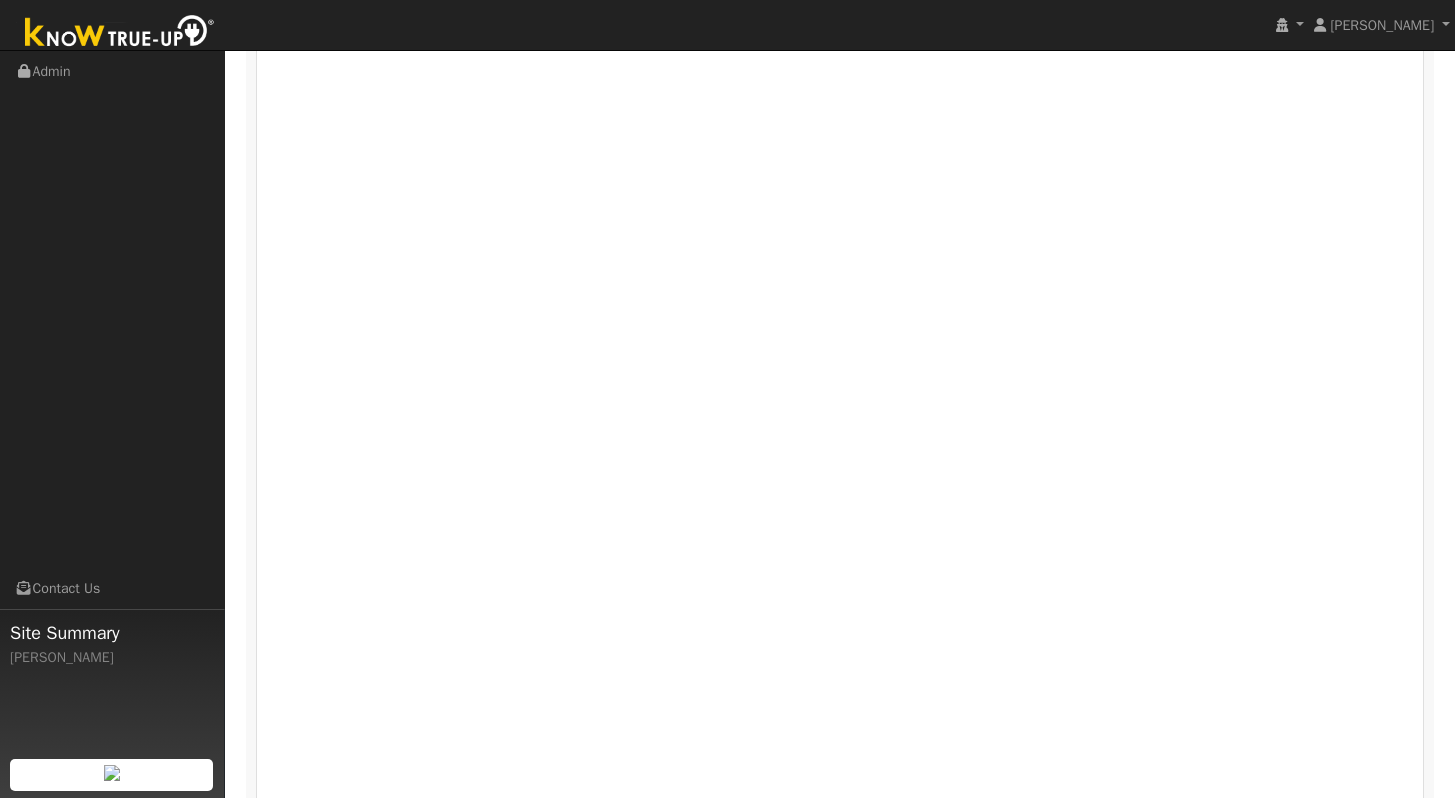 drag, startPoint x: 1469, startPoint y: 617, endPoint x: 1469, endPoint y: 574, distance: 43 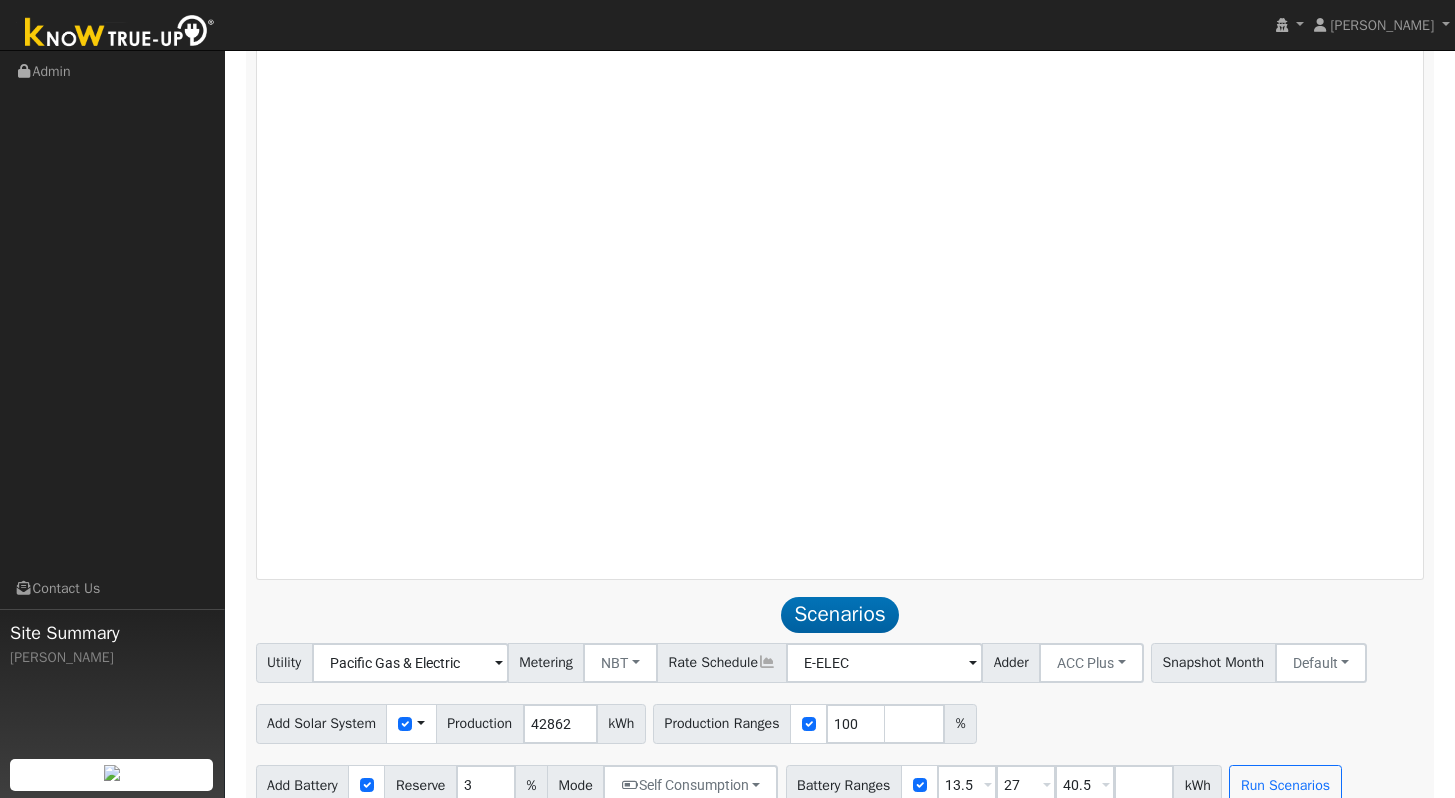 scroll, scrollTop: 1679, scrollLeft: 0, axis: vertical 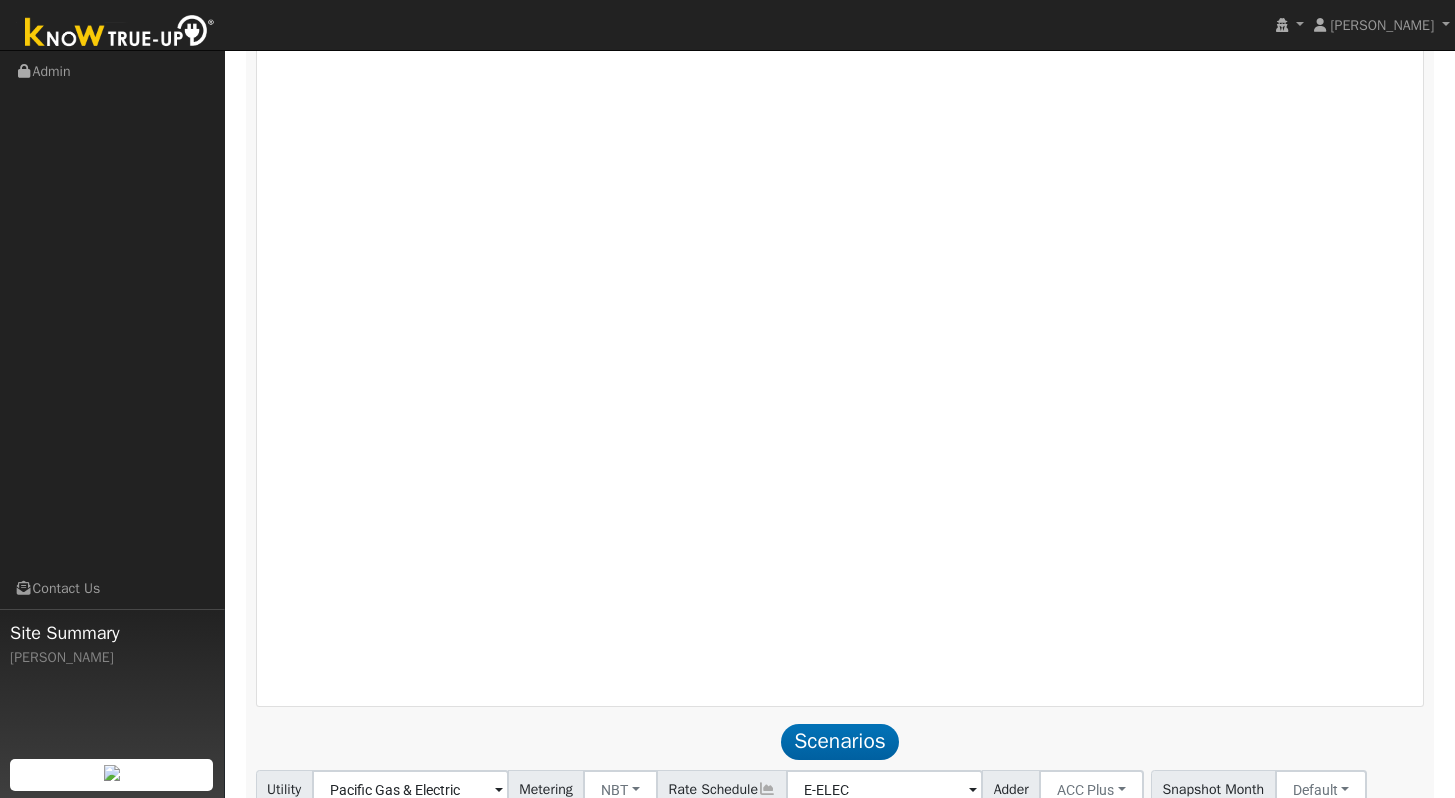 drag, startPoint x: 1469, startPoint y: 495, endPoint x: 1465, endPoint y: 567, distance: 72.11102 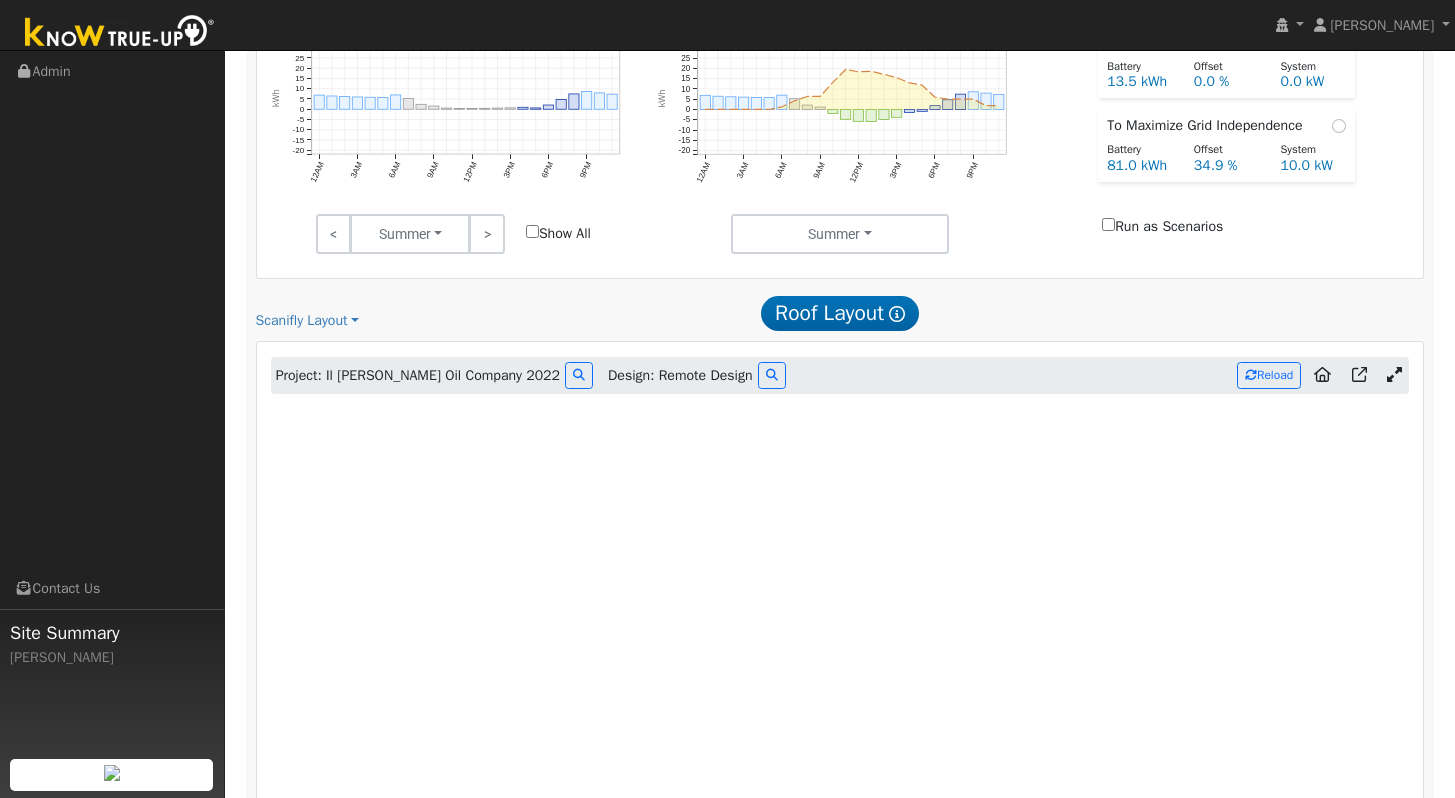 scroll, scrollTop: 1048, scrollLeft: 0, axis: vertical 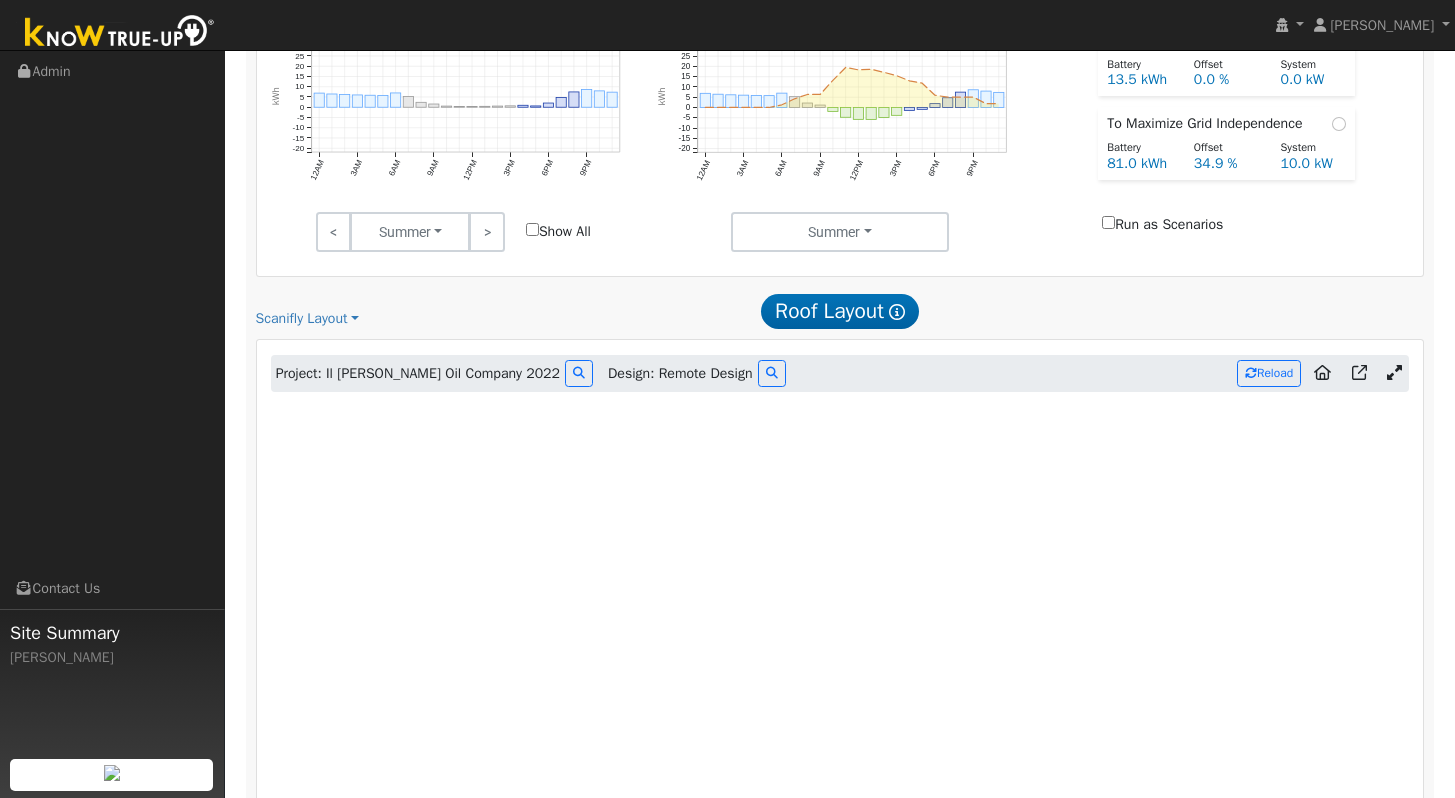 drag, startPoint x: 1469, startPoint y: 647, endPoint x: 1463, endPoint y: 493, distance: 154.11684 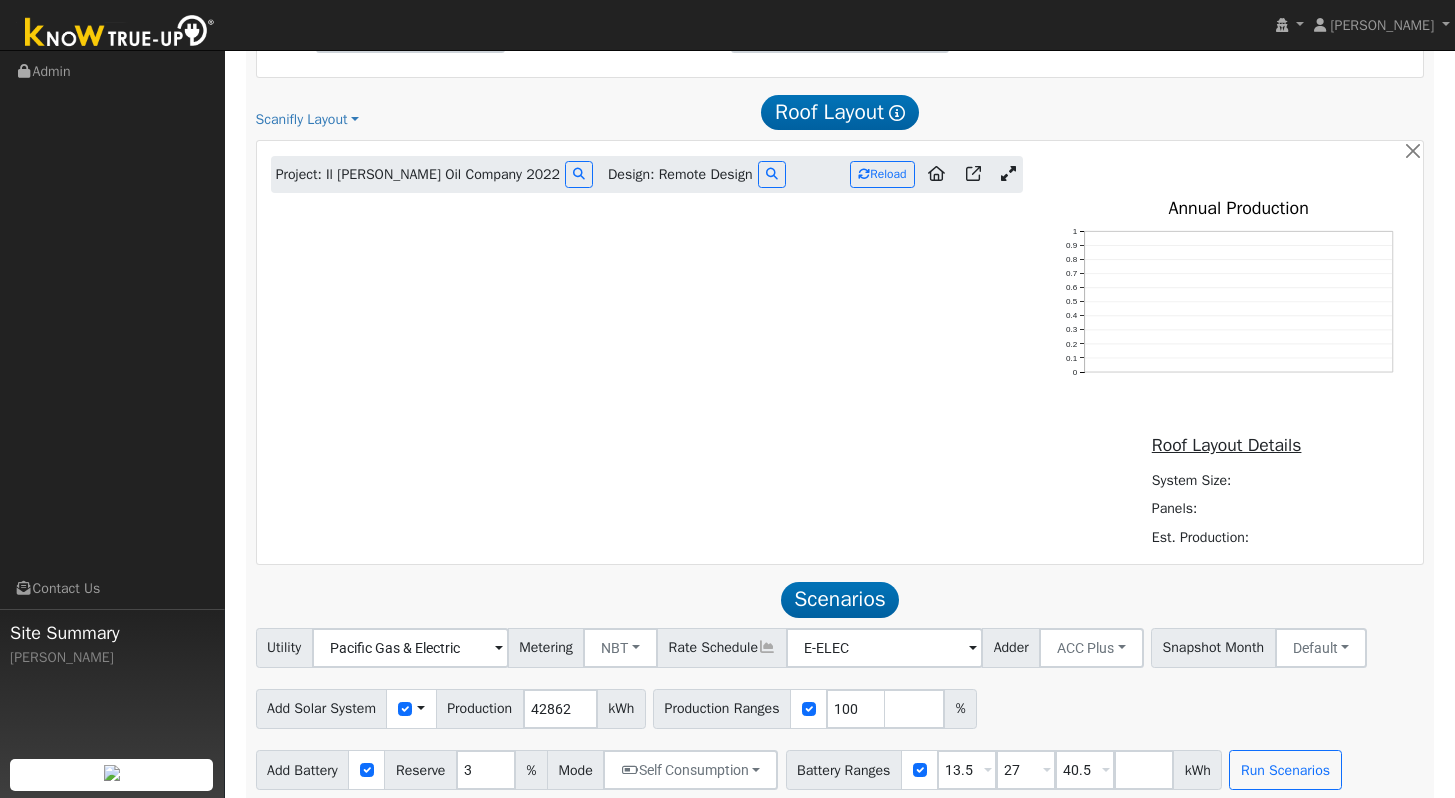 scroll, scrollTop: 1246, scrollLeft: 0, axis: vertical 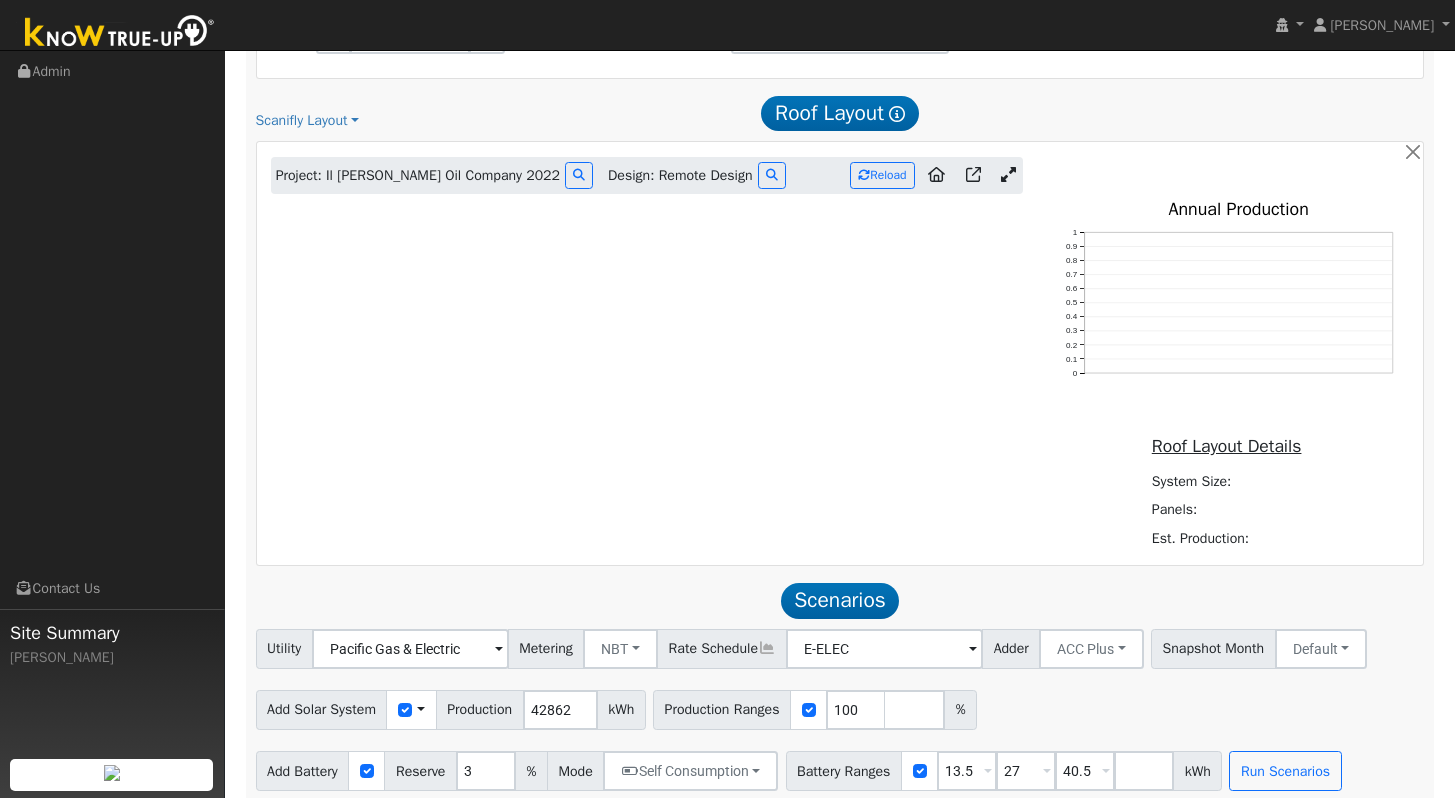 drag, startPoint x: 1469, startPoint y: 563, endPoint x: 1467, endPoint y: 640, distance: 77.02597 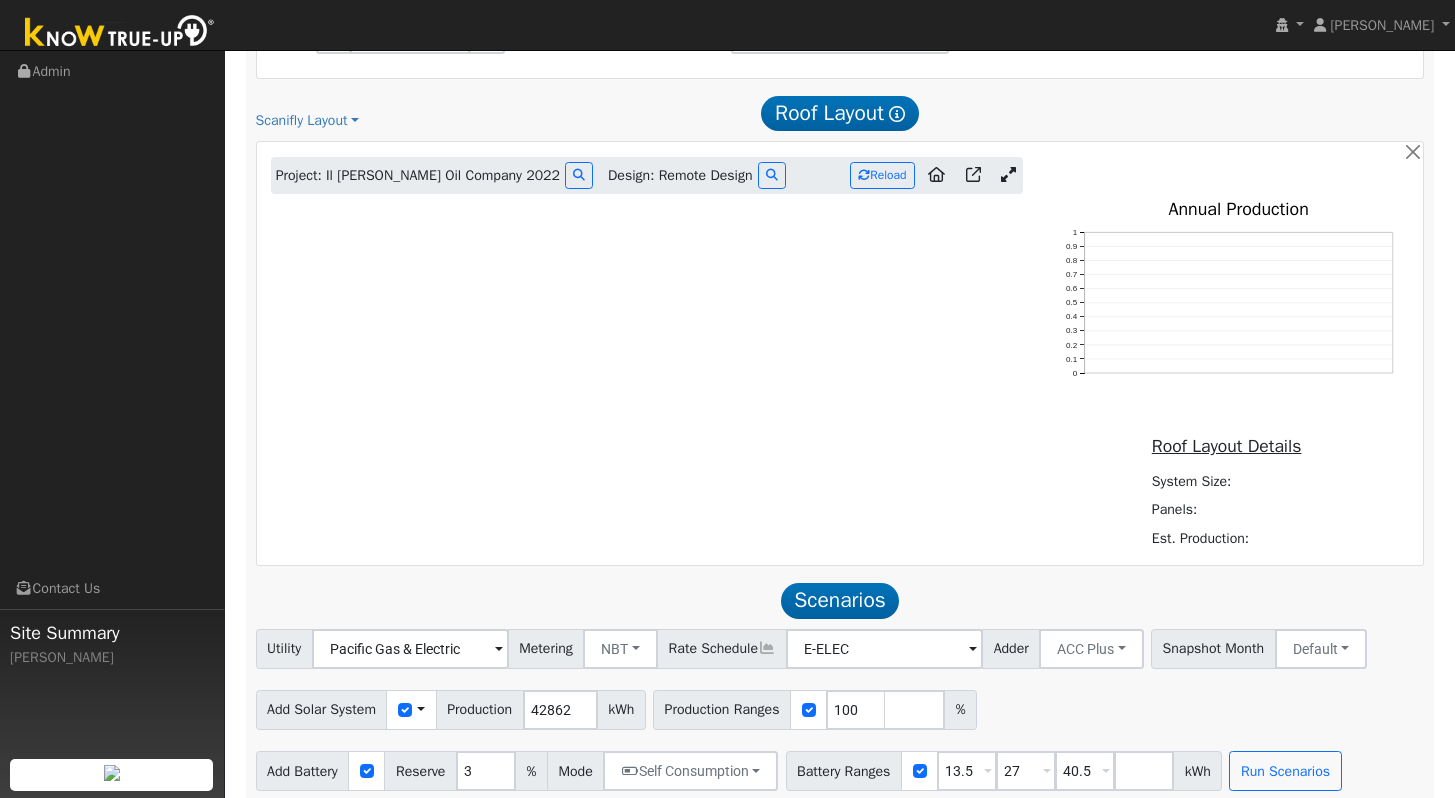 click on "[PERSON_NAME]
[PERSON_NAME]
Profile
My Company
Help Center
Terms Of Service
See What's New
Log Out
Navigation
Admin" at bounding box center (727, -218) 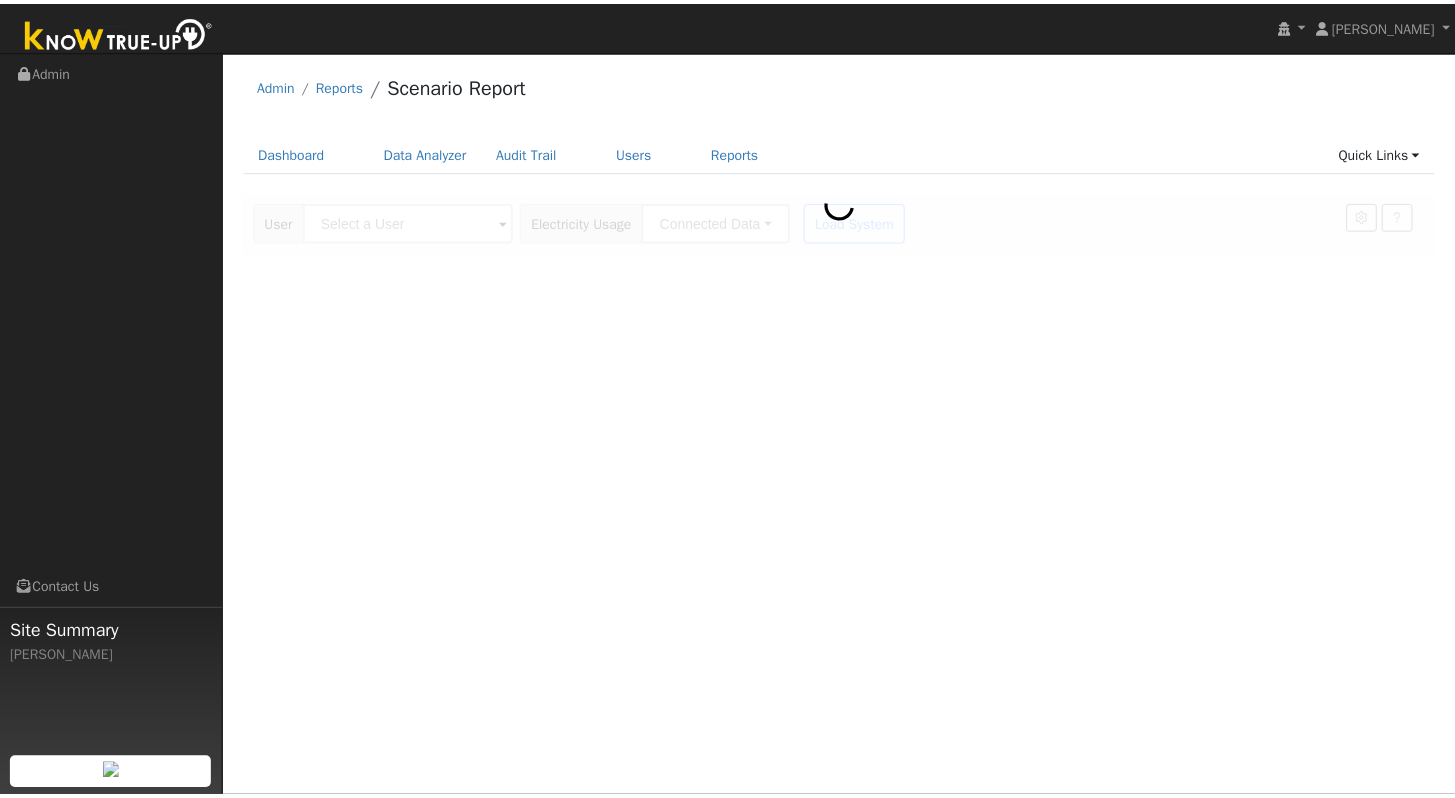 scroll, scrollTop: 0, scrollLeft: 0, axis: both 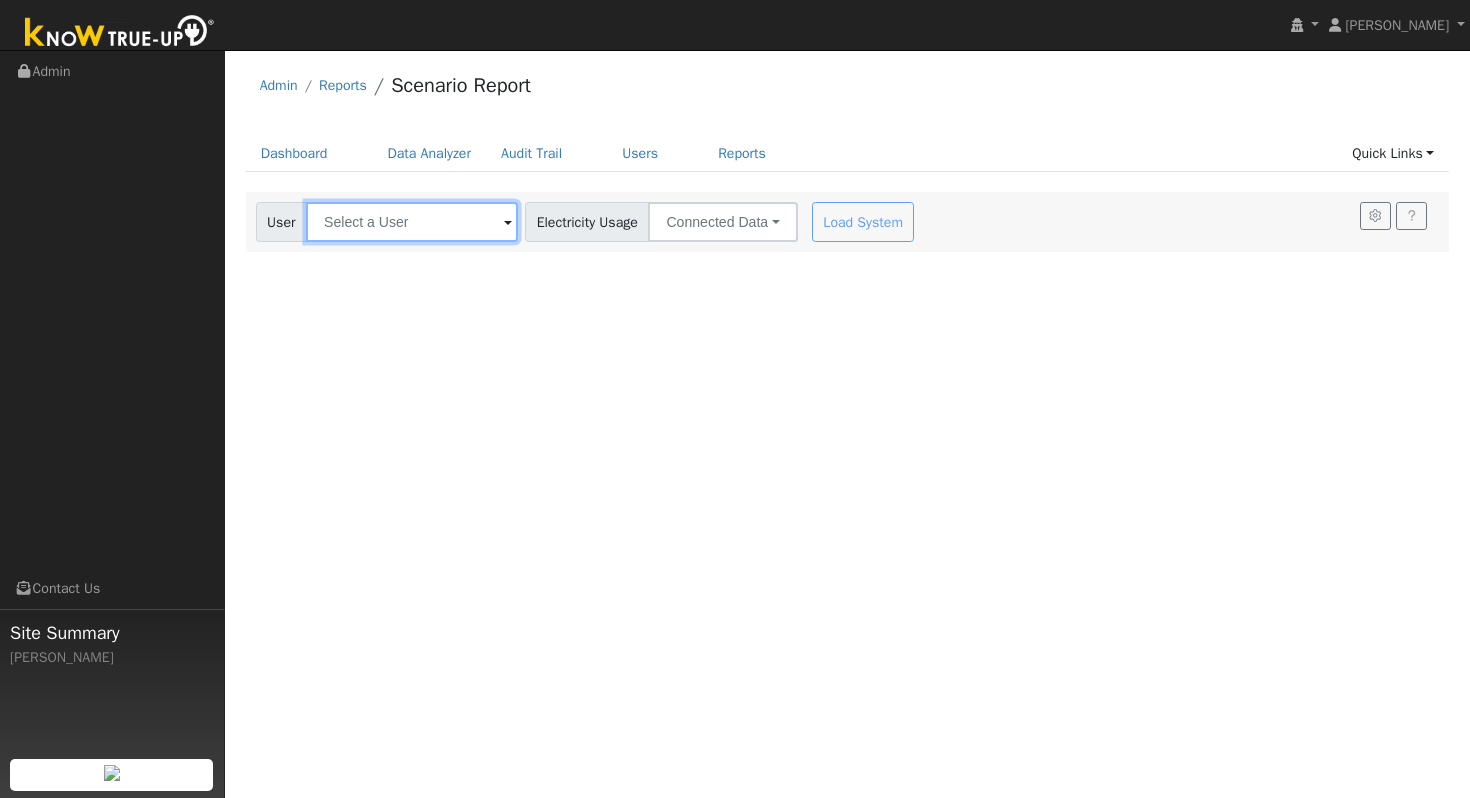 click at bounding box center (412, 222) 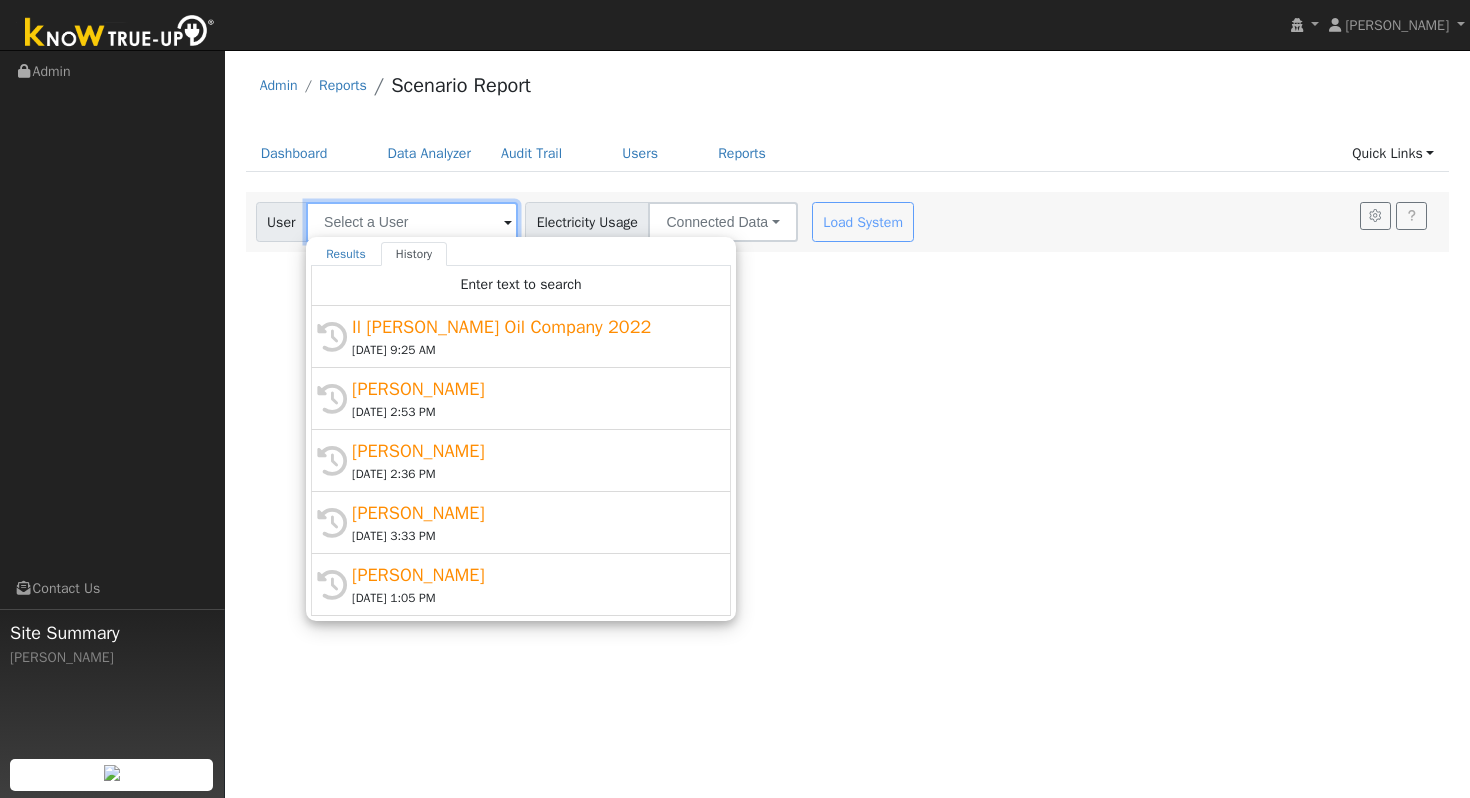 click at bounding box center [412, 222] 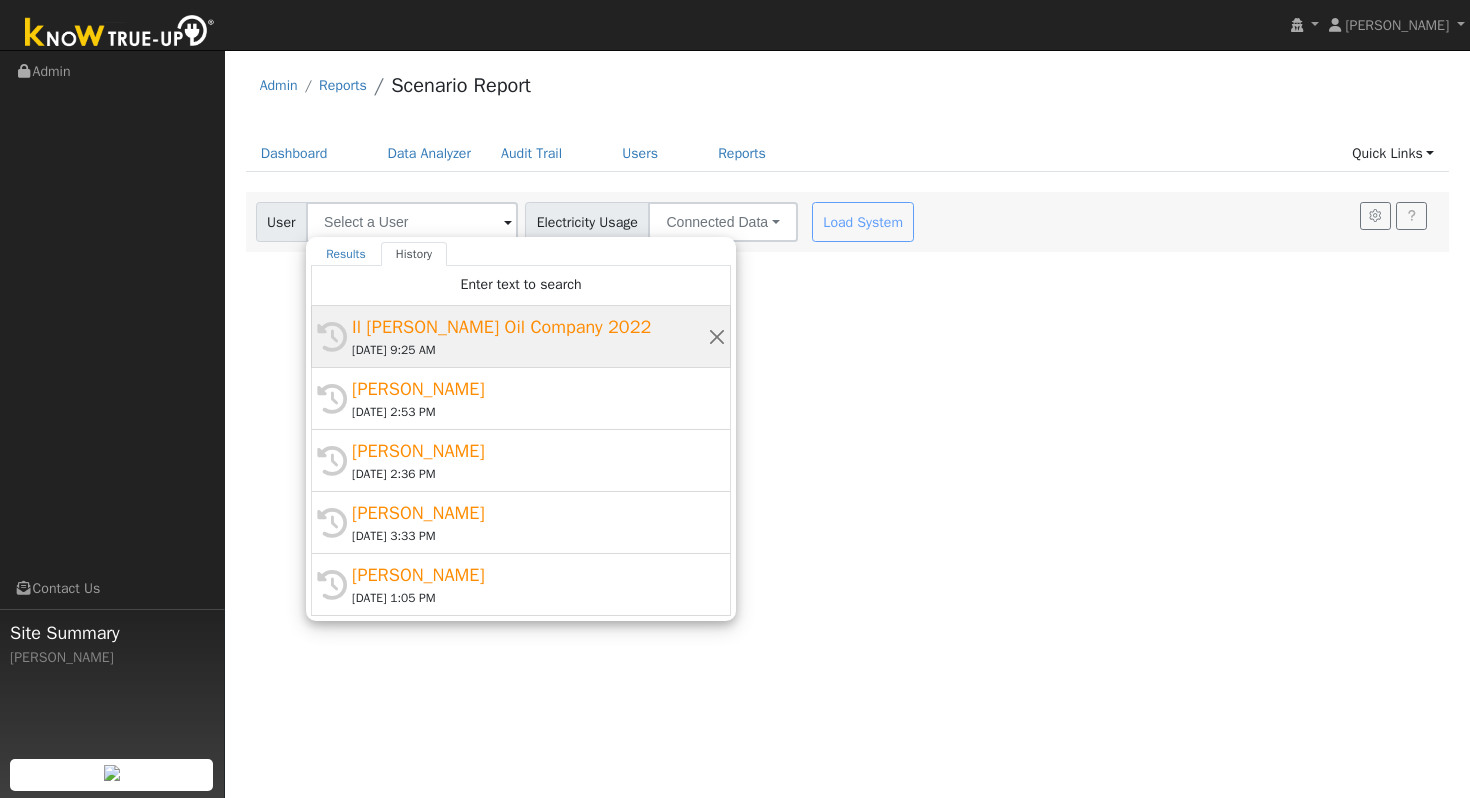 click on "Il [PERSON_NAME] Oil Company 2022" at bounding box center [530, 327] 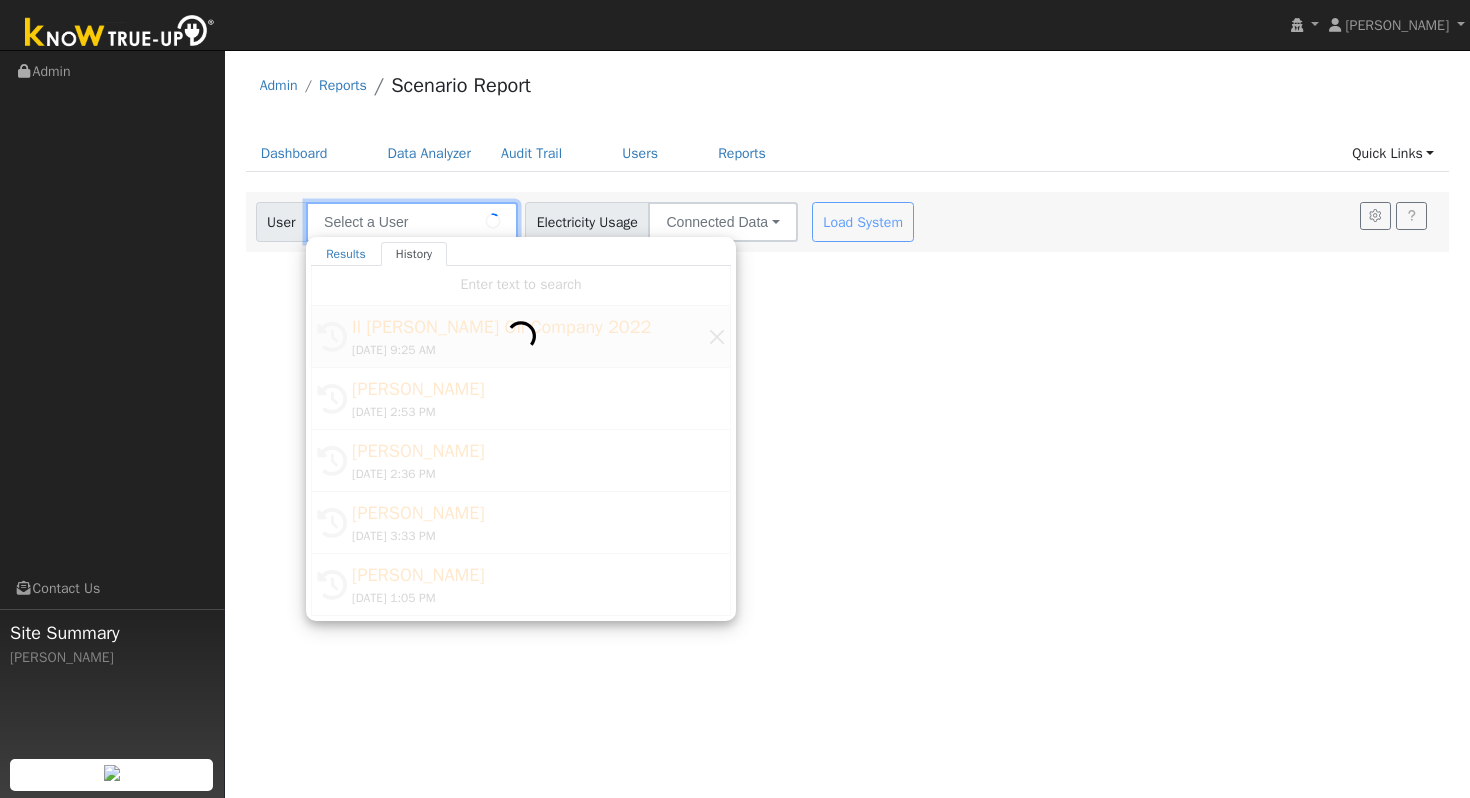 type on "Il [PERSON_NAME] Oil Company 2022" 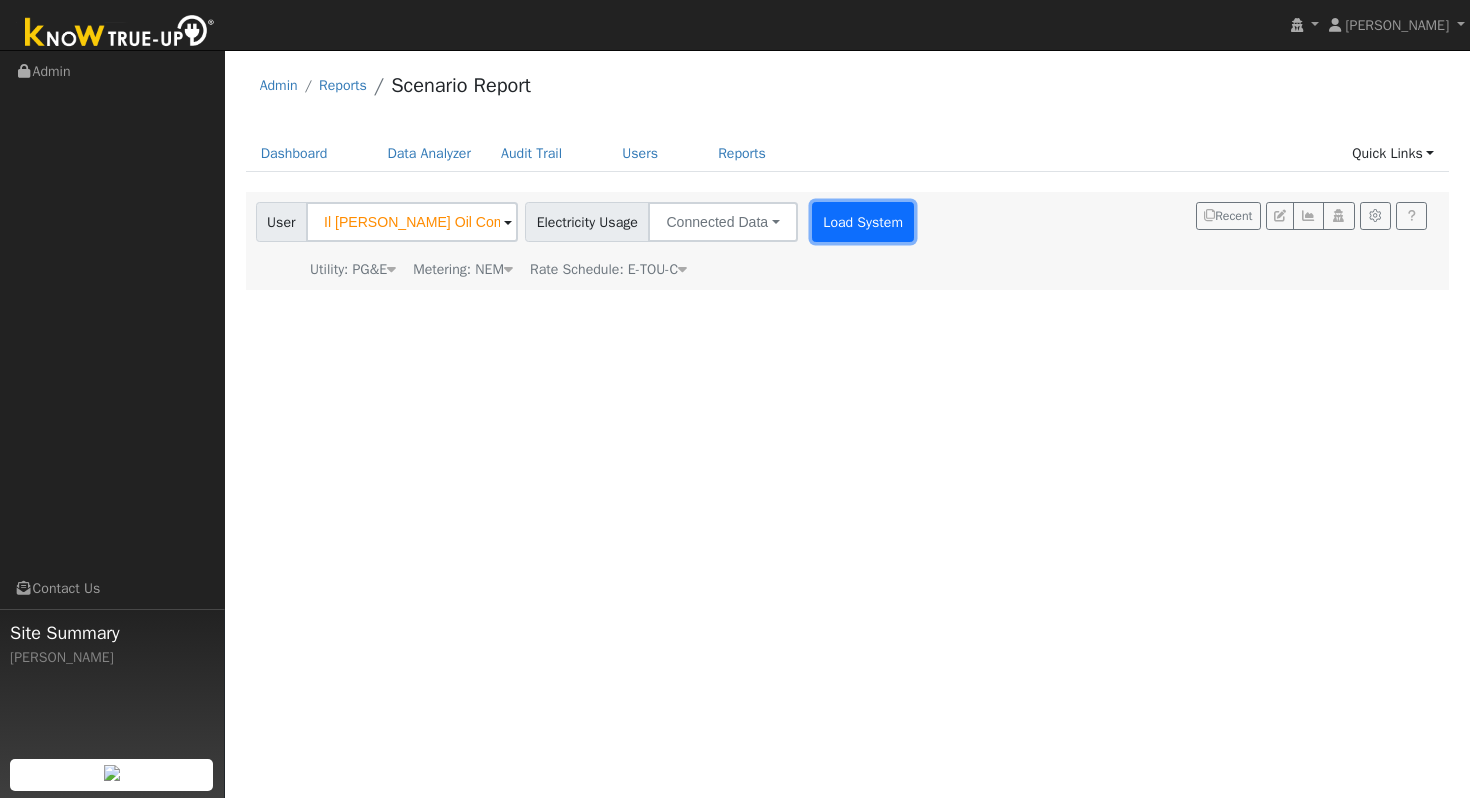 click on "Load System" at bounding box center (863, 222) 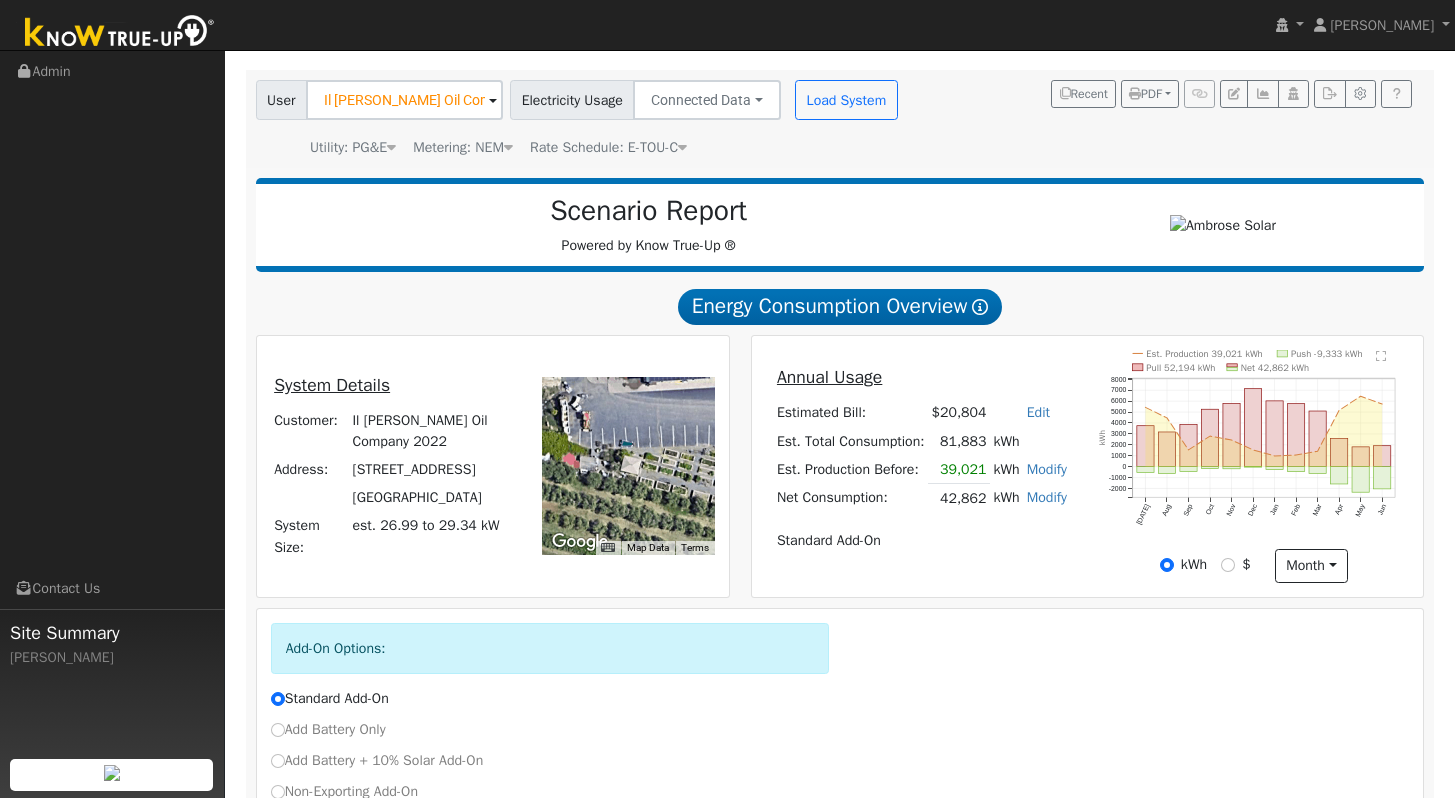 scroll, scrollTop: 265, scrollLeft: 0, axis: vertical 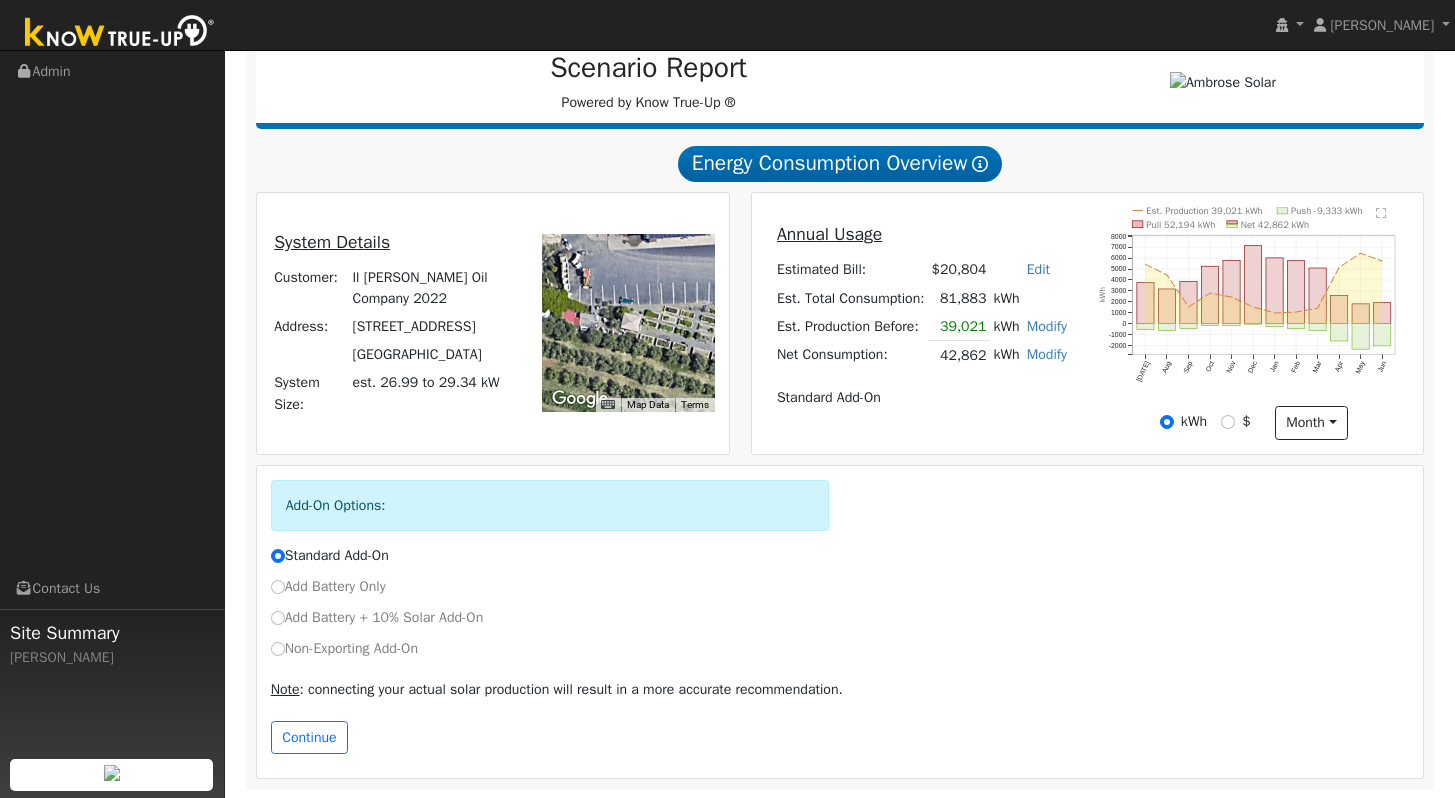 click on "Non-Exporting Add-On" at bounding box center [840, 648] 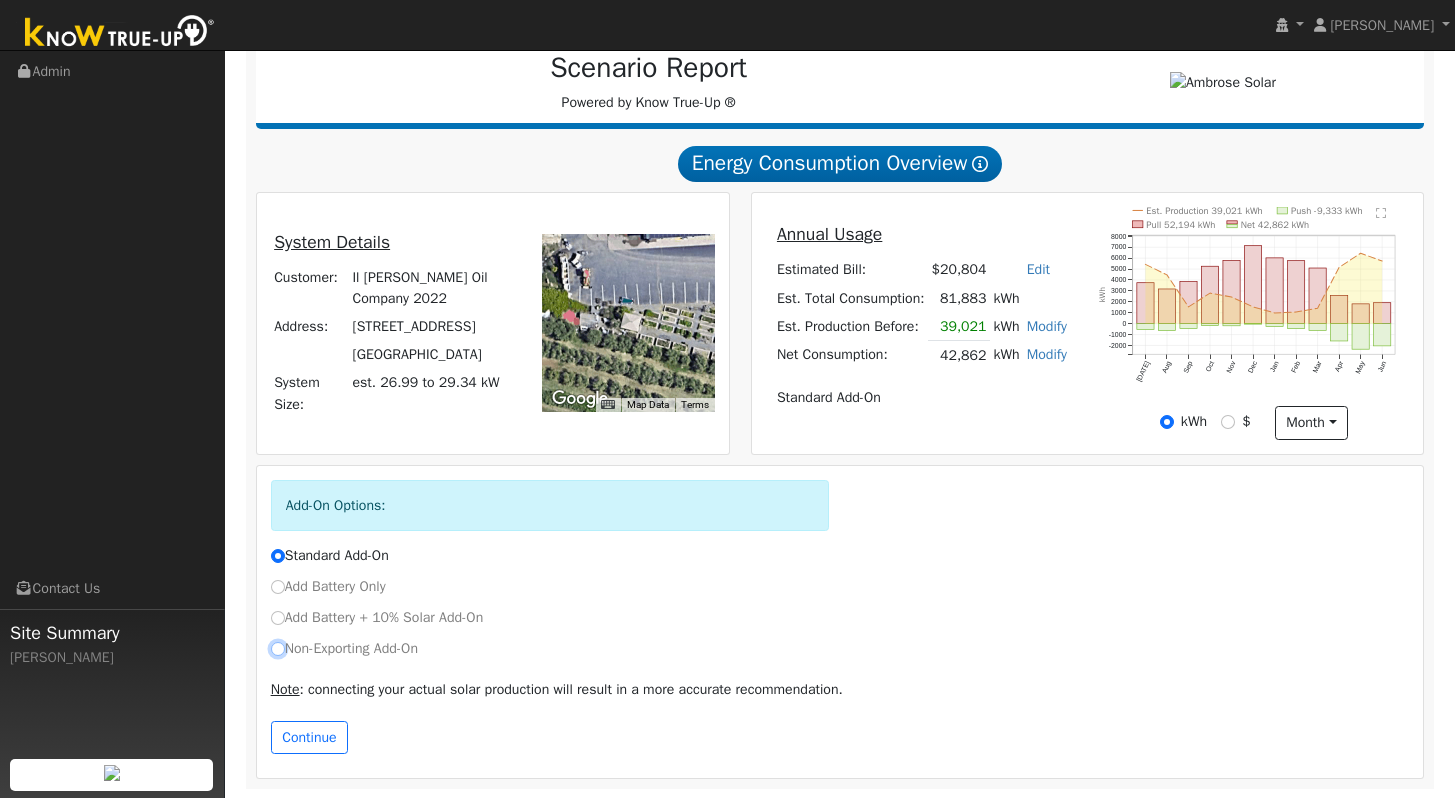click on "Non-Exporting Add-On" at bounding box center [278, 649] 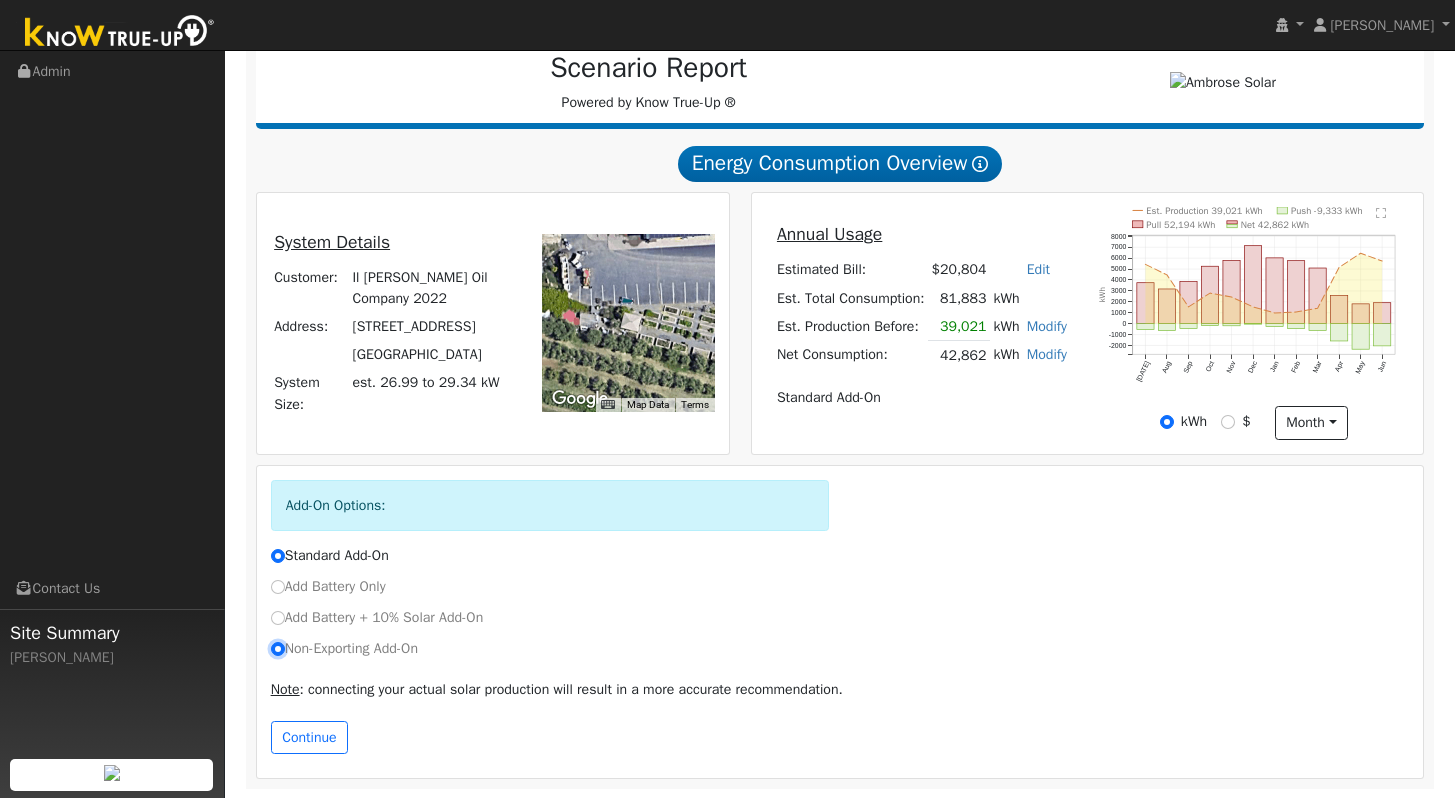 radio on "true" 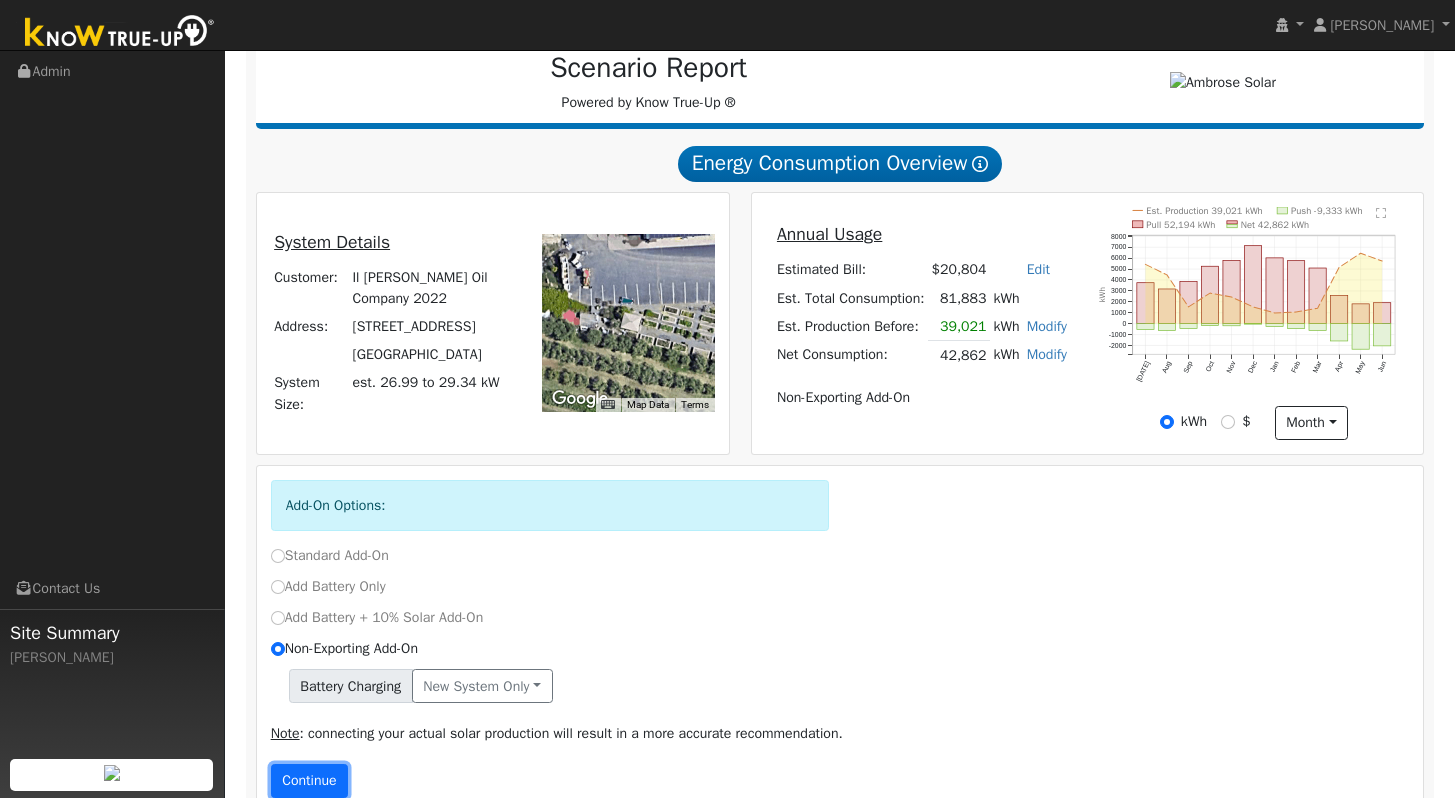 click on "Continue" at bounding box center [310, 781] 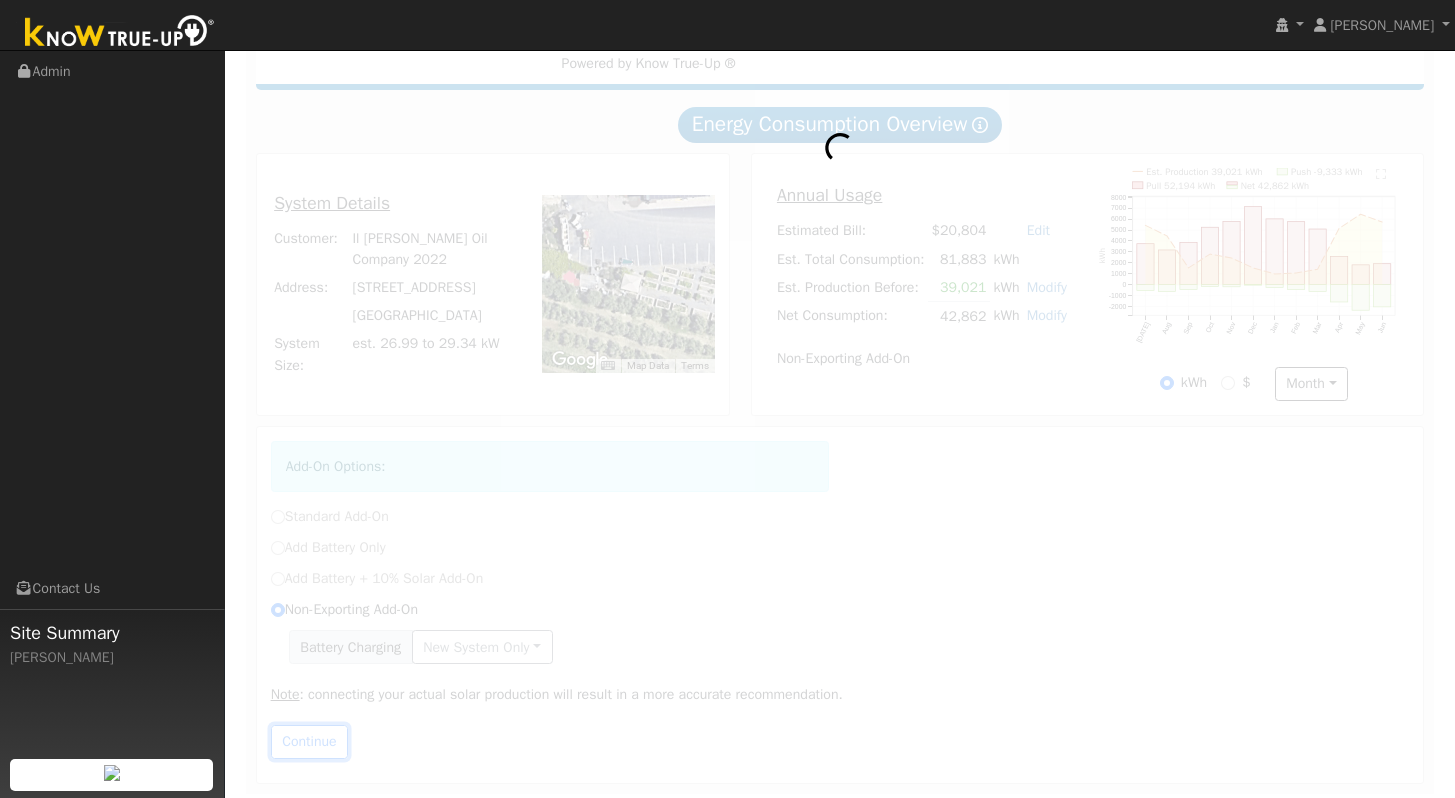 scroll, scrollTop: 309, scrollLeft: 0, axis: vertical 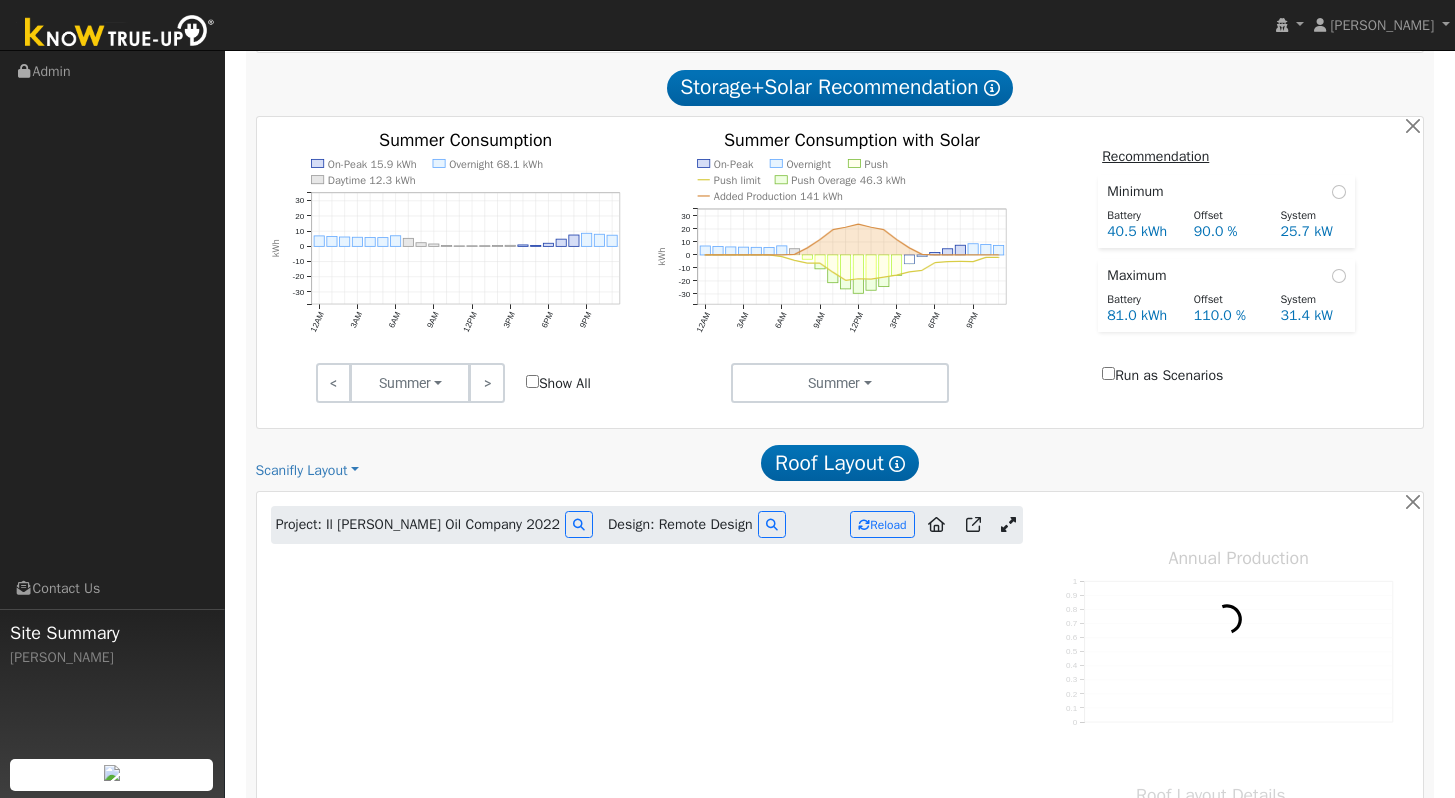 type on "64479" 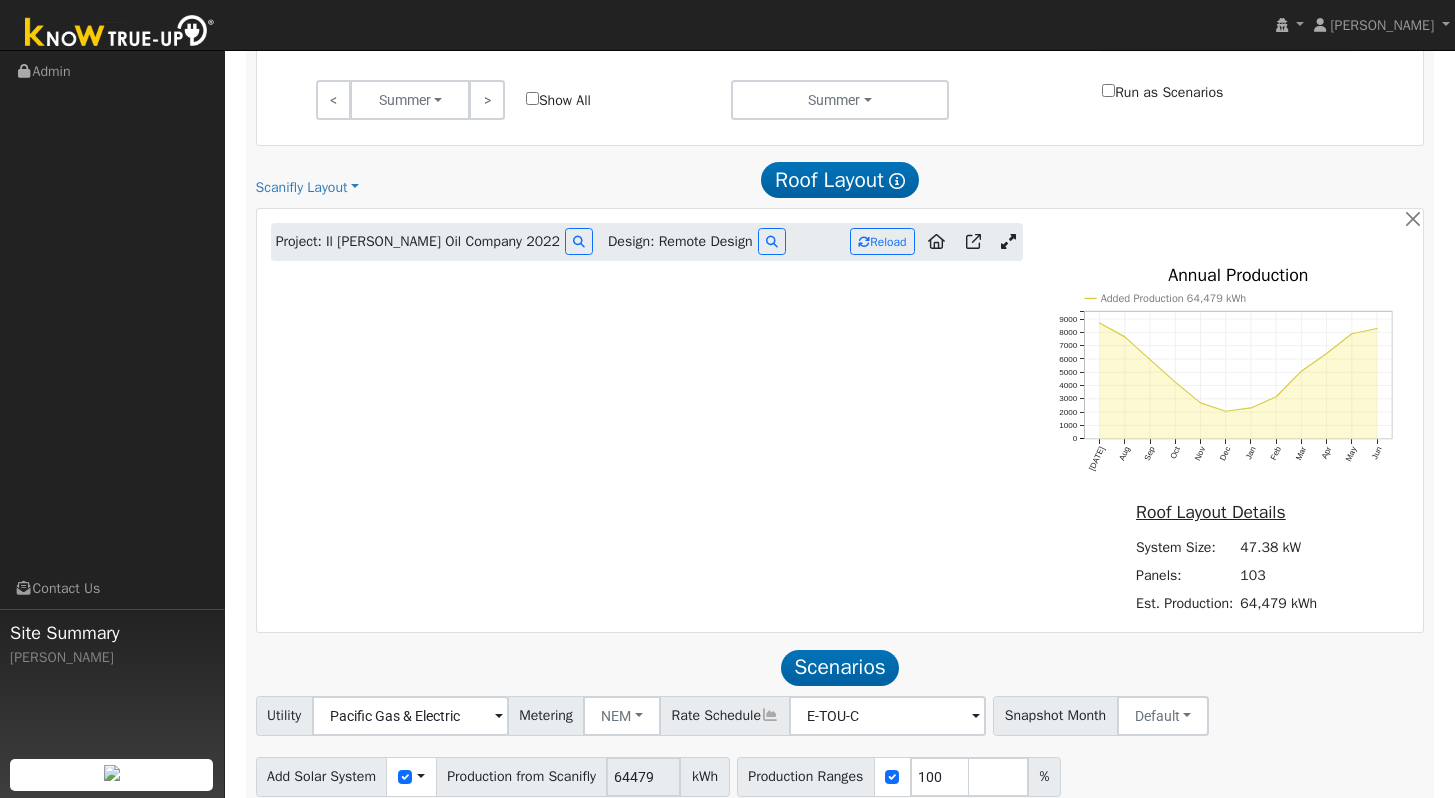 scroll, scrollTop: 1221, scrollLeft: 0, axis: vertical 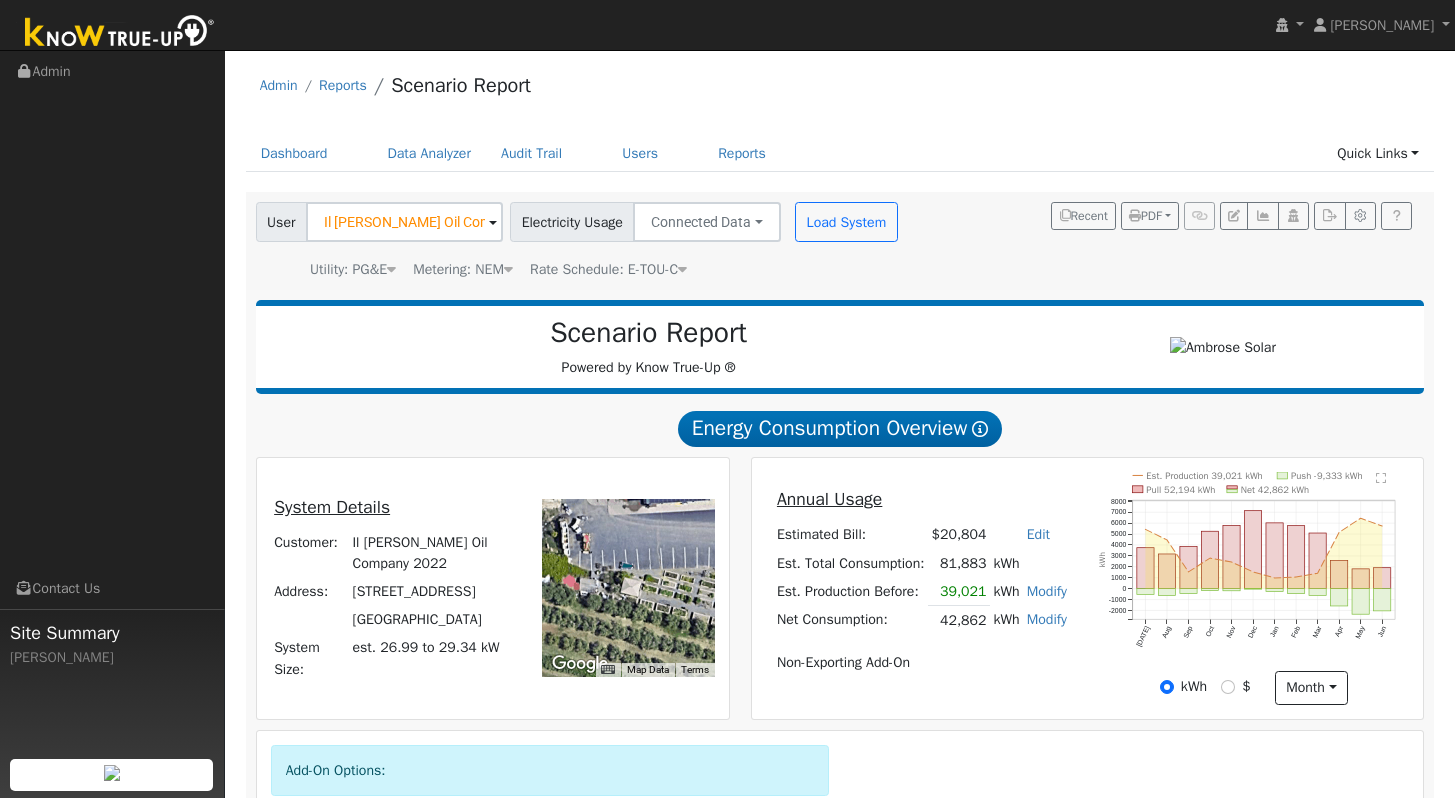 drag, startPoint x: 1469, startPoint y: 416, endPoint x: 1469, endPoint y: 154, distance: 262 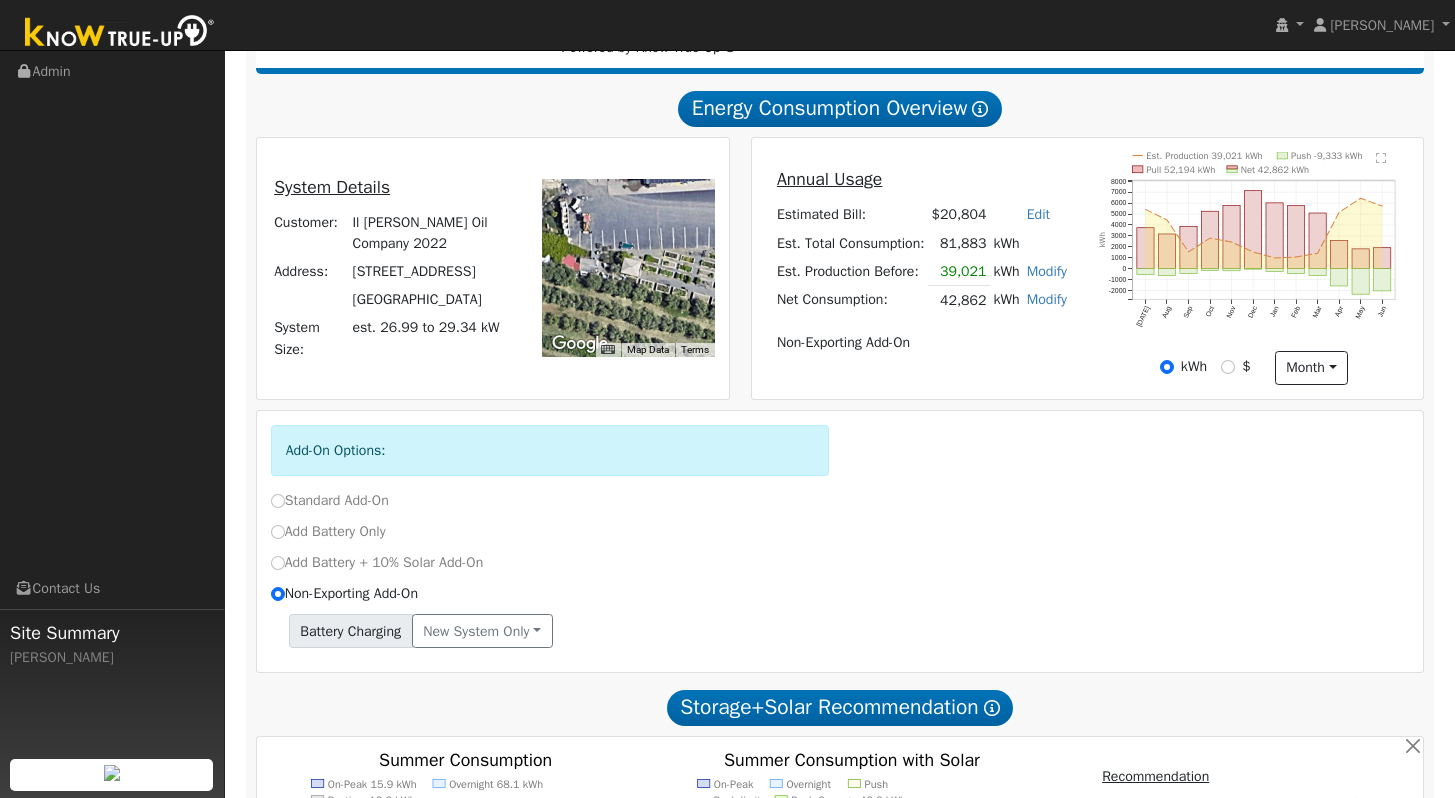 scroll, scrollTop: 0, scrollLeft: 0, axis: both 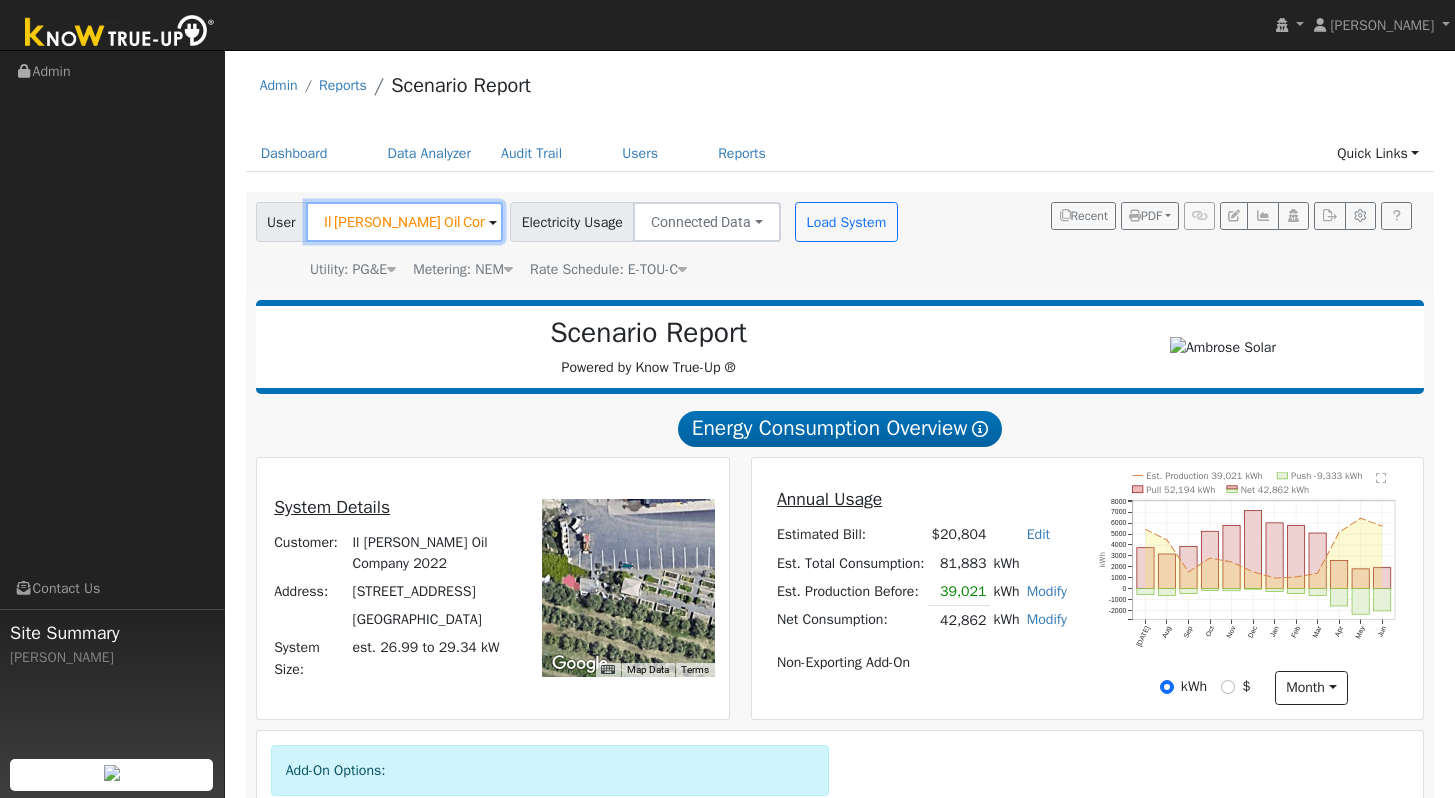 click on "Il [PERSON_NAME] Oil Company 2022" at bounding box center (404, 222) 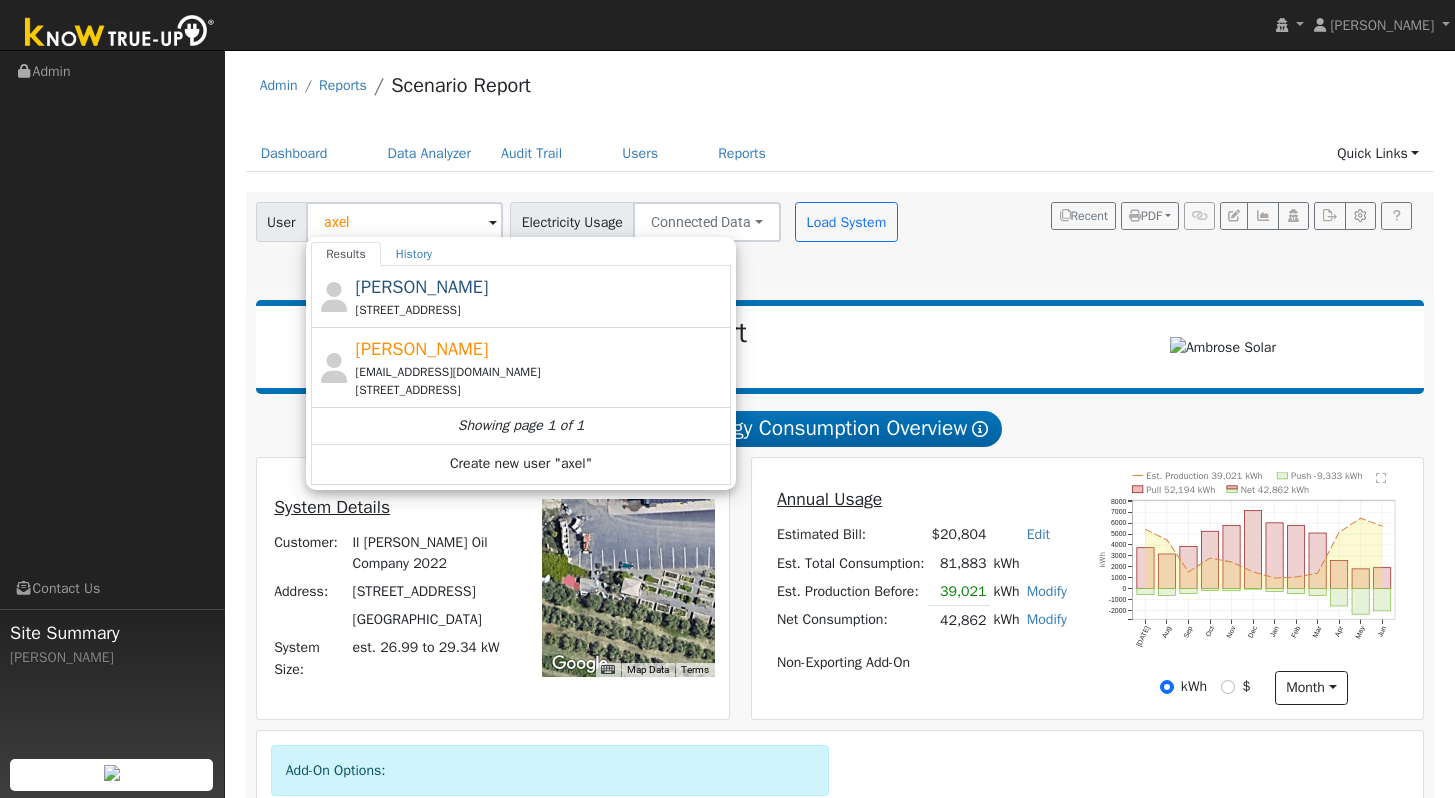 click on "User axel Results History [PERSON_NAME] [STREET_ADDRESS] [PERSON_NAME] [EMAIL_ADDRESS][DOMAIN_NAME] [STREET_ADDRESS] Showing page 1 of 1  Create new user "axel"   Enter text to search  History Il [PERSON_NAME] Oil Company 2022 [DATE] 9:55 AM History [PERSON_NAME] [DATE] 2:53 PM History [PERSON_NAME] [DATE] 2:36 PM History [PERSON_NAME] [DATE] 3:33 PM History [PERSON_NAME] [DATE] 1:05 PM Account   Default Account Default Account [STREET_ADDRESS] Primary Account Electricity Usage Connected Data Connected Data Estimated Data CSV Data Load System  Utility: PG&E  Pacific Gas & Electric  Metering: NEM  NEM NEM NBT  Rate Schedule: E-TOU-C  E-TOU-C  Recent  PDF Print to PDF Selected Scenario All Scenarios Both Email PDF Cancel Send" at bounding box center [836, 237] 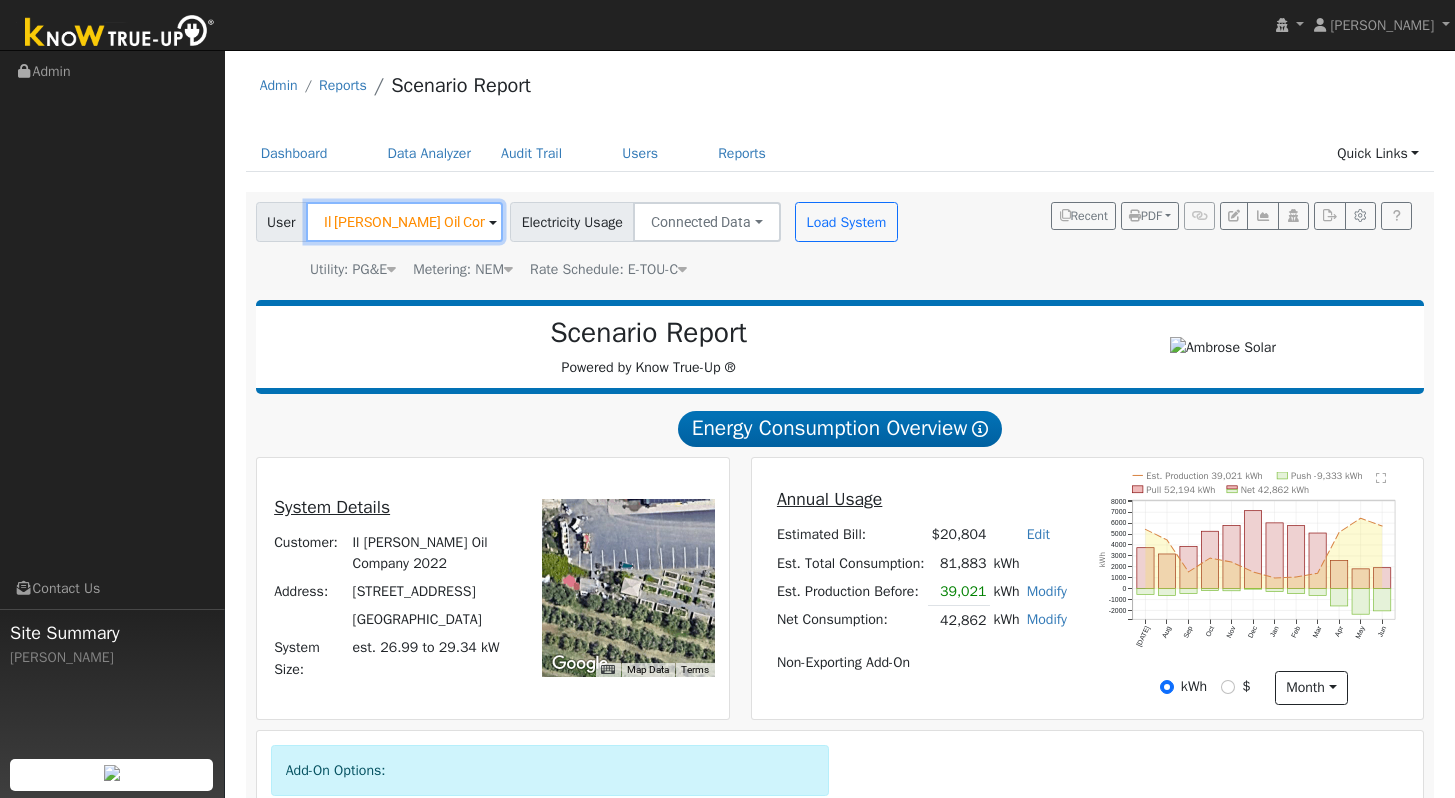 click on "Il [PERSON_NAME] Oil Company 2022" at bounding box center [404, 222] 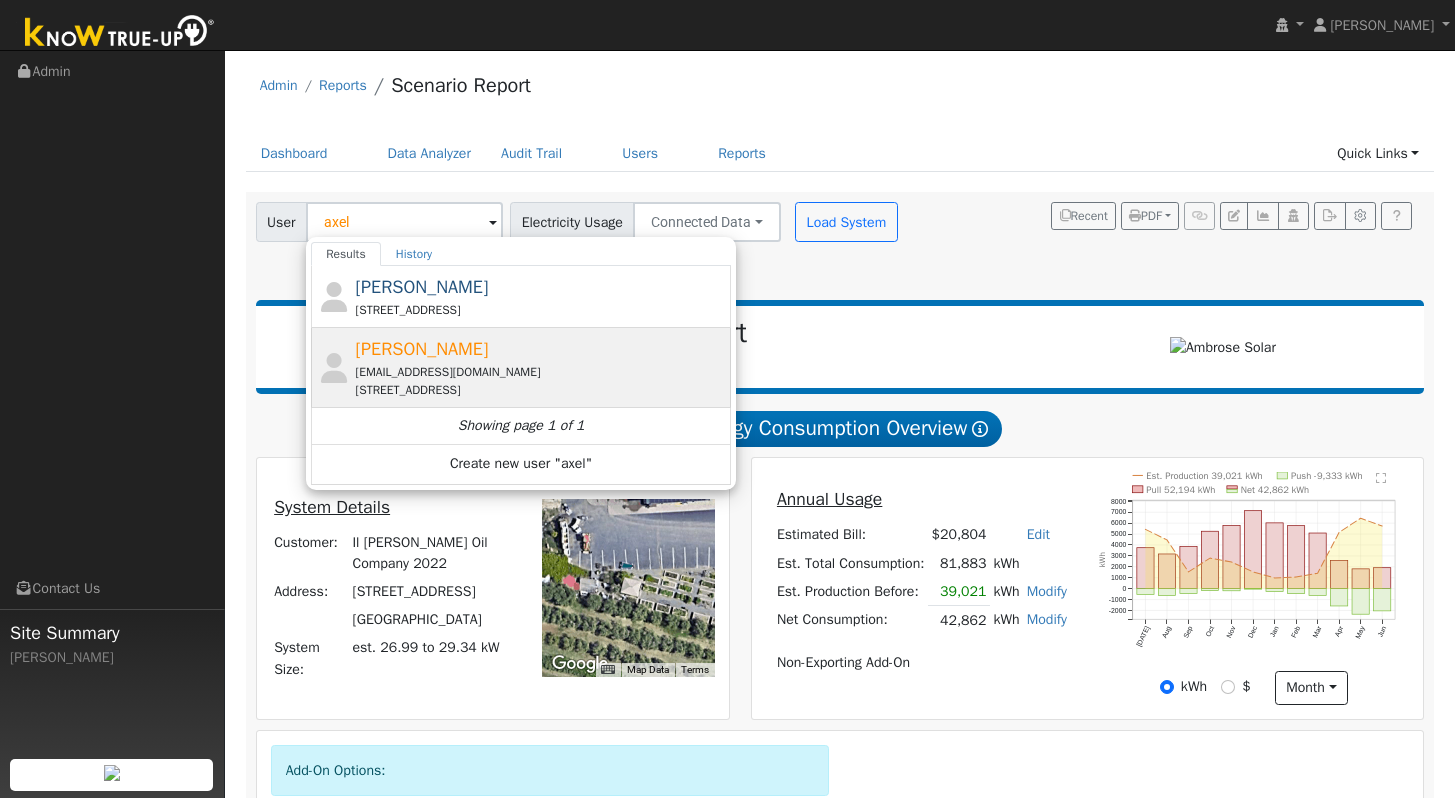 click on "[EMAIL_ADDRESS][DOMAIN_NAME]" at bounding box center [541, 372] 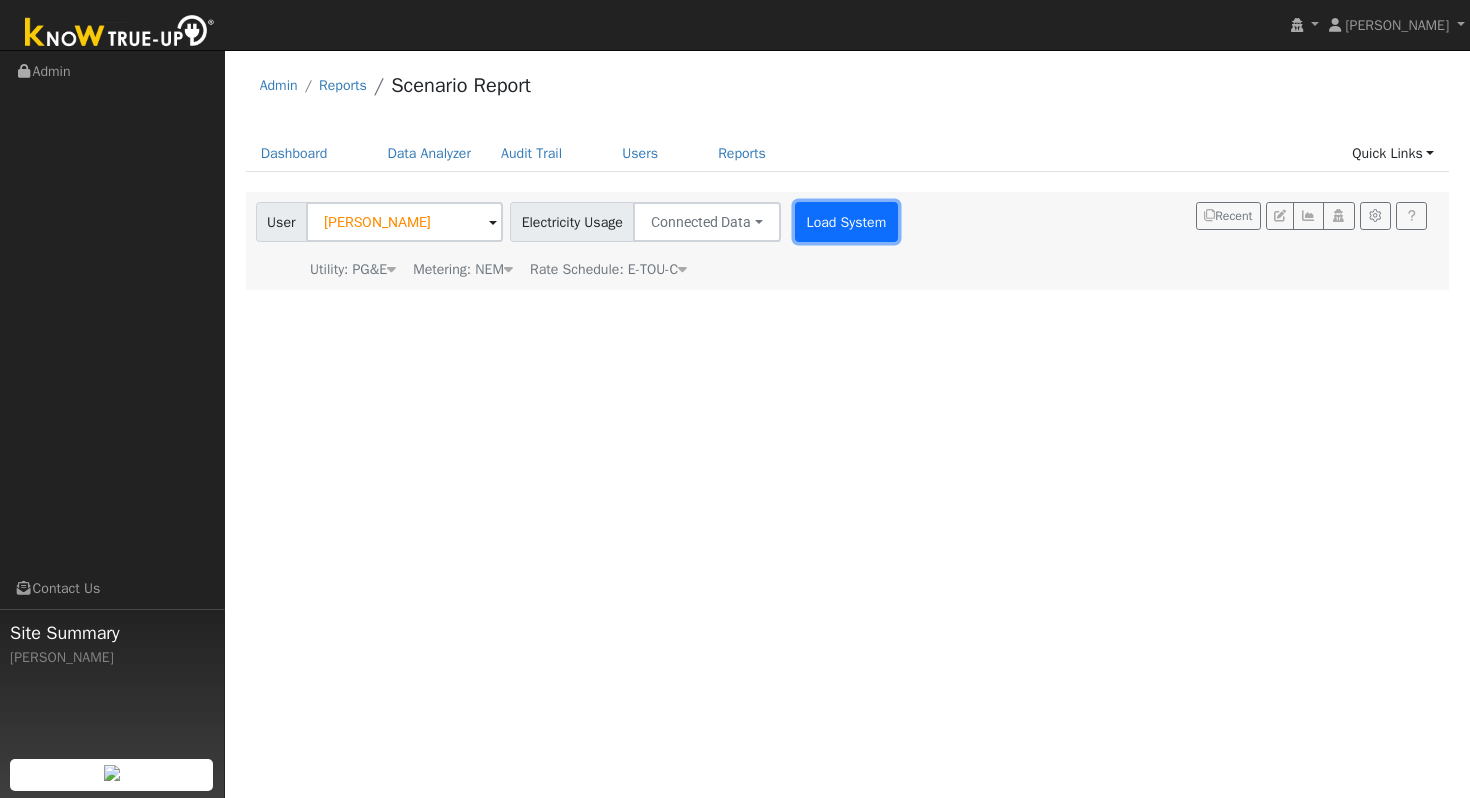 click on "Load System" at bounding box center (846, 222) 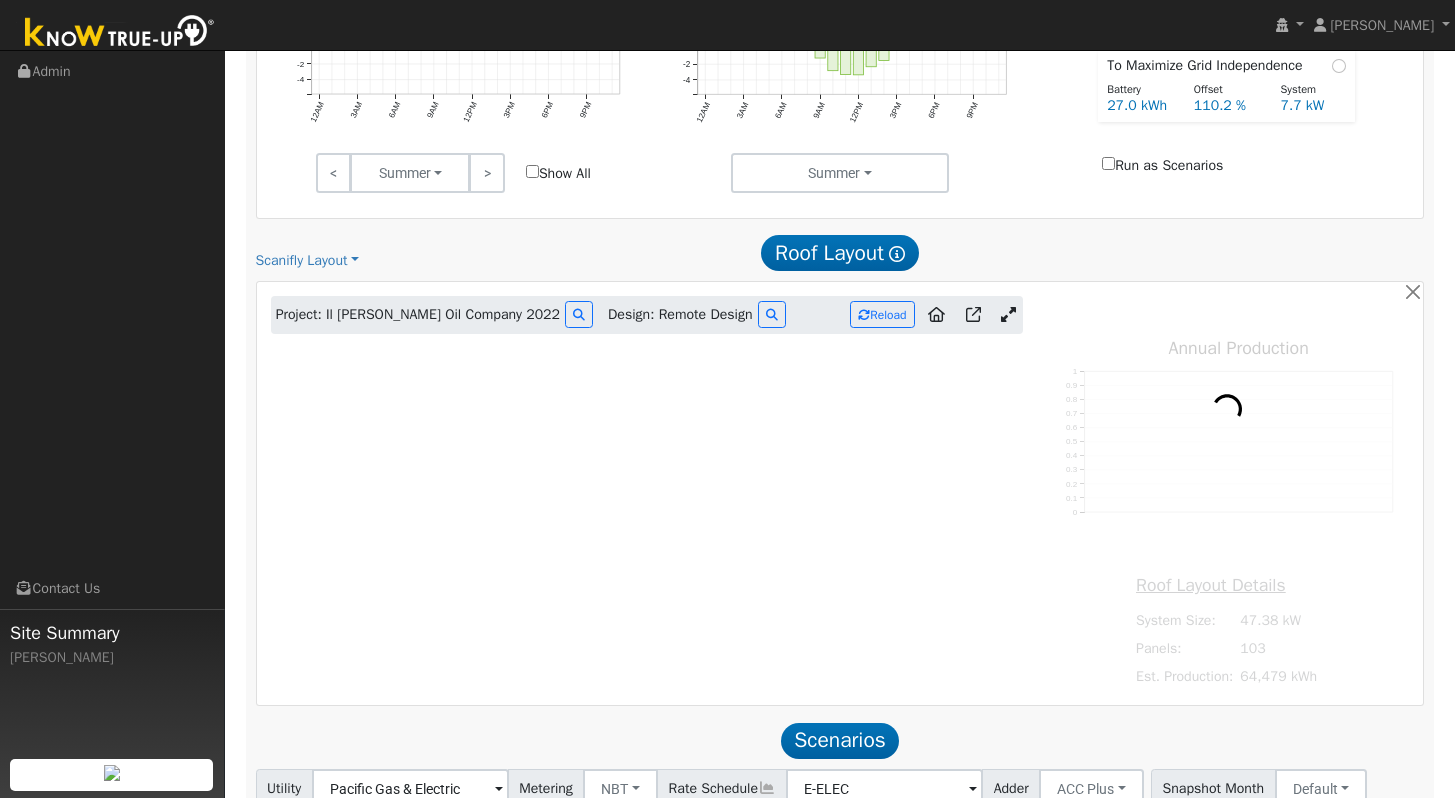 scroll, scrollTop: 1020, scrollLeft: 0, axis: vertical 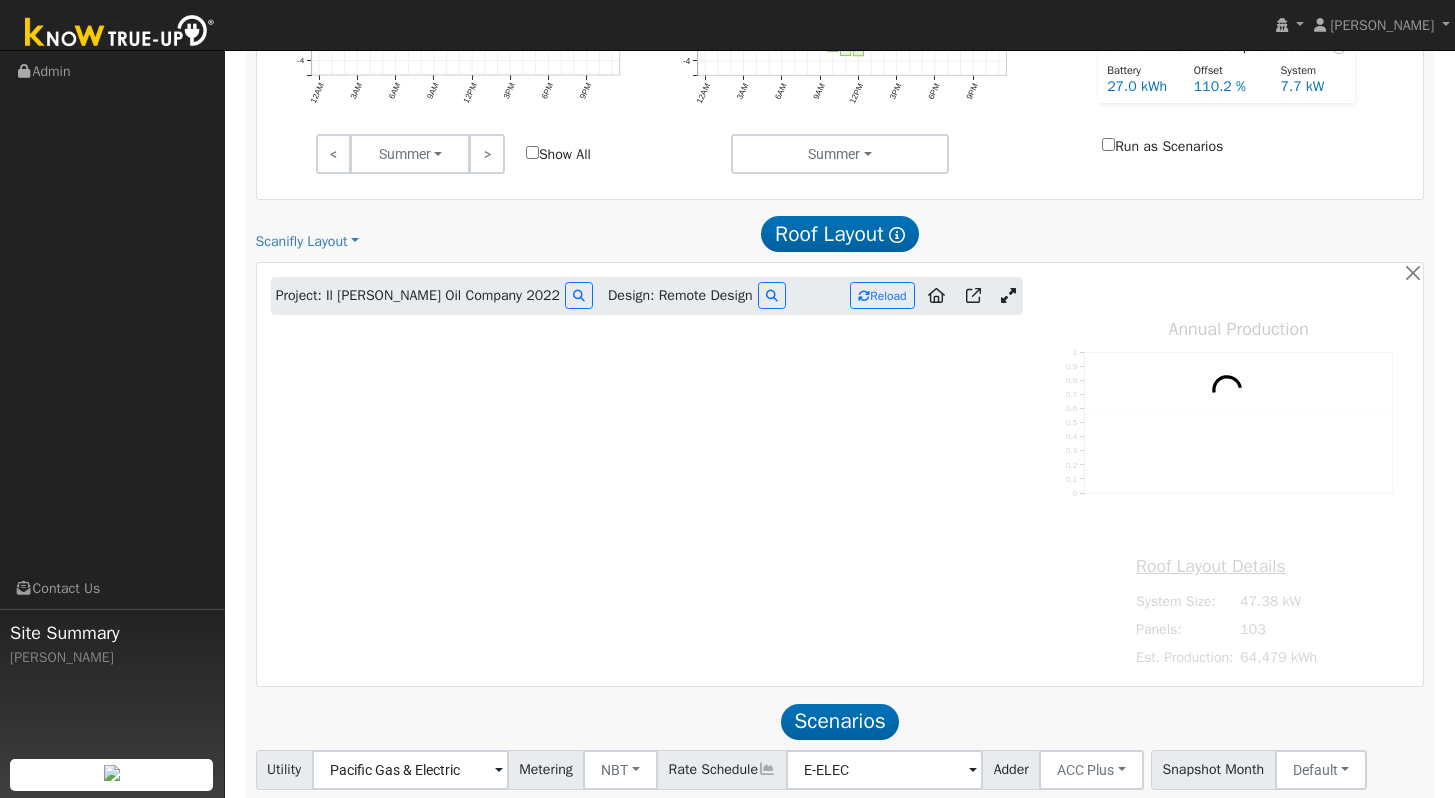 type on "64479" 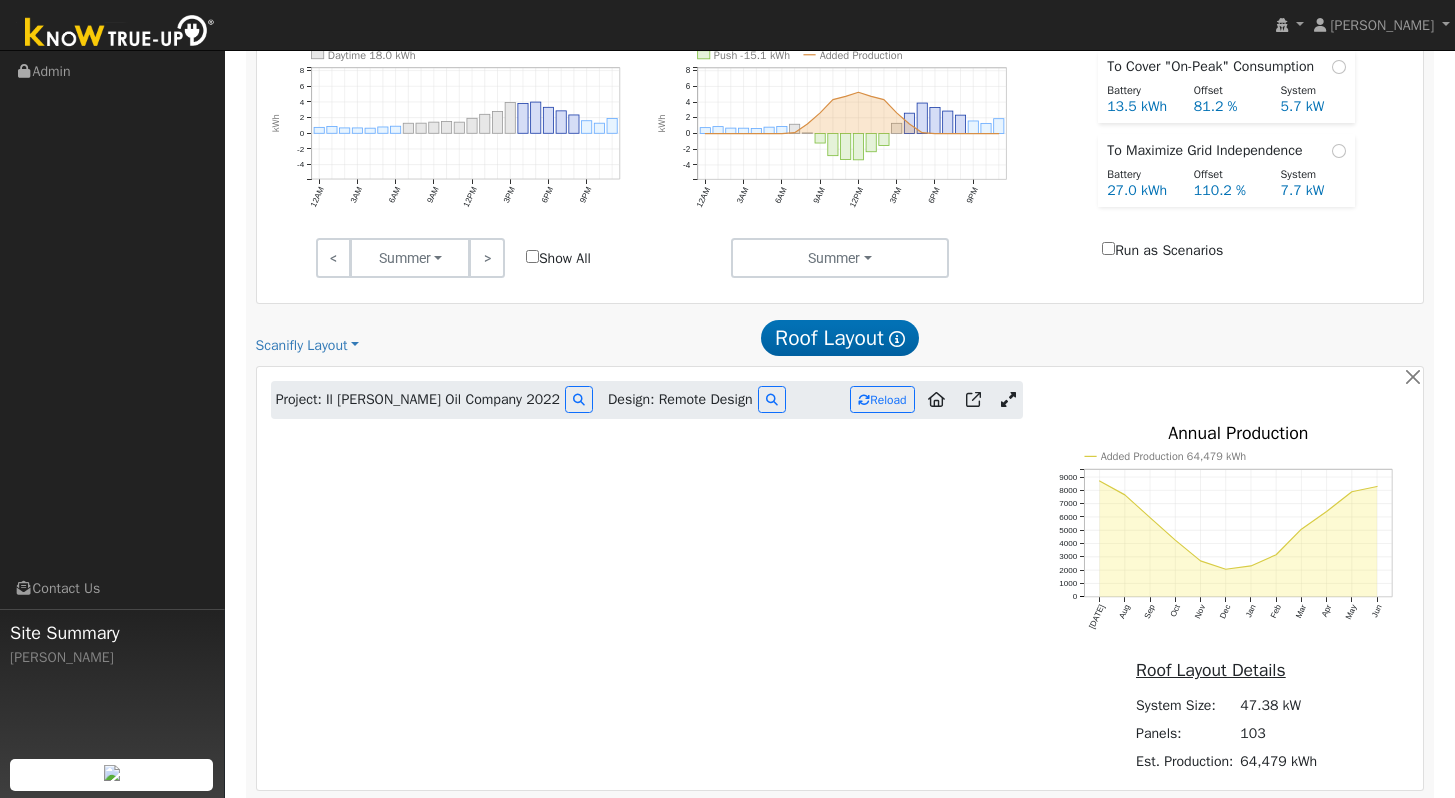 scroll, scrollTop: 1026, scrollLeft: 0, axis: vertical 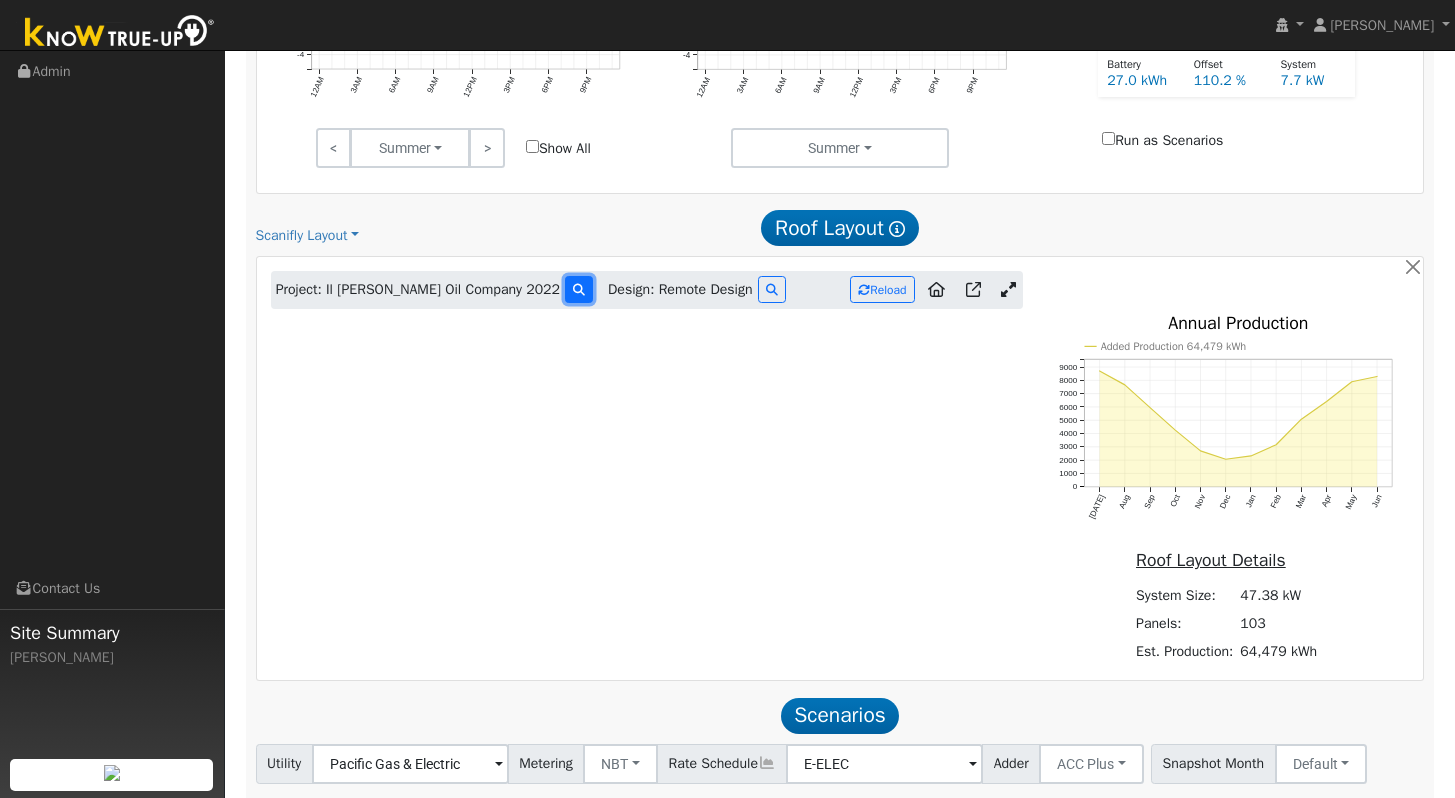 click at bounding box center (579, 290) 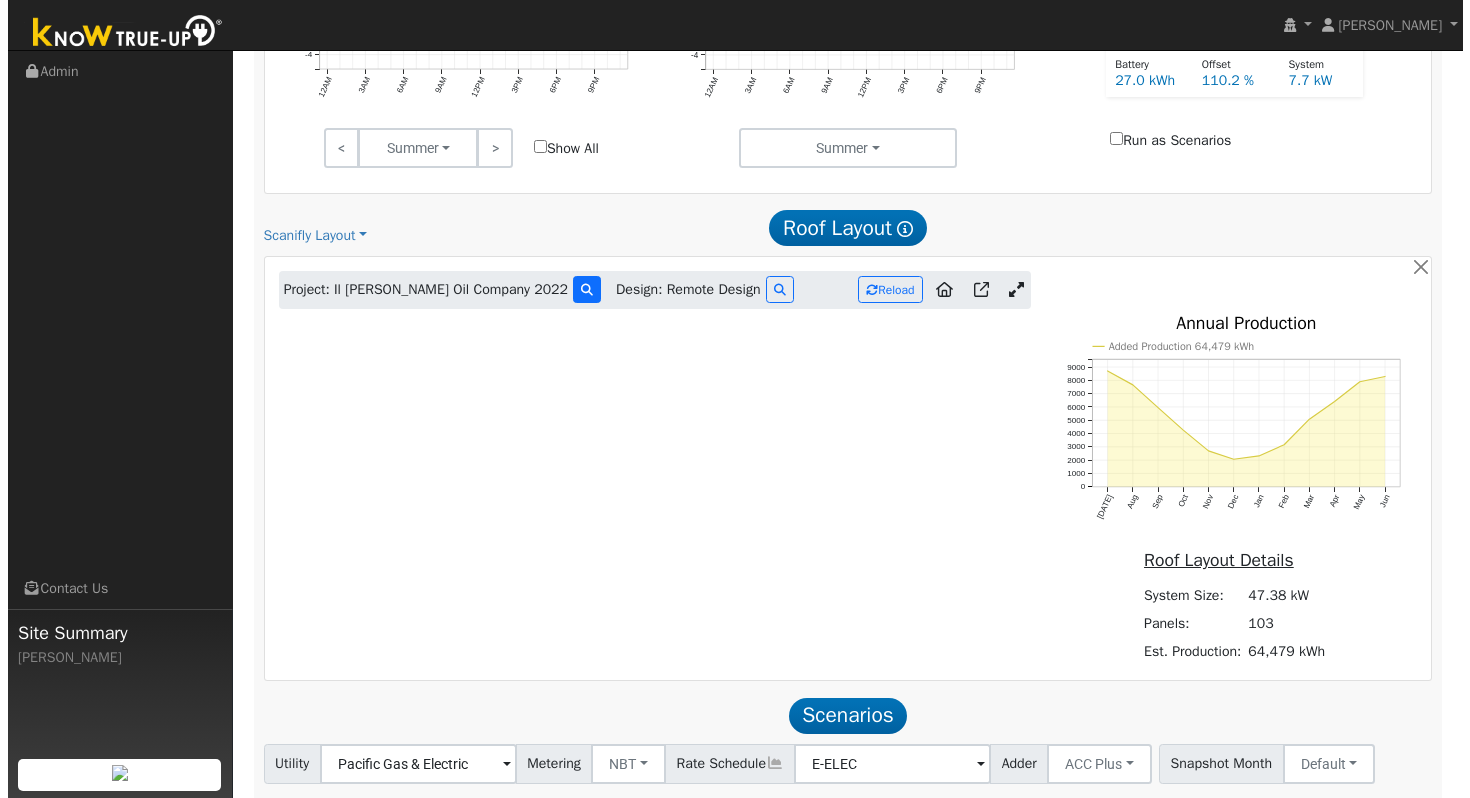 scroll, scrollTop: 1029, scrollLeft: 0, axis: vertical 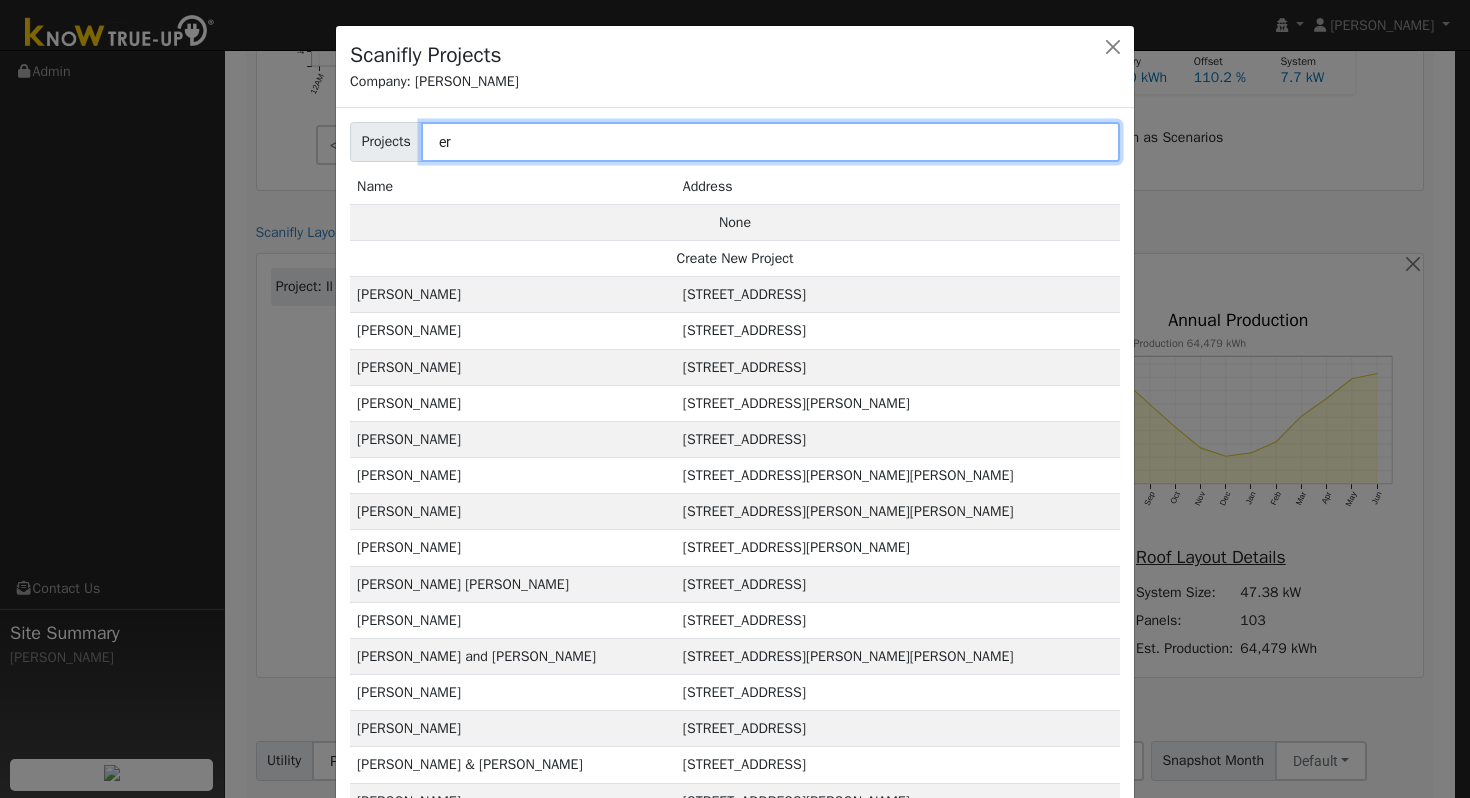 type on "e" 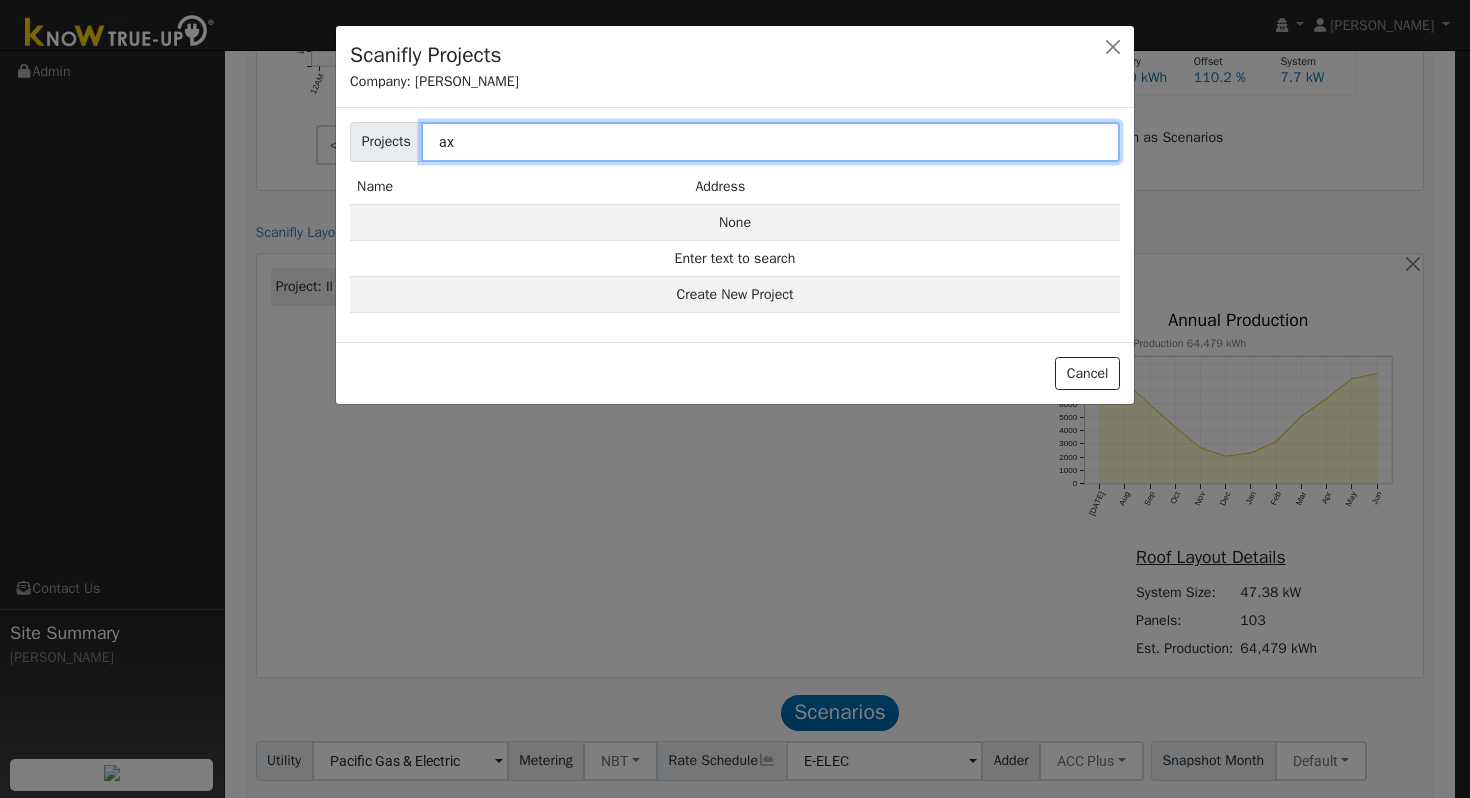 type on "a" 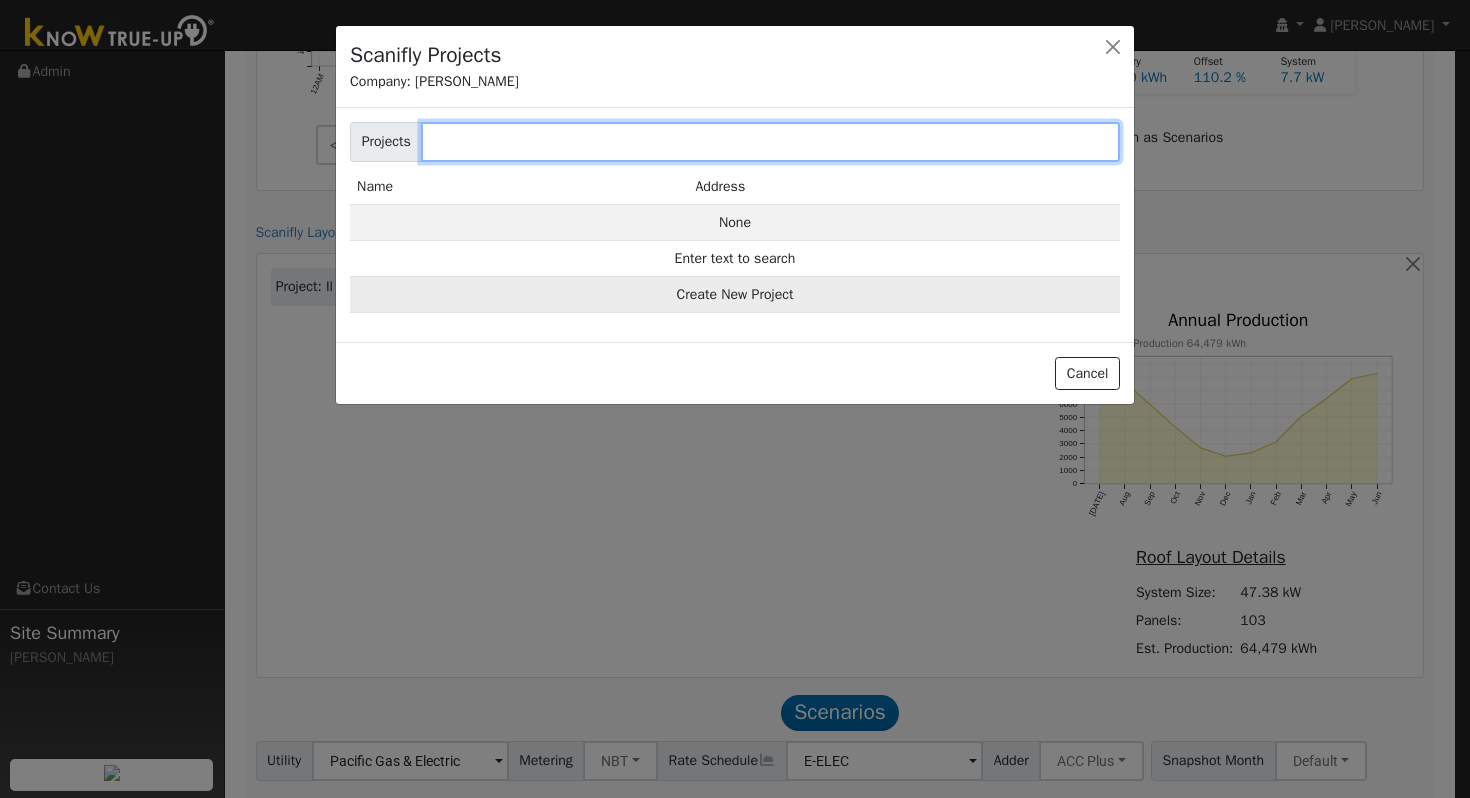 type 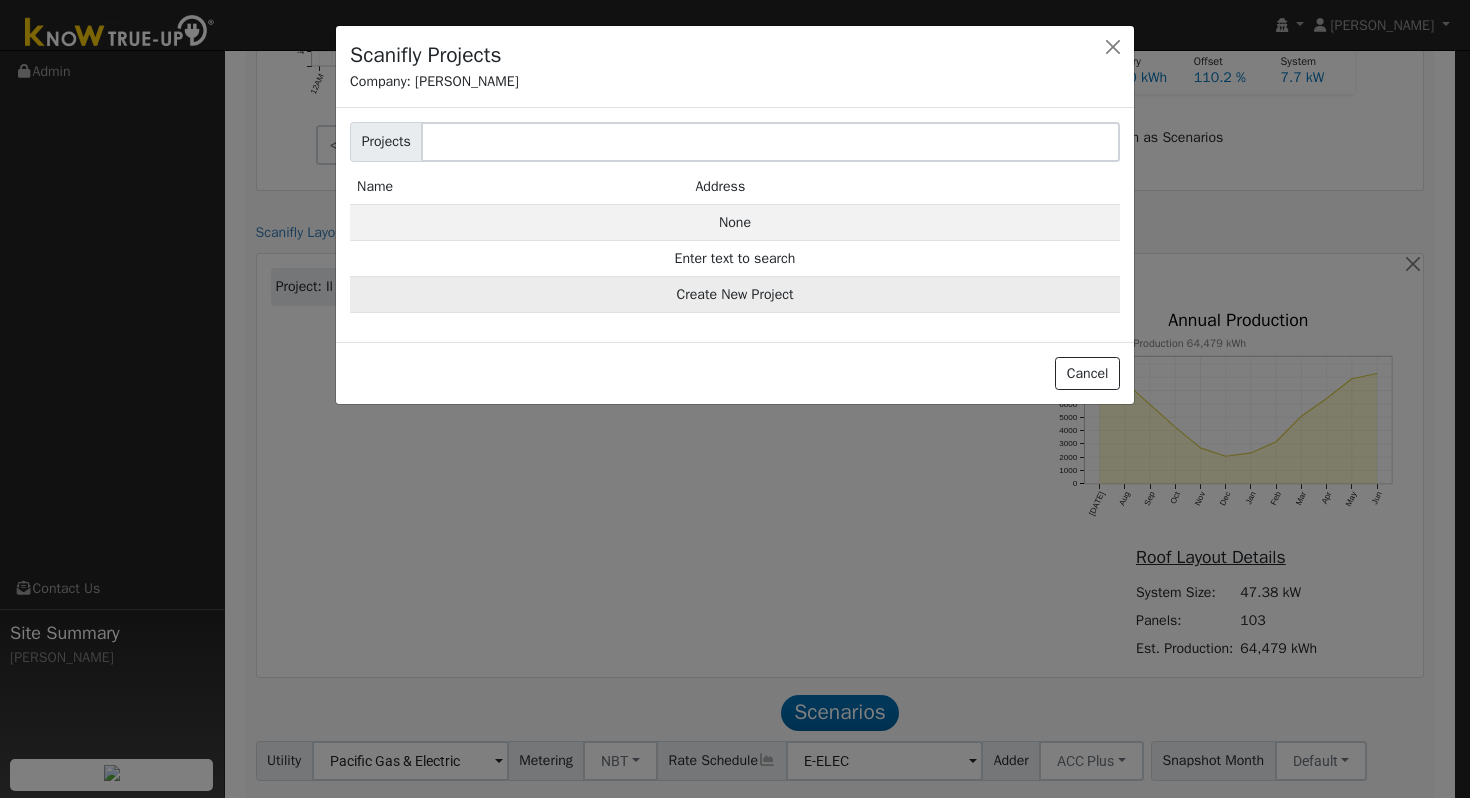 click on "Create New Project" at bounding box center (735, 295) 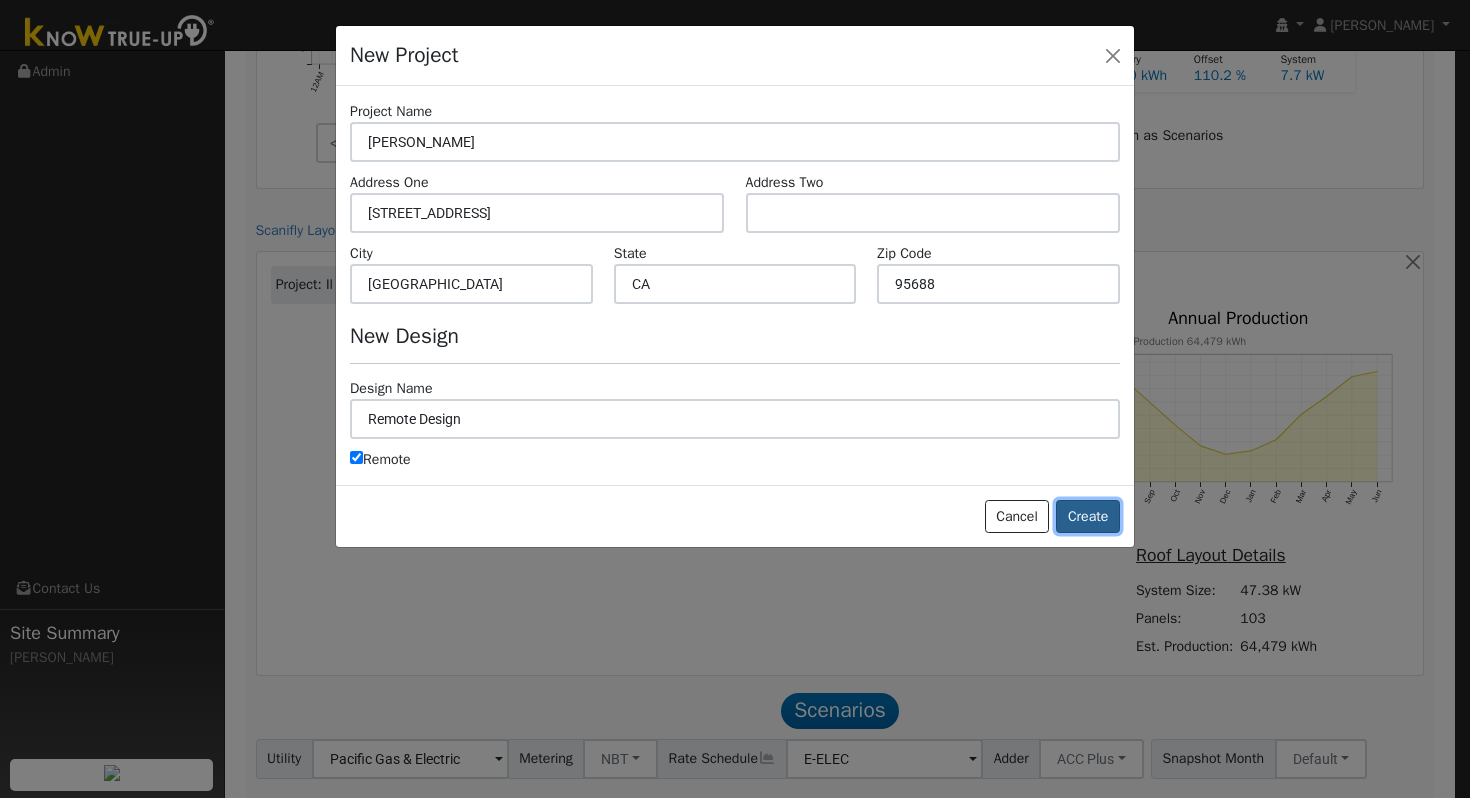 click on "Create" at bounding box center (1088, 517) 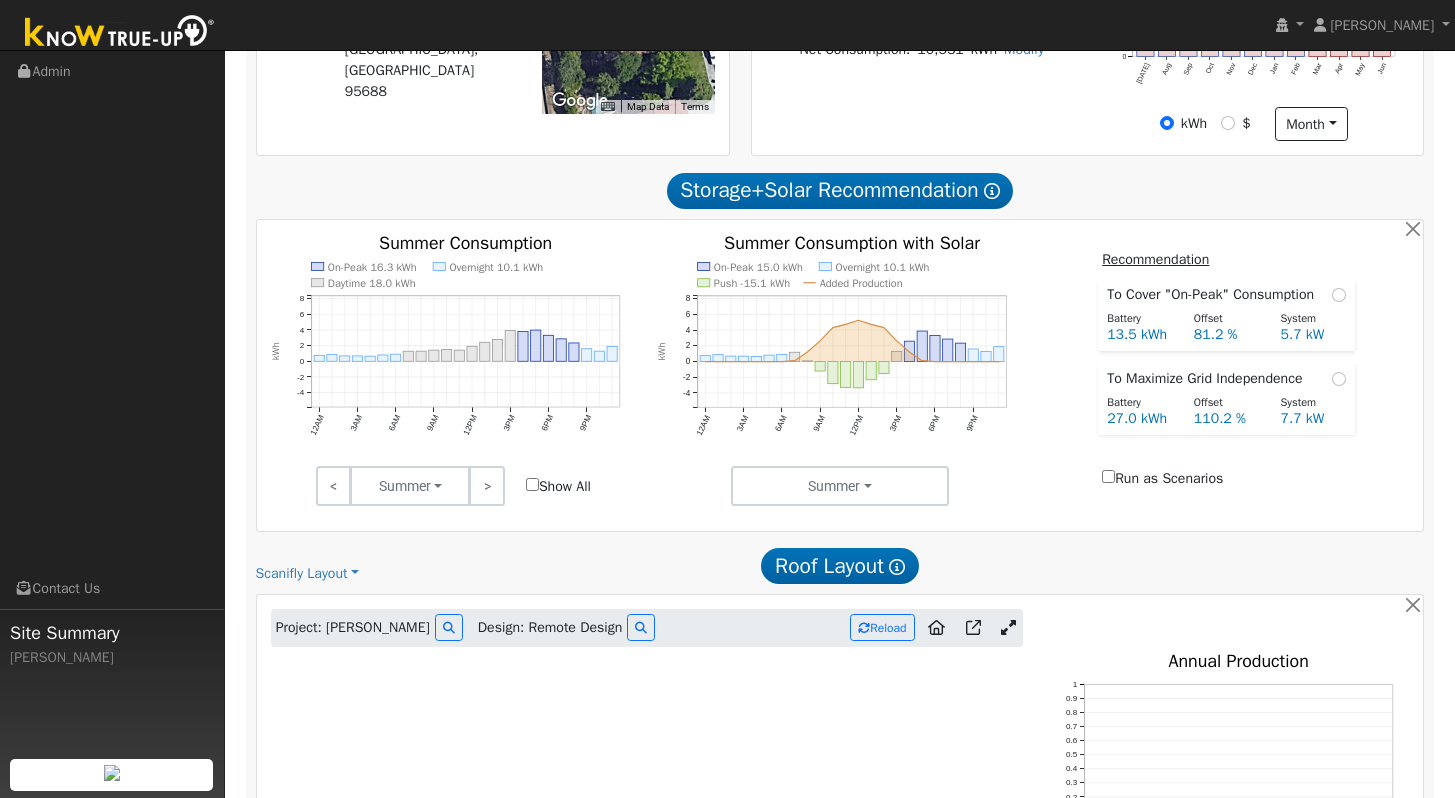 scroll, scrollTop: 684, scrollLeft: 0, axis: vertical 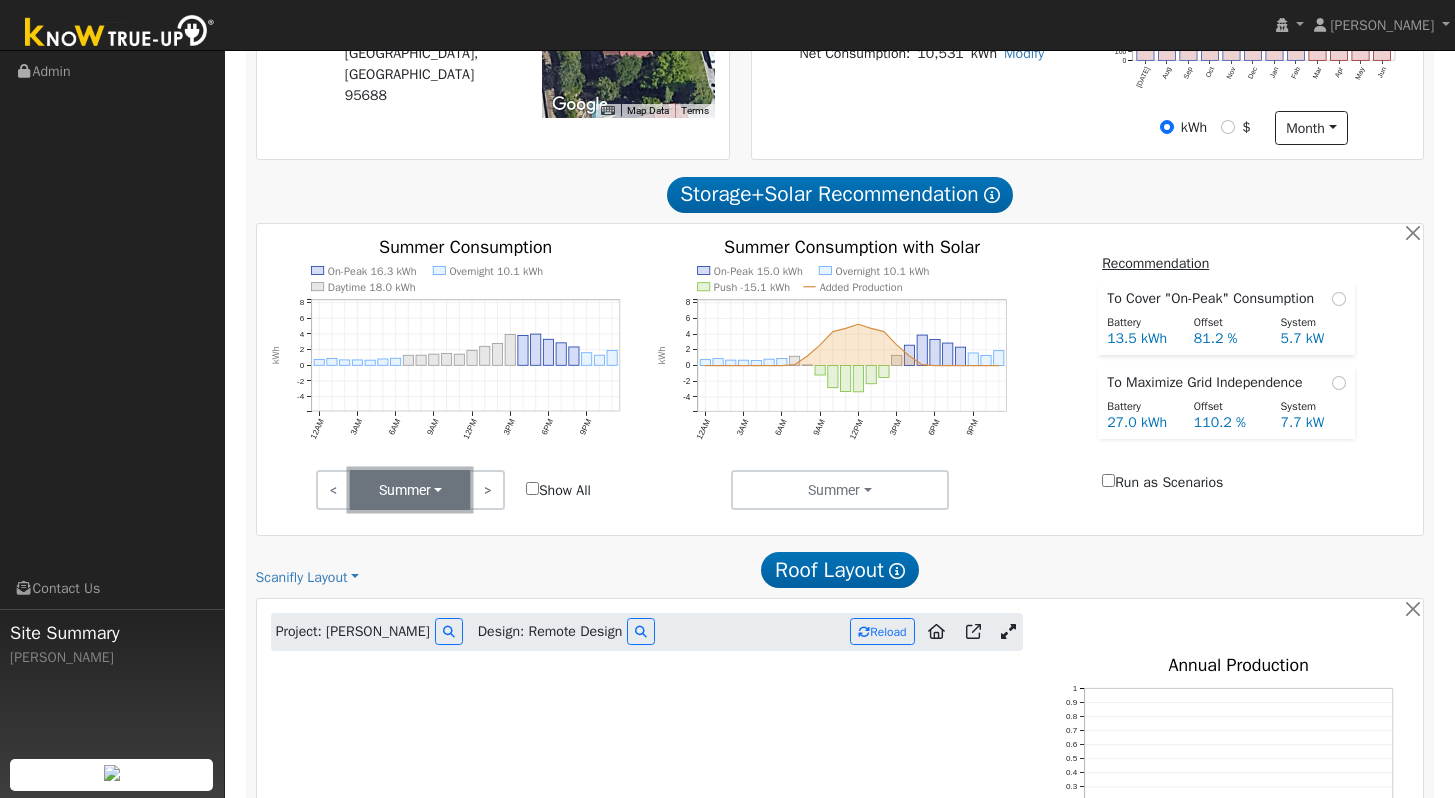 click on "Summer" at bounding box center (410, 490) 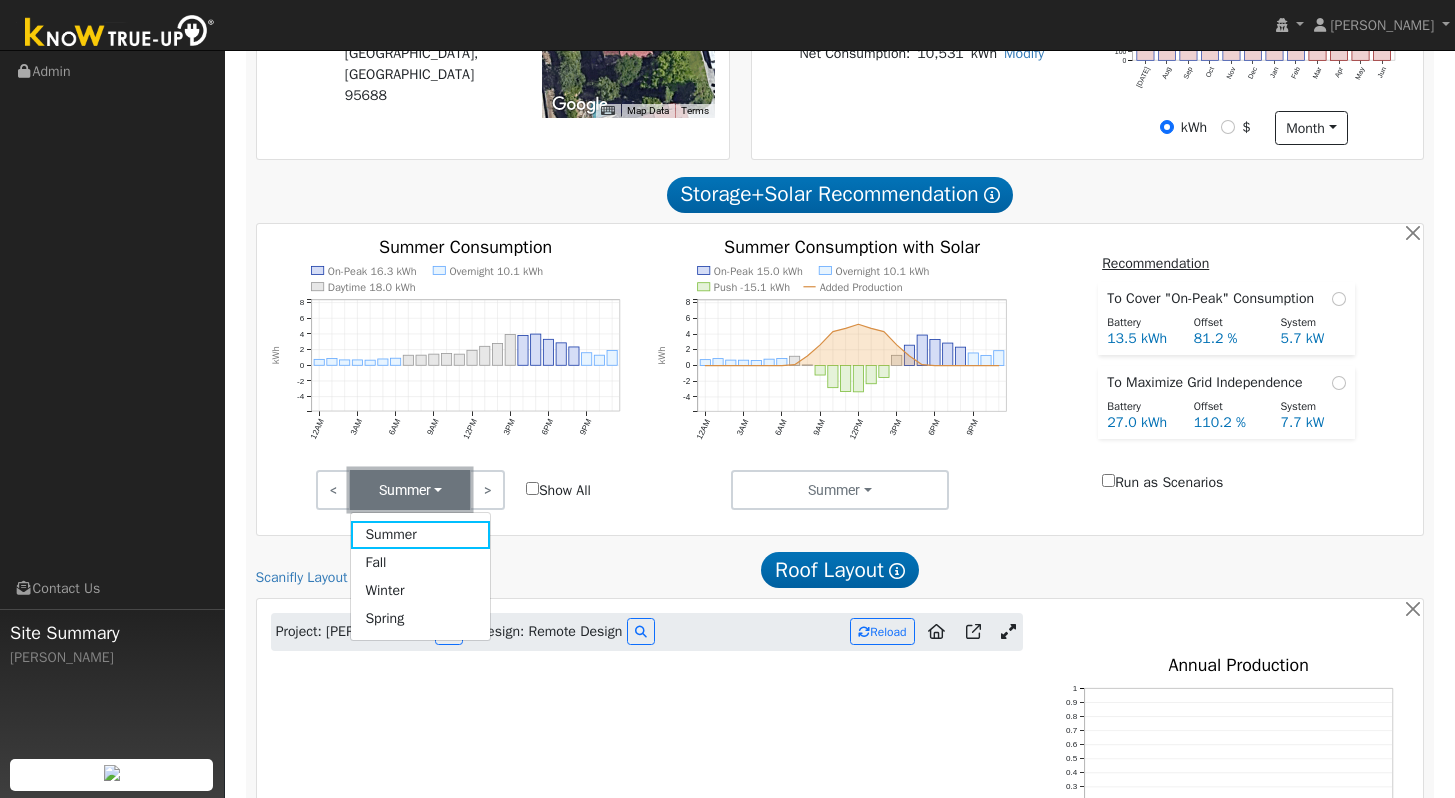 click on "Summer" at bounding box center [410, 490] 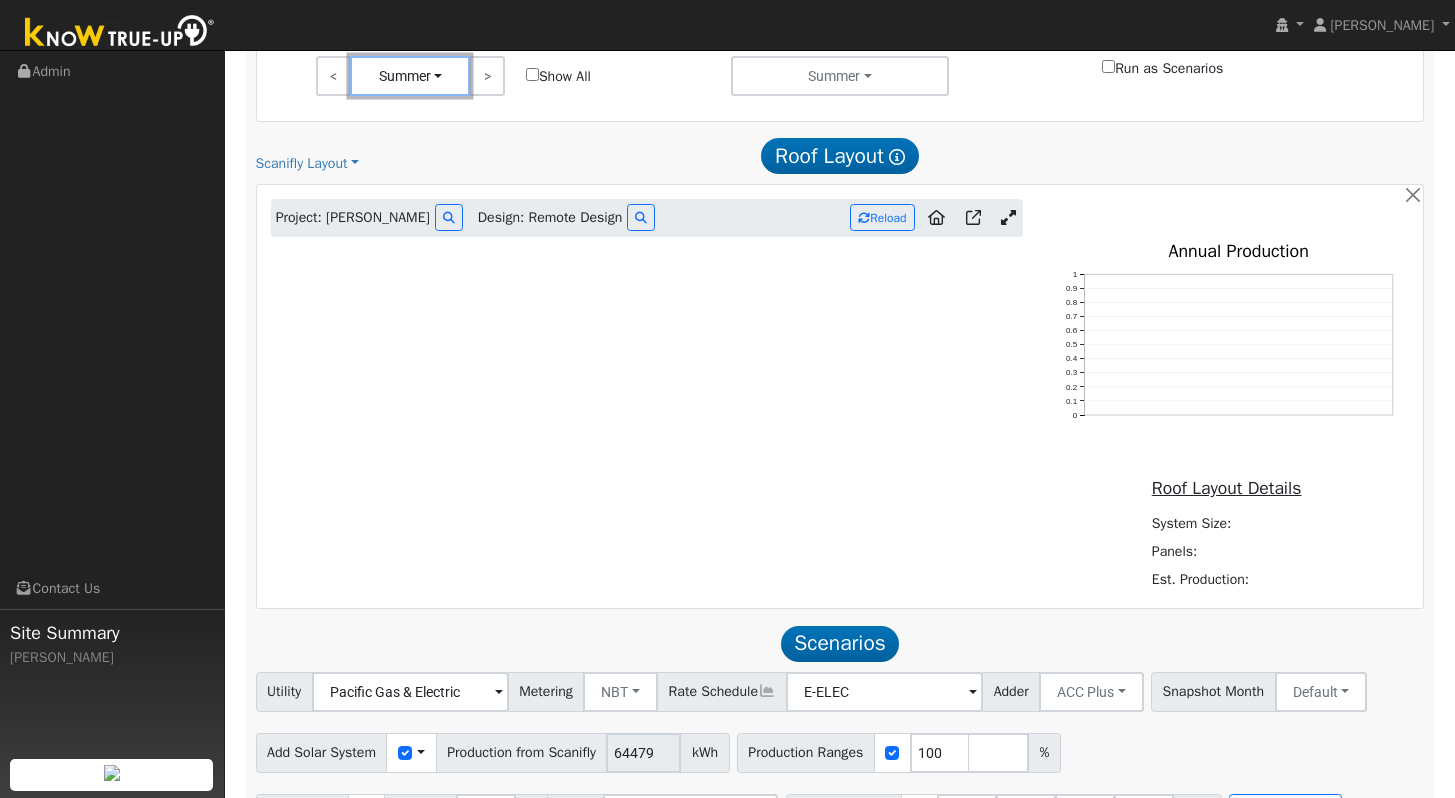 scroll, scrollTop: 1150, scrollLeft: 0, axis: vertical 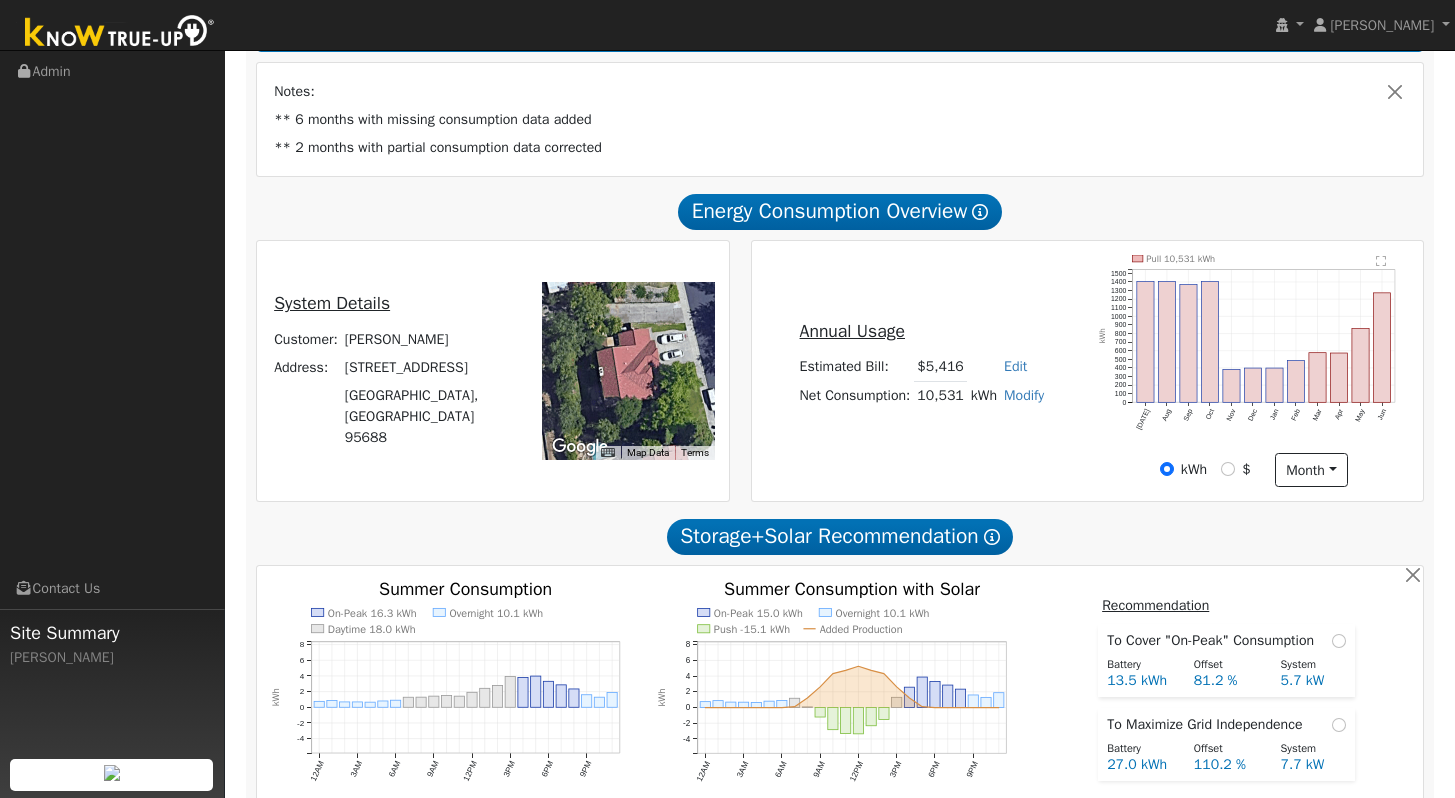 click on "Notes:" at bounding box center (840, 91) 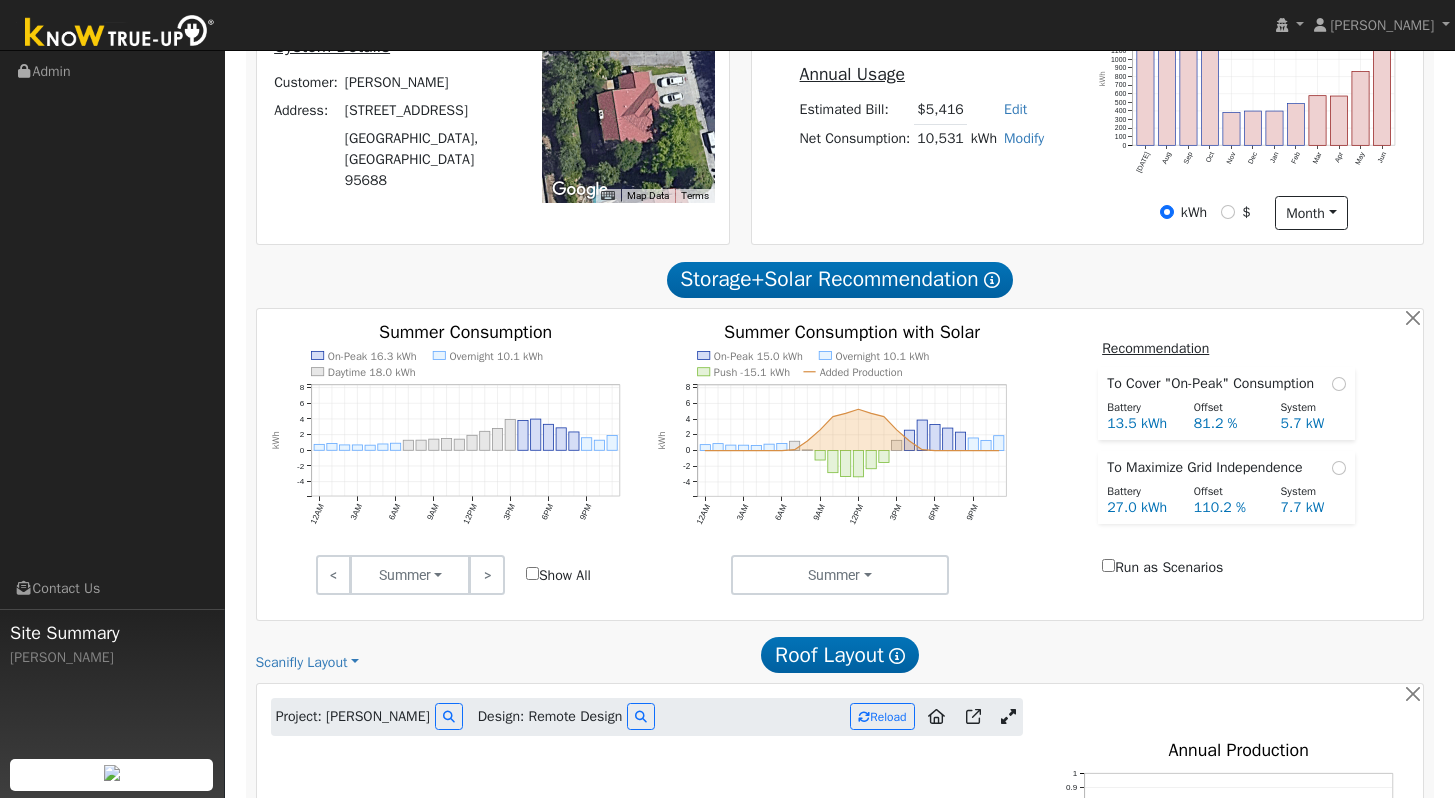 scroll, scrollTop: 599, scrollLeft: 0, axis: vertical 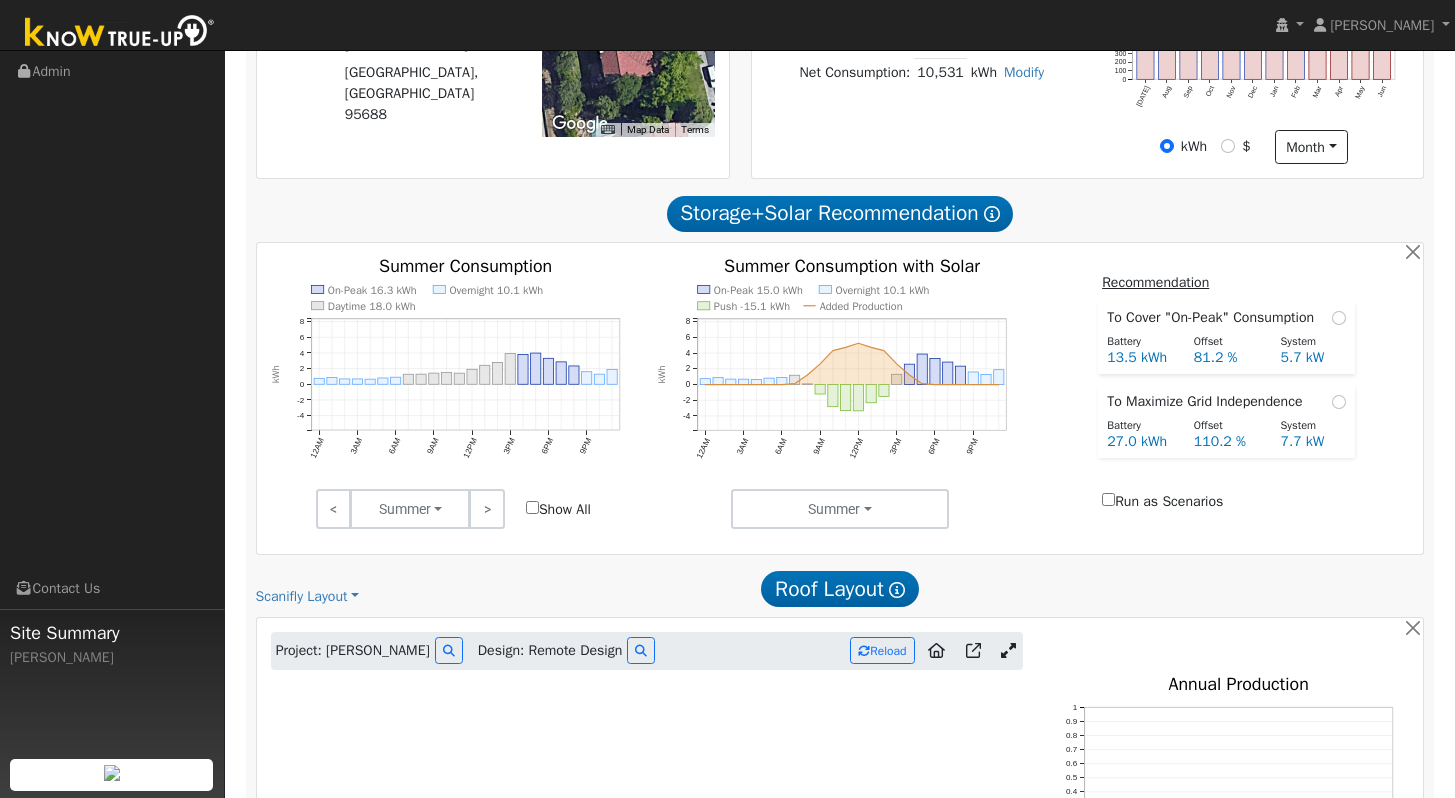 click on "Show All" at bounding box center (558, 509) 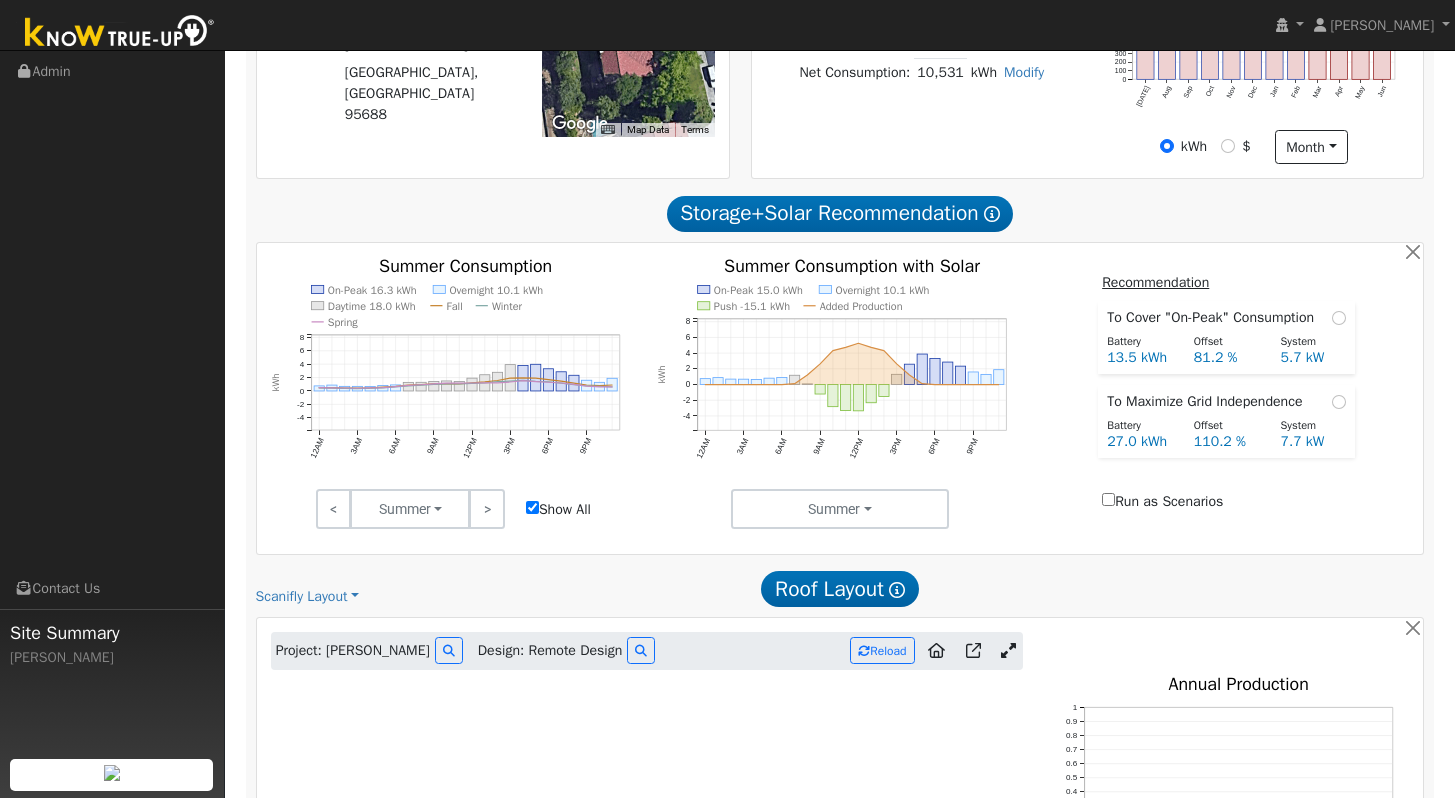 click on "Show All" at bounding box center (532, 507) 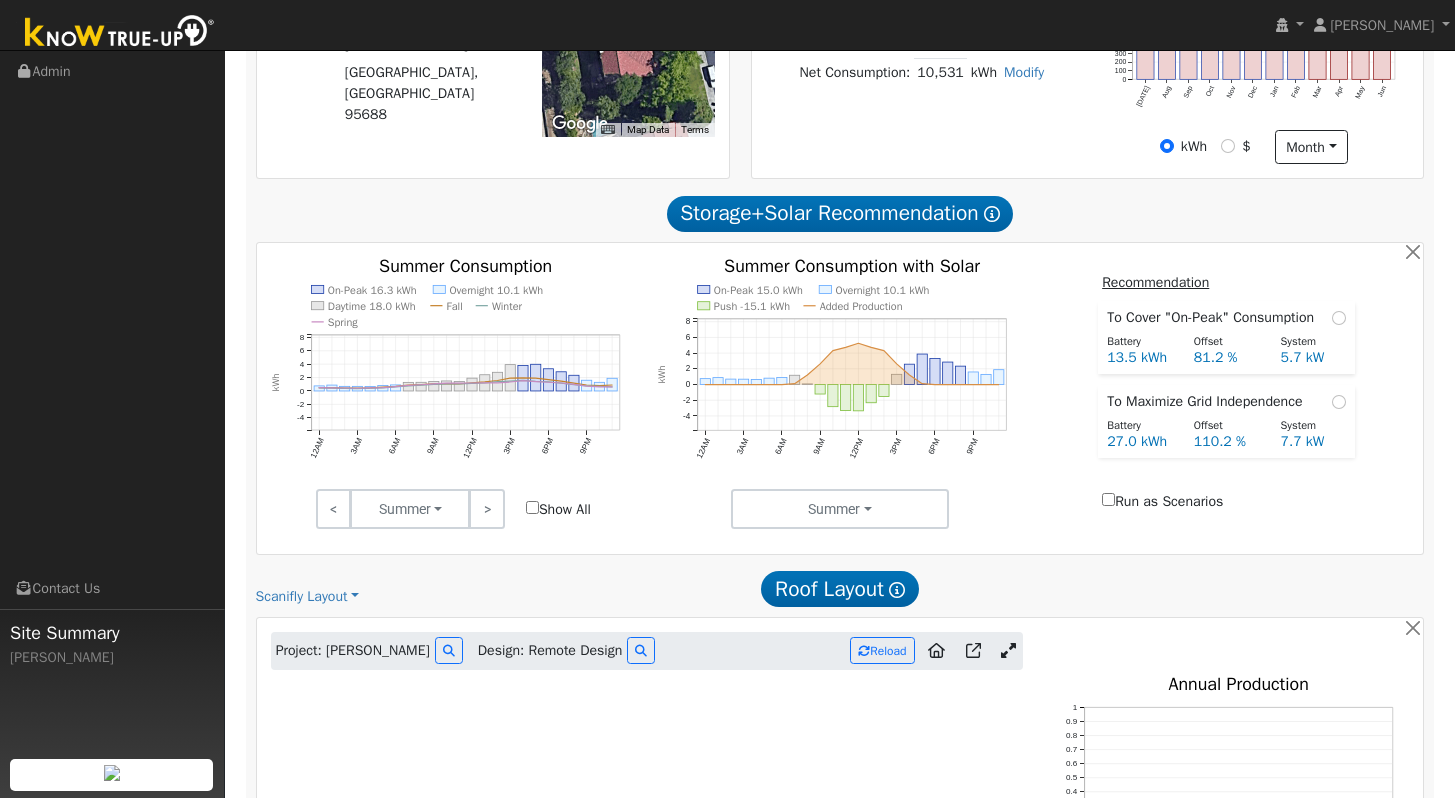 checkbox on "false" 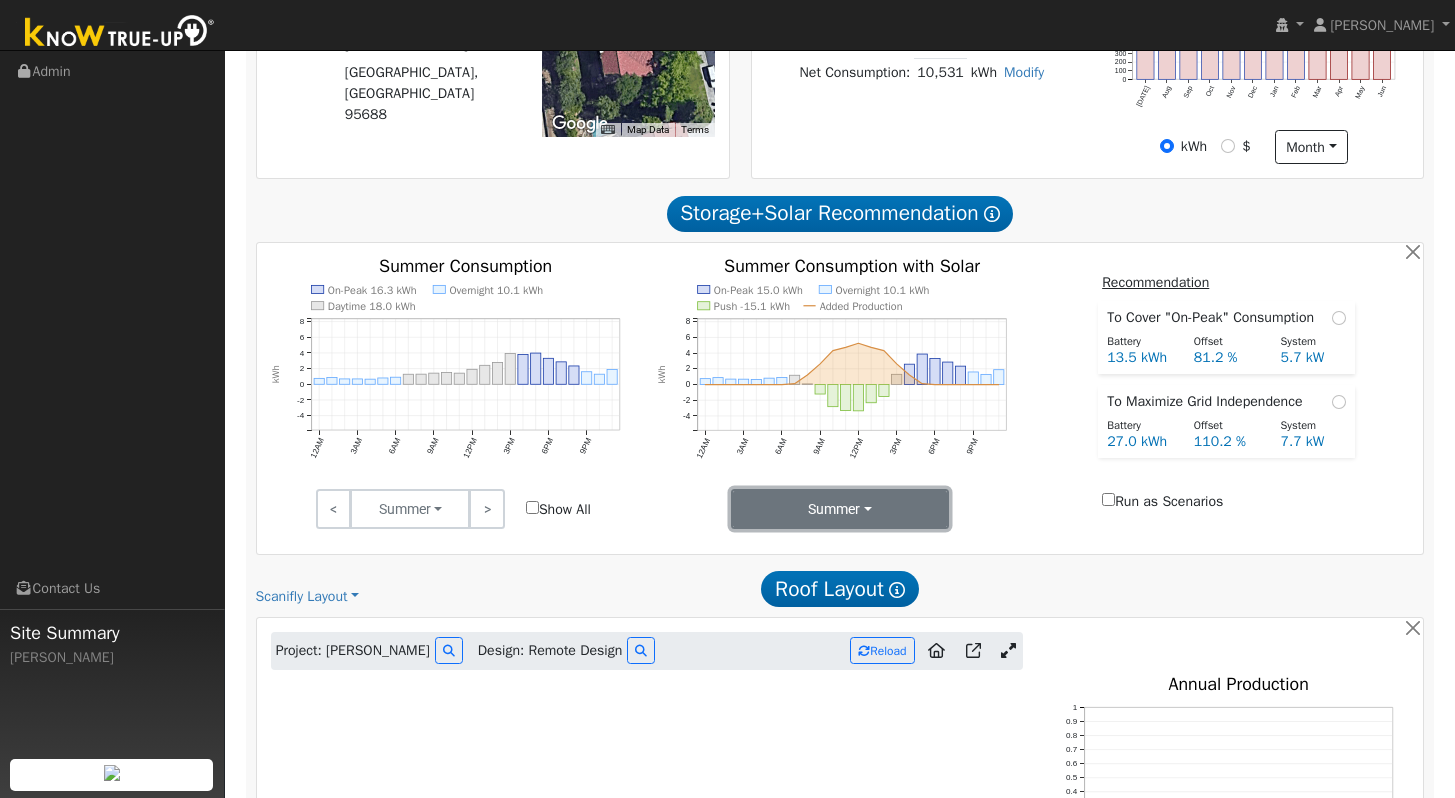 click on "Summer" at bounding box center (840, 509) 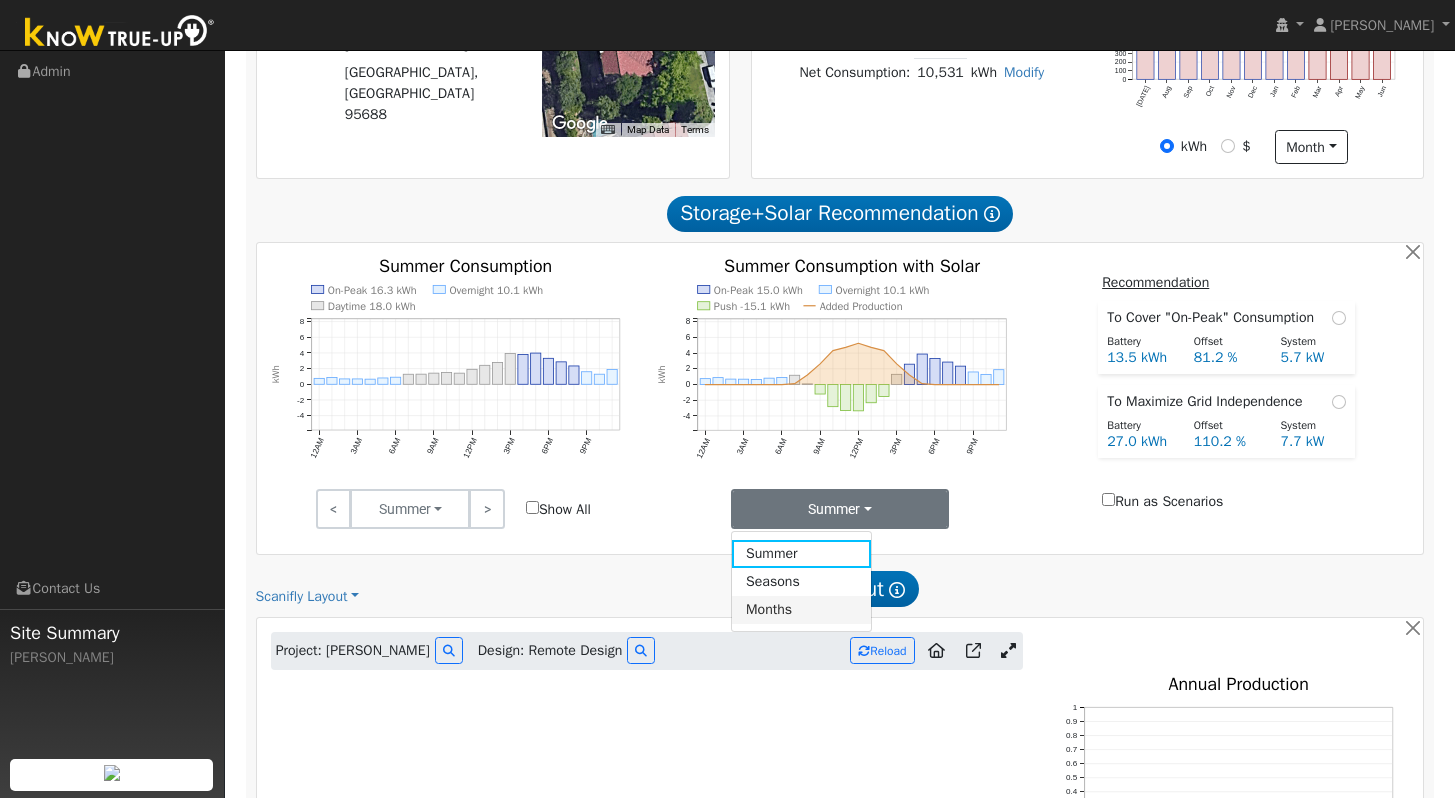 click on "Months" at bounding box center (801, 610) 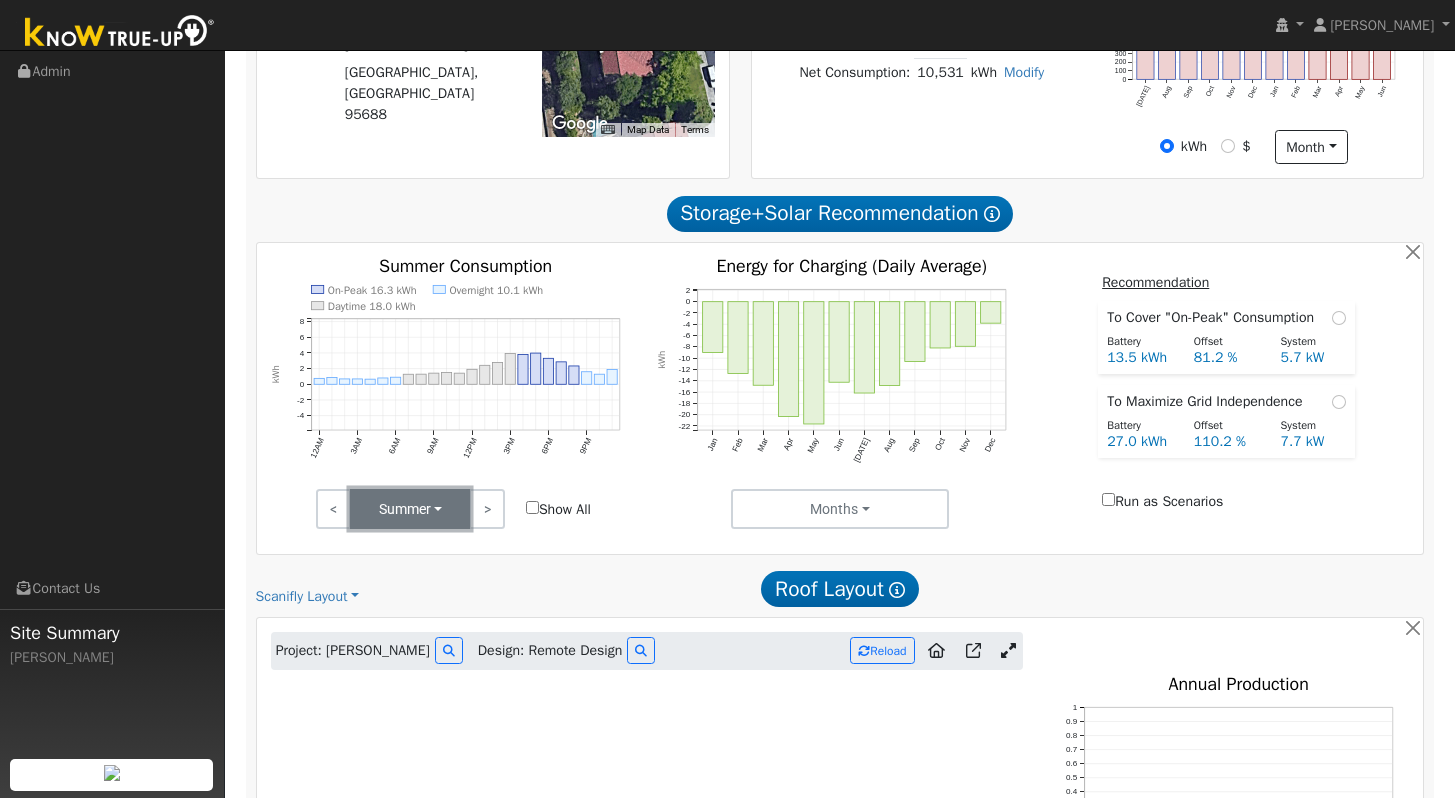 click on "Summer" at bounding box center [410, 509] 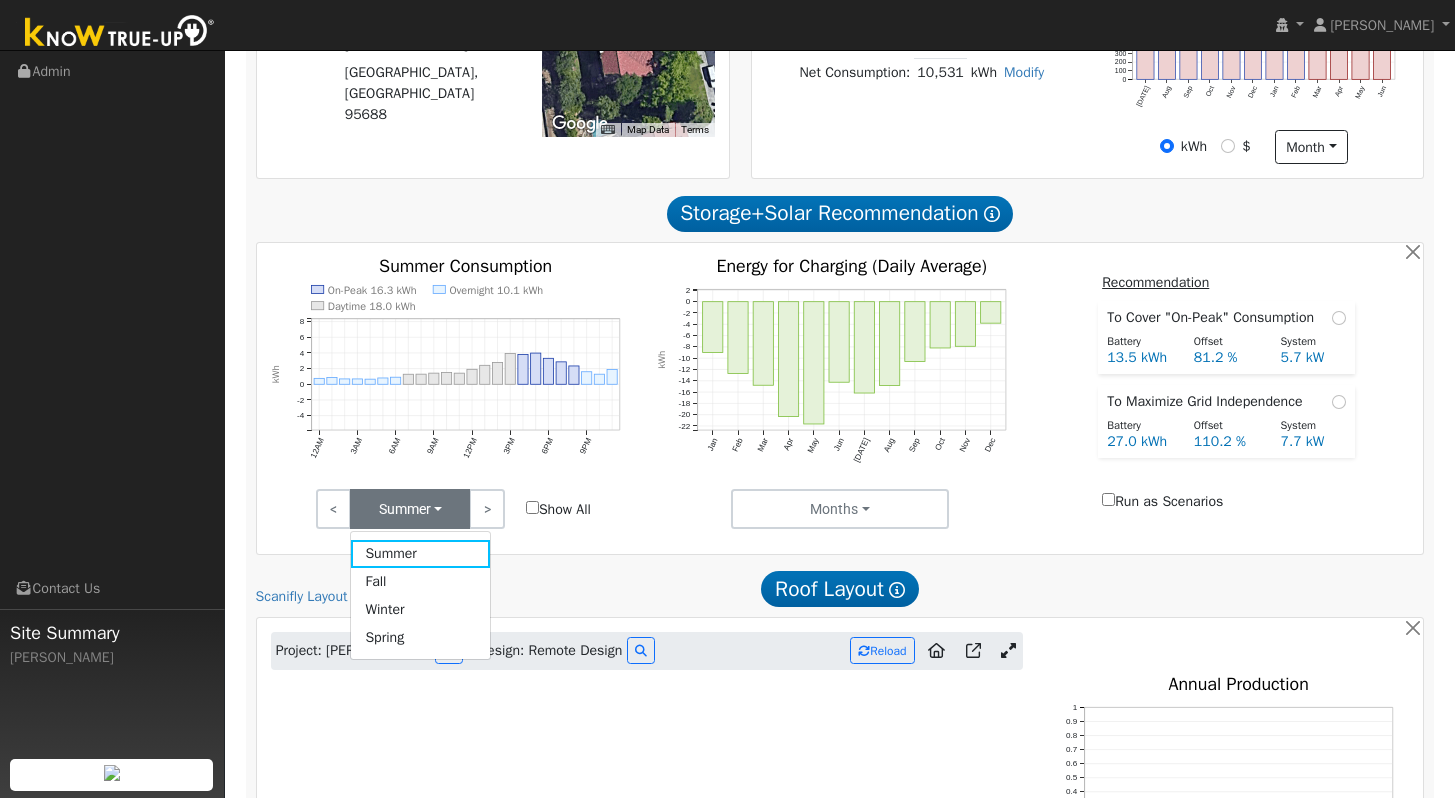 click on "On-Peak 16.3 kWh Overnight 10.1 kWh Daytime 18.0 kWh 12AM 3AM 6AM 9AM 12PM 3PM 6PM 9PM -4 -2 0 2 4 6 8 Summer Consumption kWh onclick="" onclick="" onclick="" onclick="" onclick="" onclick="" onclick="" onclick="" onclick="" onclick="" onclick="" onclick="" onclick="" onclick="" onclick="" onclick="" onclick="" onclick="" onclick="" onclick="" onclick="" onclick="" onclick="" onclick=""  <  Summer Summer Fall Winter Spring  >   Show All Jan Feb Mar Apr May Jun [DATE] Aug Sep Oct Nov [DATE] -18 -16 -14 -12 -10 -8 -6 -4 -2 0 2 Energy for Charging (Daily Average) kWh onclick="" onclick="" onclick="" onclick="" onclick="" onclick="" onclick="" onclick="" onclick="" onclick="" onclick="" onclick="" Months Summer Seasons Months Recommendation To Cover "On-Peak" Consumption  Battery  Offset  System  13.5 kWh  81.2 %  5.7 kW  To Maximize Grid Independence  Battery  Offset  System  27.0 kWh  110.2 %  7.7 kW   Run as Scenarios" at bounding box center (840, 398) 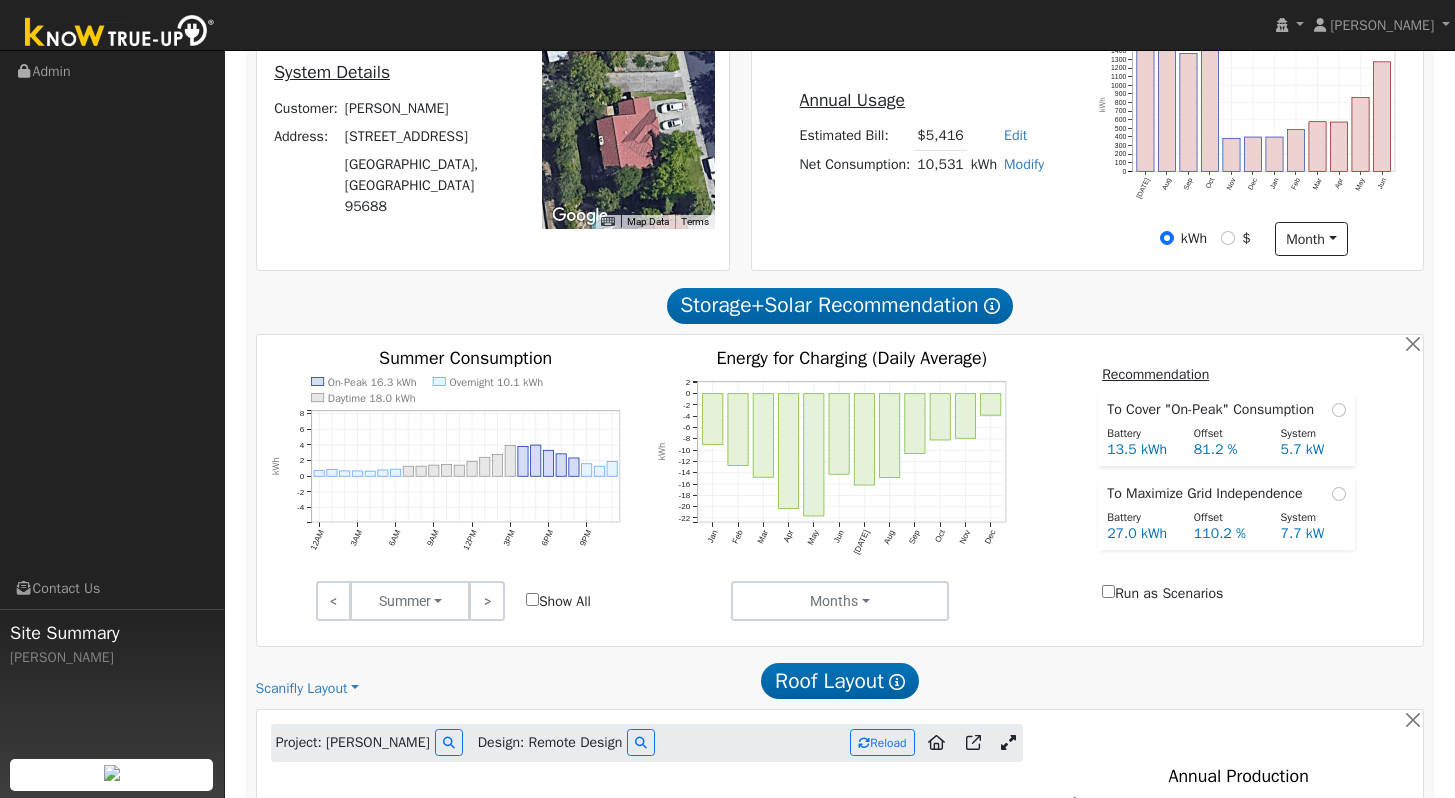 drag, startPoint x: 1469, startPoint y: 351, endPoint x: 1469, endPoint y: 313, distance: 38 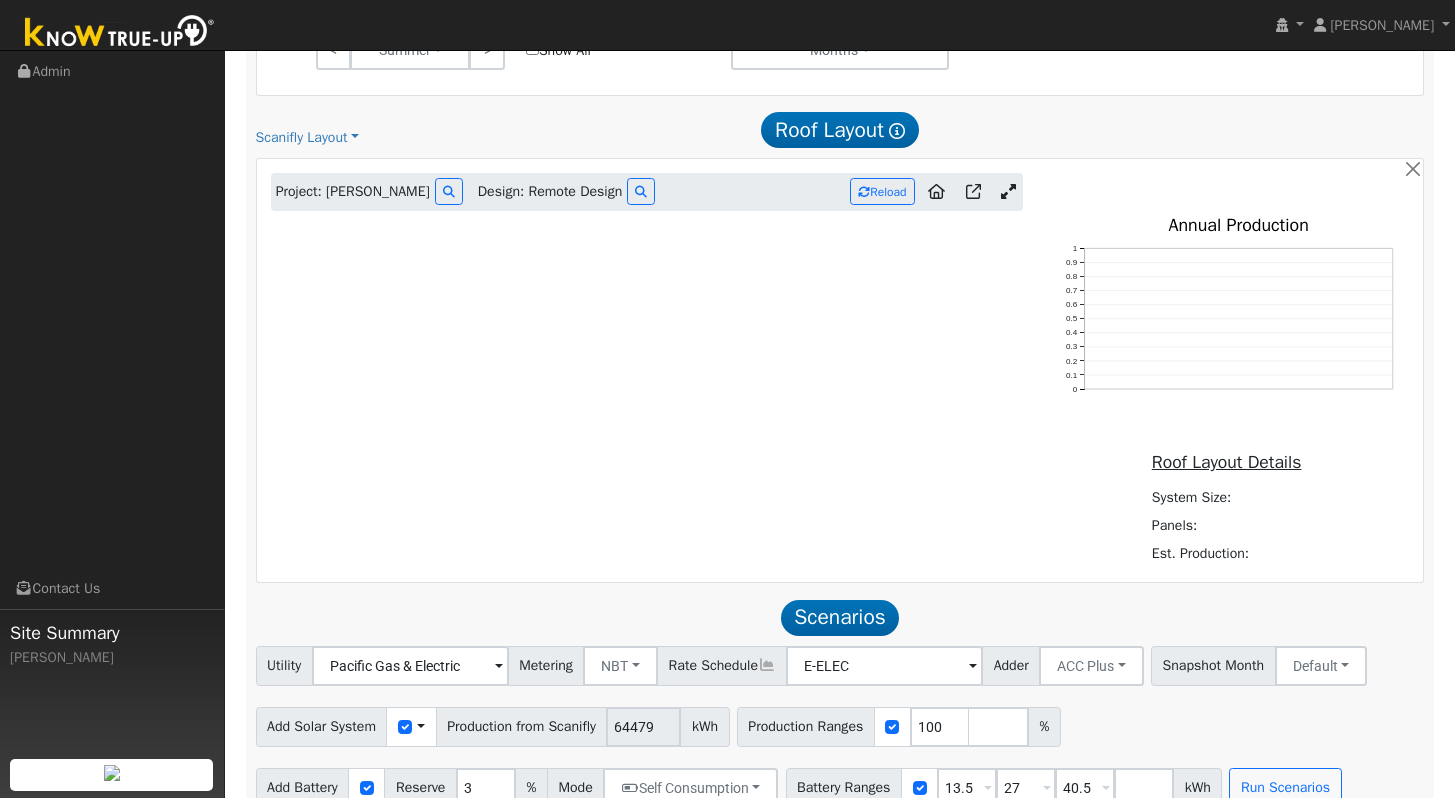 scroll, scrollTop: 1150, scrollLeft: 0, axis: vertical 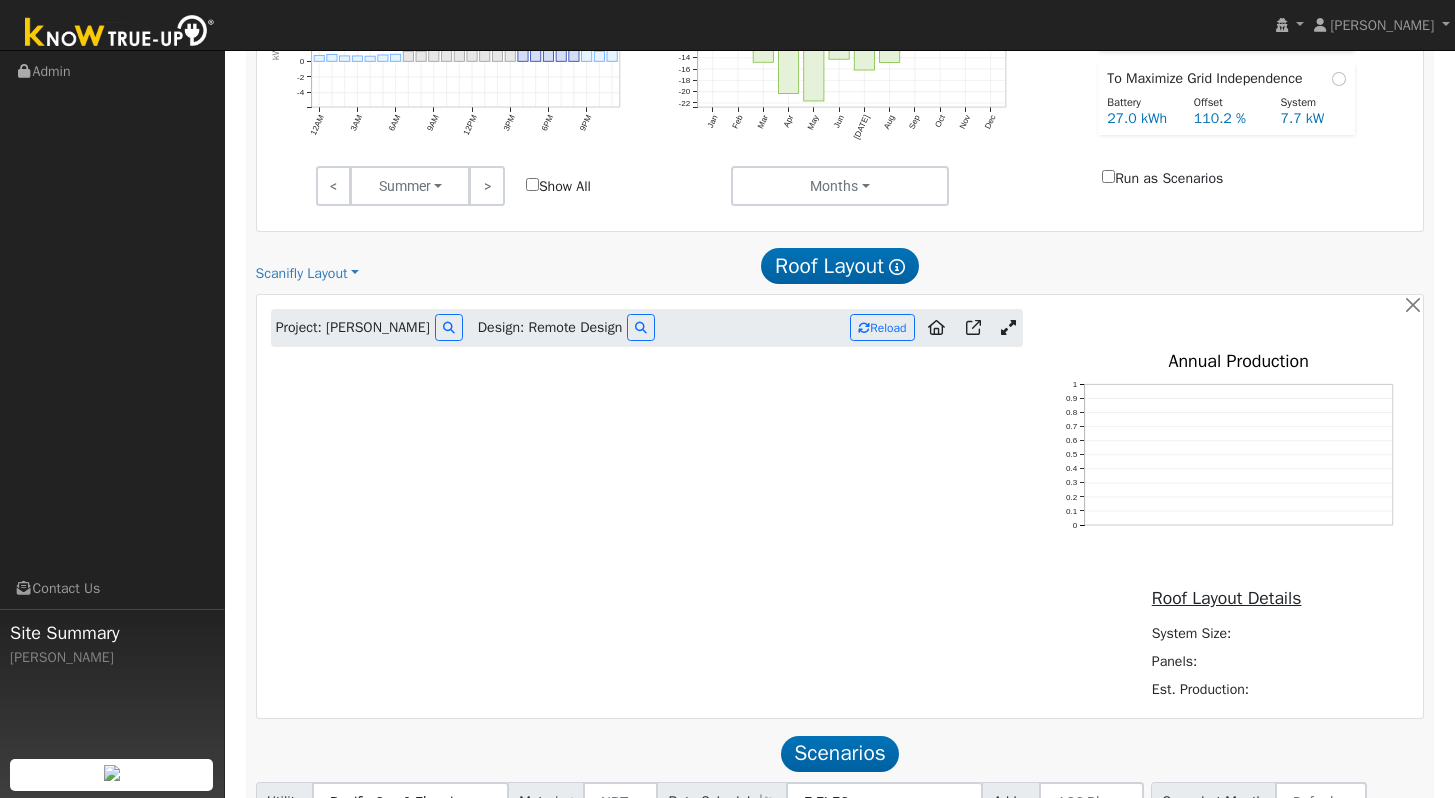 click on "Roof Layout Details" at bounding box center (1227, 598) 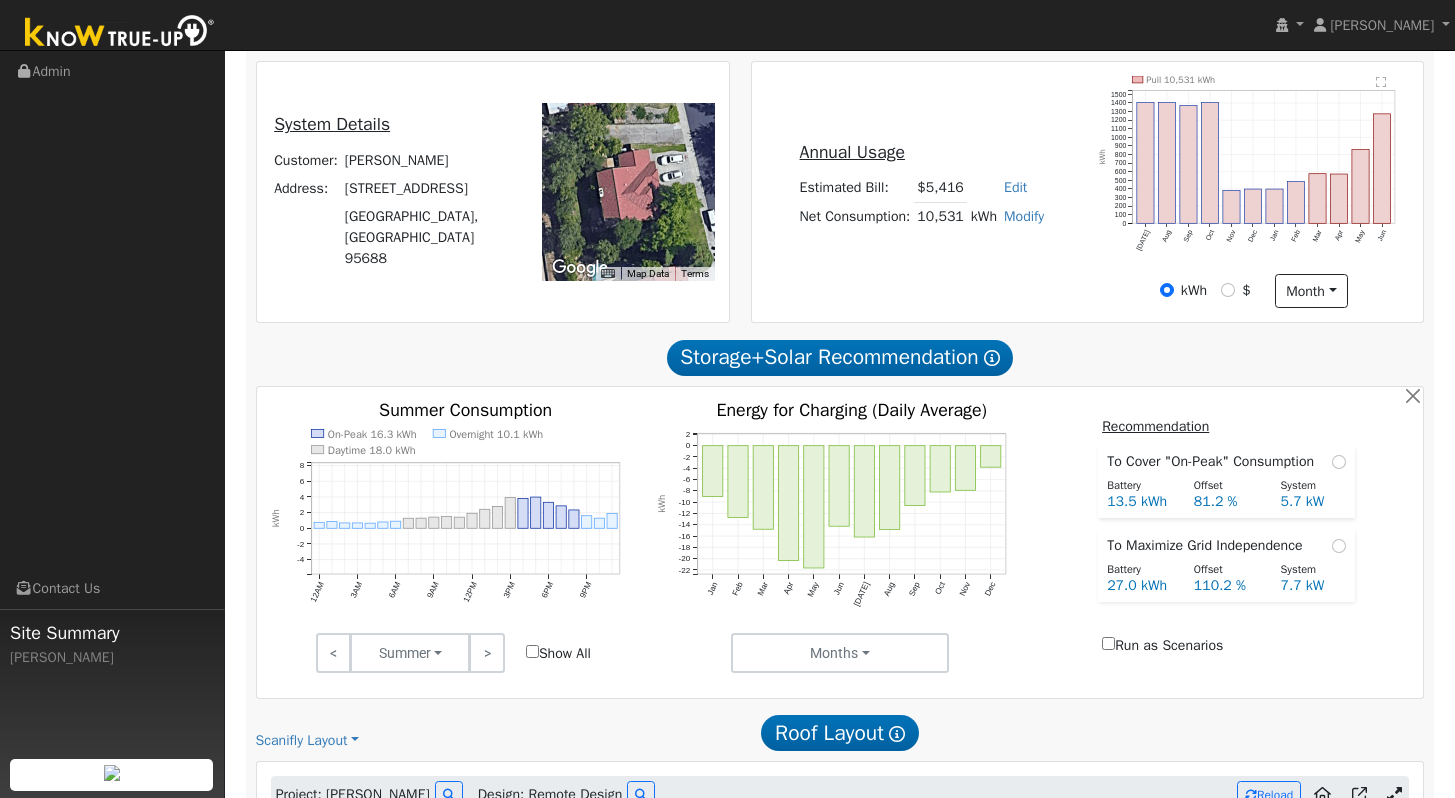 scroll, scrollTop: 504, scrollLeft: 0, axis: vertical 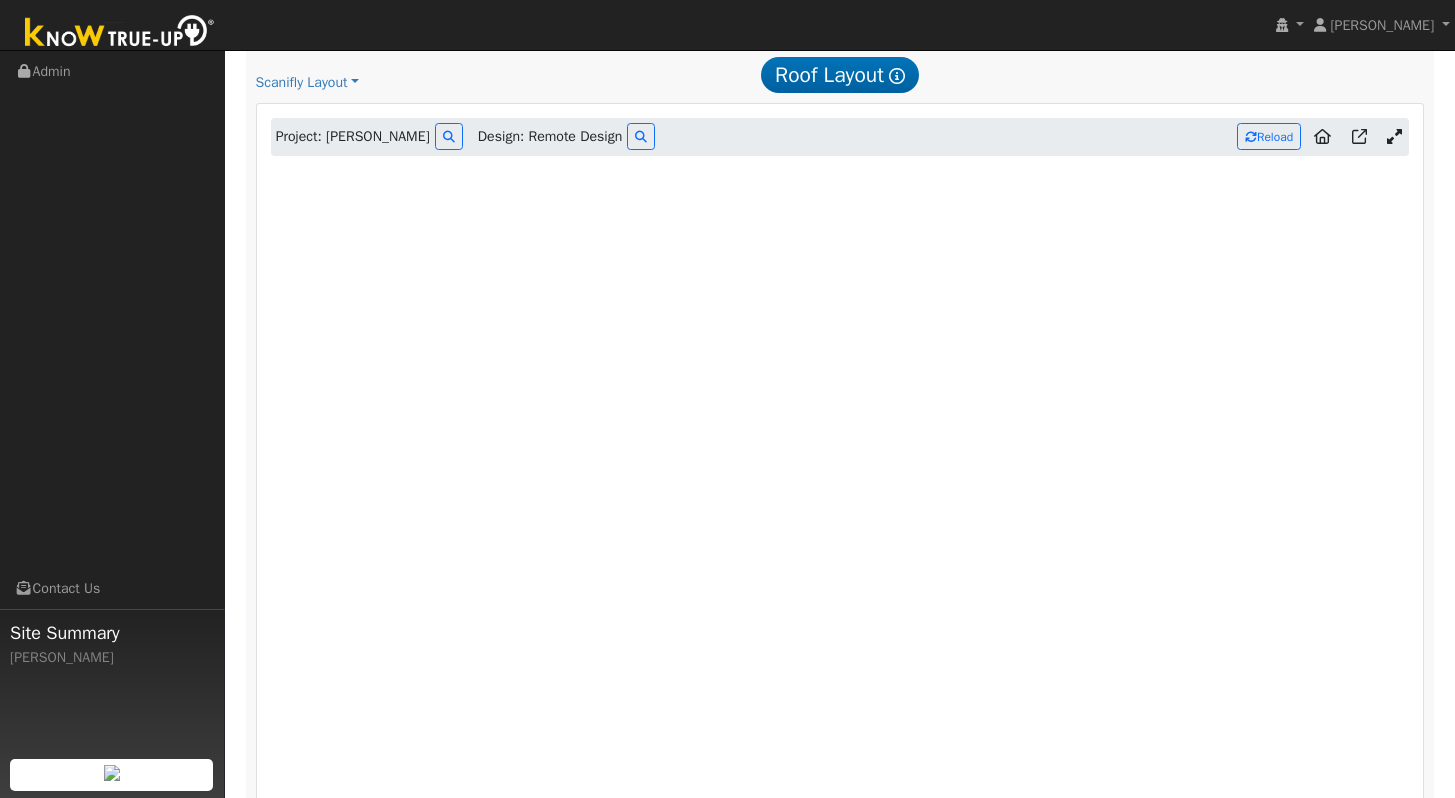 drag, startPoint x: 1469, startPoint y: 379, endPoint x: 1469, endPoint y: 549, distance: 170 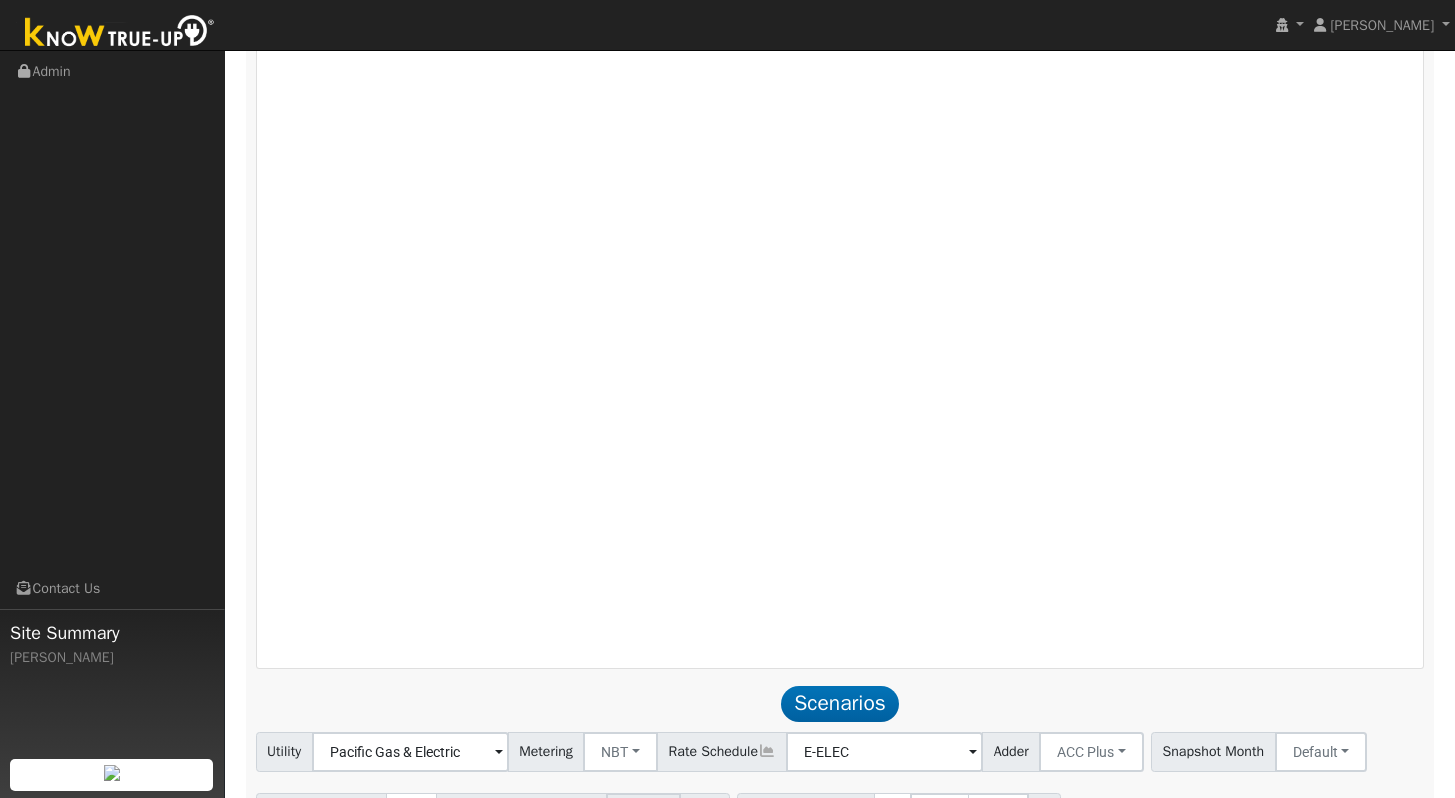 scroll, scrollTop: 1465, scrollLeft: 0, axis: vertical 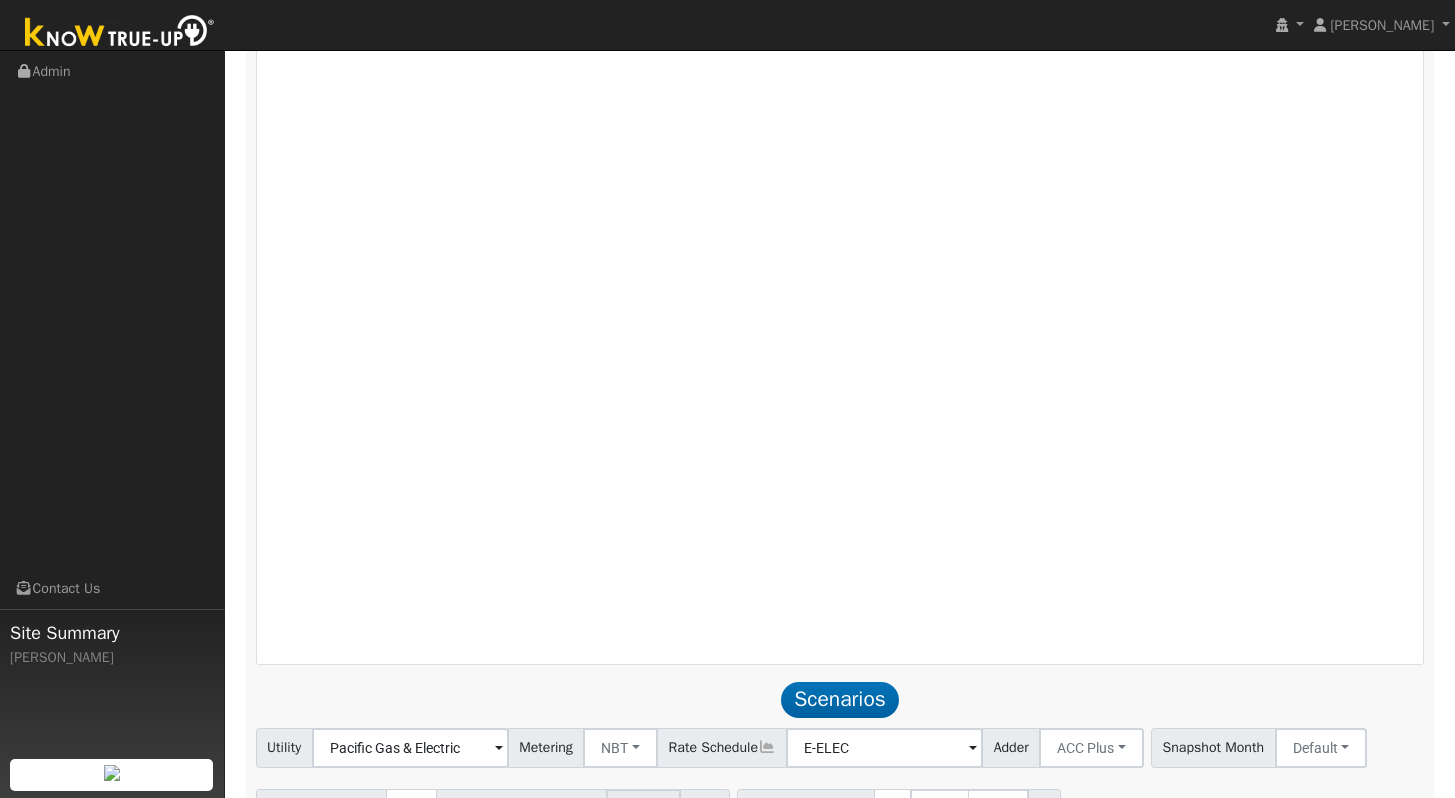 drag, startPoint x: 1469, startPoint y: 549, endPoint x: 1461, endPoint y: 648, distance: 99.32271 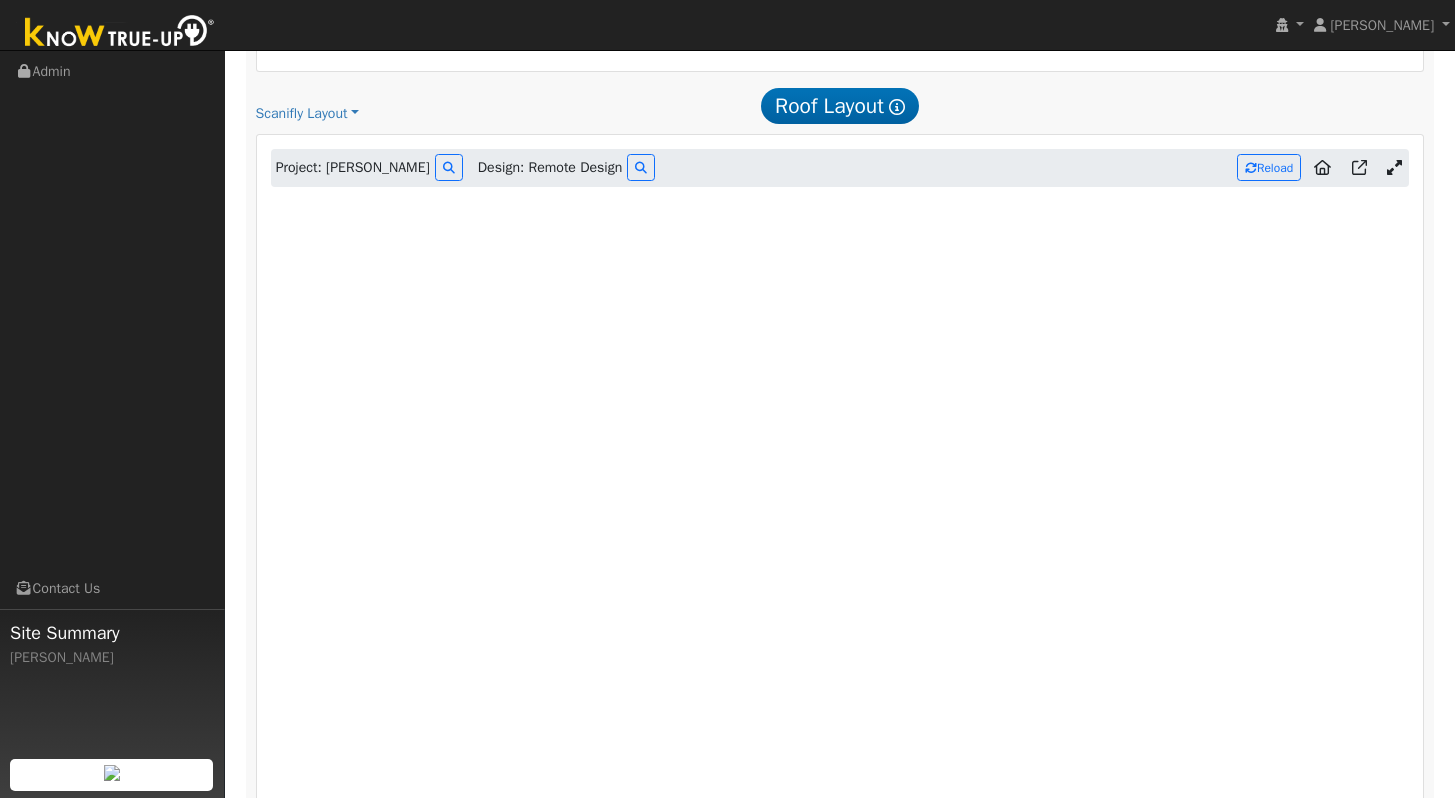 drag, startPoint x: 1469, startPoint y: 587, endPoint x: 1469, endPoint y: 483, distance: 104 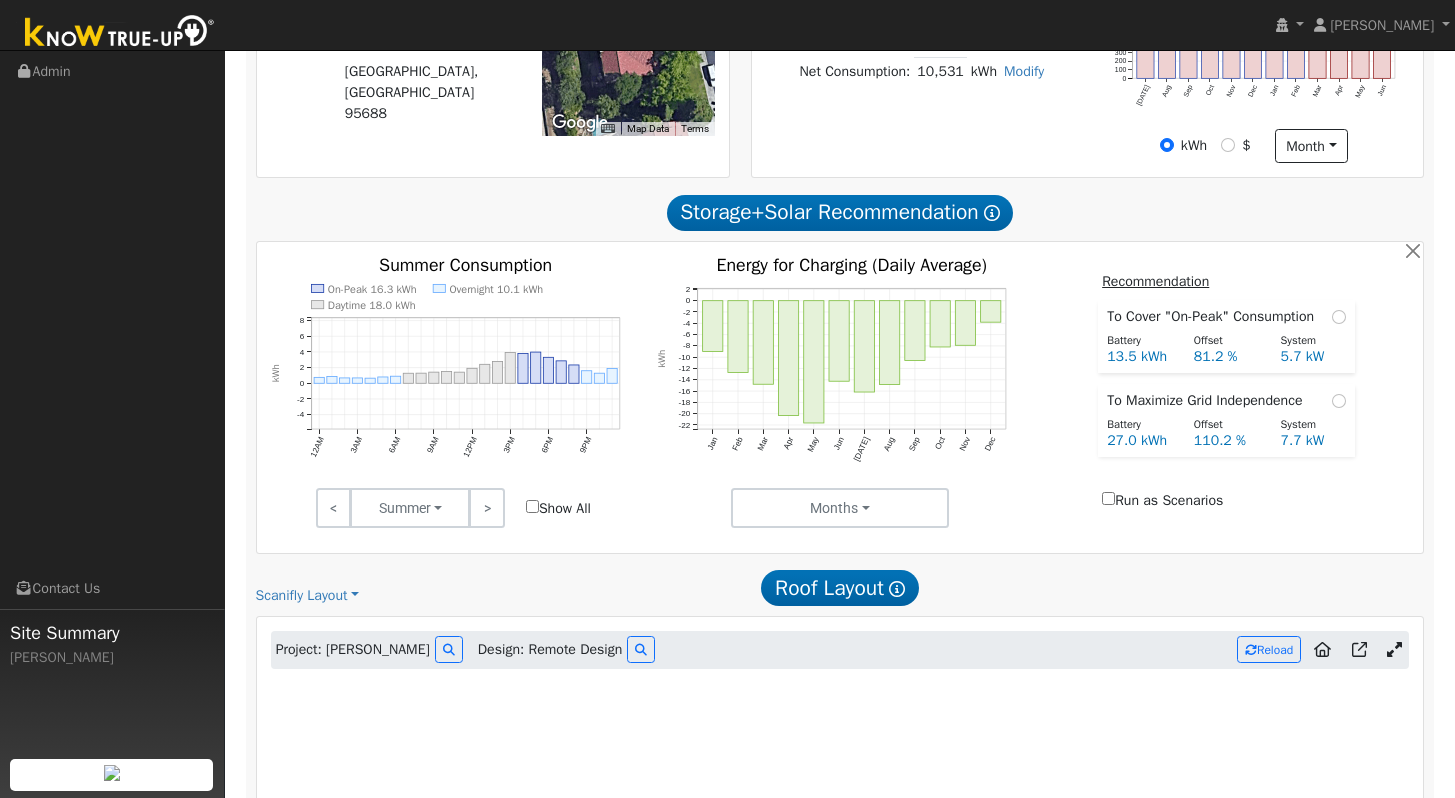 scroll, scrollTop: 629, scrollLeft: 0, axis: vertical 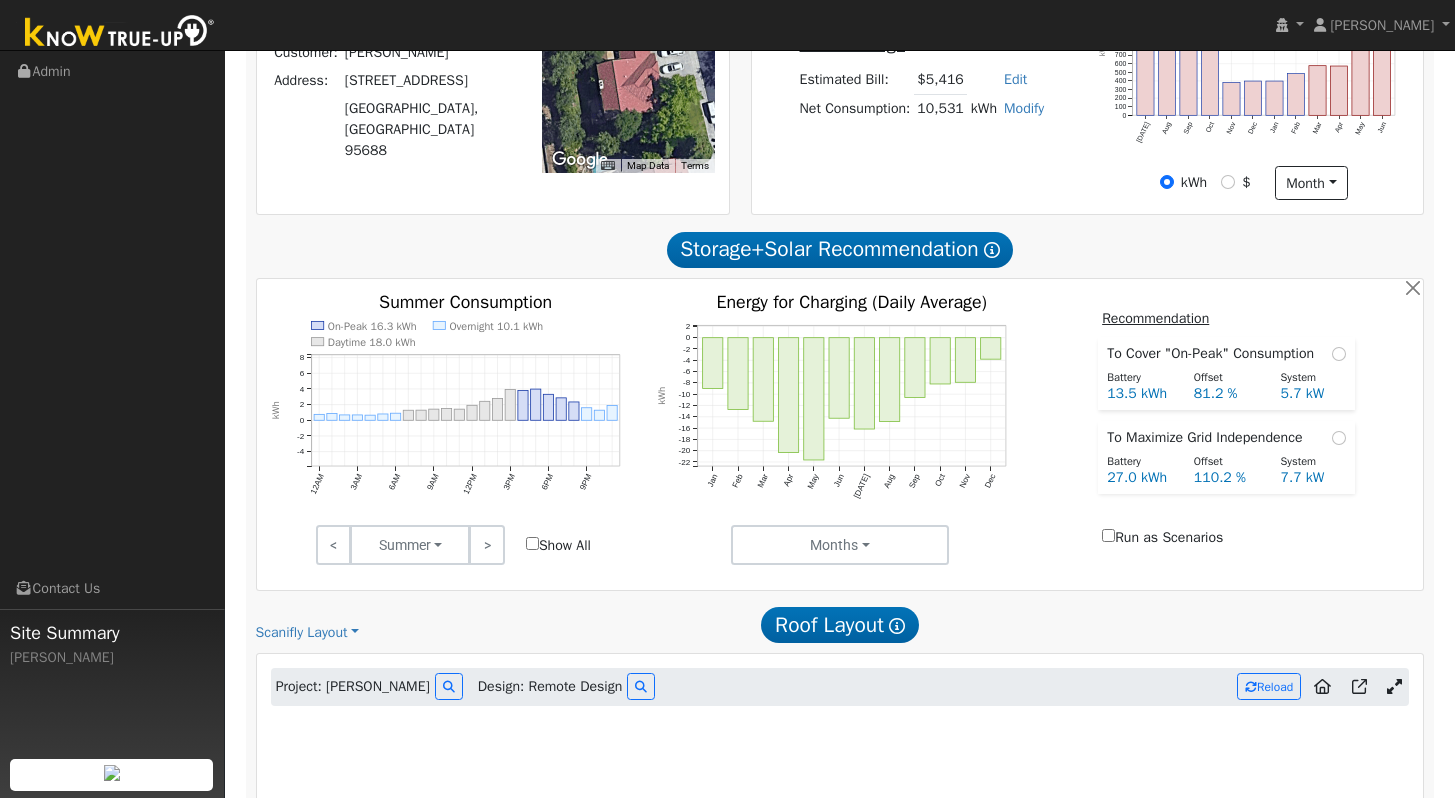 drag, startPoint x: 1464, startPoint y: 511, endPoint x: 1469, endPoint y: 336, distance: 175.07141 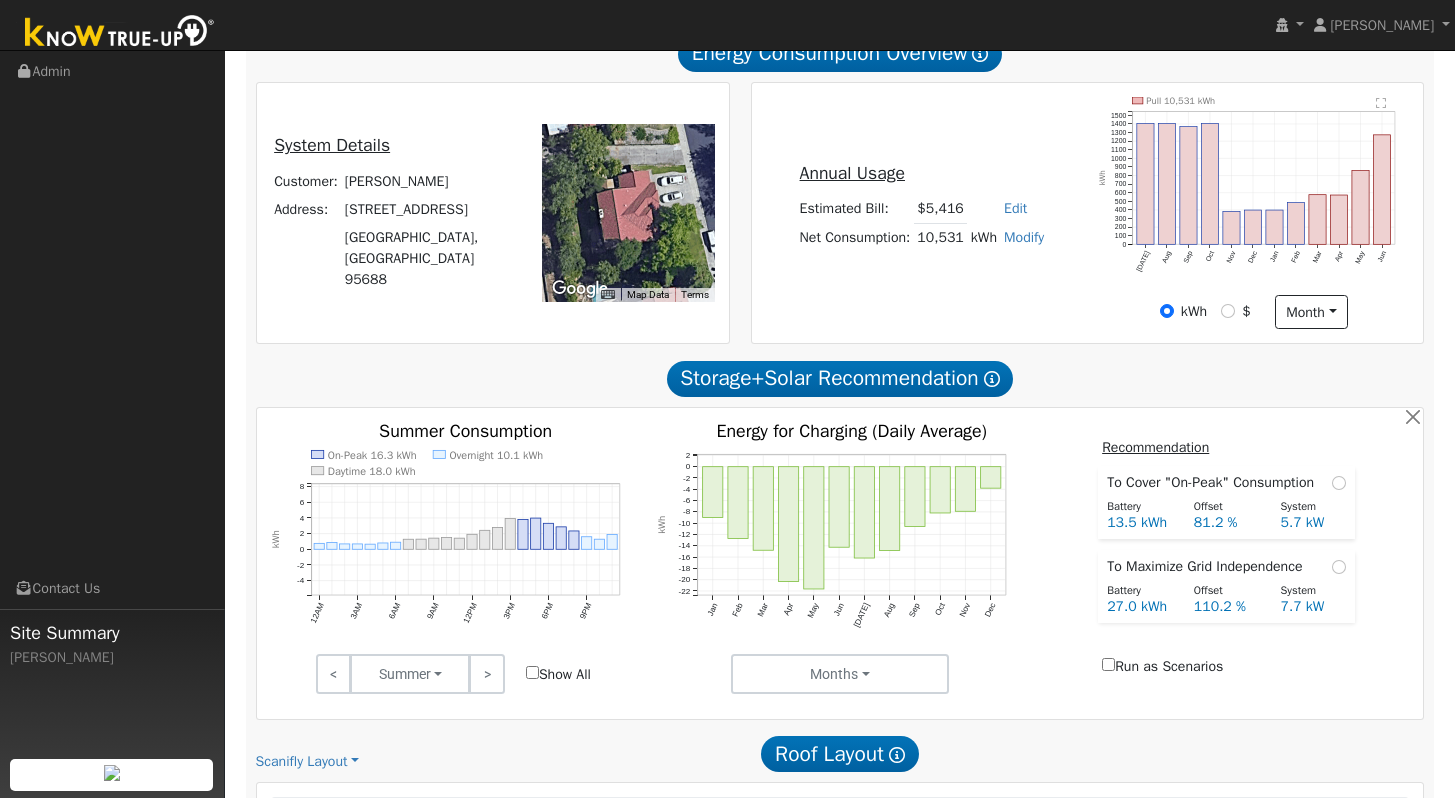 drag, startPoint x: 1469, startPoint y: 358, endPoint x: 1469, endPoint y: 316, distance: 42 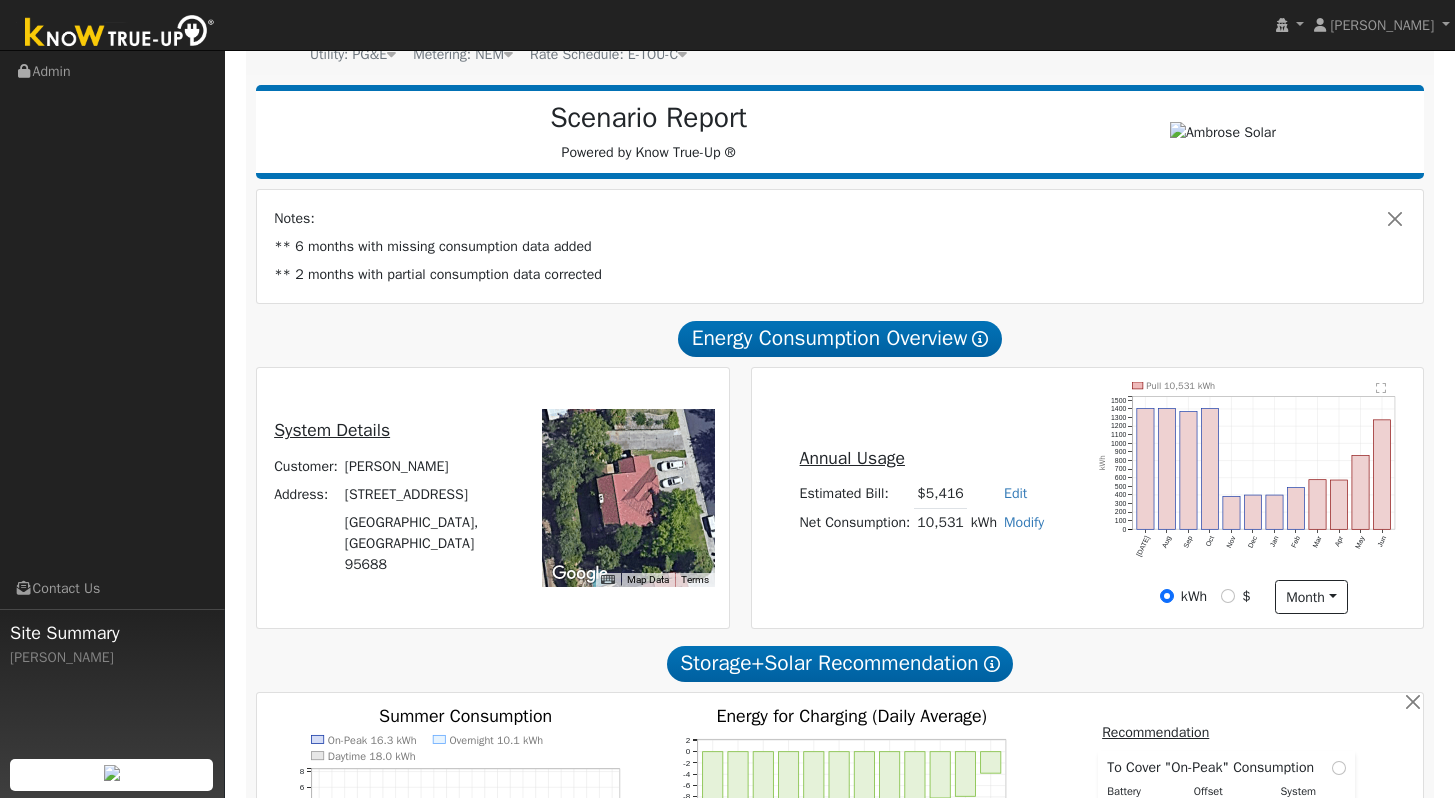 scroll, scrollTop: 221, scrollLeft: 0, axis: vertical 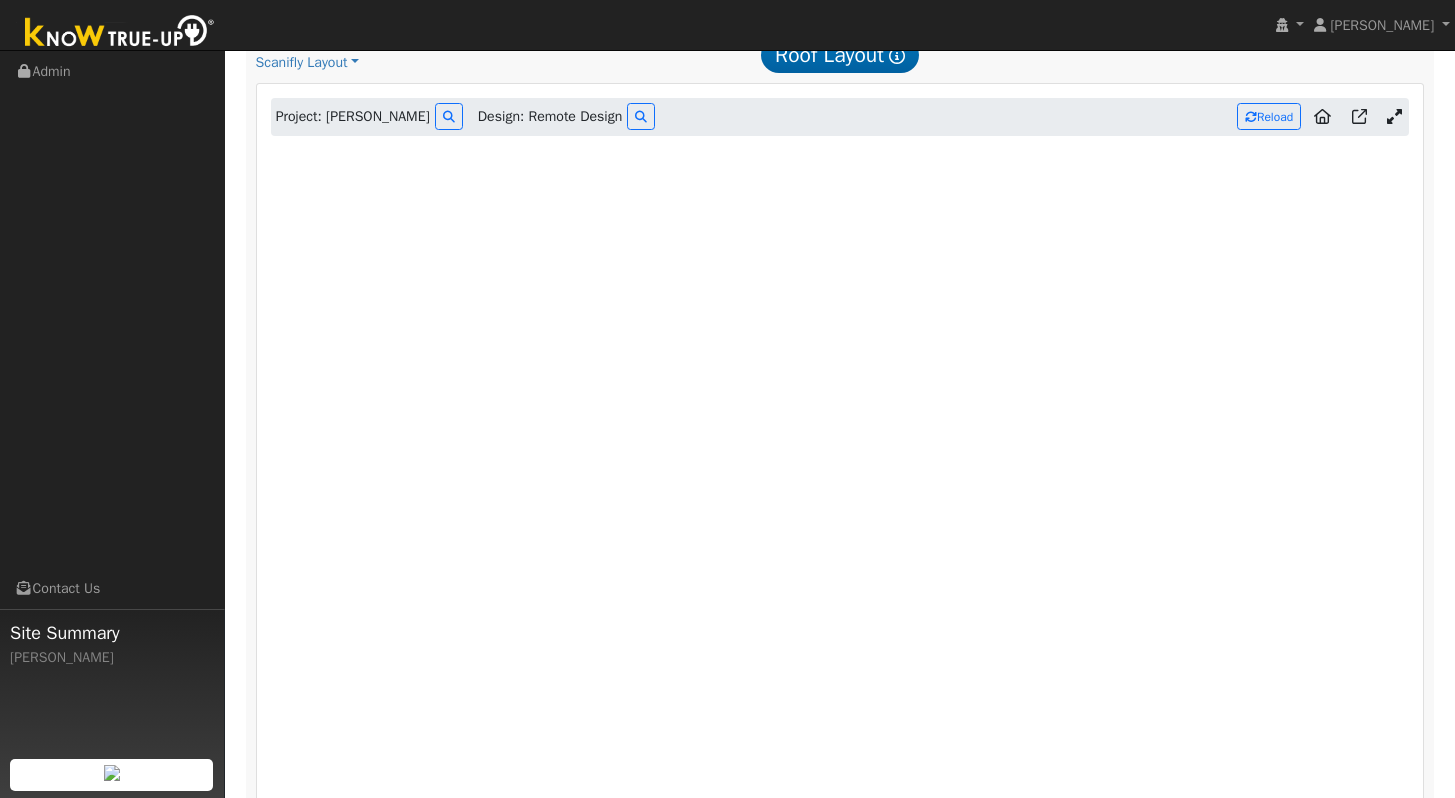 drag, startPoint x: 1468, startPoint y: 213, endPoint x: 1469, endPoint y: 542, distance: 329.00153 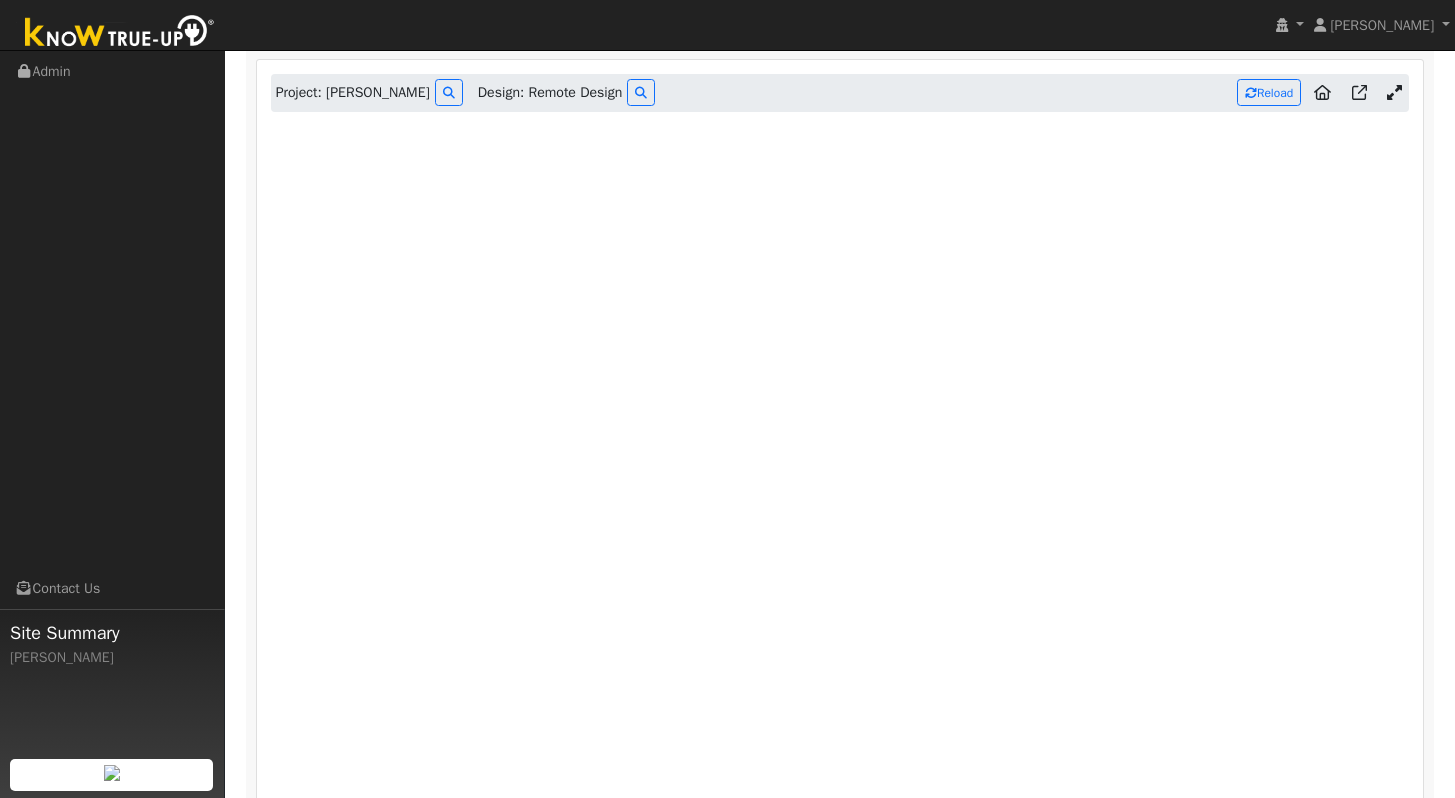 scroll, scrollTop: 1217, scrollLeft: 0, axis: vertical 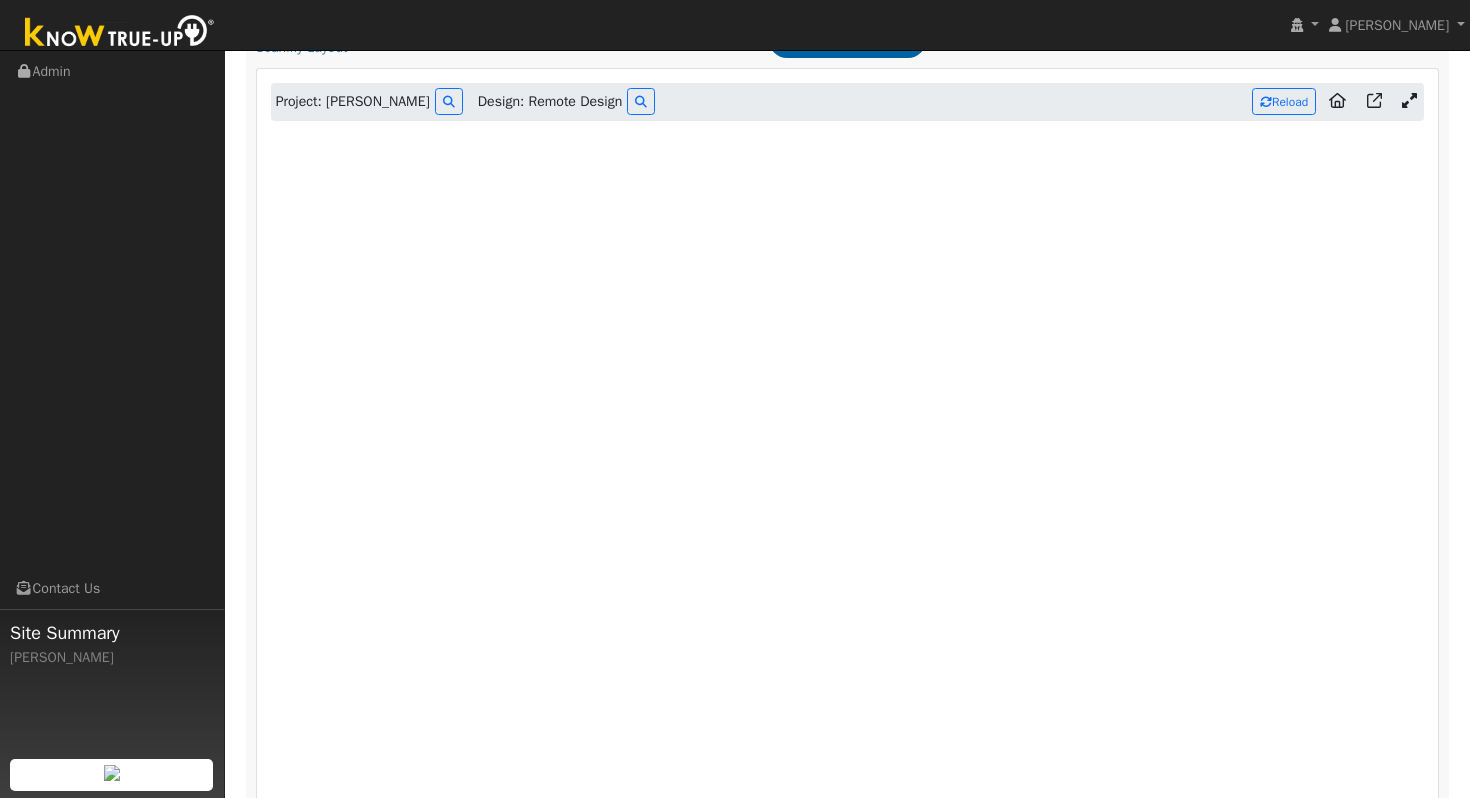 click on "Project: [PERSON_NAME] Design: Remote Design  Reload 0 0.1 0.2 0.3 0.4 0.5 0.6 0.7 0.8 0.9 1 Annual Production Roof Layout Details System Size: Panels: Est. Production:" at bounding box center [848, 492] 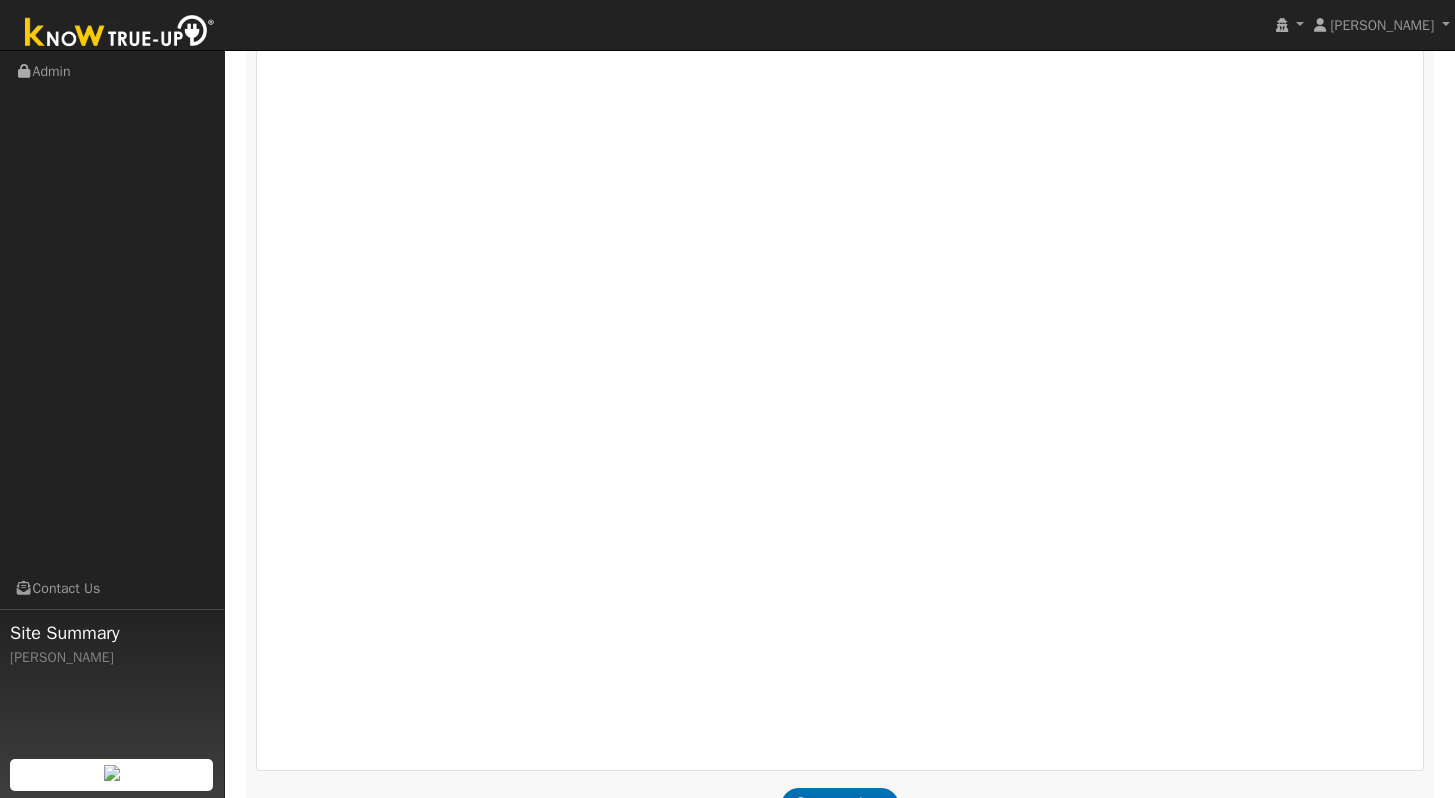 scroll, scrollTop: 1370, scrollLeft: 0, axis: vertical 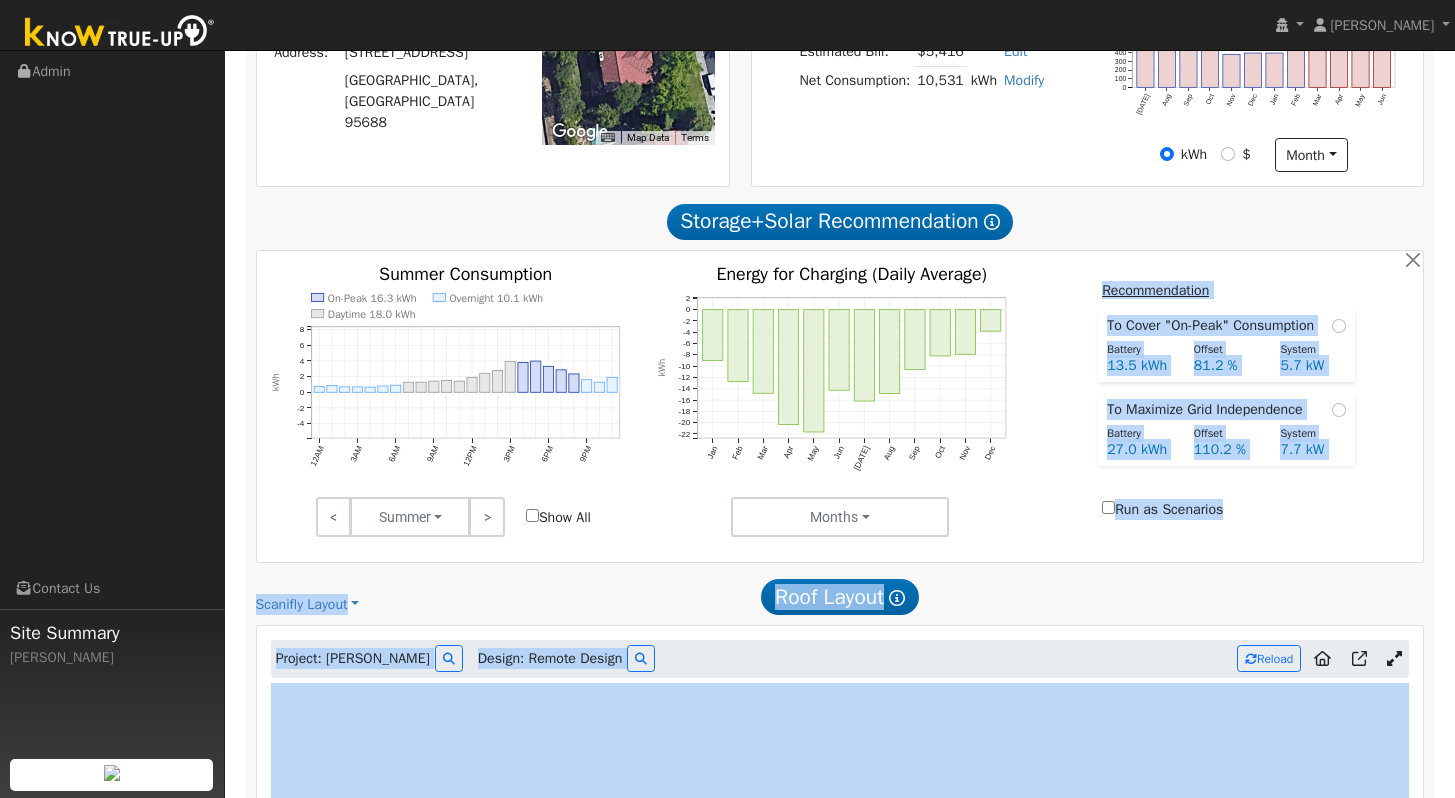 drag, startPoint x: 1469, startPoint y: 434, endPoint x: 1469, endPoint y: 282, distance: 152 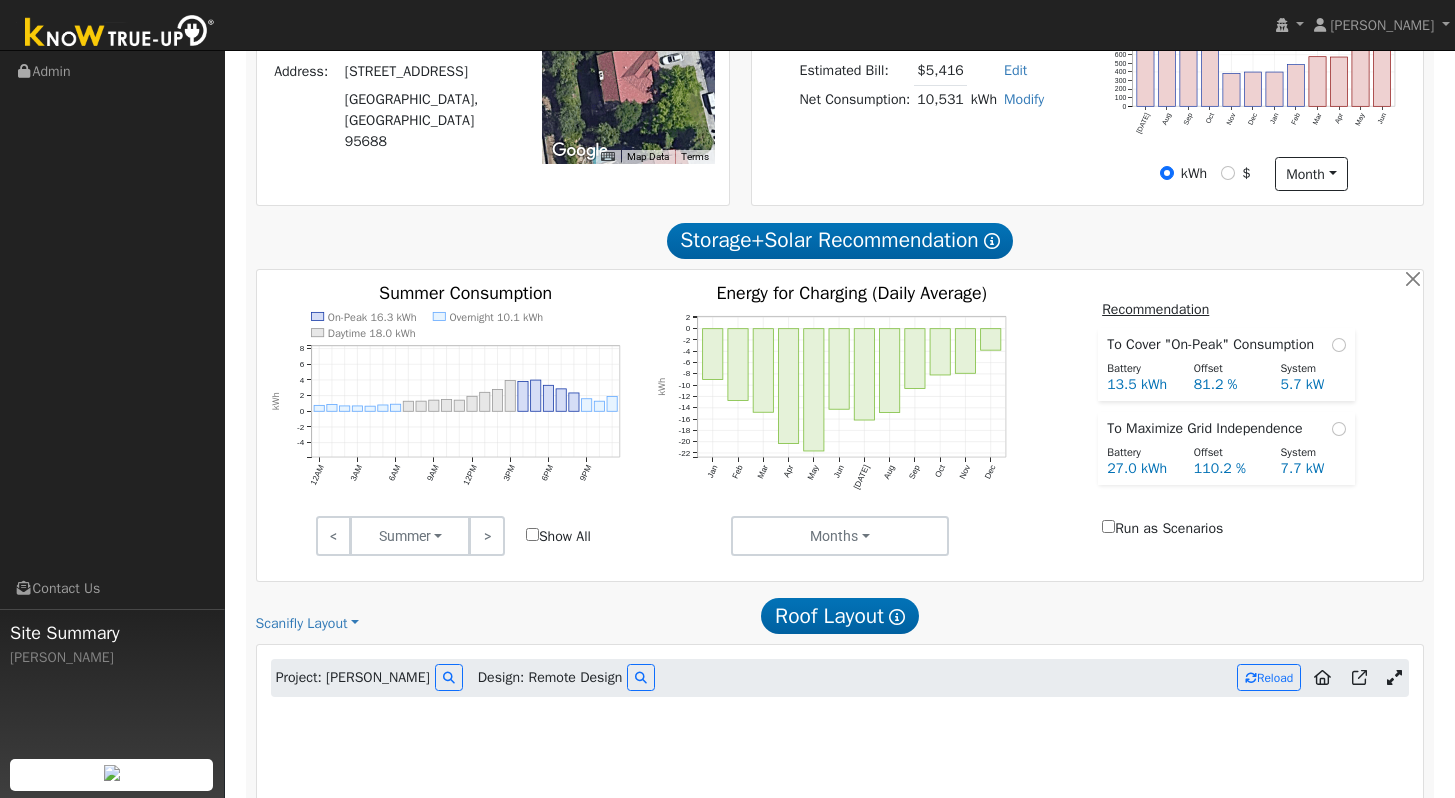 click on "Storage+Solar Recommendation  Show Help" at bounding box center [840, 240] 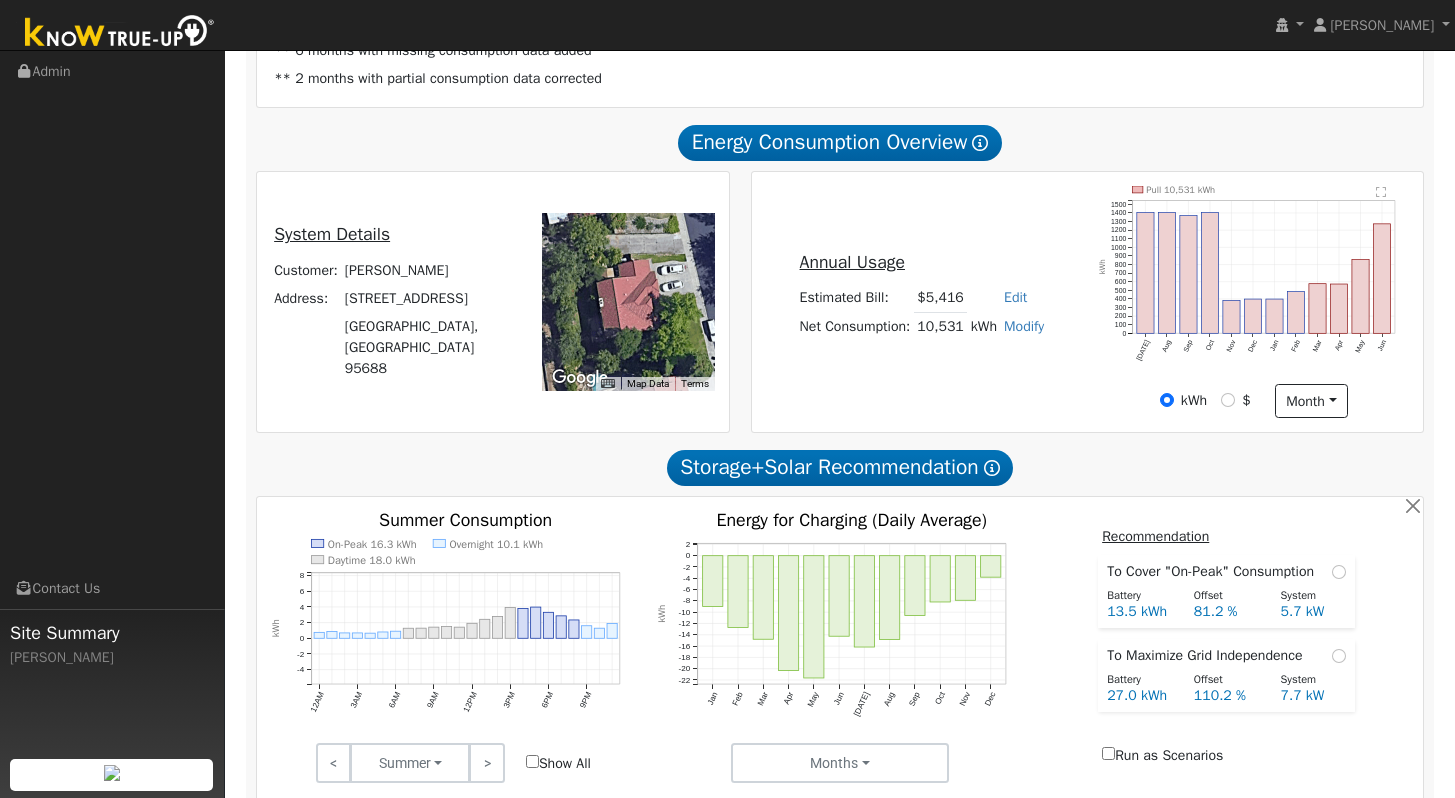 scroll, scrollTop: 408, scrollLeft: 0, axis: vertical 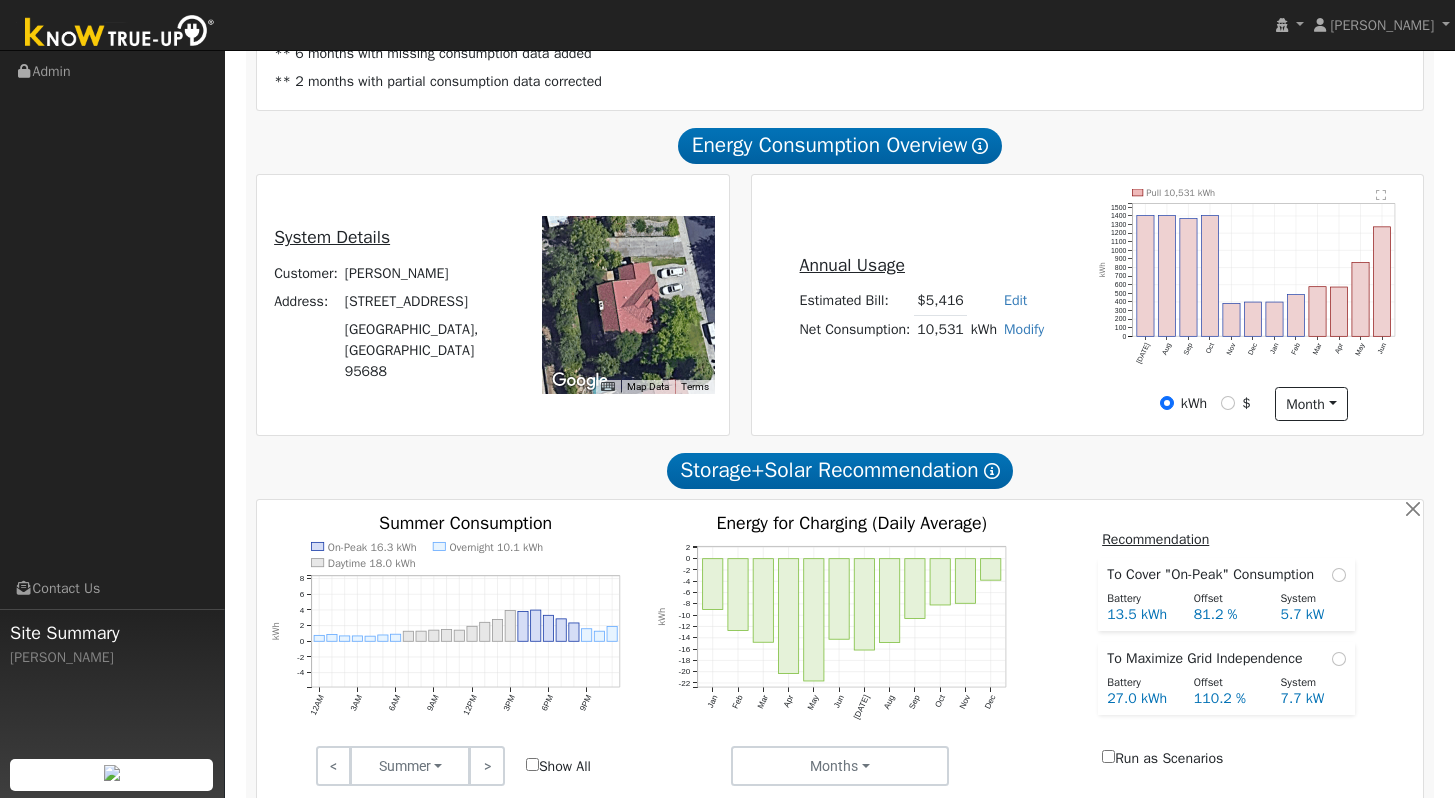 drag, startPoint x: 1469, startPoint y: 321, endPoint x: 1469, endPoint y: 243, distance: 78 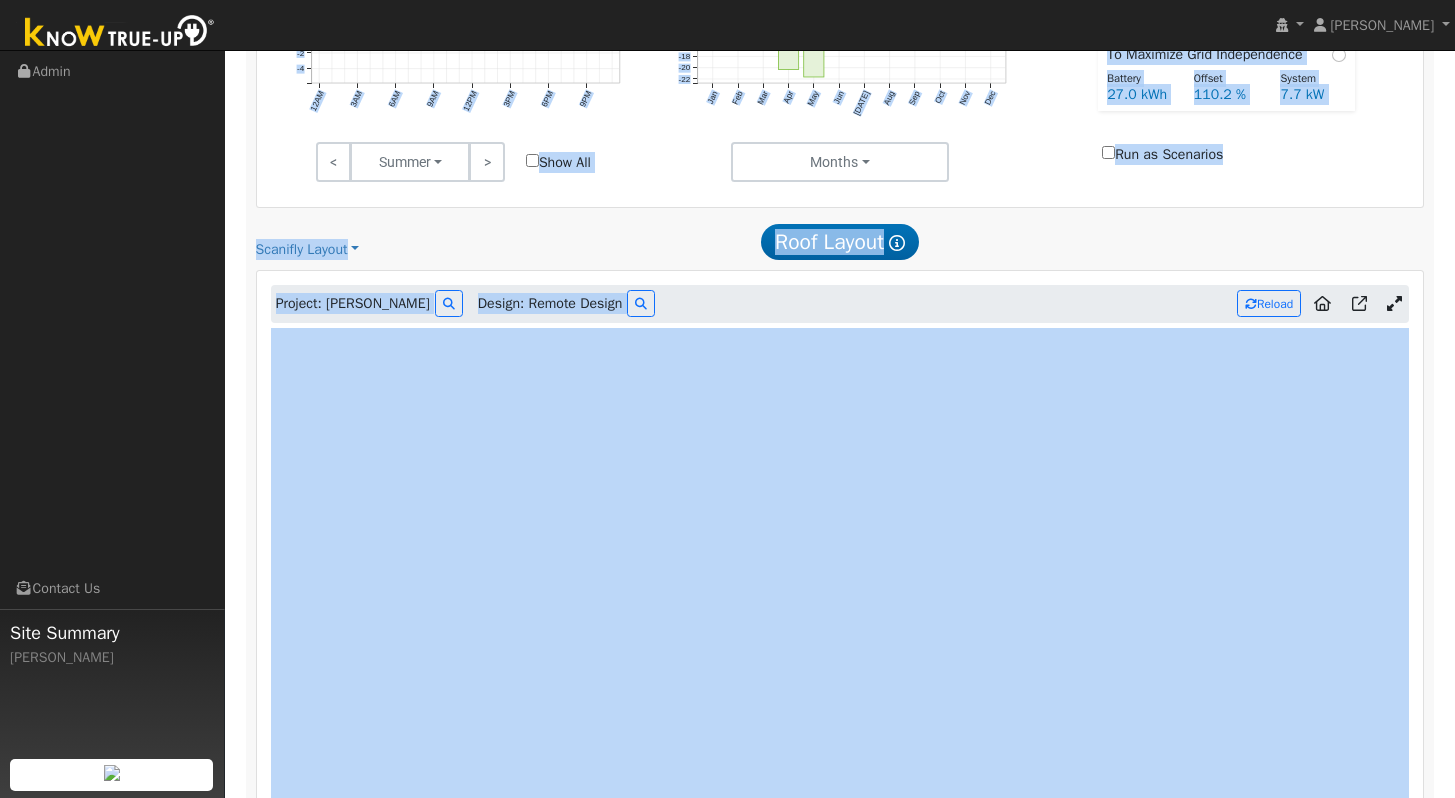 drag, startPoint x: 1469, startPoint y: 243, endPoint x: 1467, endPoint y: 444, distance: 201.00995 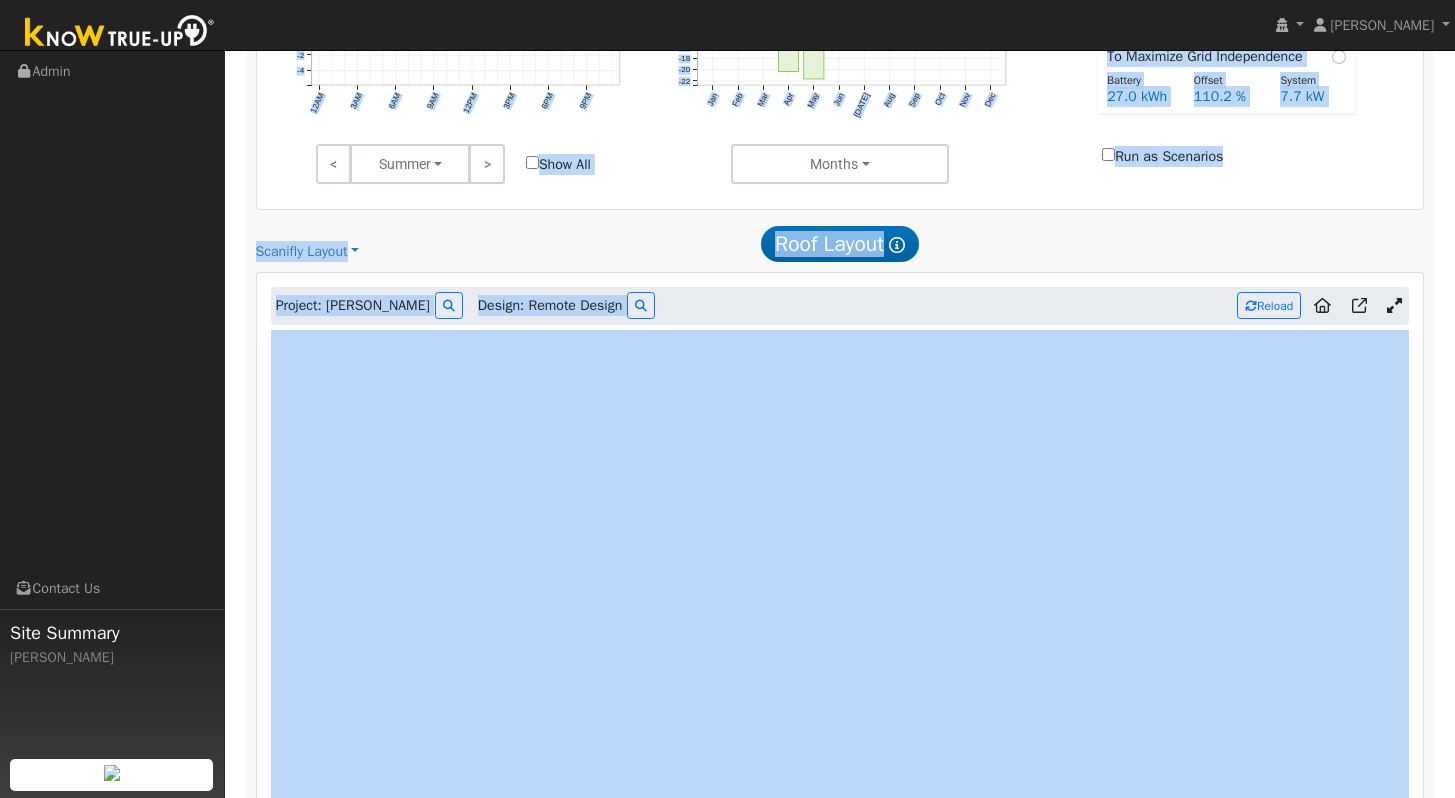 click at bounding box center (1236, 244) 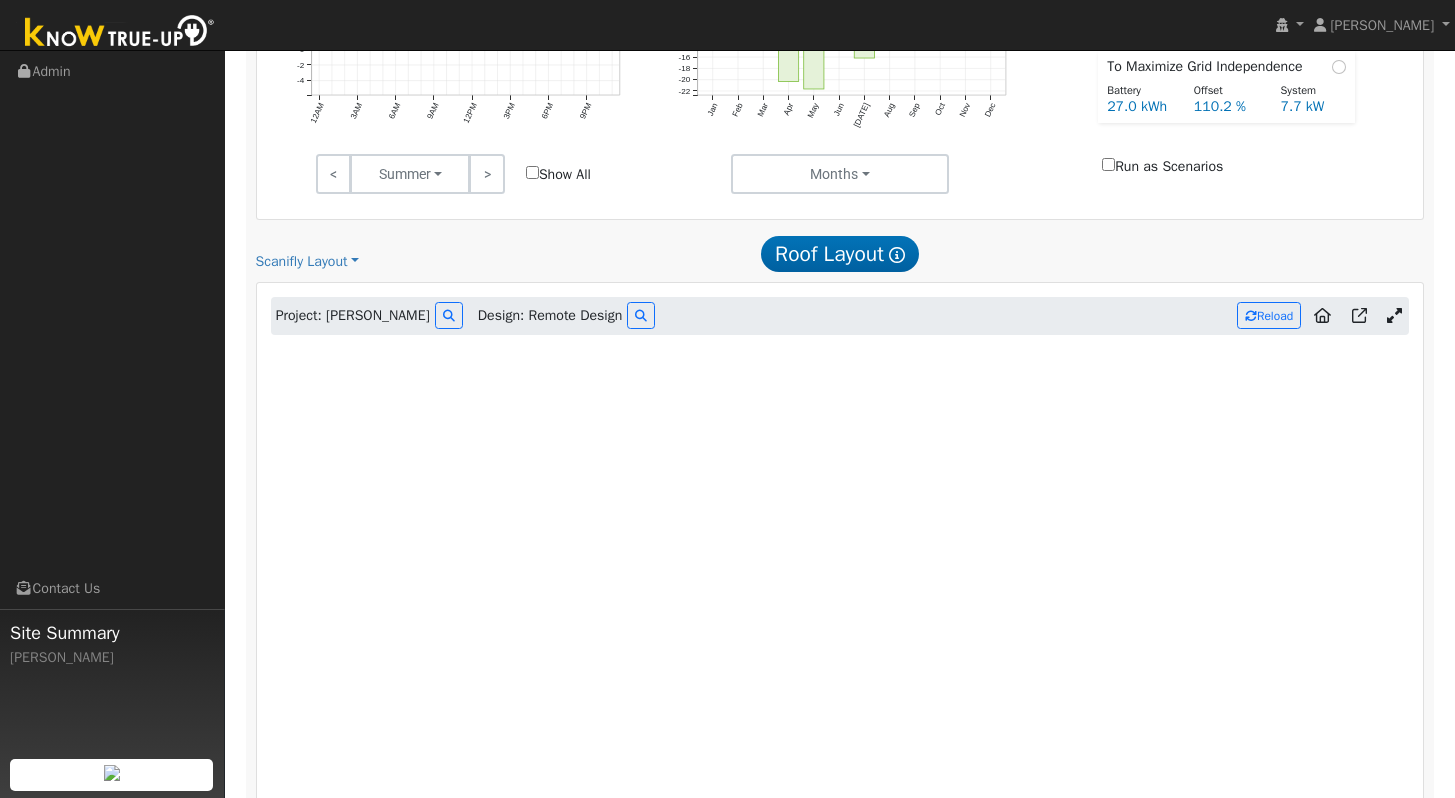 scroll, scrollTop: 999, scrollLeft: 0, axis: vertical 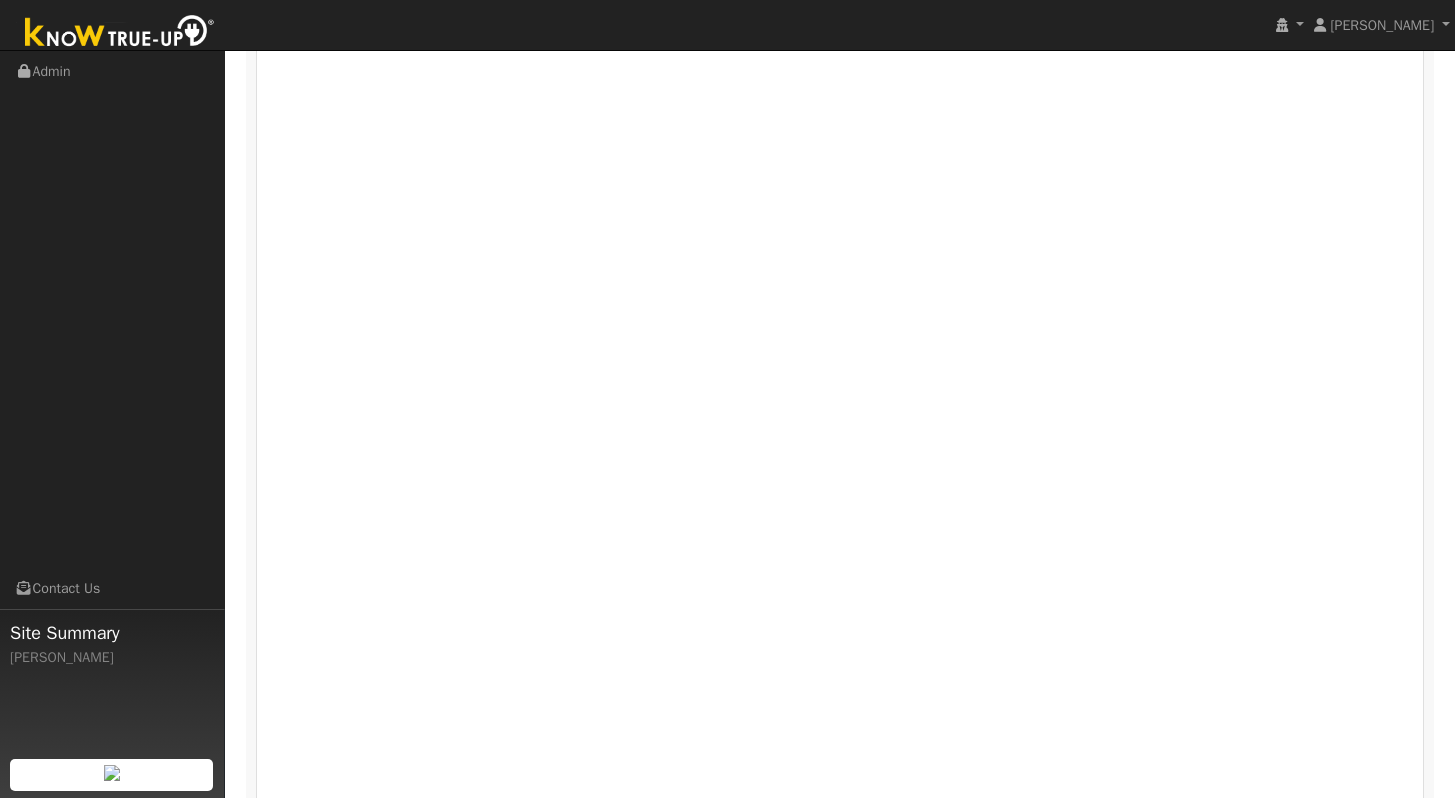 drag, startPoint x: 1469, startPoint y: 415, endPoint x: 1469, endPoint y: 510, distance: 95 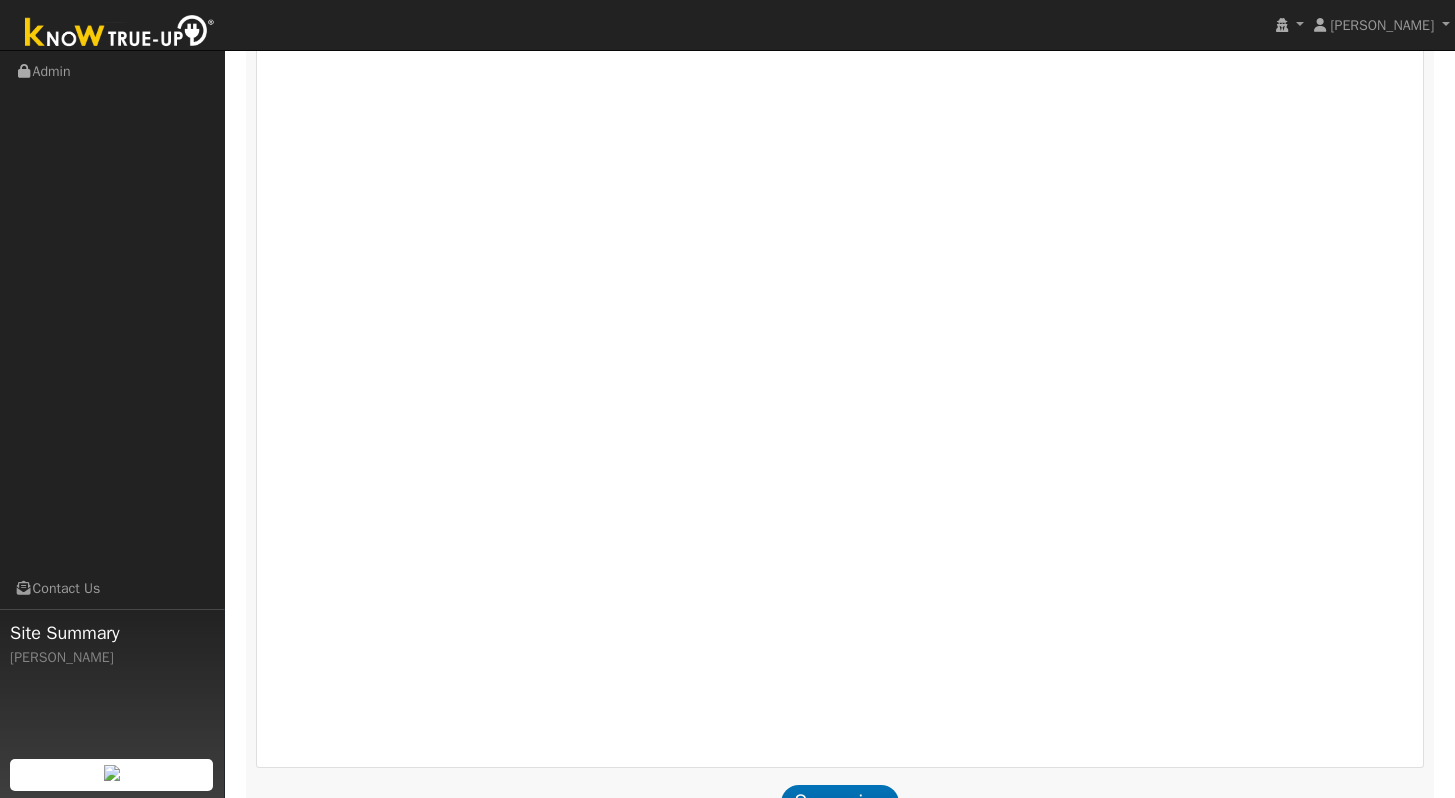 scroll, scrollTop: 1359, scrollLeft: 0, axis: vertical 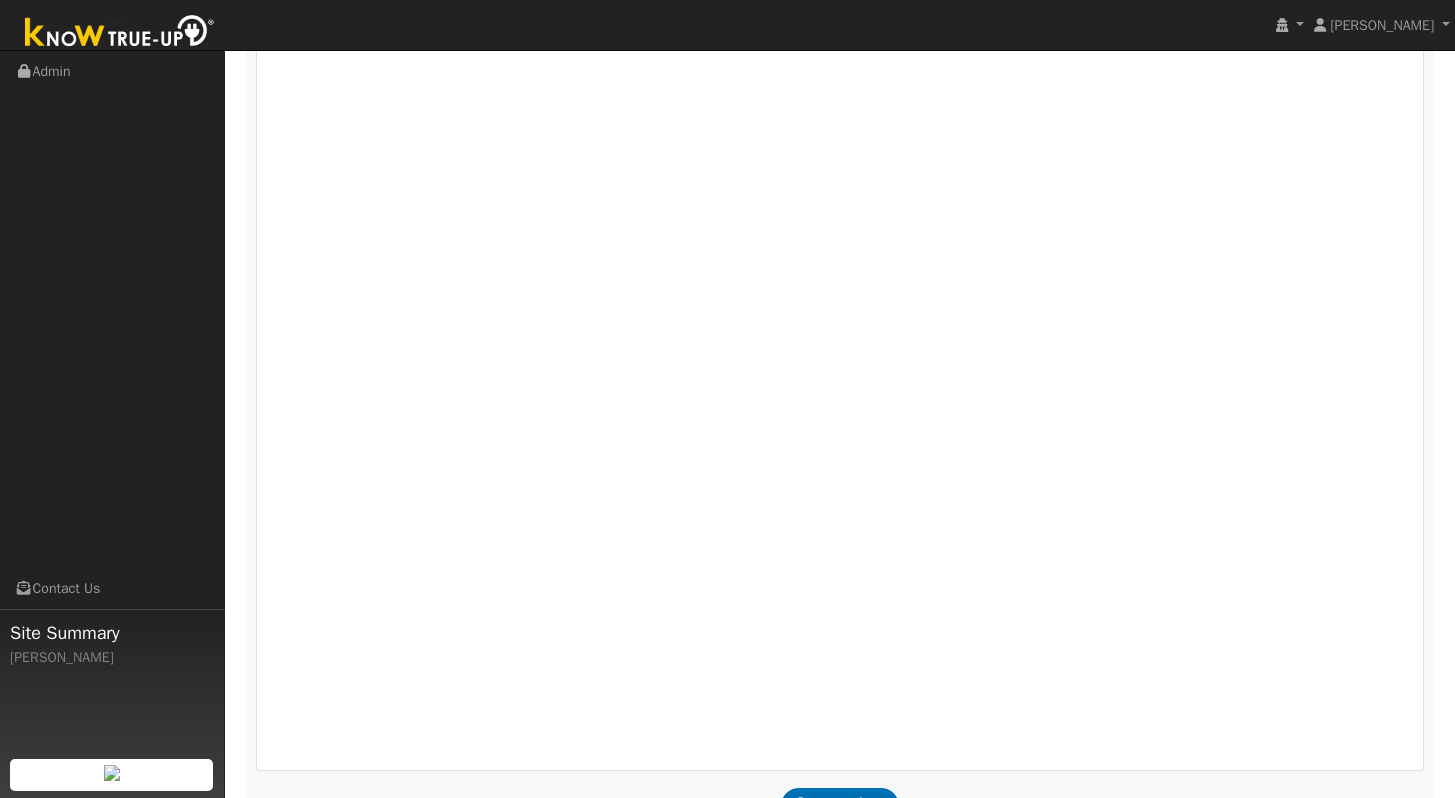 drag, startPoint x: 1469, startPoint y: 510, endPoint x: 1469, endPoint y: 533, distance: 23 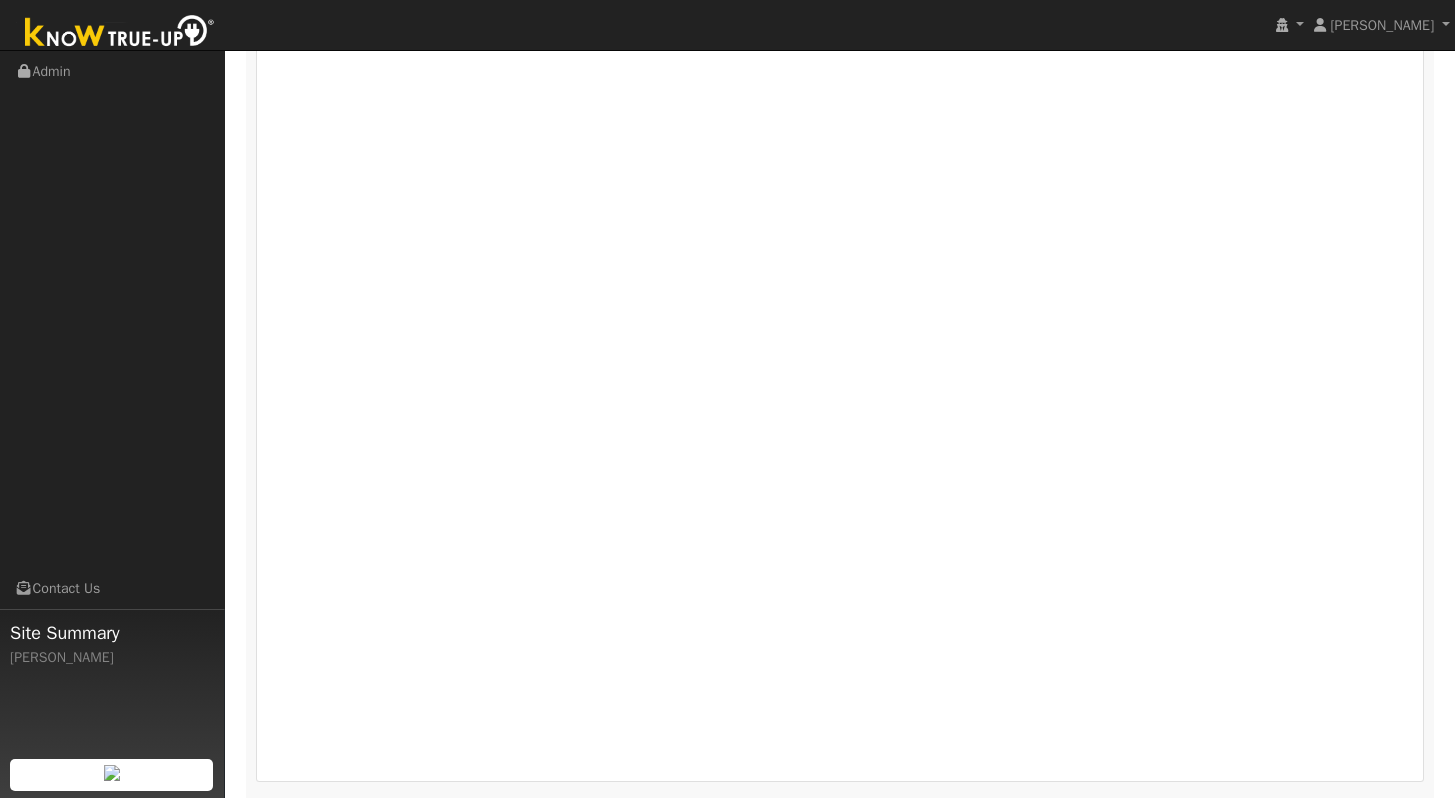 scroll, scrollTop: 1347, scrollLeft: 0, axis: vertical 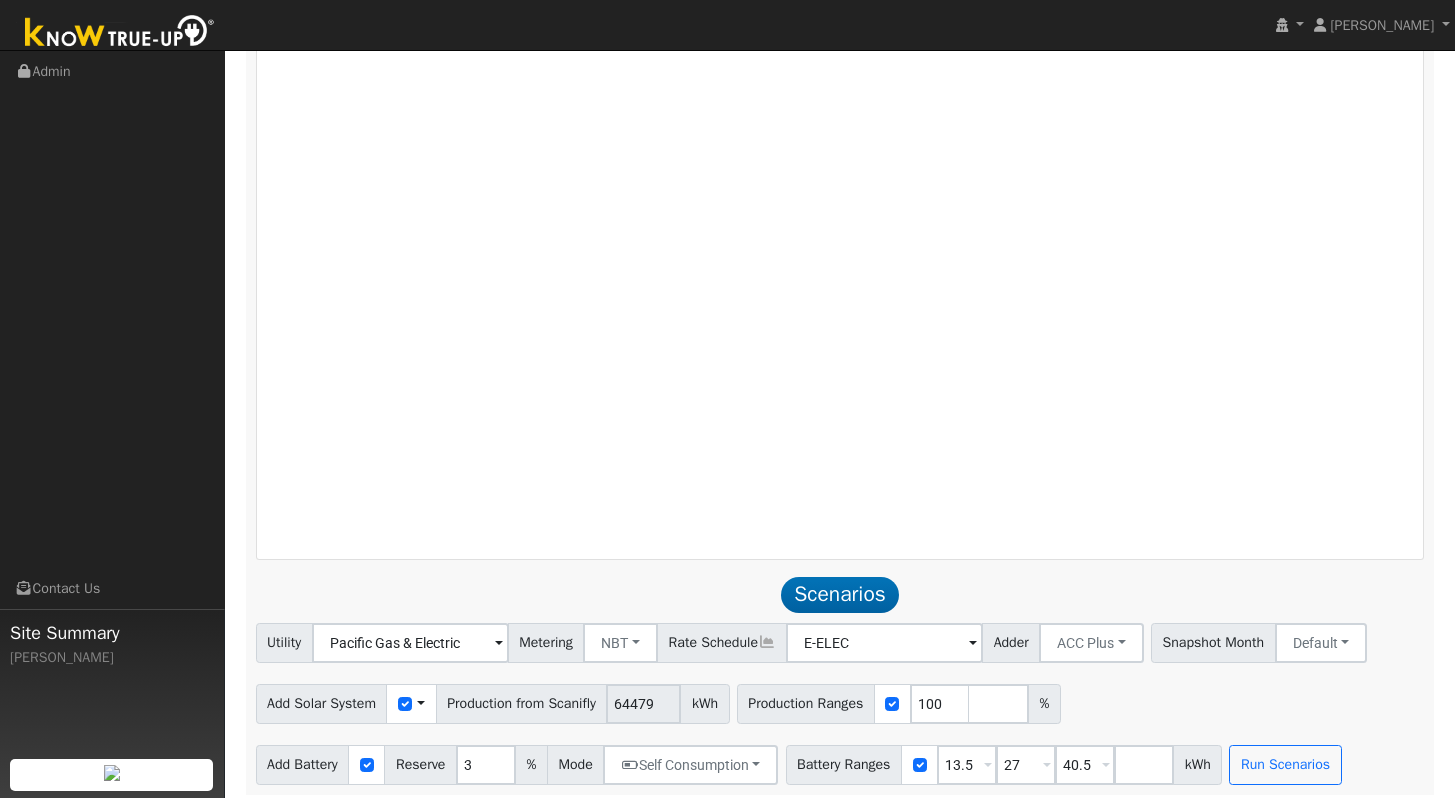 drag, startPoint x: 1469, startPoint y: 543, endPoint x: 1468, endPoint y: 587, distance: 44.011364 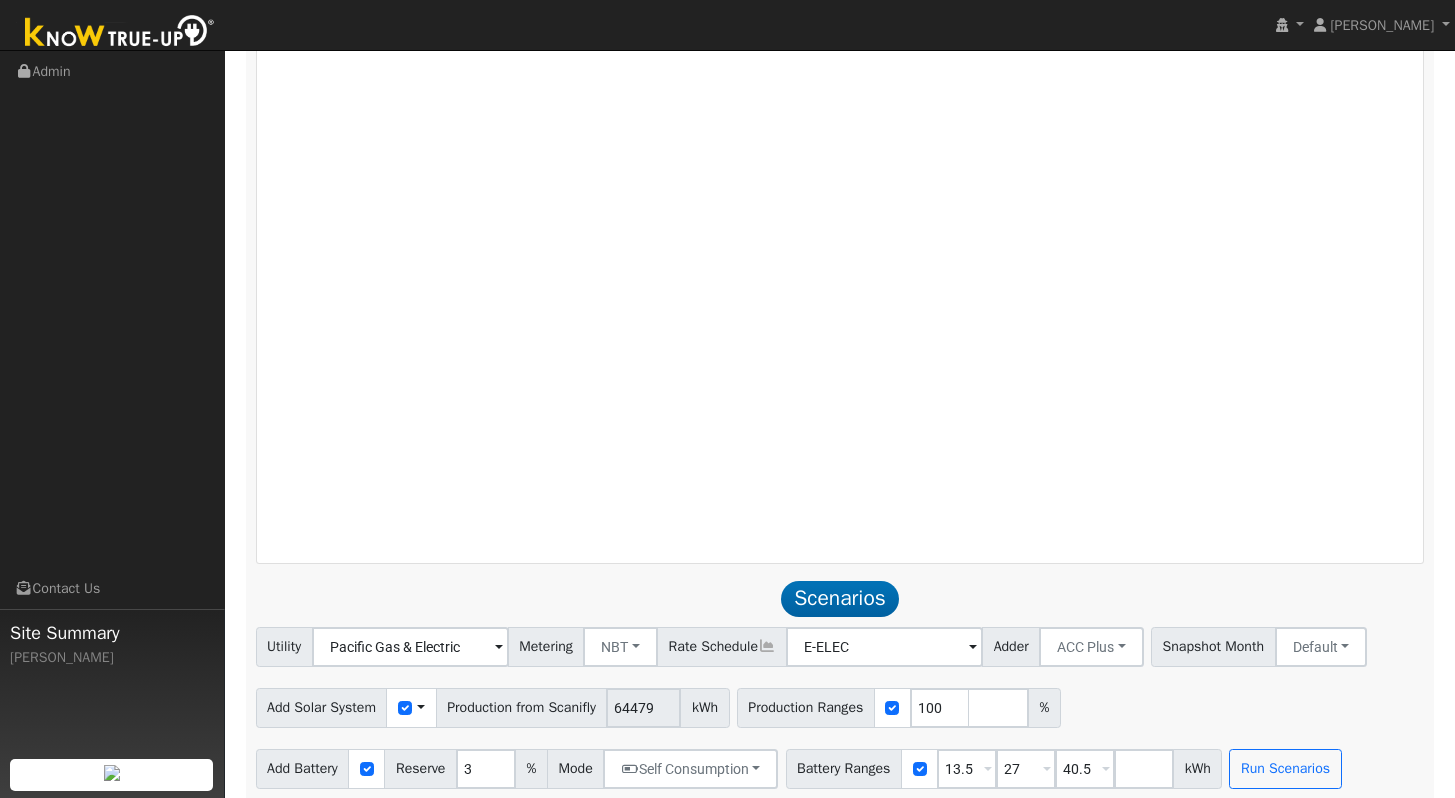 scroll, scrollTop: 1574, scrollLeft: 0, axis: vertical 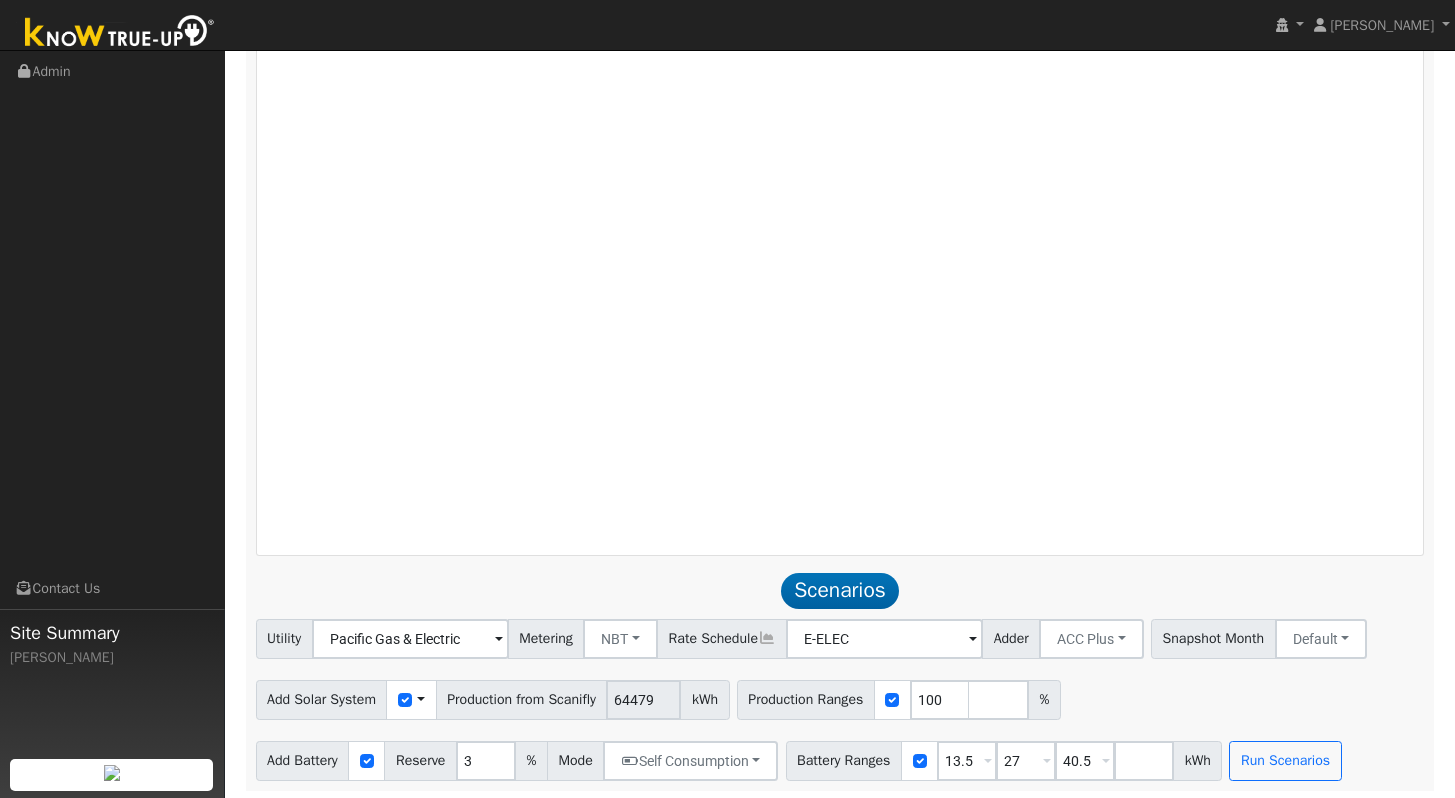 drag, startPoint x: 1469, startPoint y: 605, endPoint x: 1469, endPoint y: 617, distance: 12 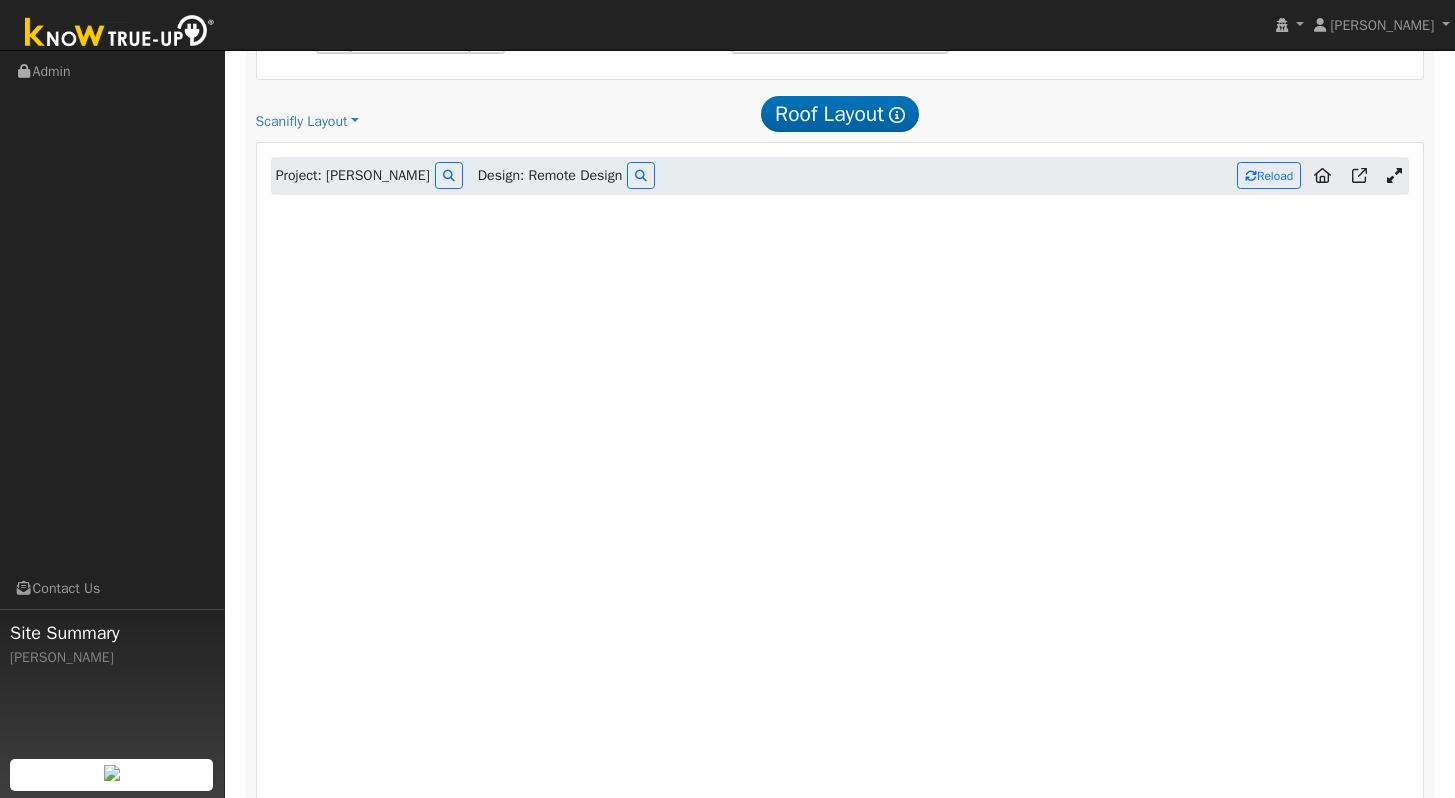 scroll, scrollTop: 1141, scrollLeft: 0, axis: vertical 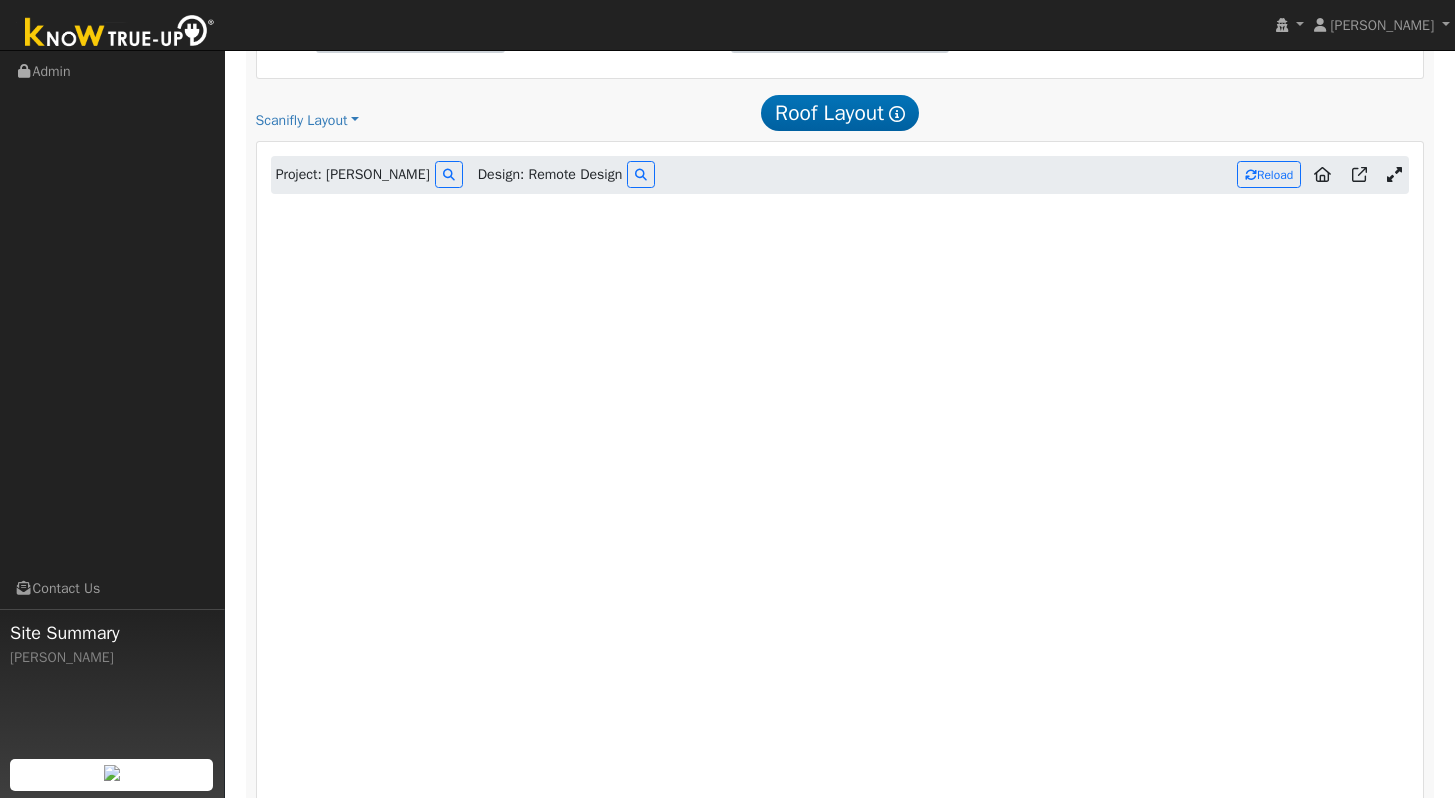 click at bounding box center [1394, 174] 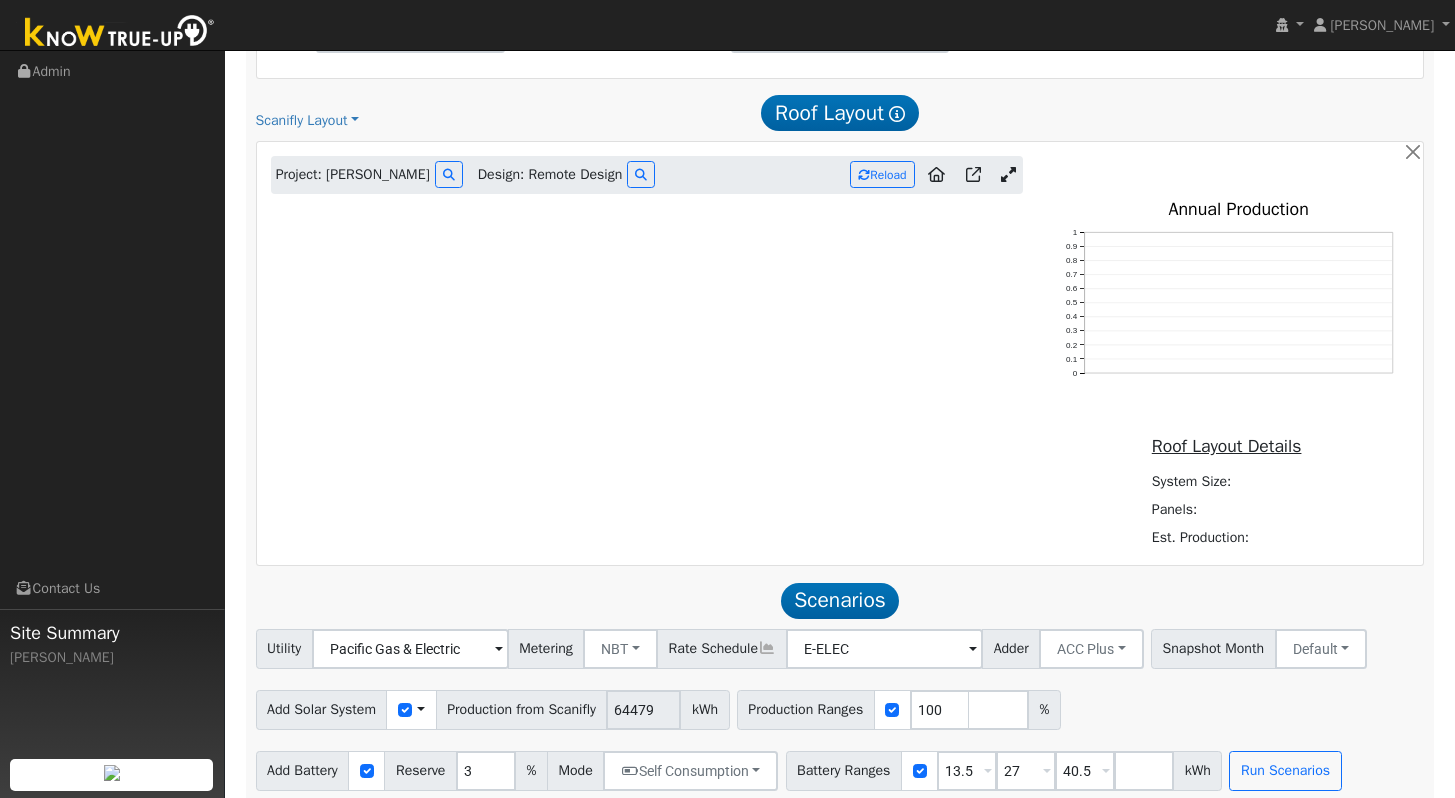 click at bounding box center [1008, 174] 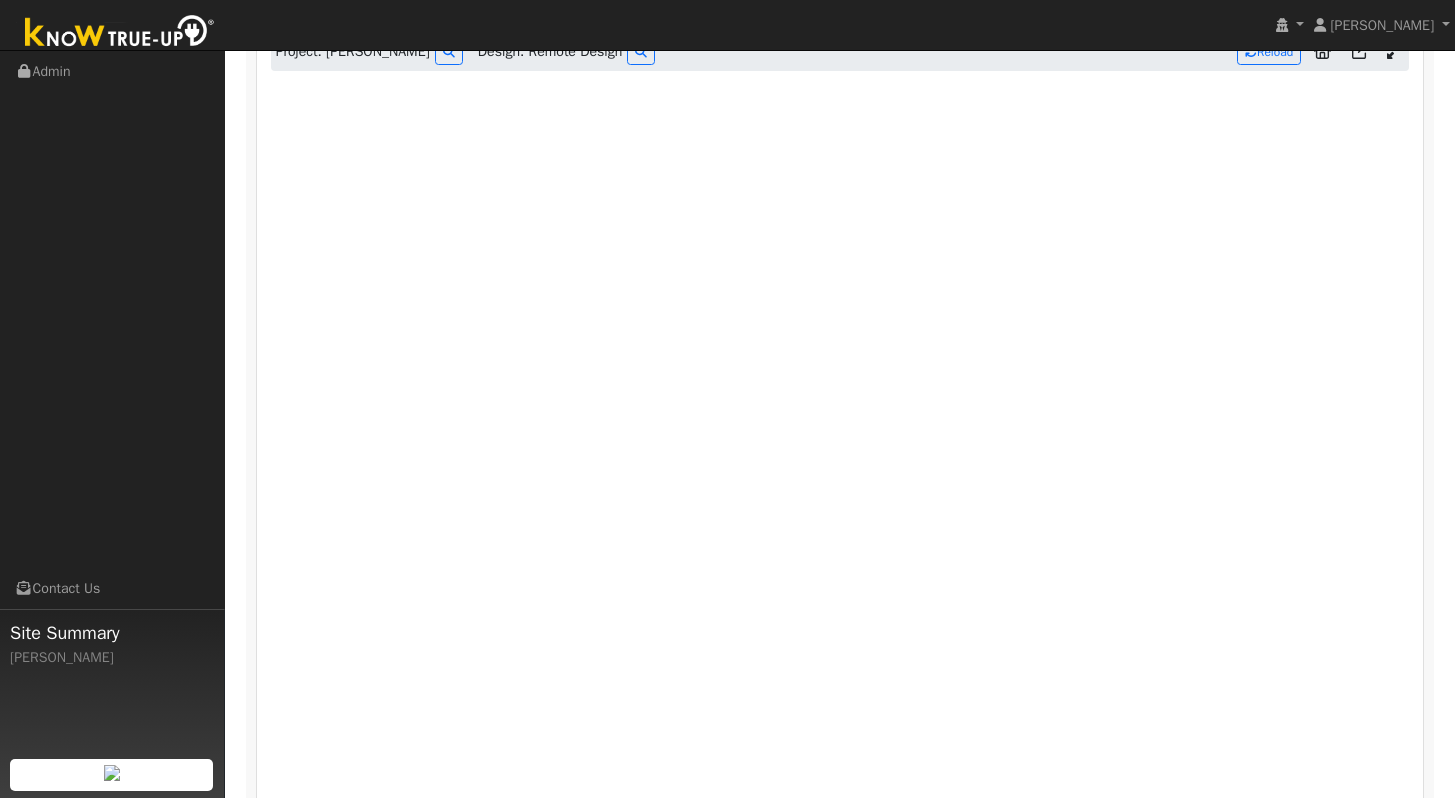 scroll, scrollTop: 1263, scrollLeft: 0, axis: vertical 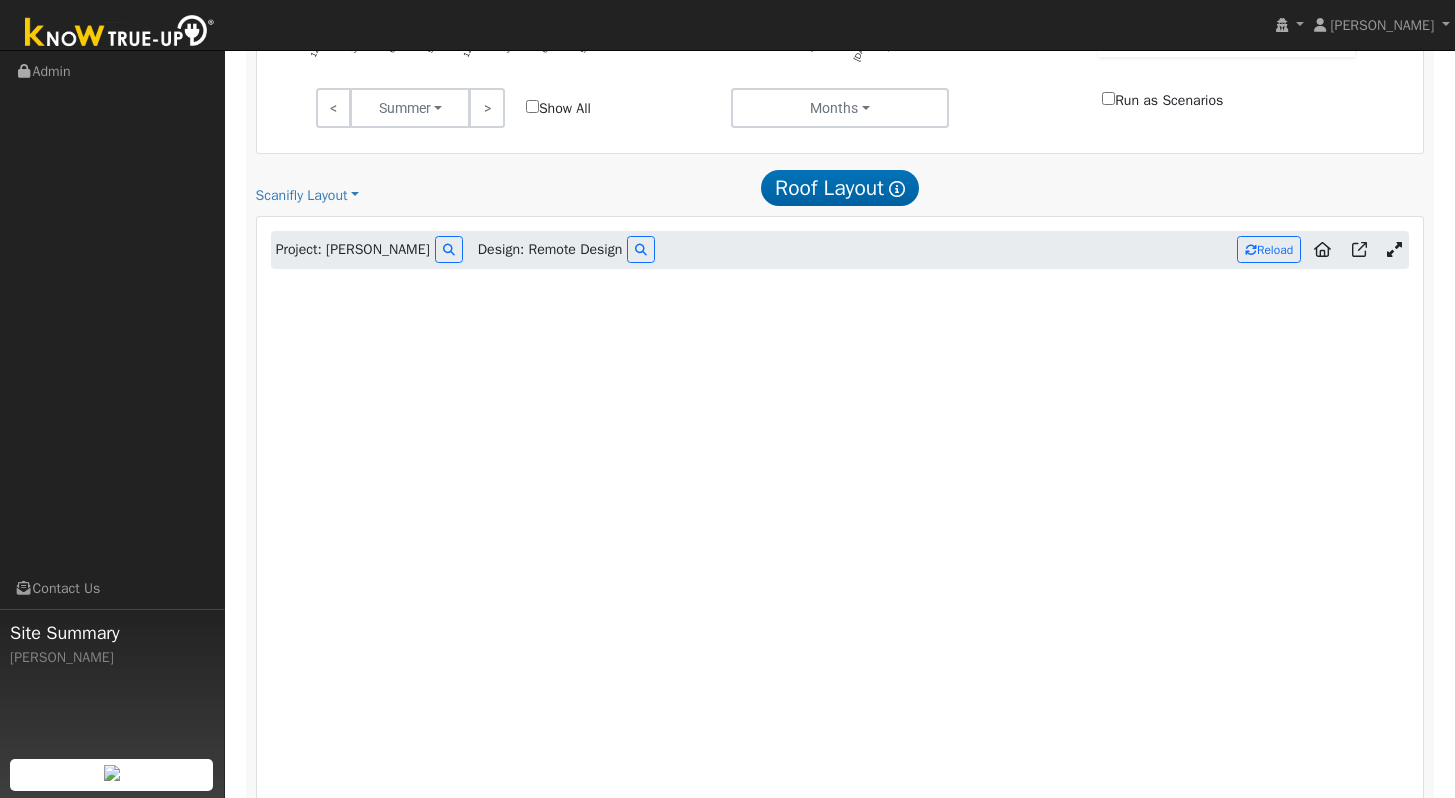 drag, startPoint x: 1469, startPoint y: 524, endPoint x: 1468, endPoint y: 403, distance: 121.004135 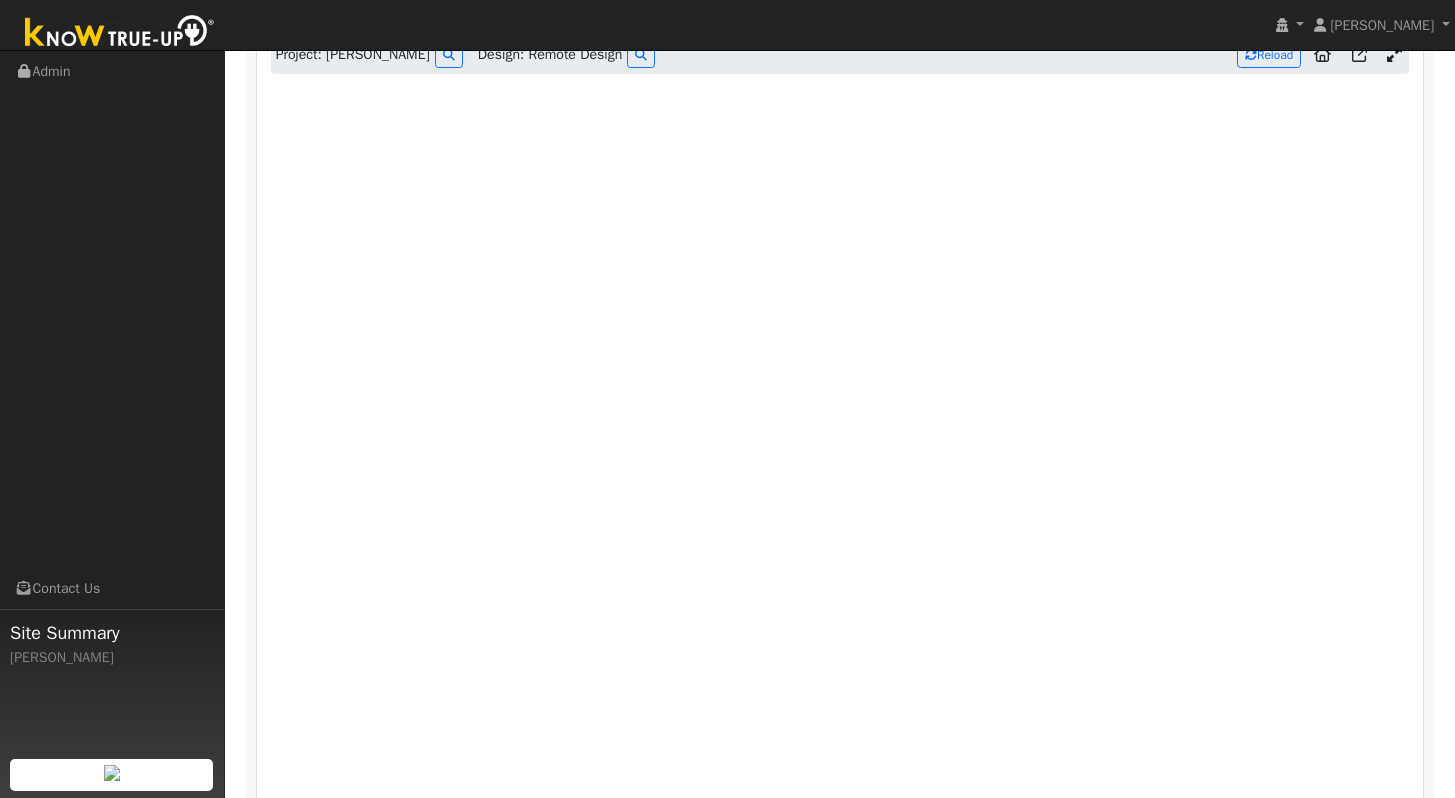 scroll, scrollTop: 1258, scrollLeft: 0, axis: vertical 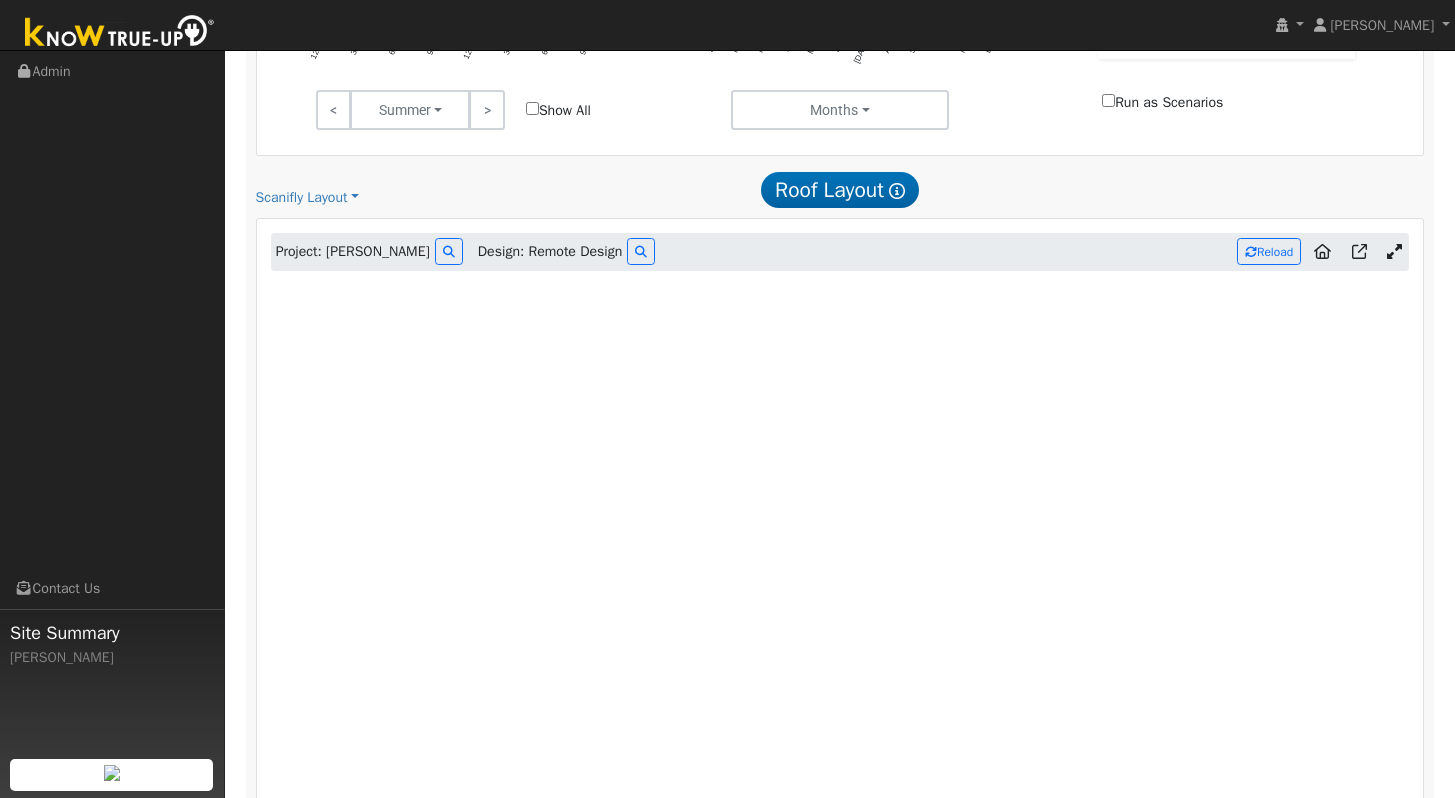 drag, startPoint x: 972, startPoint y: 271, endPoint x: 1469, endPoint y: 95, distance: 527.2428 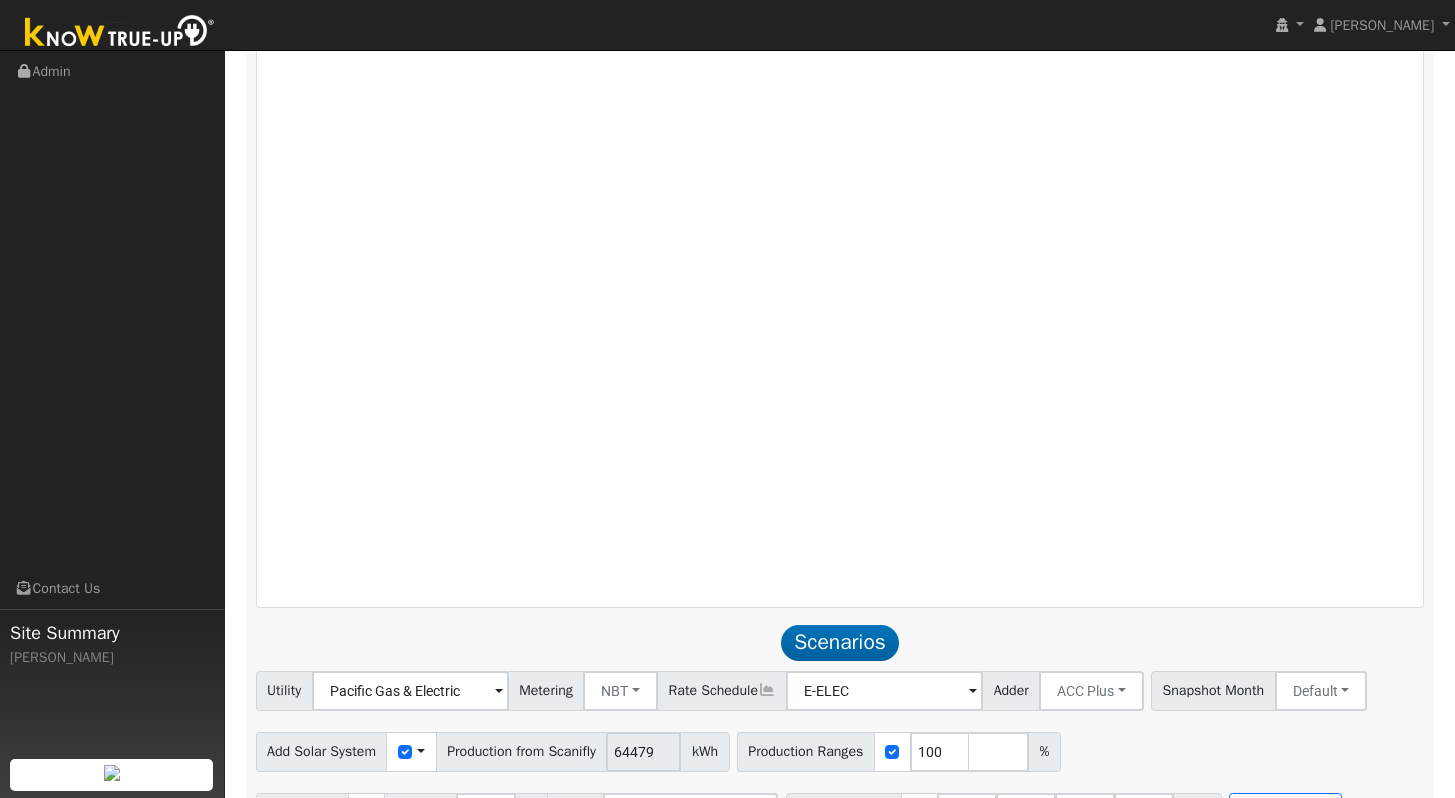 scroll, scrollTop: 1484, scrollLeft: 0, axis: vertical 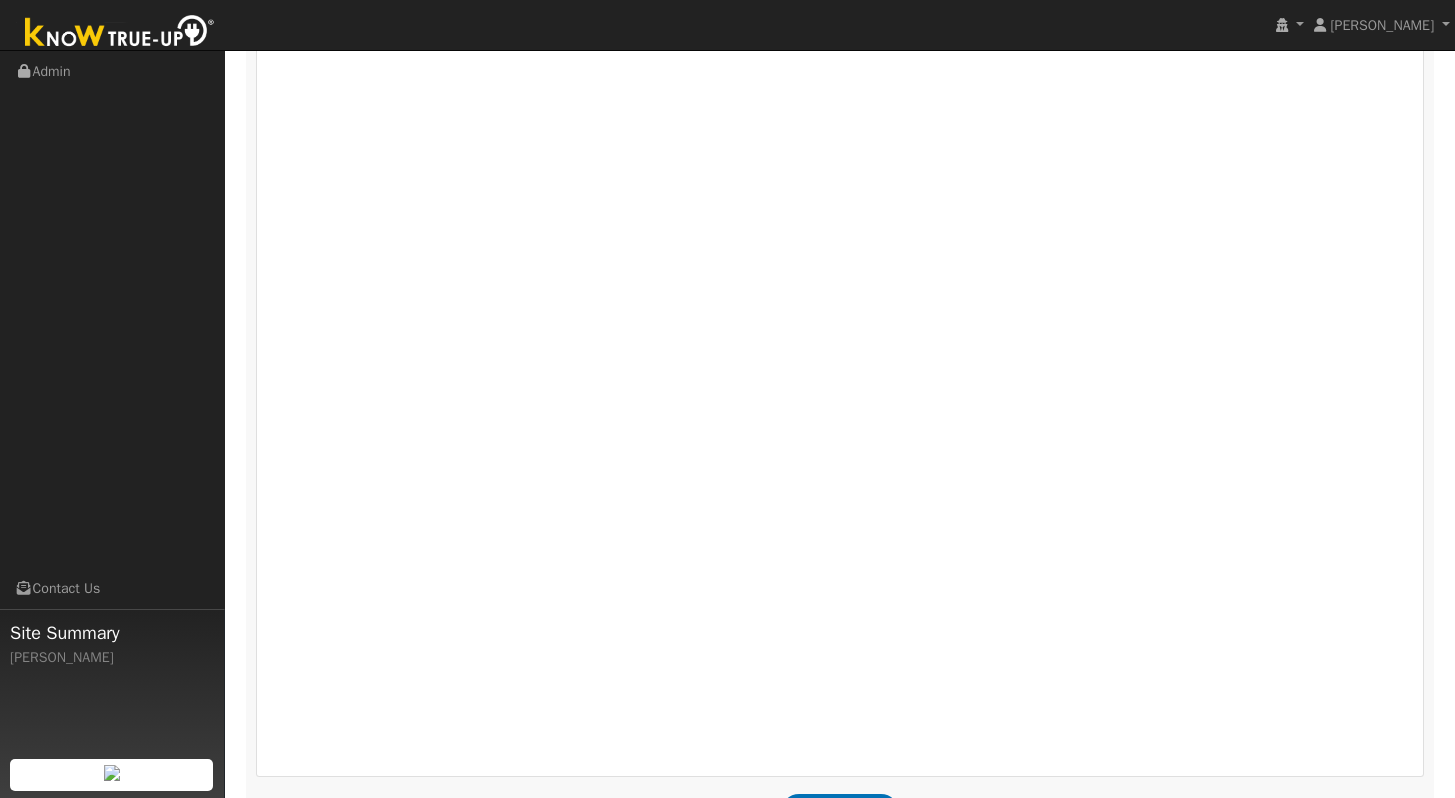 drag, startPoint x: 1469, startPoint y: 525, endPoint x: 1469, endPoint y: 553, distance: 28 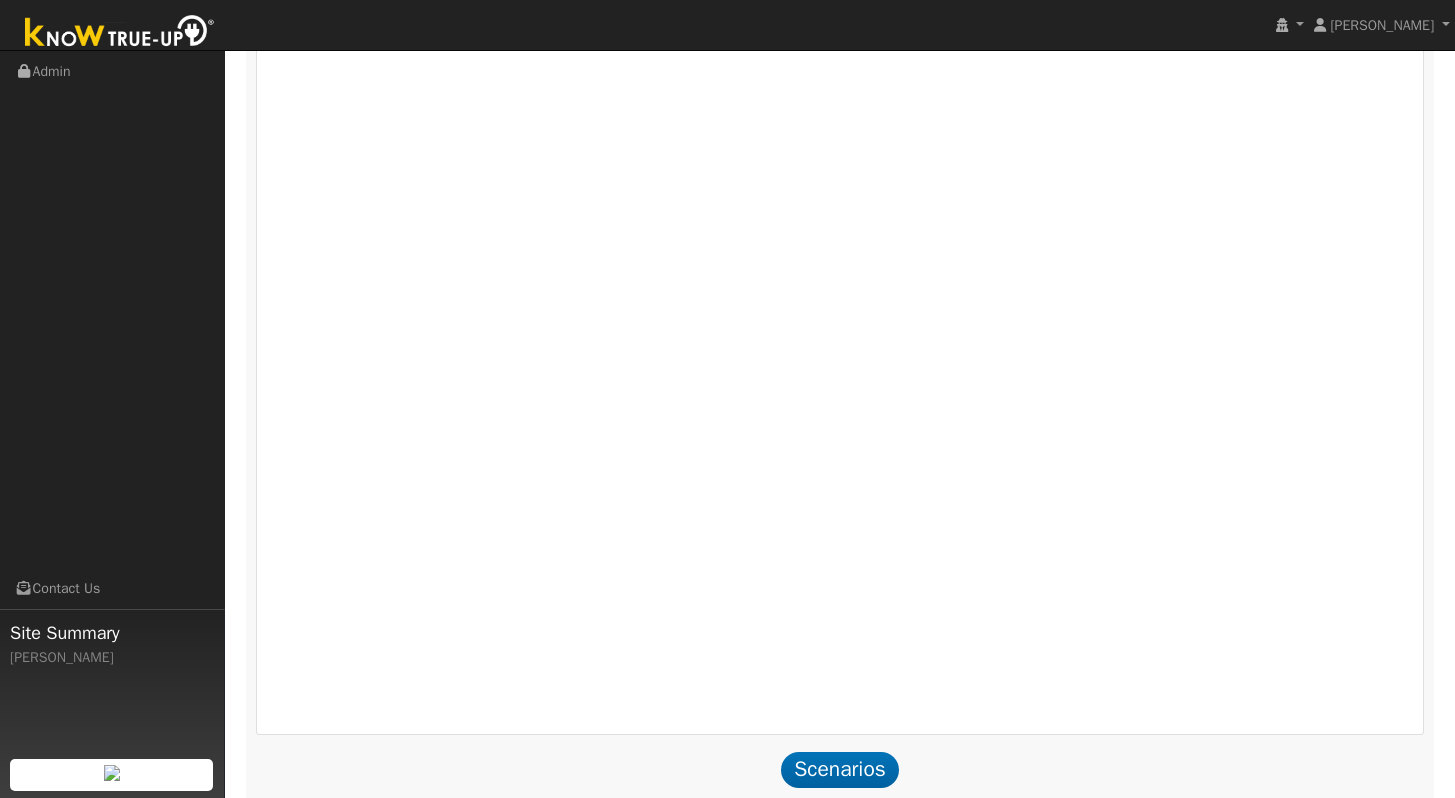 scroll, scrollTop: 1410, scrollLeft: 0, axis: vertical 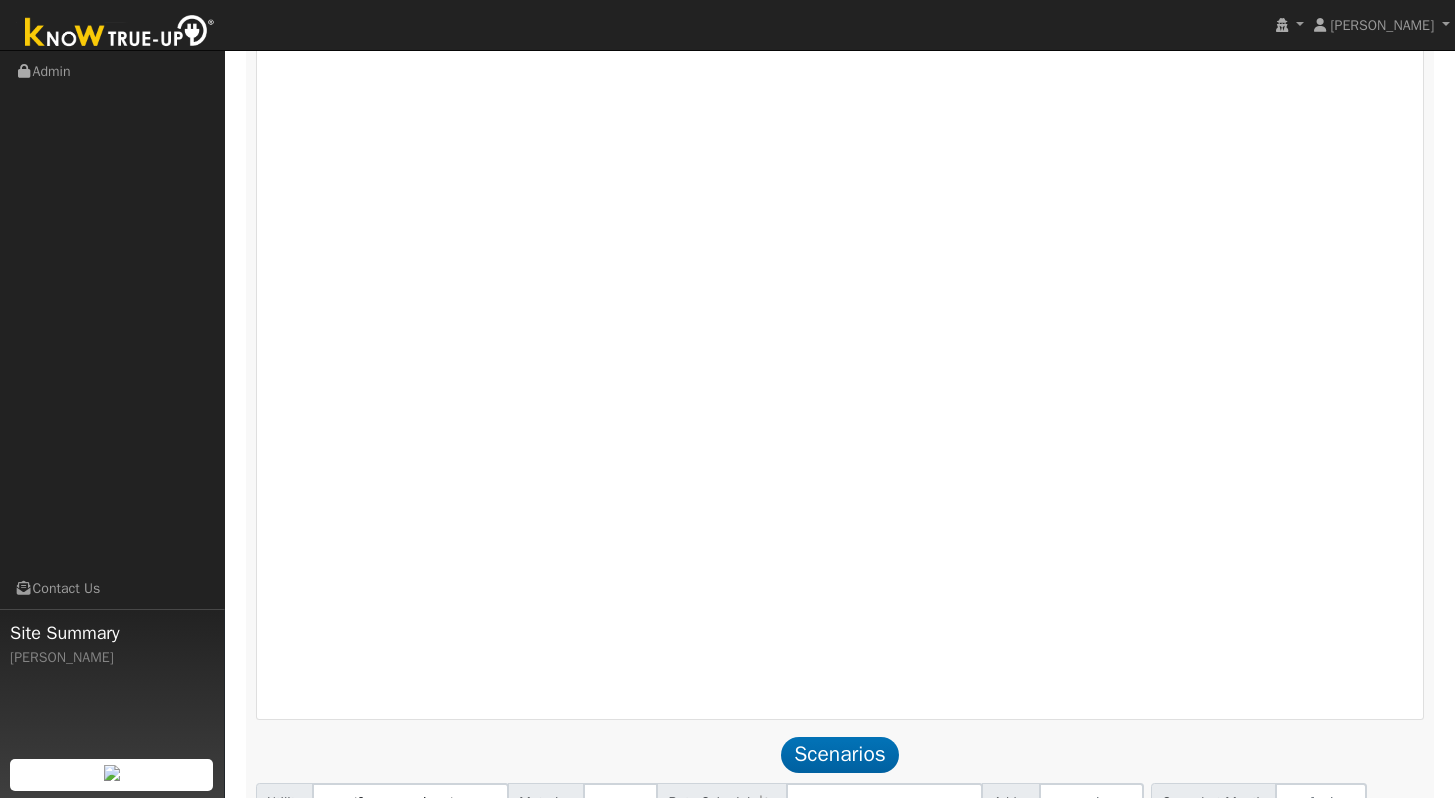 click on "Scenario Report  Powered by Know True-Up ®  Notes: ** 6 months with missing consumption data added ** 2 months with partial consumption data corrected  Energy Consumption Overview  Show Help  This analysis uses information about your recent energy consumption to recommend the ideal amount of battery storage based upon your need for energy bill savings and backup power.    You have provided your hourly consumption data, which provides the most accurate battery storage recommendation to meet your energy goals.  Your annual energy consumption is  10,531 kWh  and your estimated annual cost for this power is  $5,416 Your highest energy usage month is  July , and your lowest energy usage month is  November System Details Customer: [PERSON_NAME] Address: [STREET_ADDRESS] ← Move left → Move right ↑ Move up ↓ Move down + Zoom in - Zoom out Home Jump left by 75% End Jump right by 75% Page Up Jump up by 75% Page Down Jump down by 75% Use ⌘ + scroll to zoom the map Map Data 10 m  Terms" 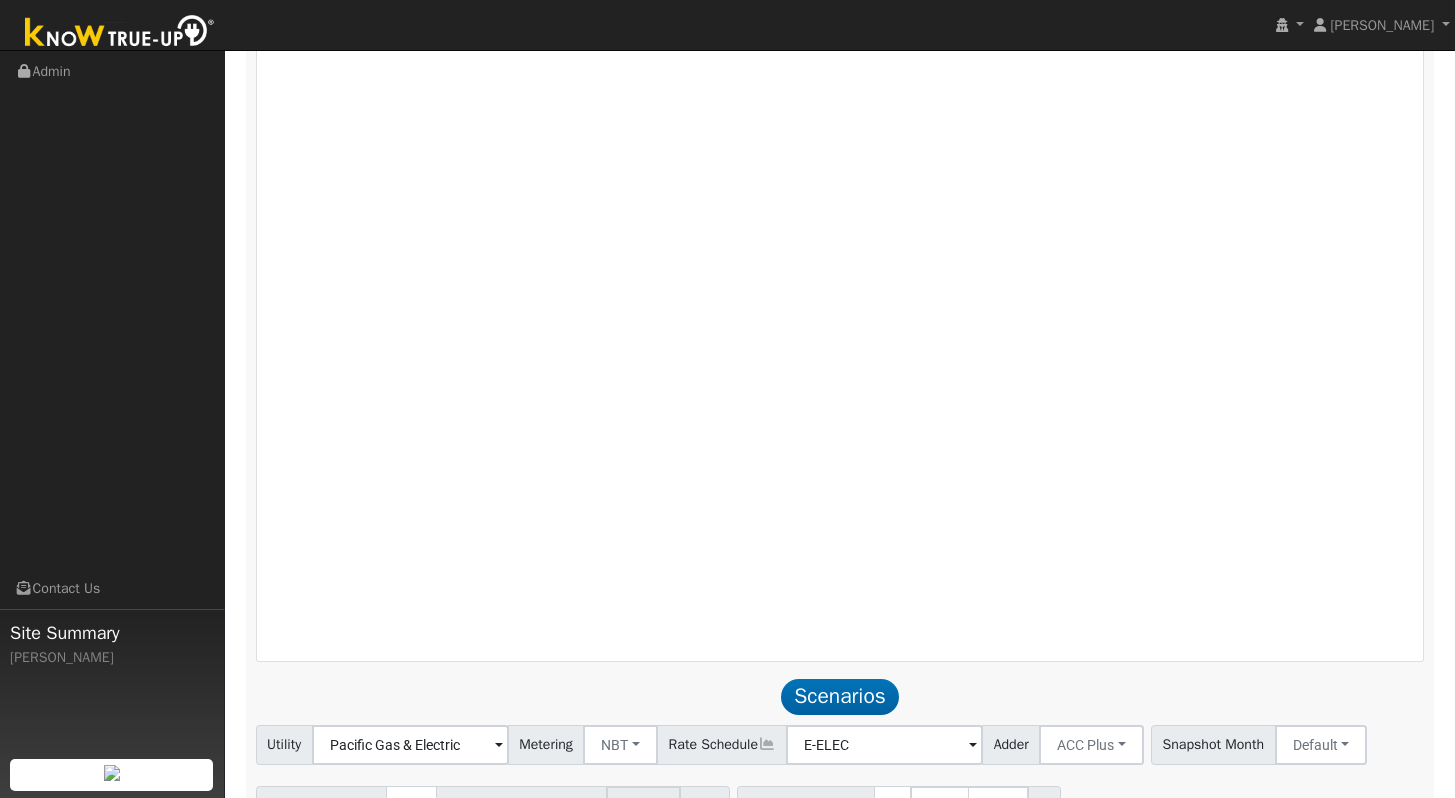scroll, scrollTop: 1469, scrollLeft: 0, axis: vertical 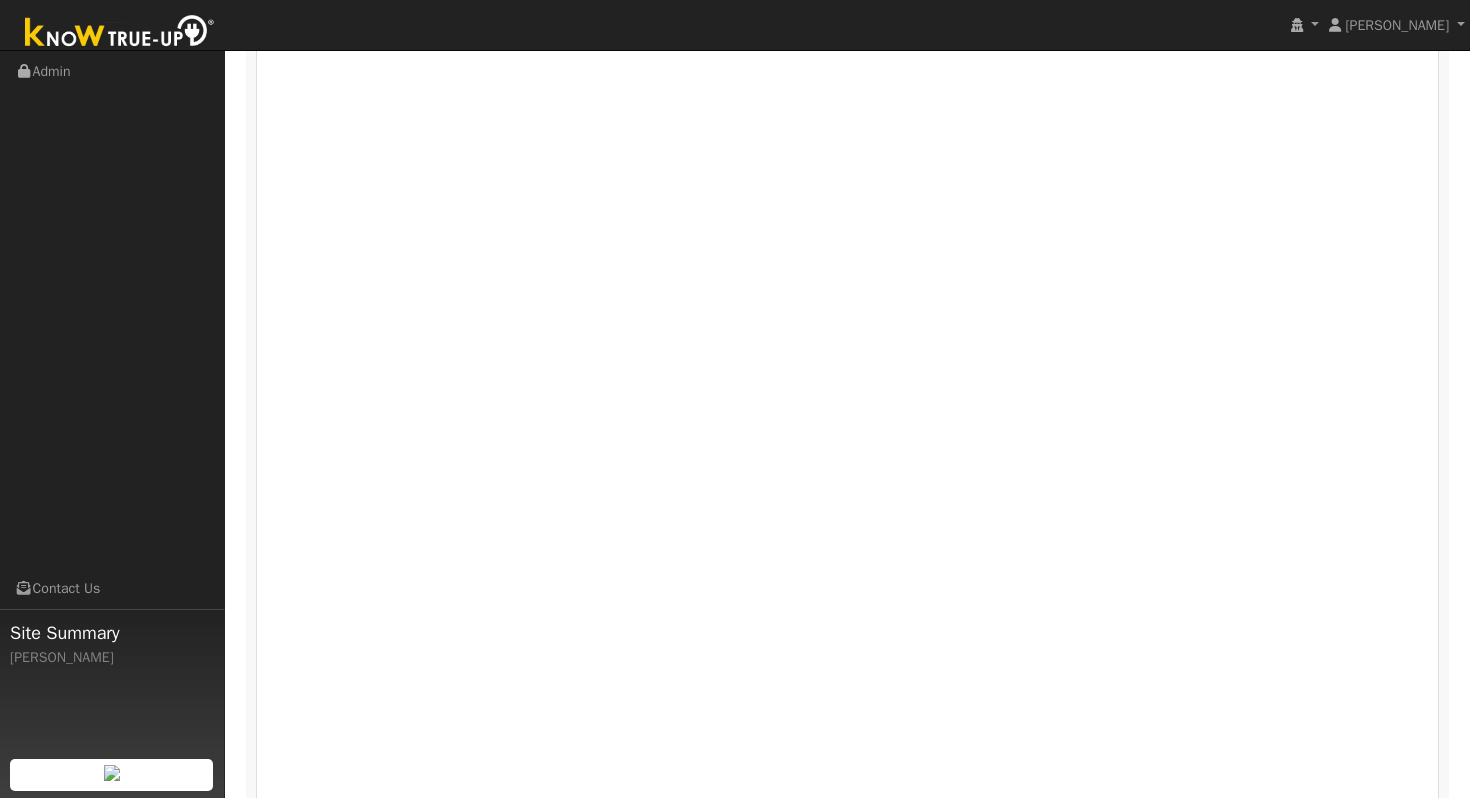 click on "Navigation
Admin
Links
Contact Us
Site Summary
[PERSON_NAME]" at bounding box center [112, 450] 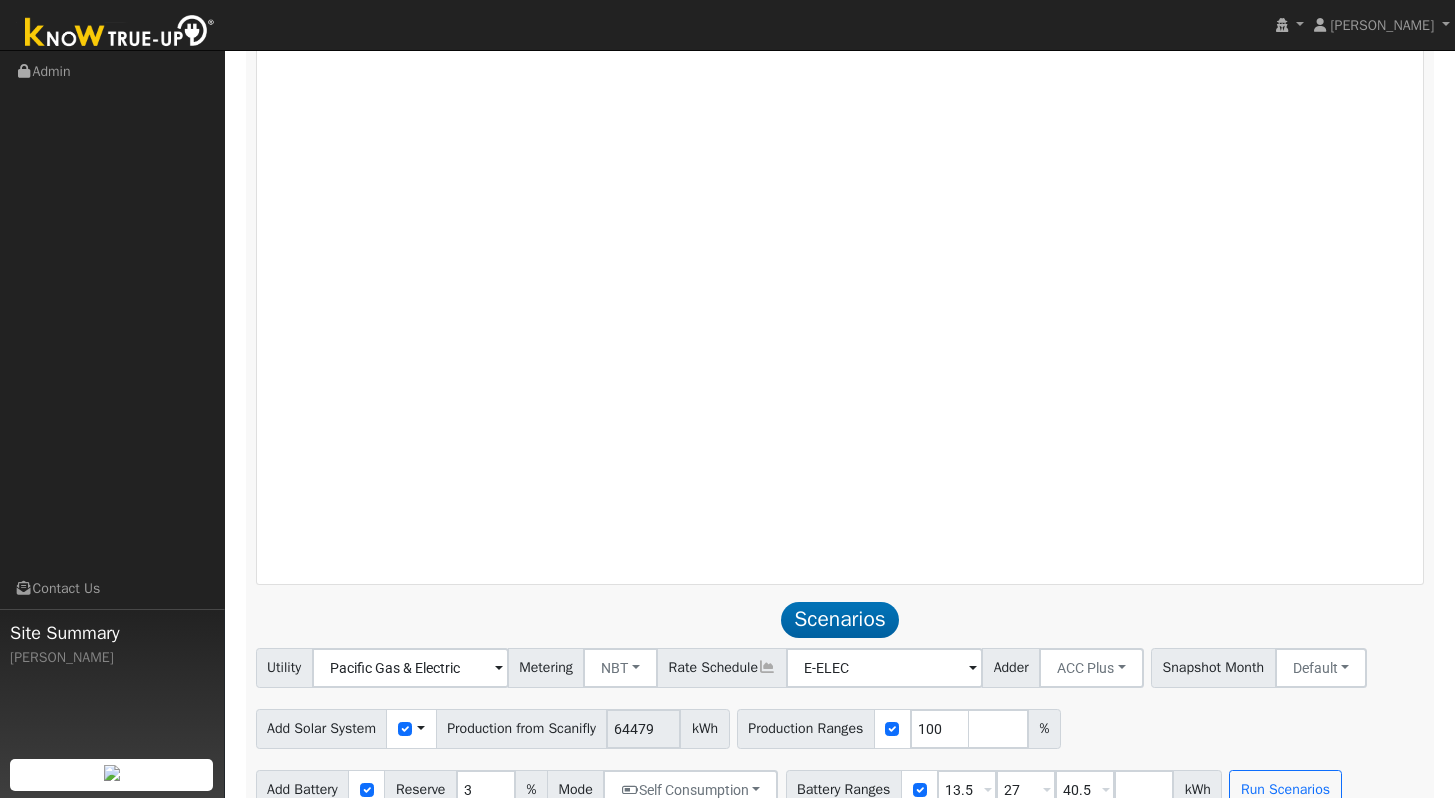 scroll, scrollTop: 1574, scrollLeft: 0, axis: vertical 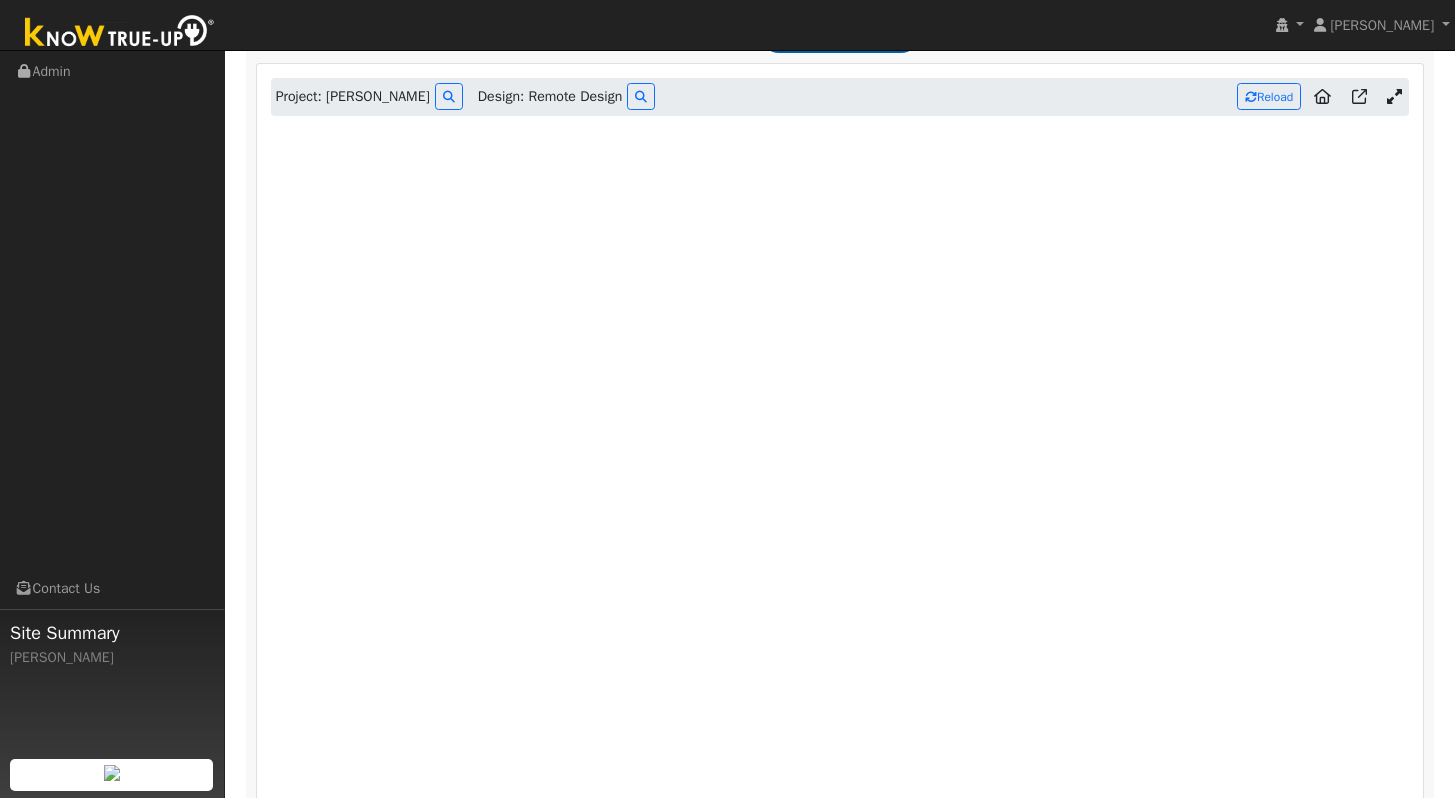 click at bounding box center [1394, 96] 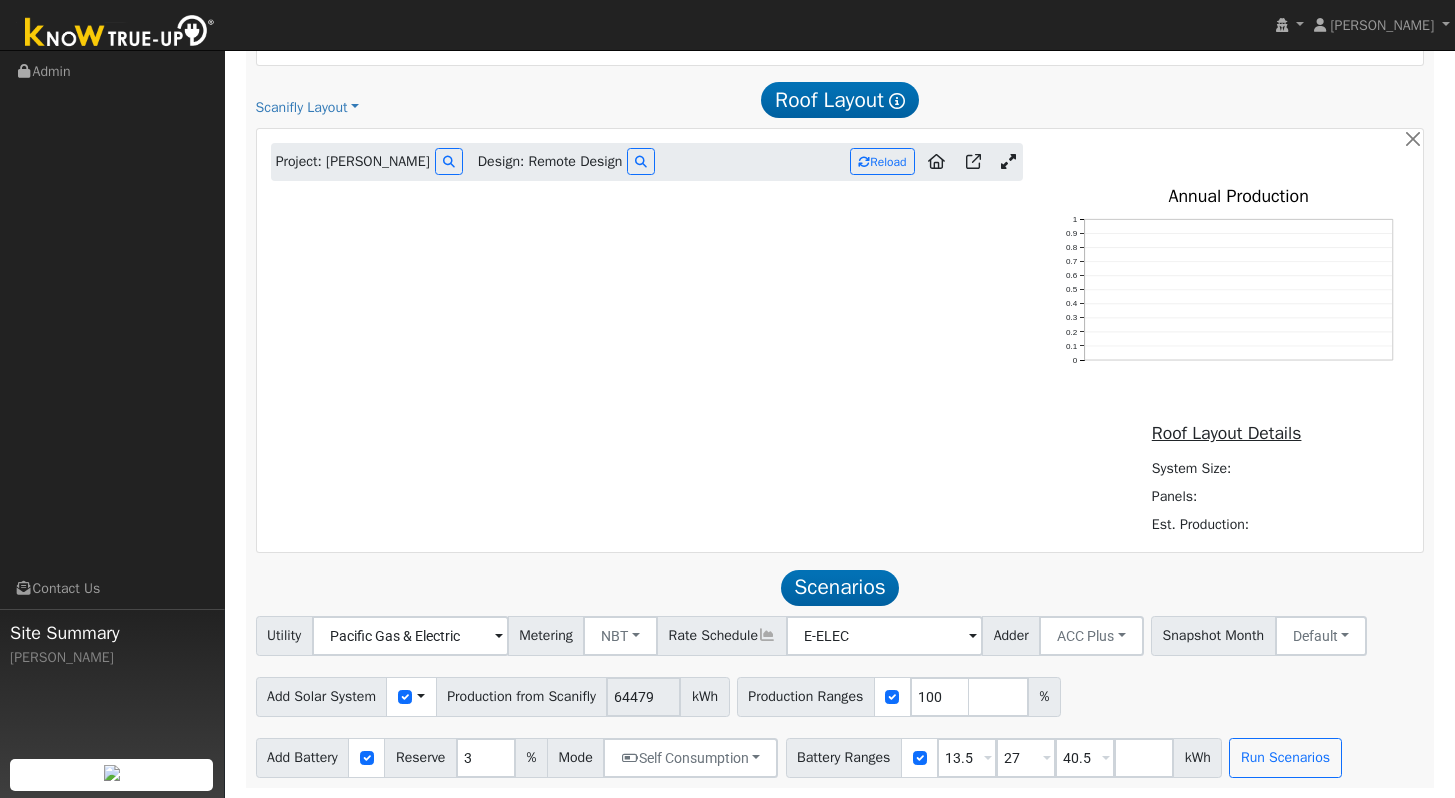 scroll, scrollTop: 1151, scrollLeft: 0, axis: vertical 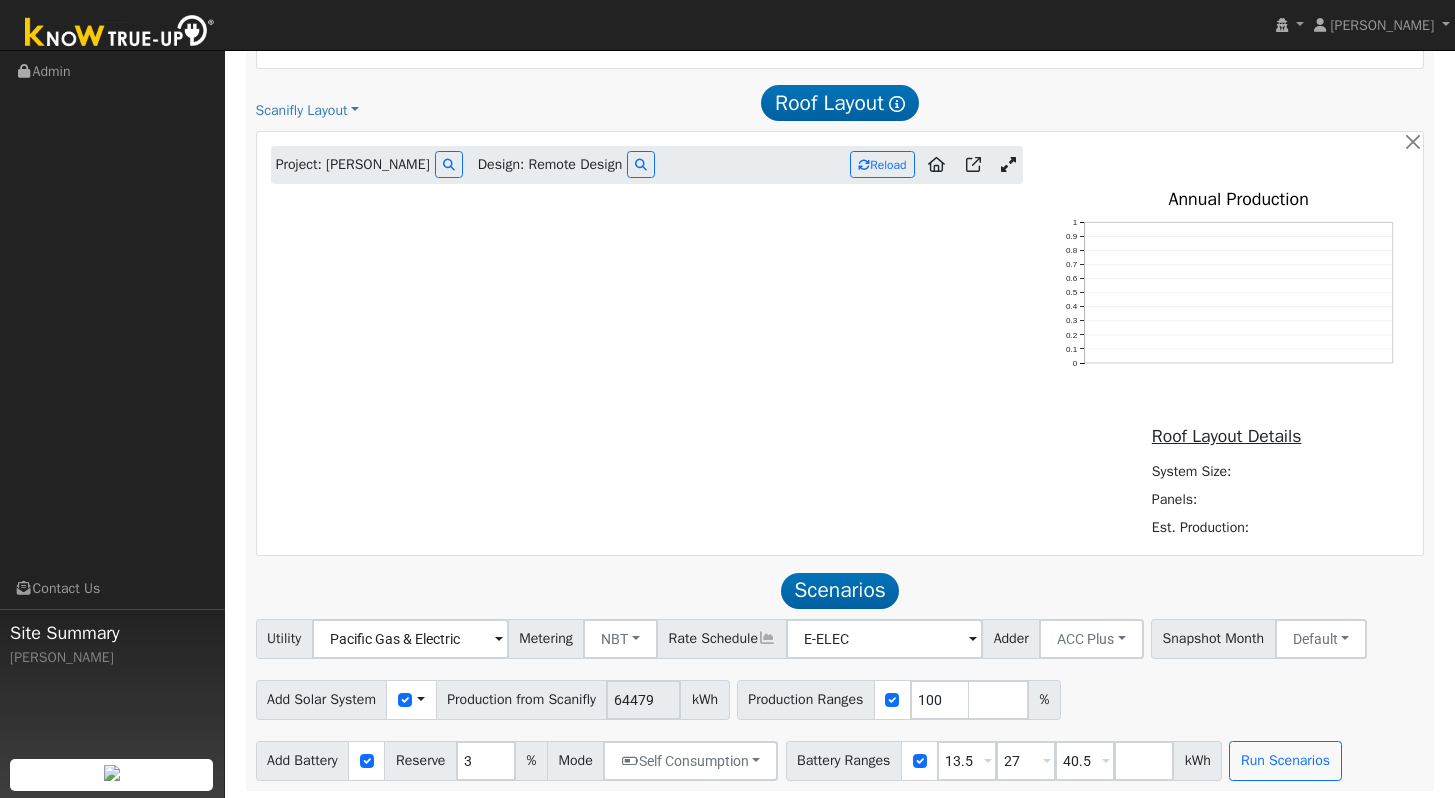 click on "0 0.1 0.2 0.3 0.4 0.5 0.6 0.7 0.8 0.9 1 Annual Production" 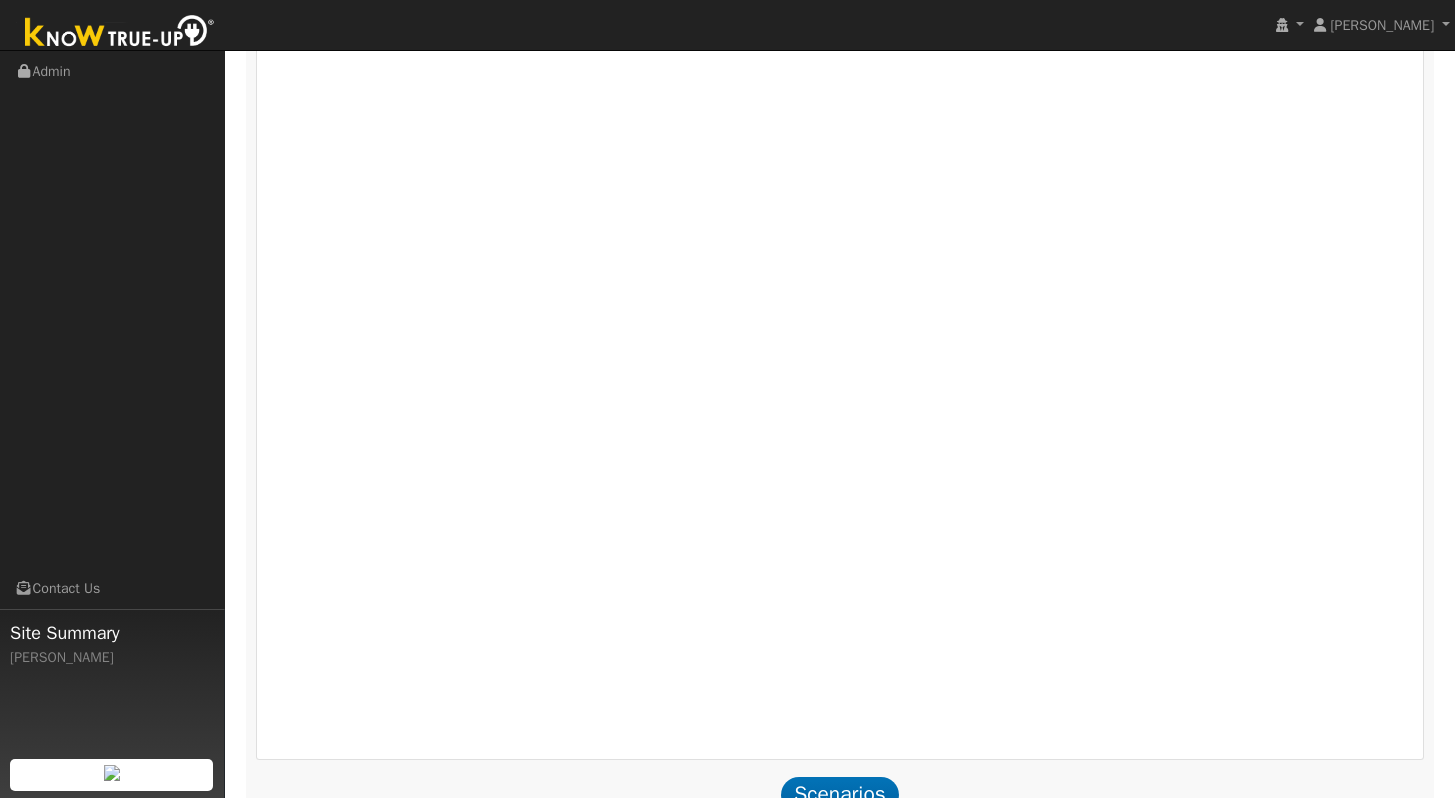 scroll, scrollTop: 1344, scrollLeft: 0, axis: vertical 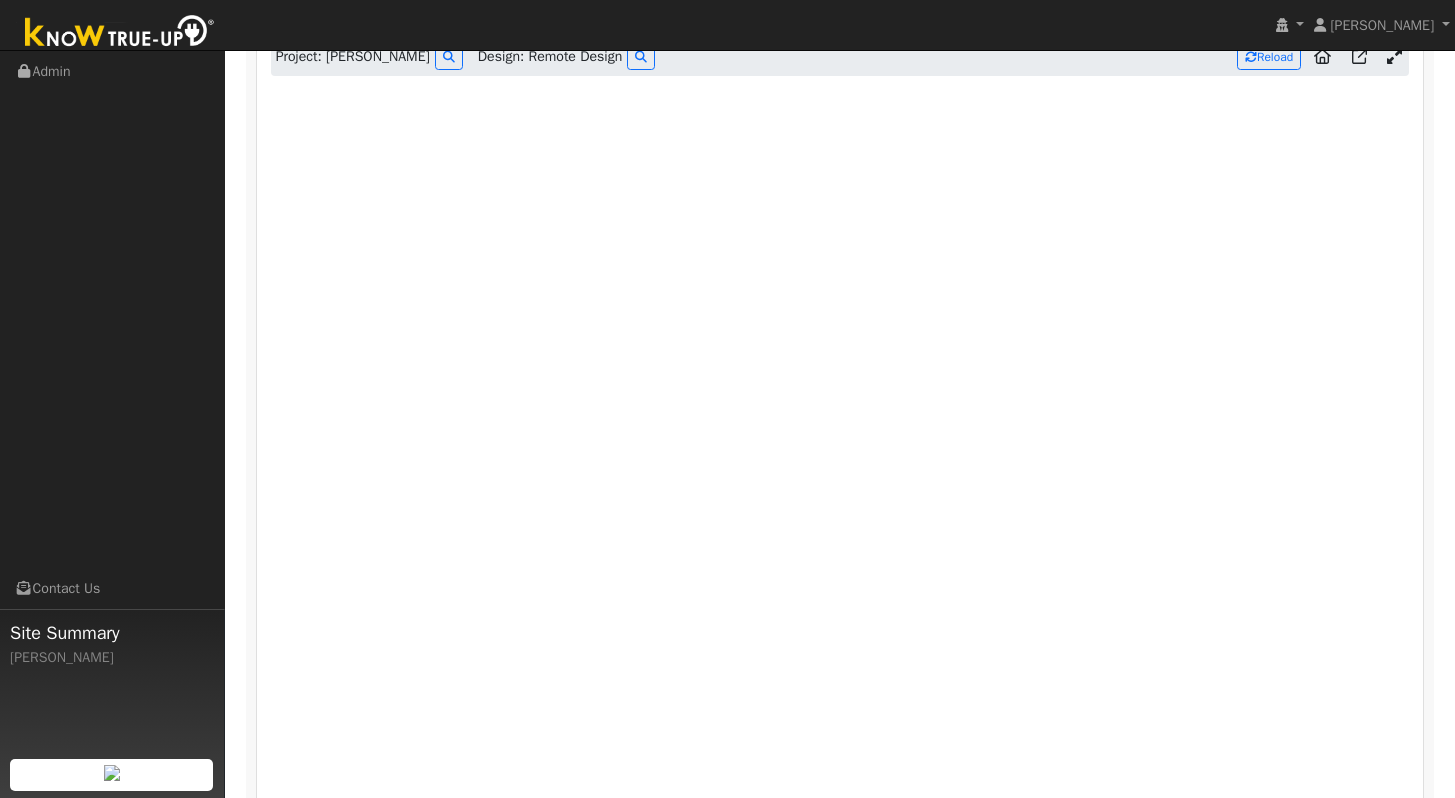 drag, startPoint x: 1446, startPoint y: 515, endPoint x: 1407, endPoint y: 470, distance: 59.548298 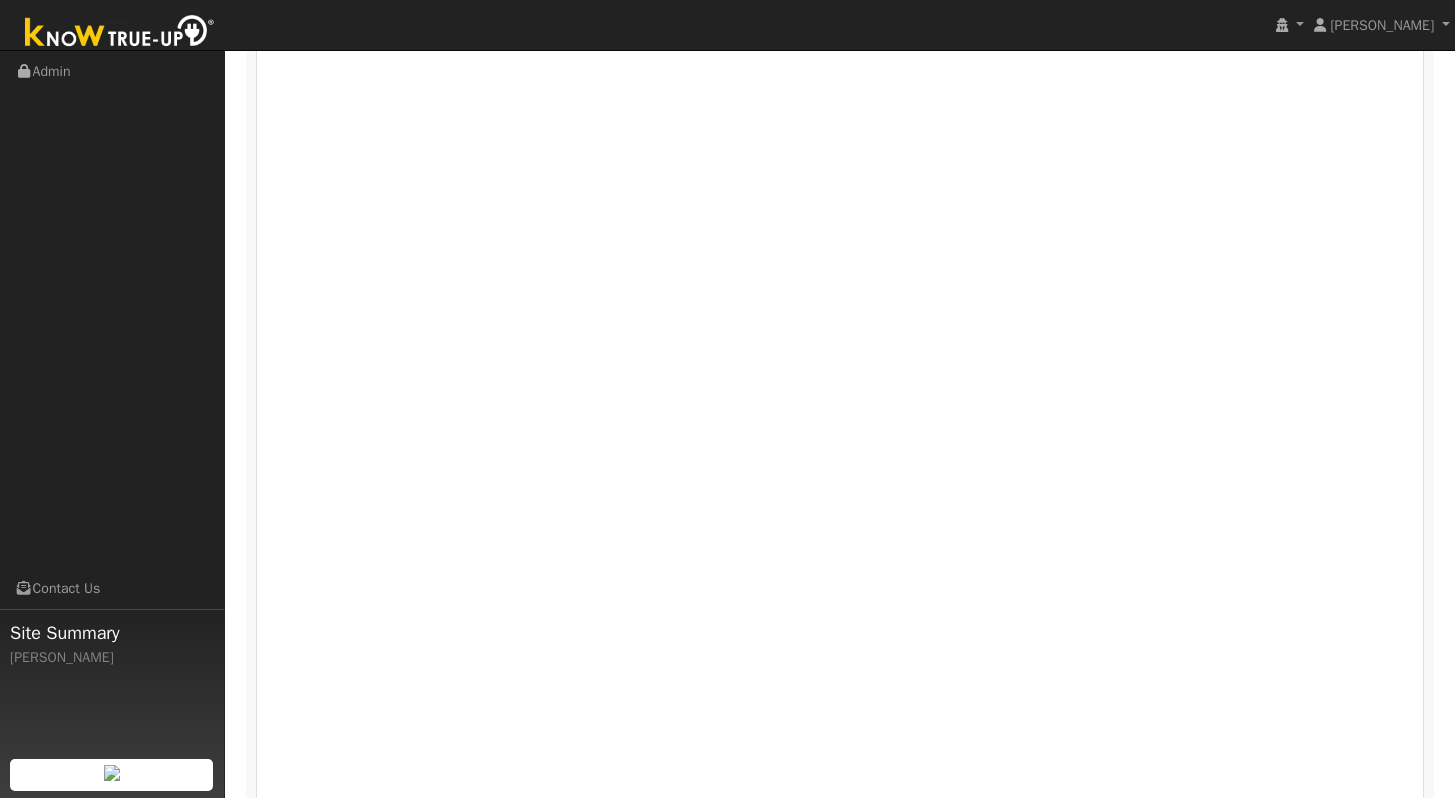 scroll, scrollTop: 1321, scrollLeft: 0, axis: vertical 